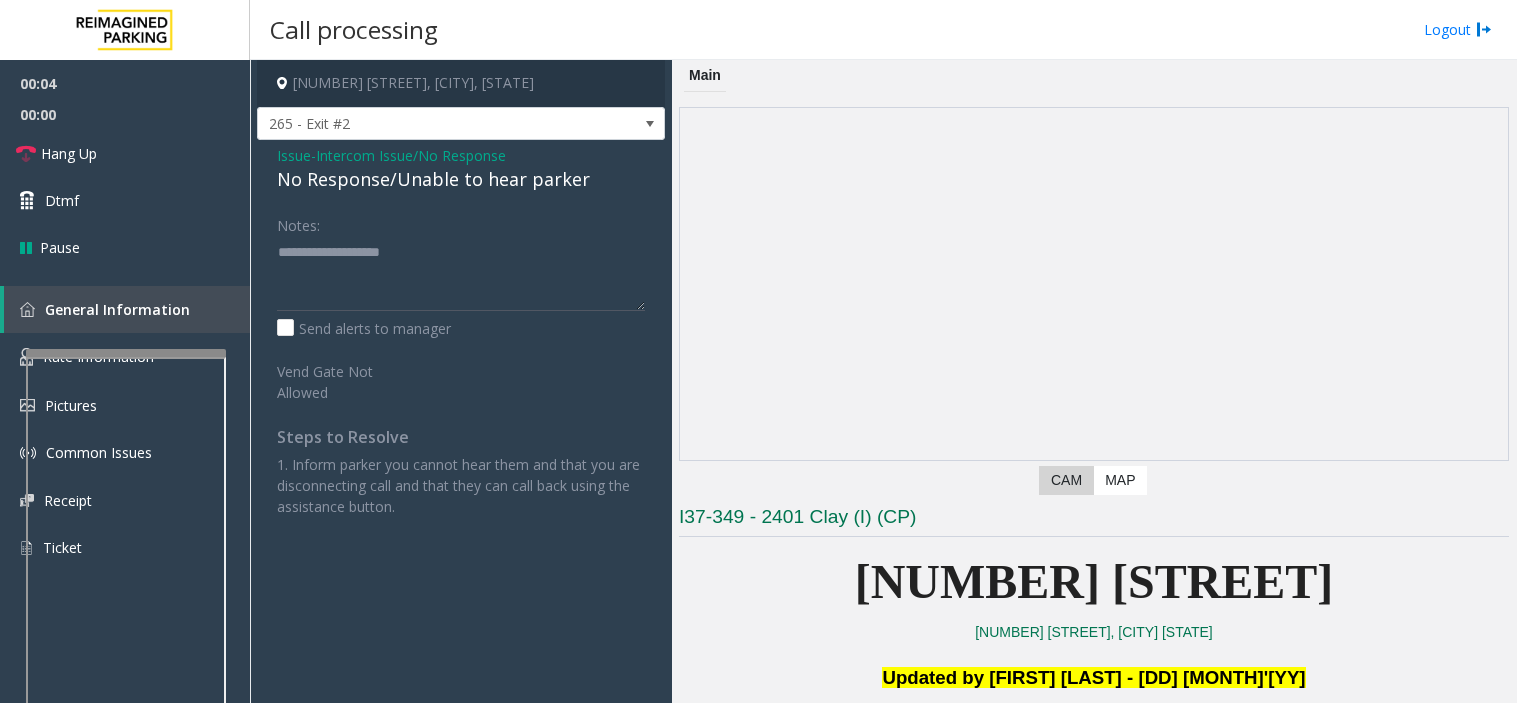 scroll, scrollTop: 0, scrollLeft: 0, axis: both 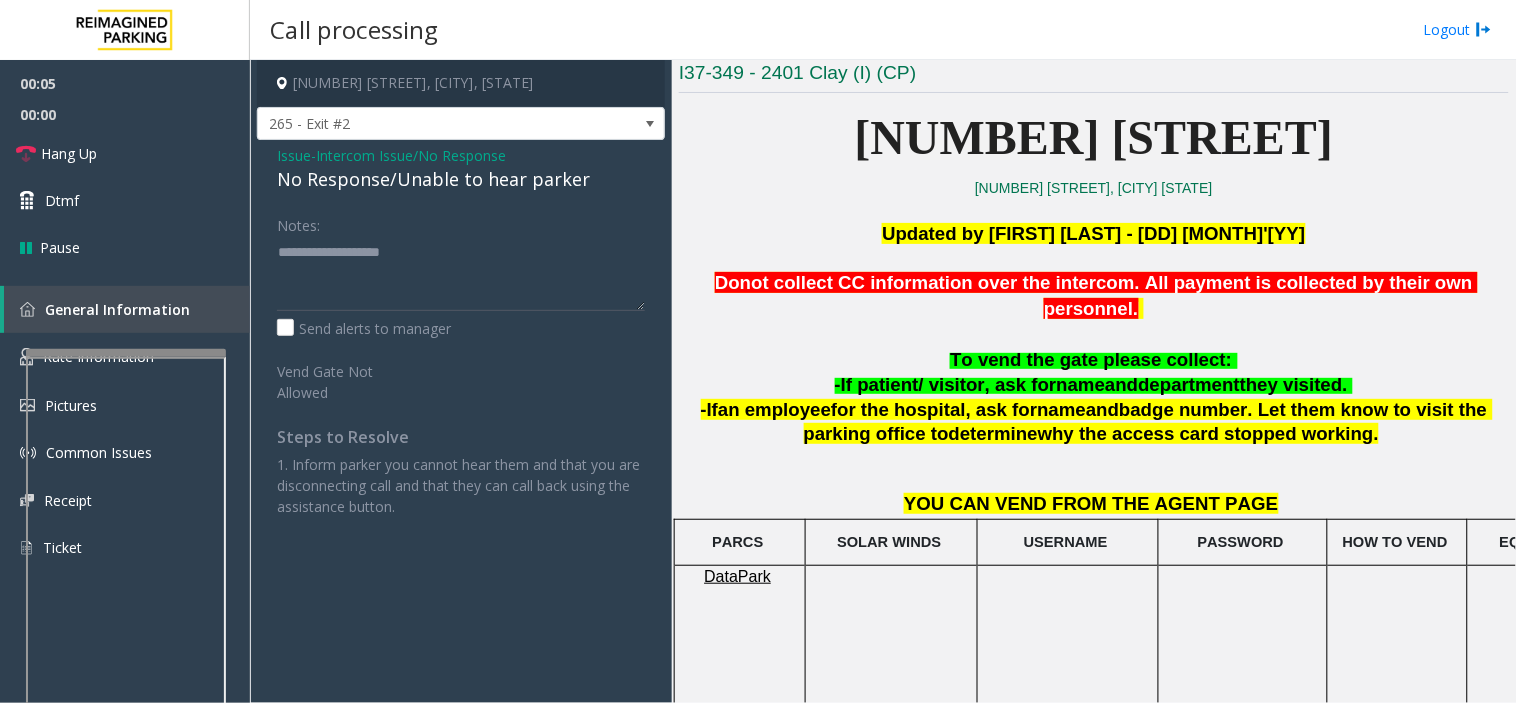 click on "No Response/Unable to hear parker" 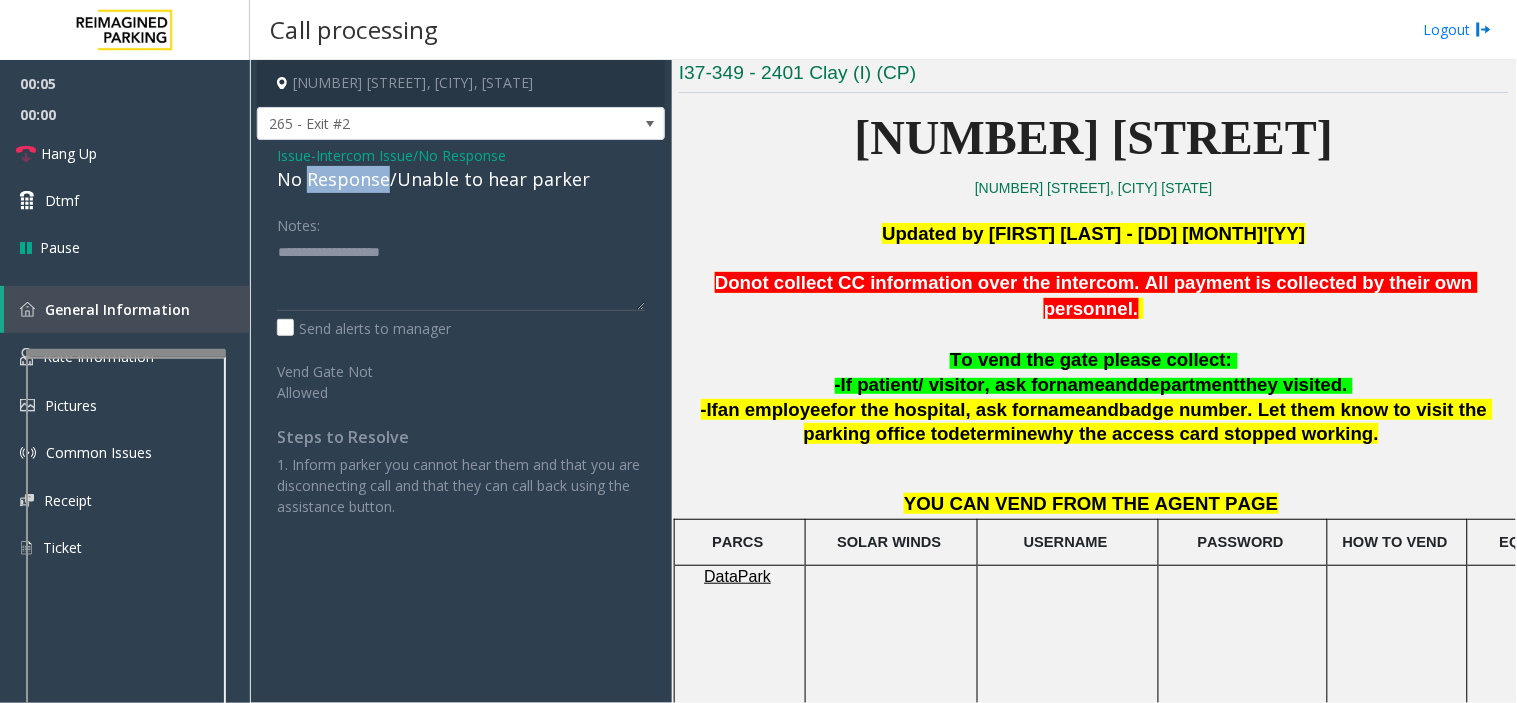 click on "No Response/Unable to hear parker" 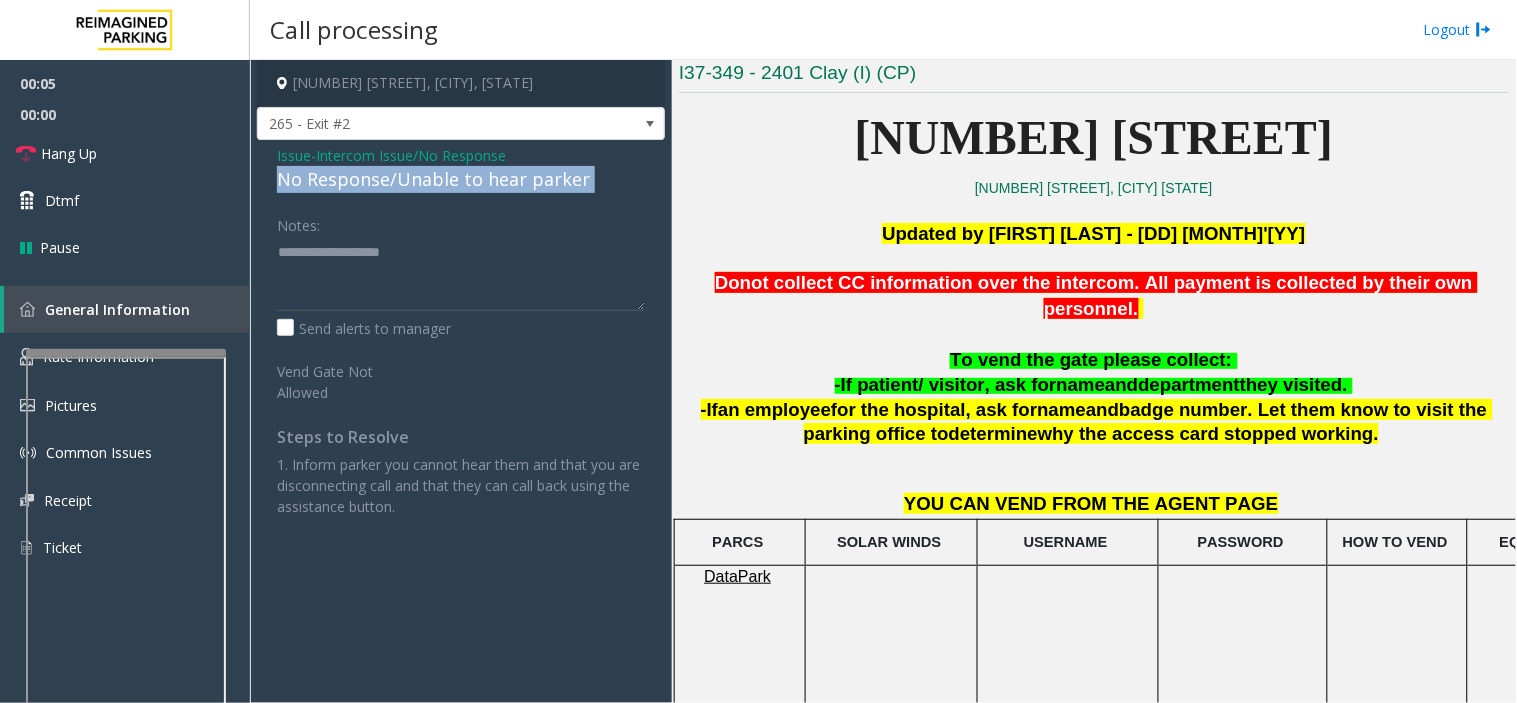 click on "No Response/Unable to hear parker" 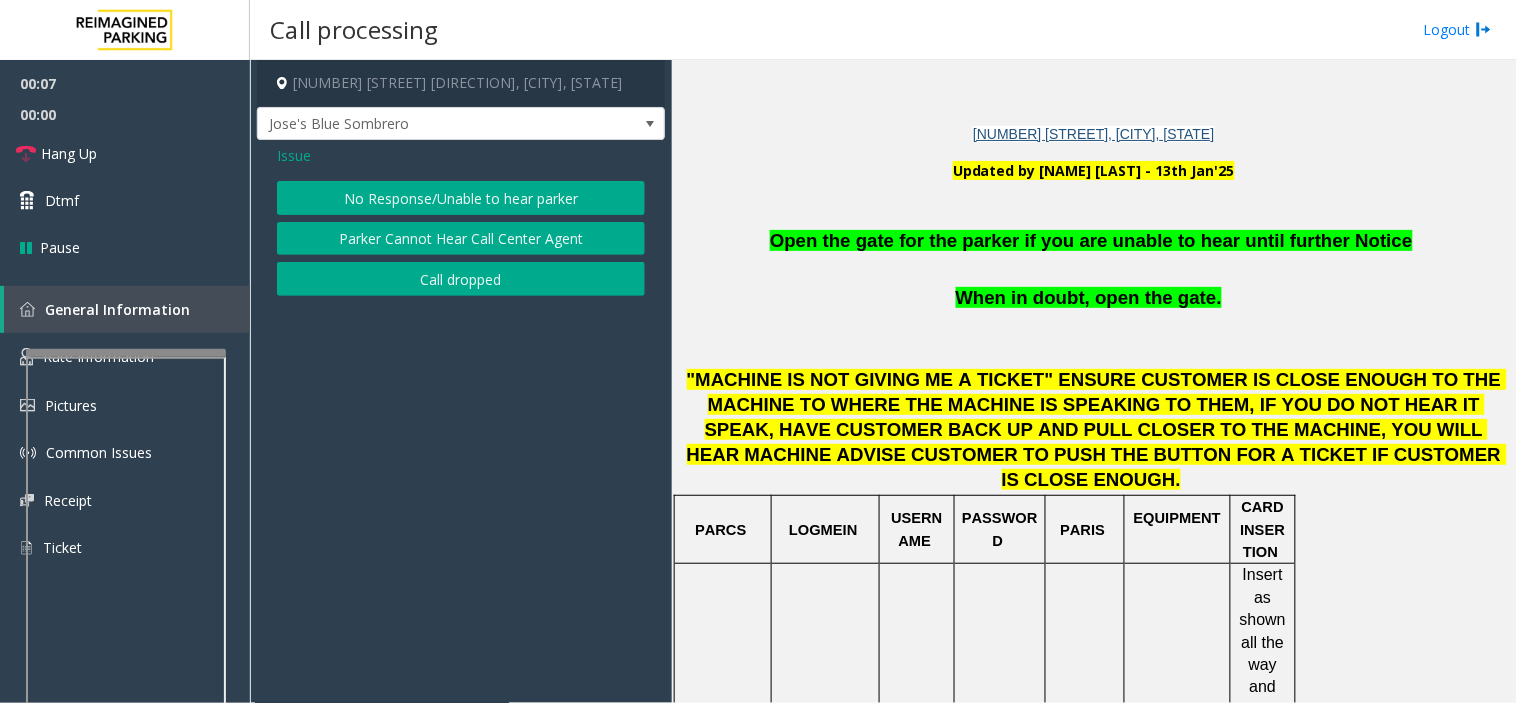 click on "No Response/Unable to hear parker" 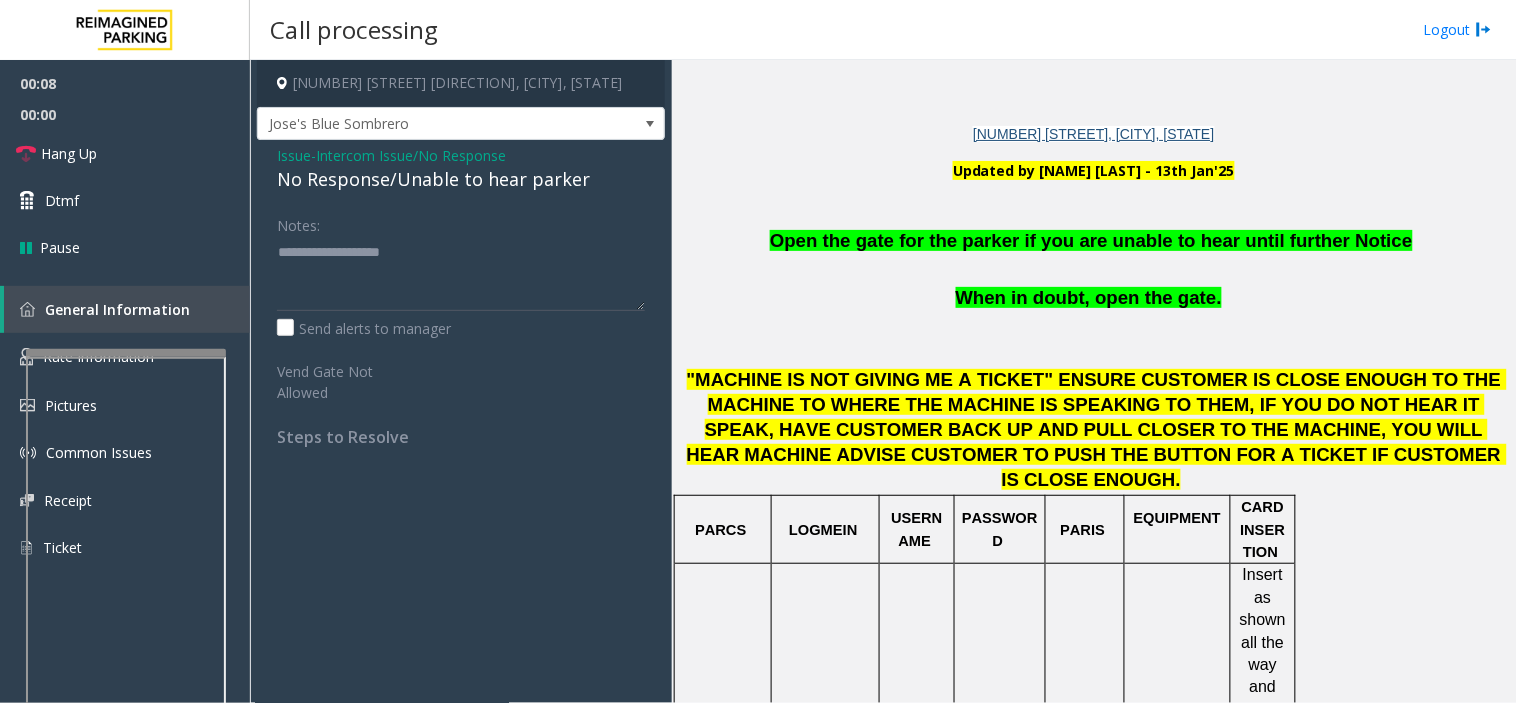 click on "No Response/Unable to hear parker" 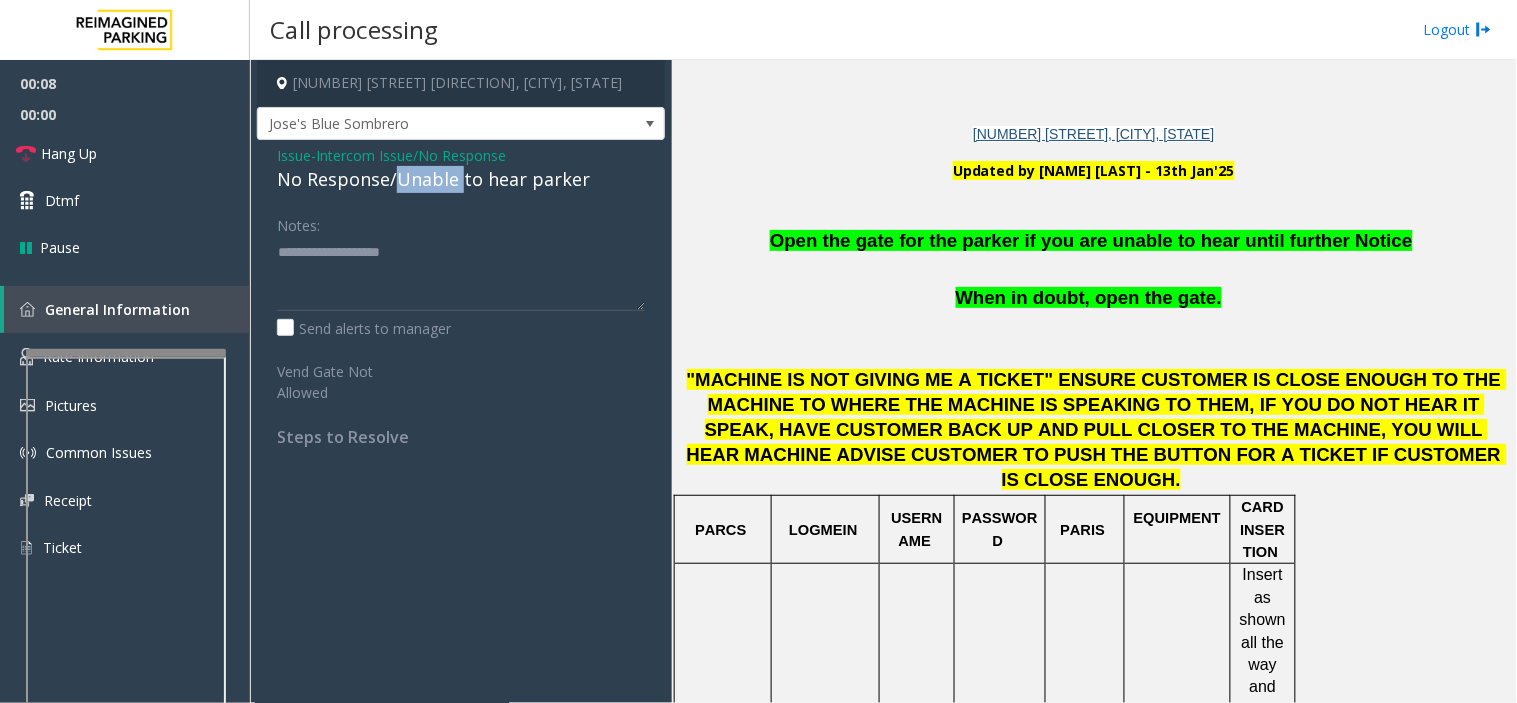 click on "No Response/Unable to hear parker" 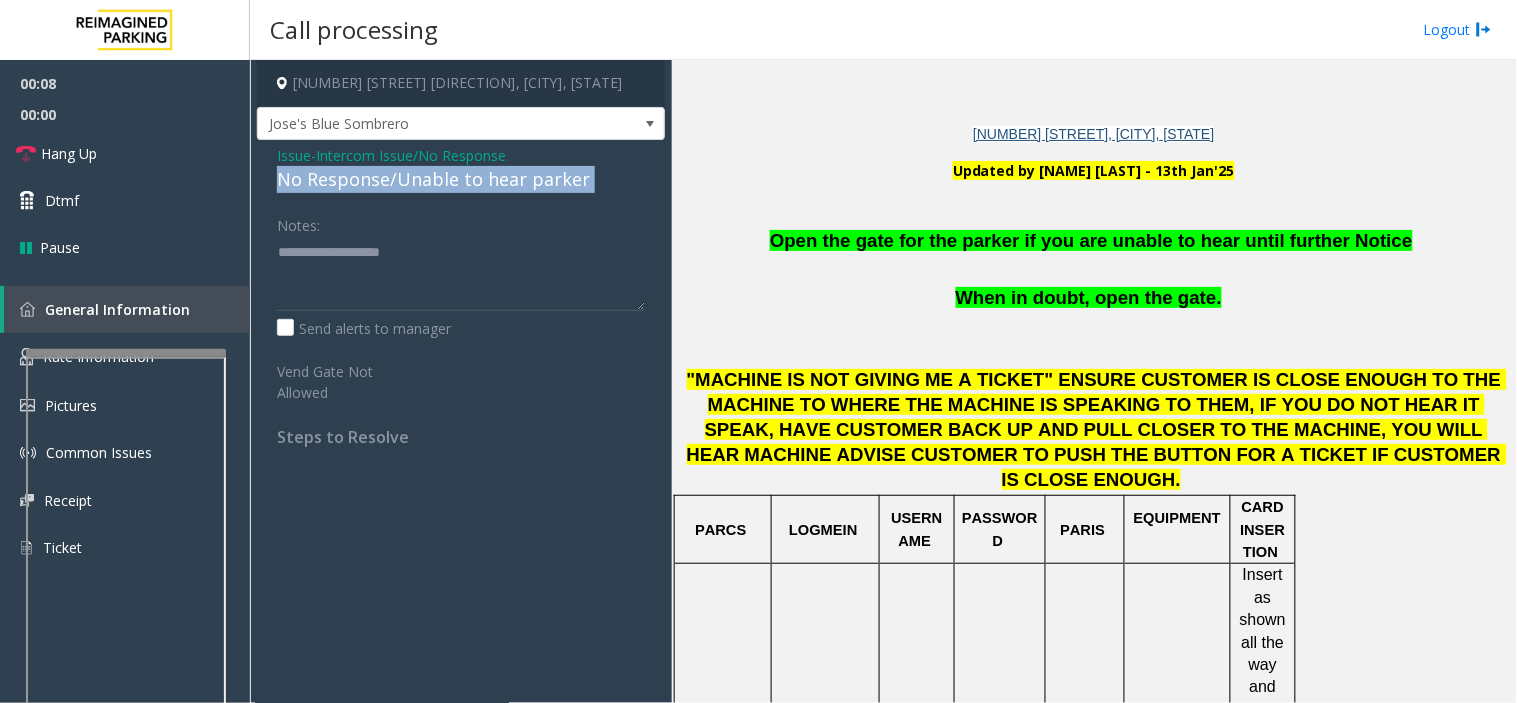 click on "No Response/Unable to hear parker" 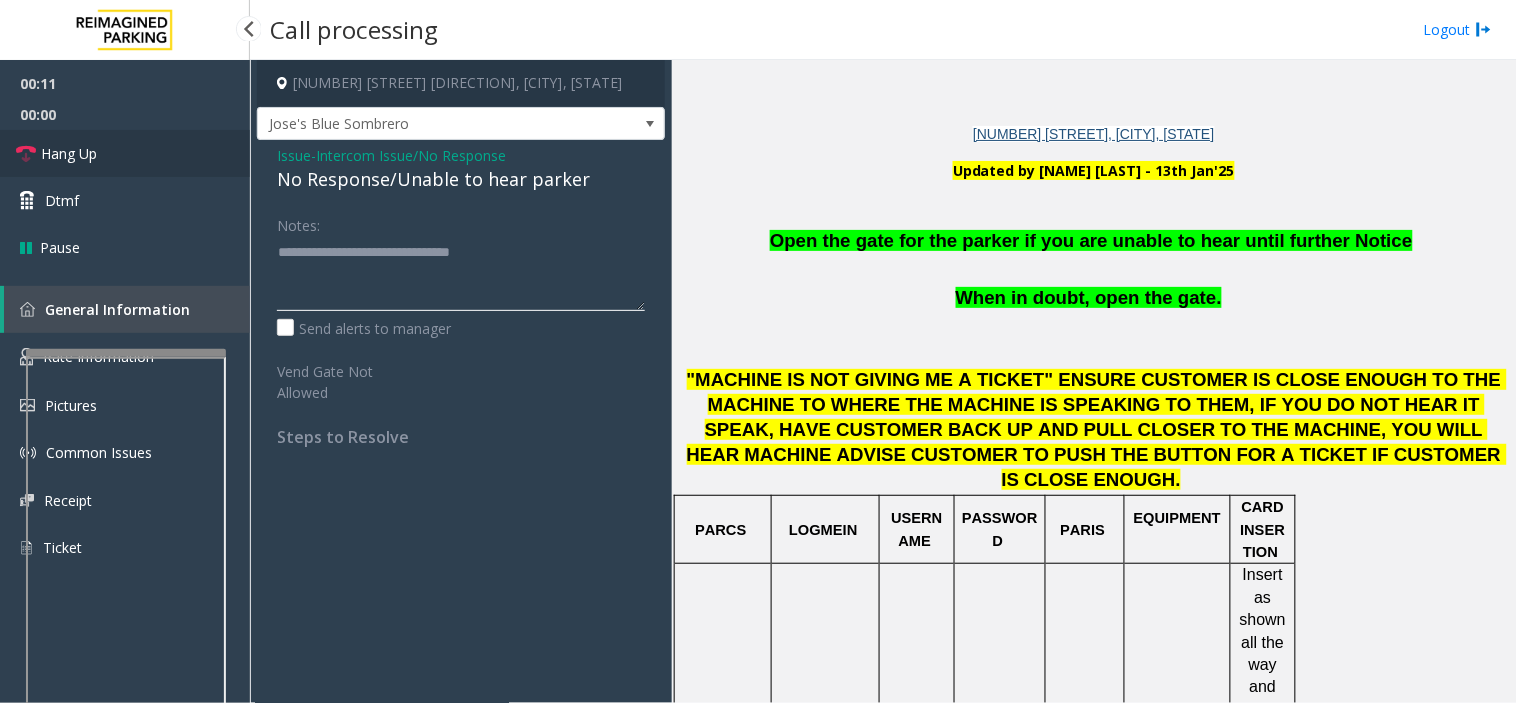 type on "**********" 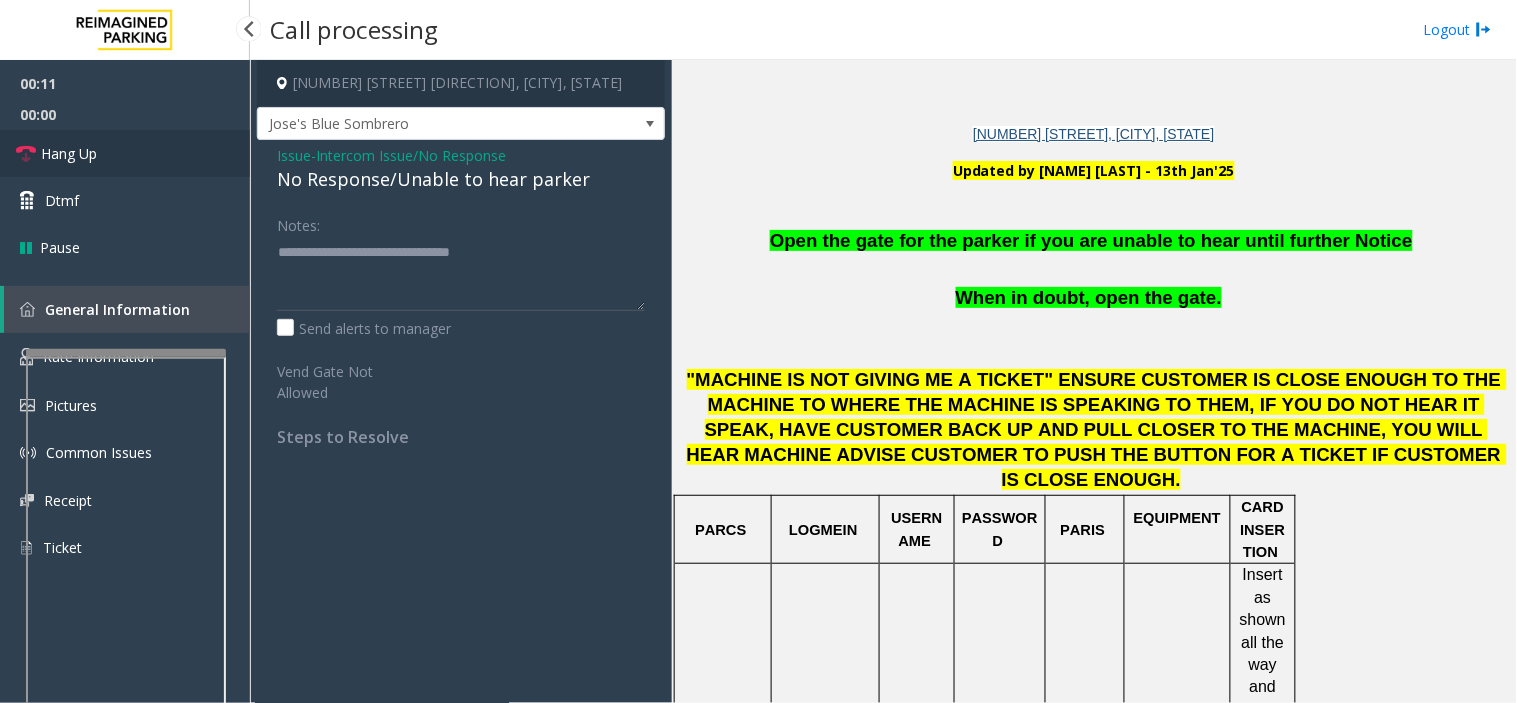 click on "Hang Up" at bounding box center [125, 153] 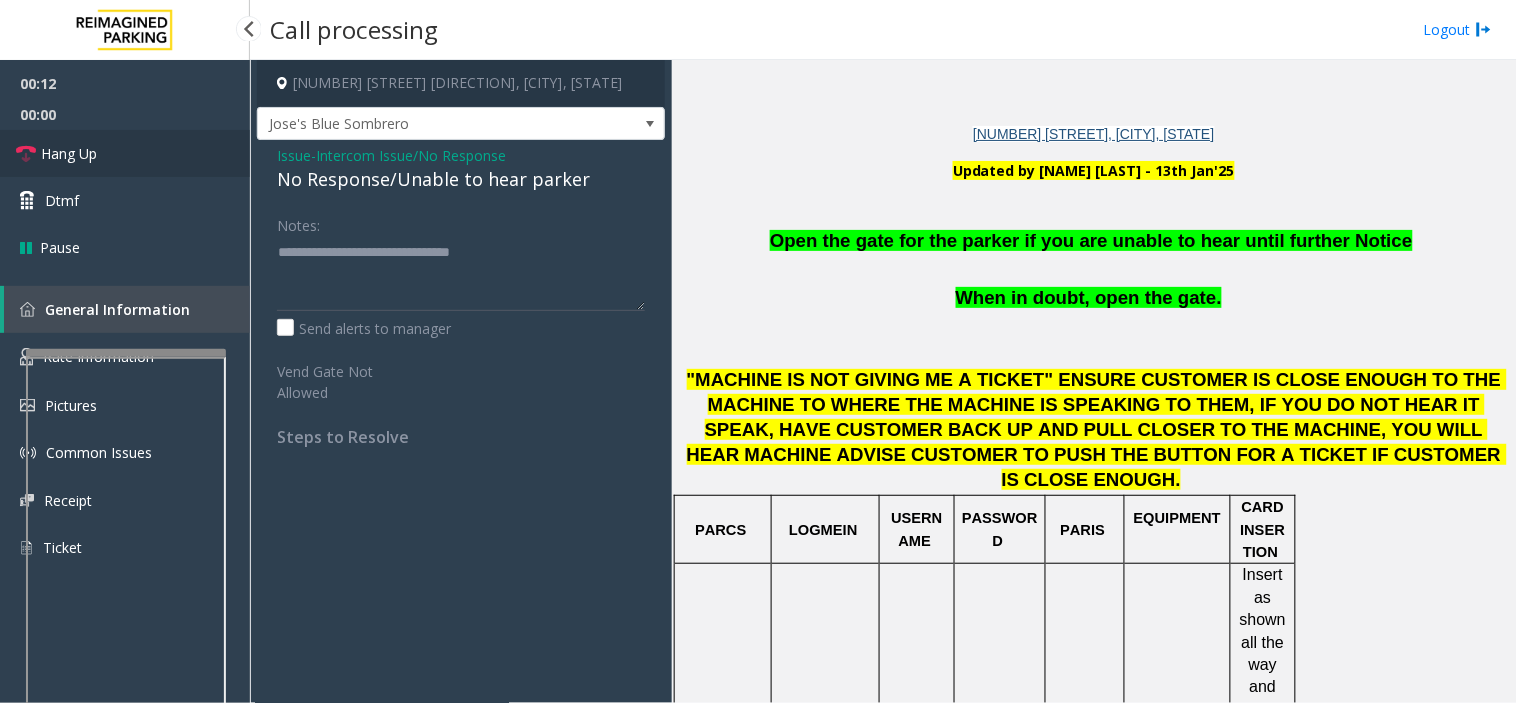 click on "Hang Up" at bounding box center [125, 153] 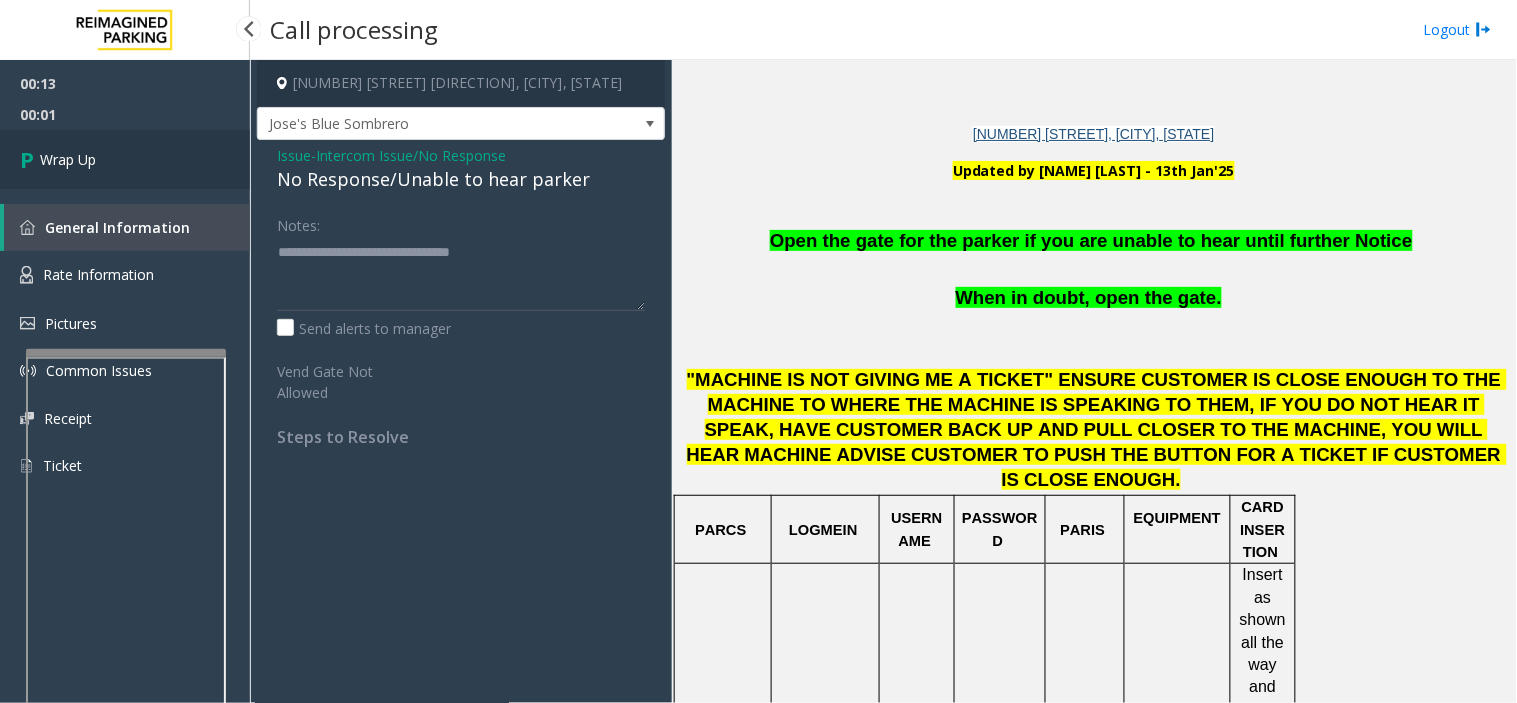 click on "Wrap Up" at bounding box center [125, 159] 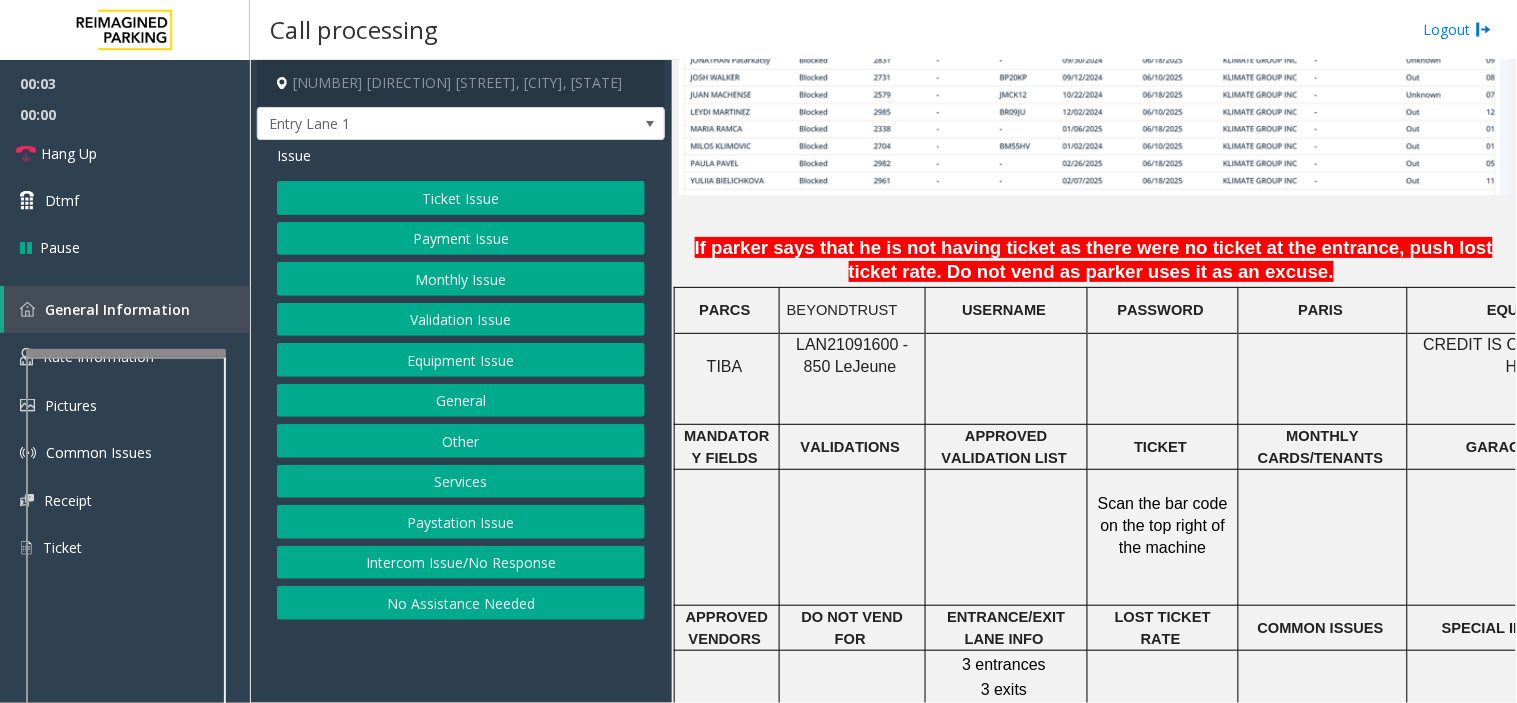 scroll, scrollTop: 1555, scrollLeft: 0, axis: vertical 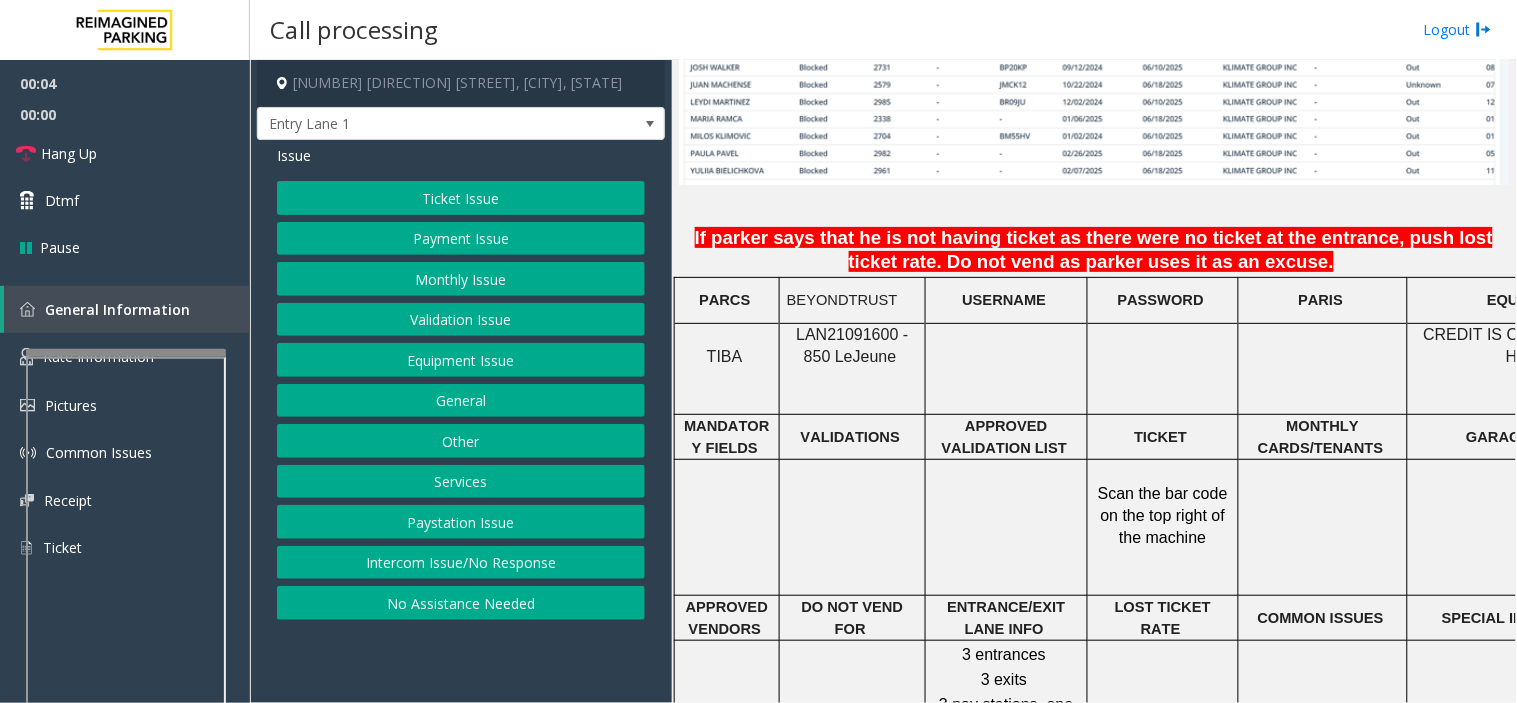 click on "LAN21091600 - 850 Le" 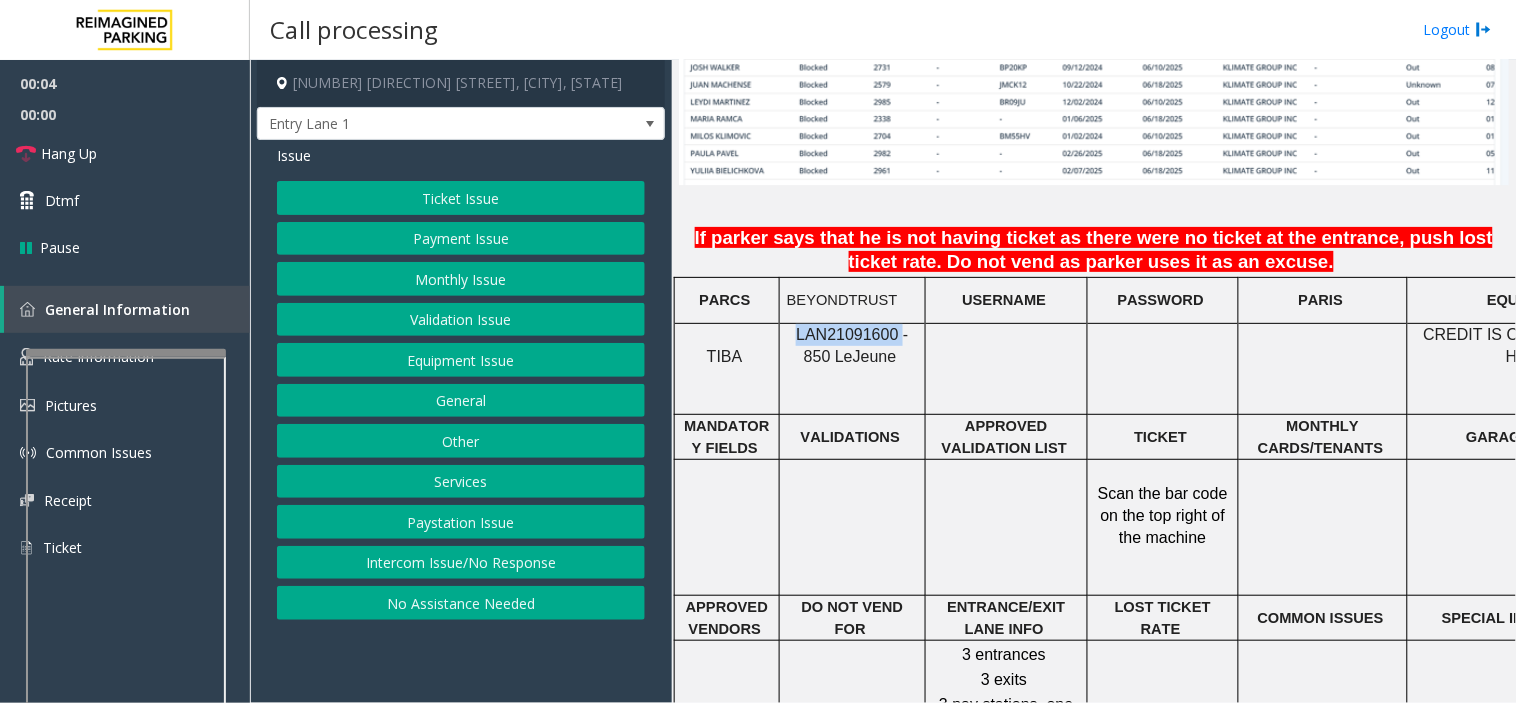 click on "LAN21091600 - 850 Le" 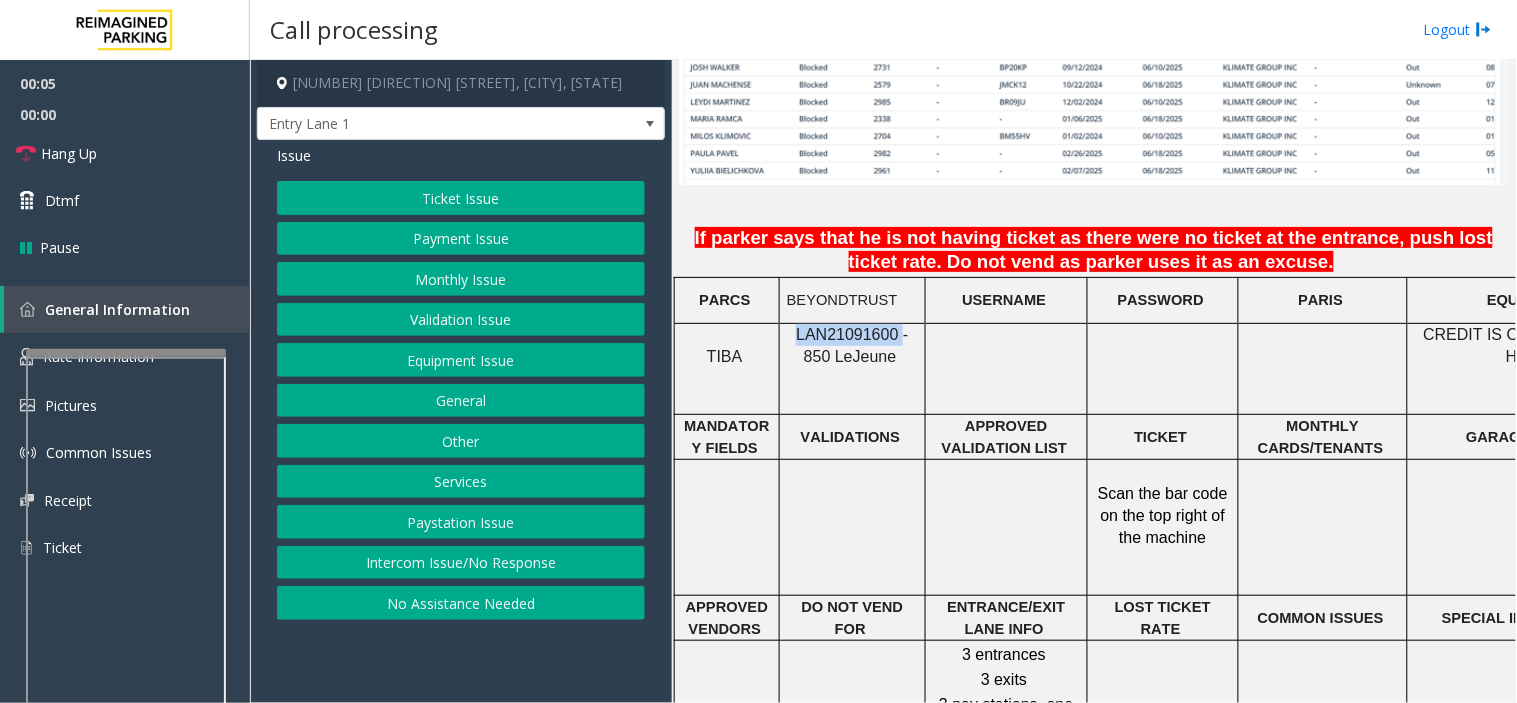 copy on "LAN21091600" 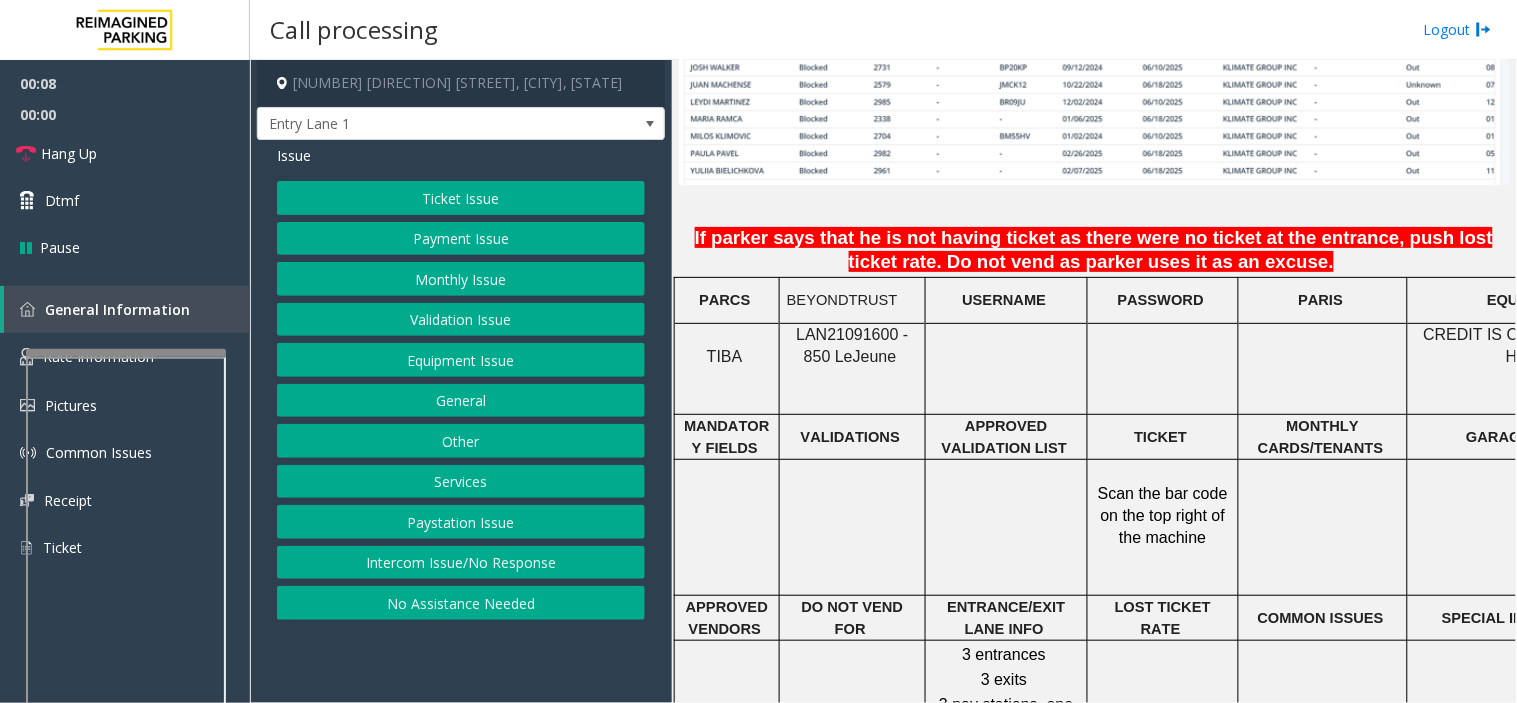 click on "Ticket Issue   Payment Issue   Monthly Issue   Validation Issue   Equipment Issue   General   Other   Services   Paystation Issue   Intercom Issue/No Response   No Assistance Needed" 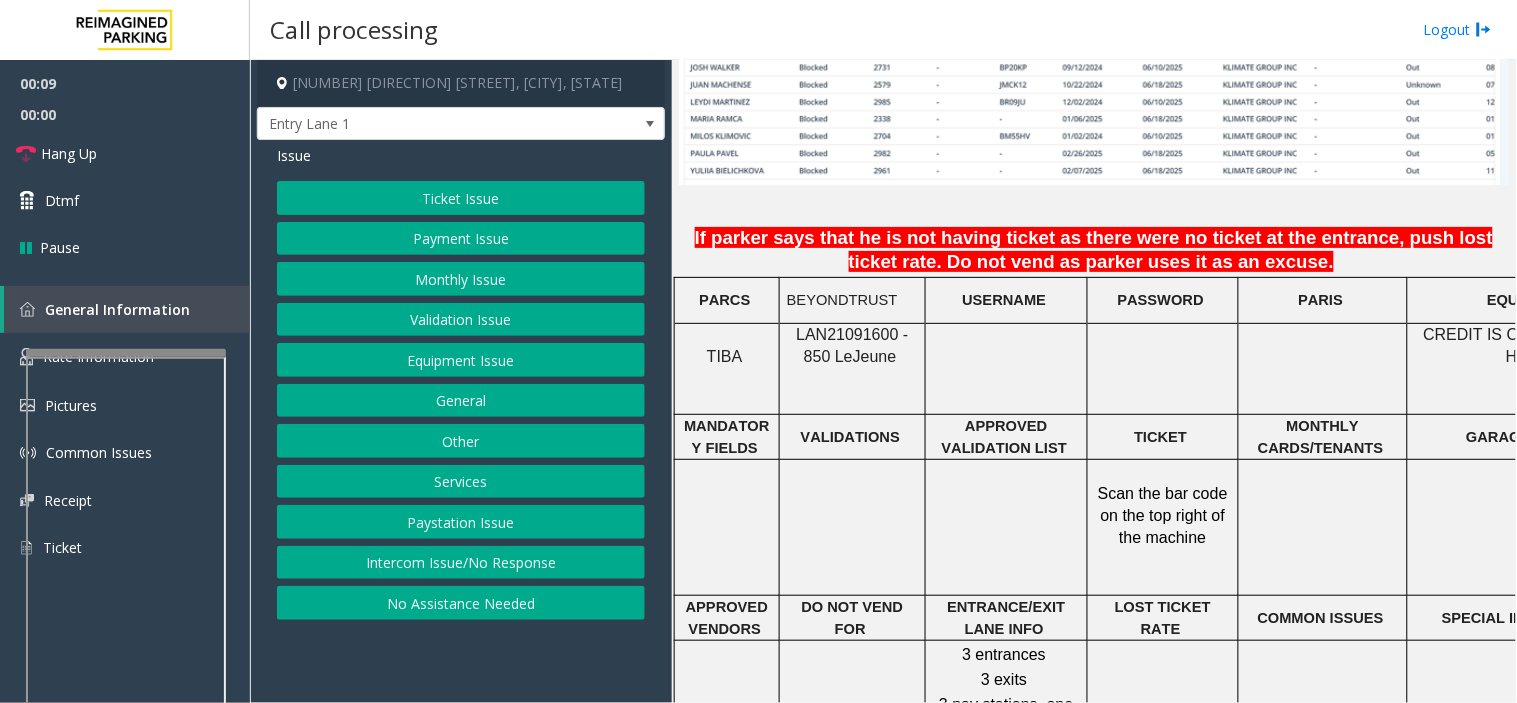 click on "Equipment Issue" 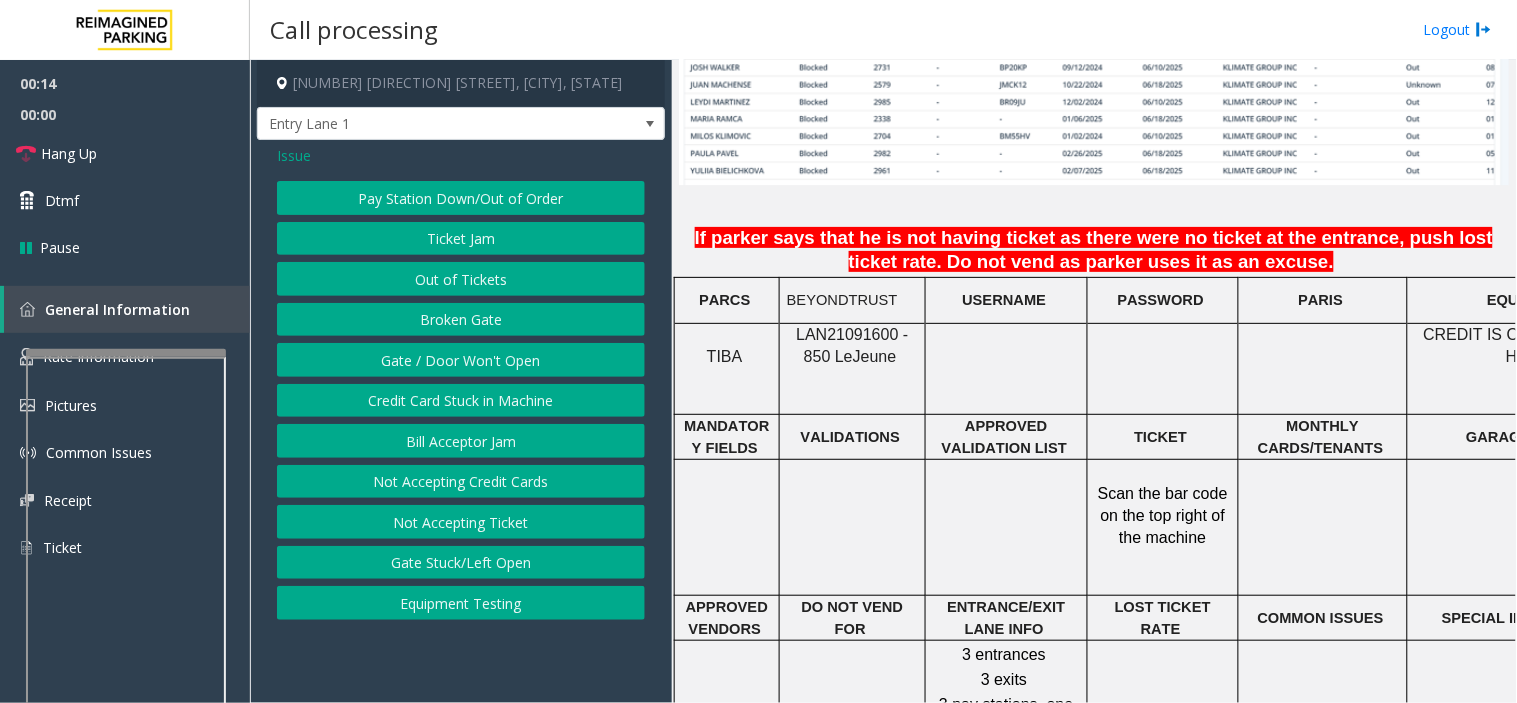 click on "Issue" 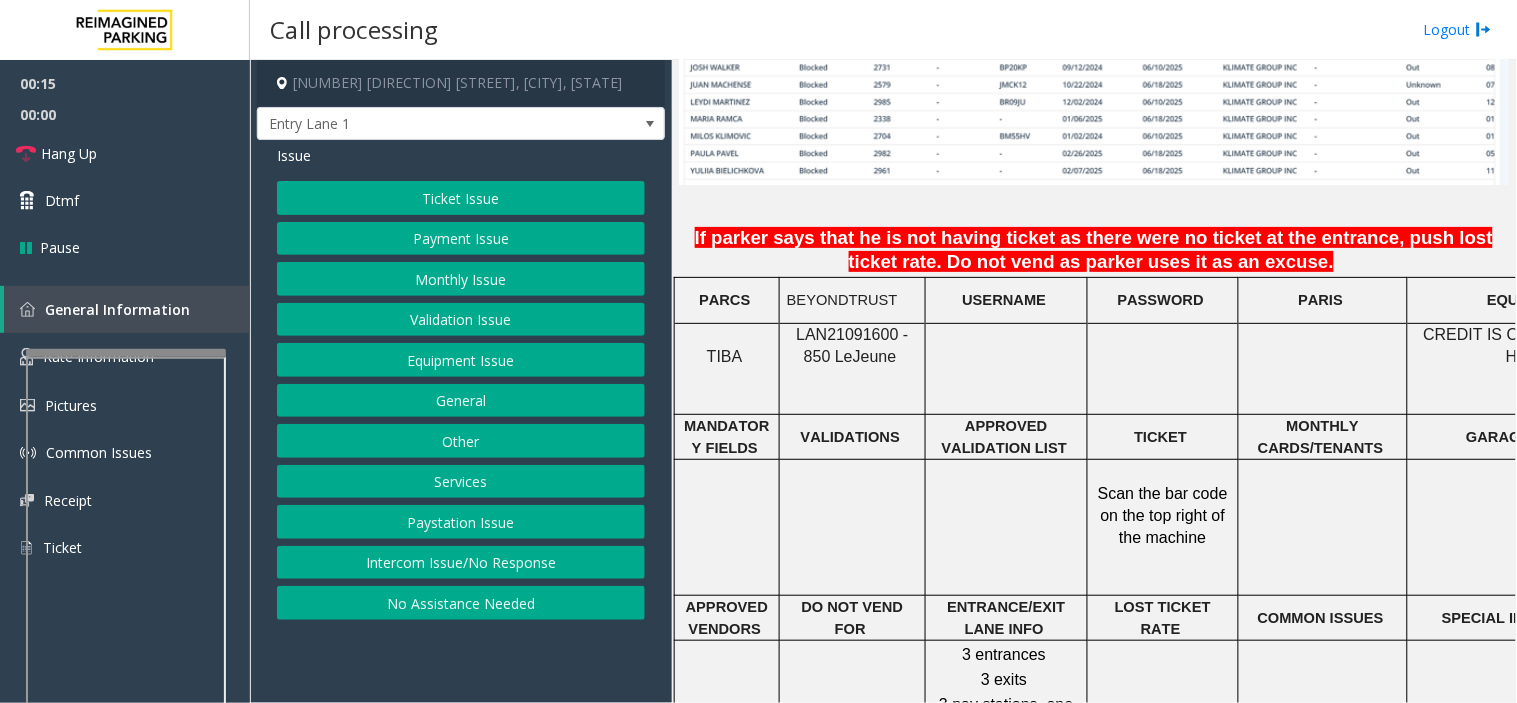 click on "Monthly Issue" 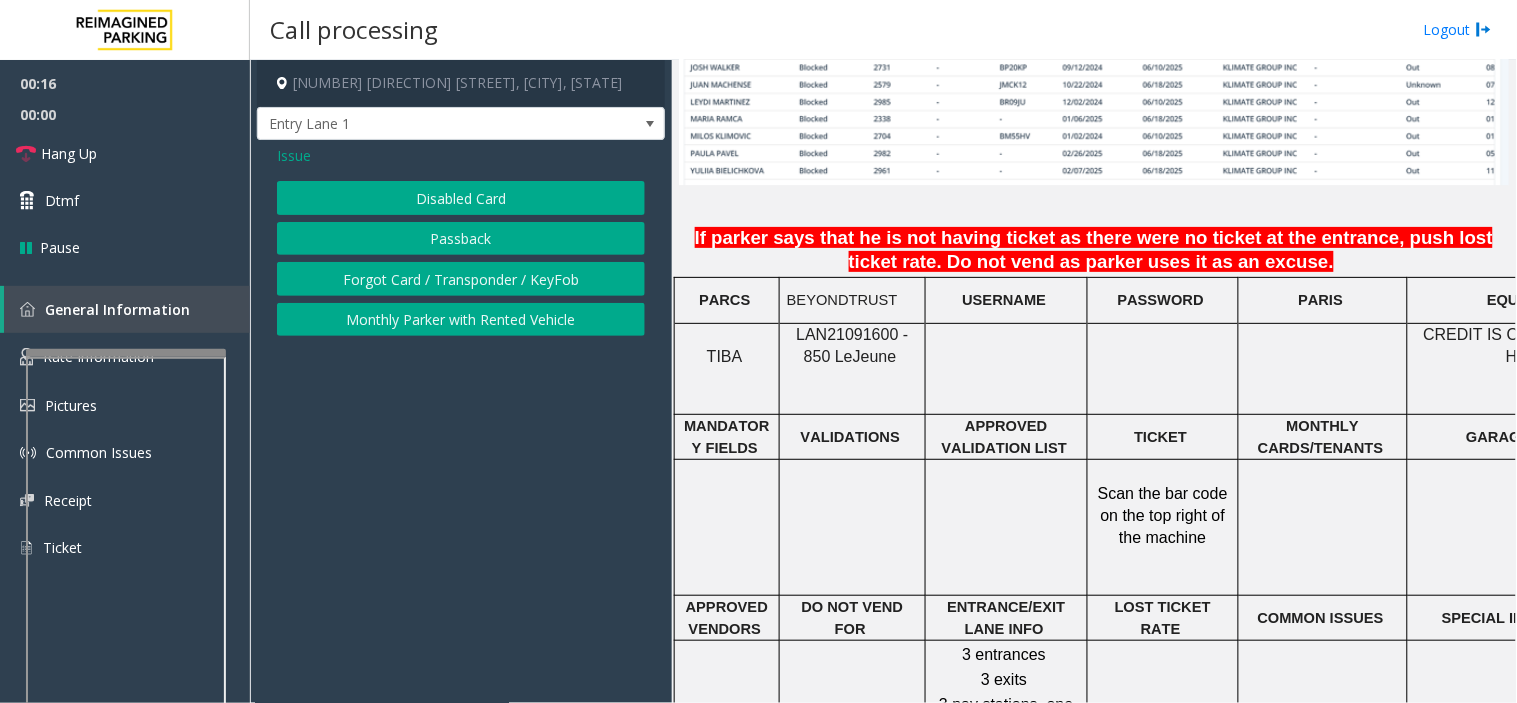 click on "Passback" 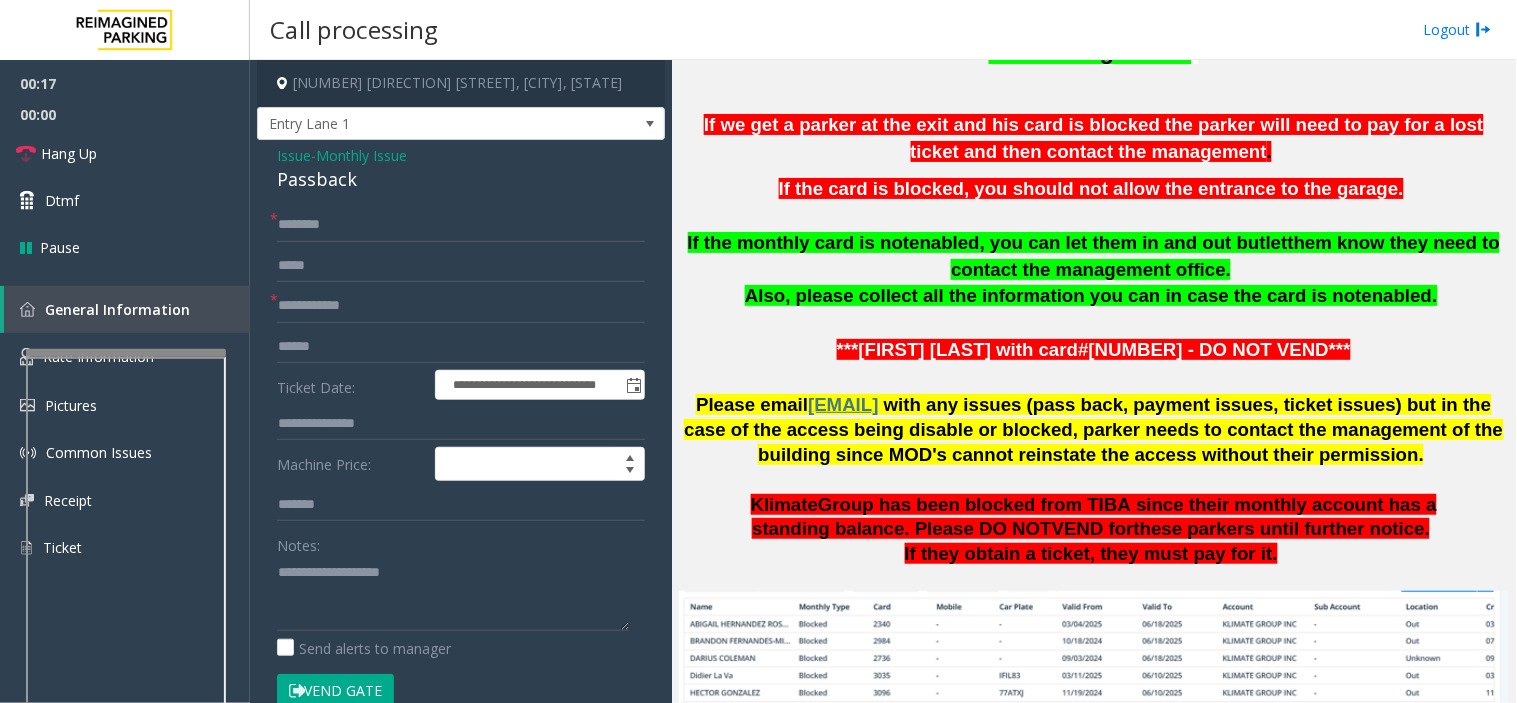 scroll, scrollTop: 888, scrollLeft: 0, axis: vertical 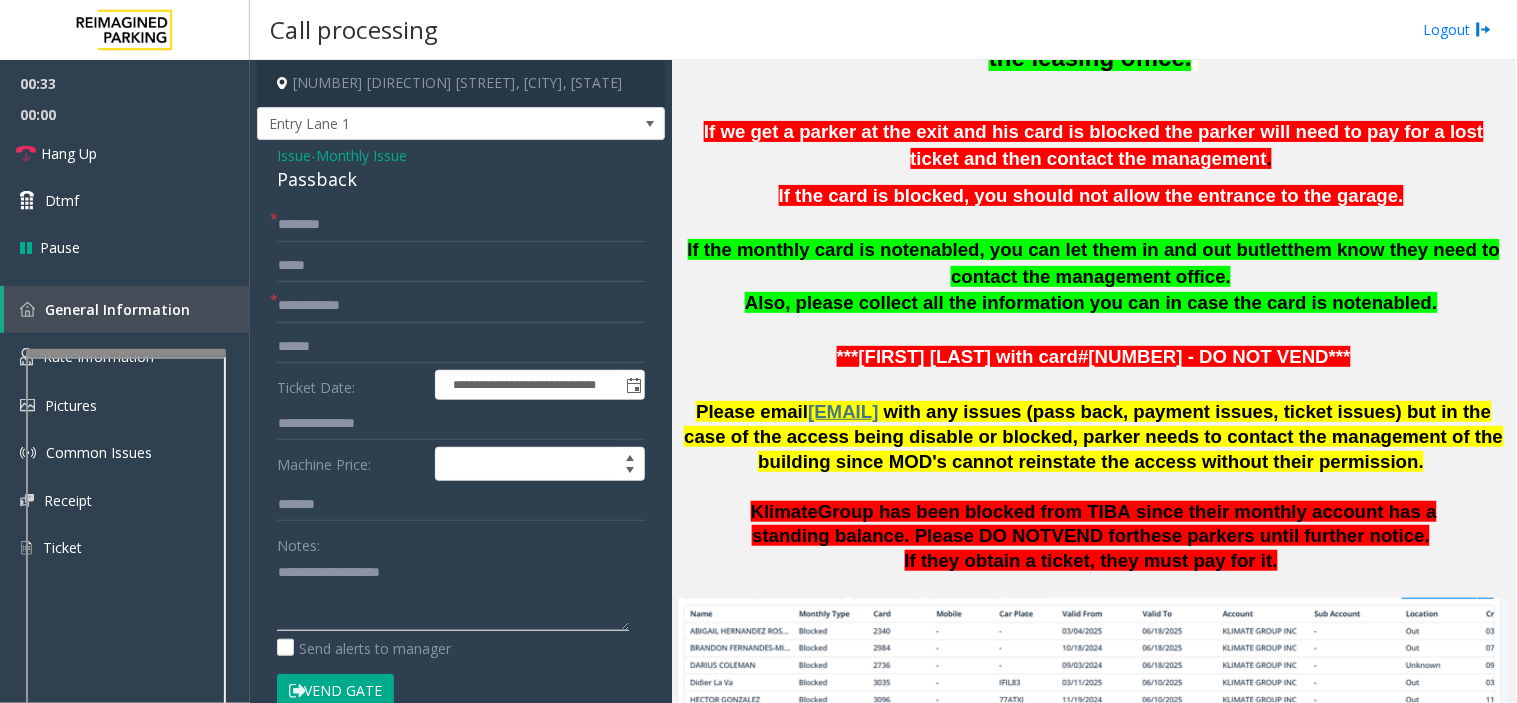 click 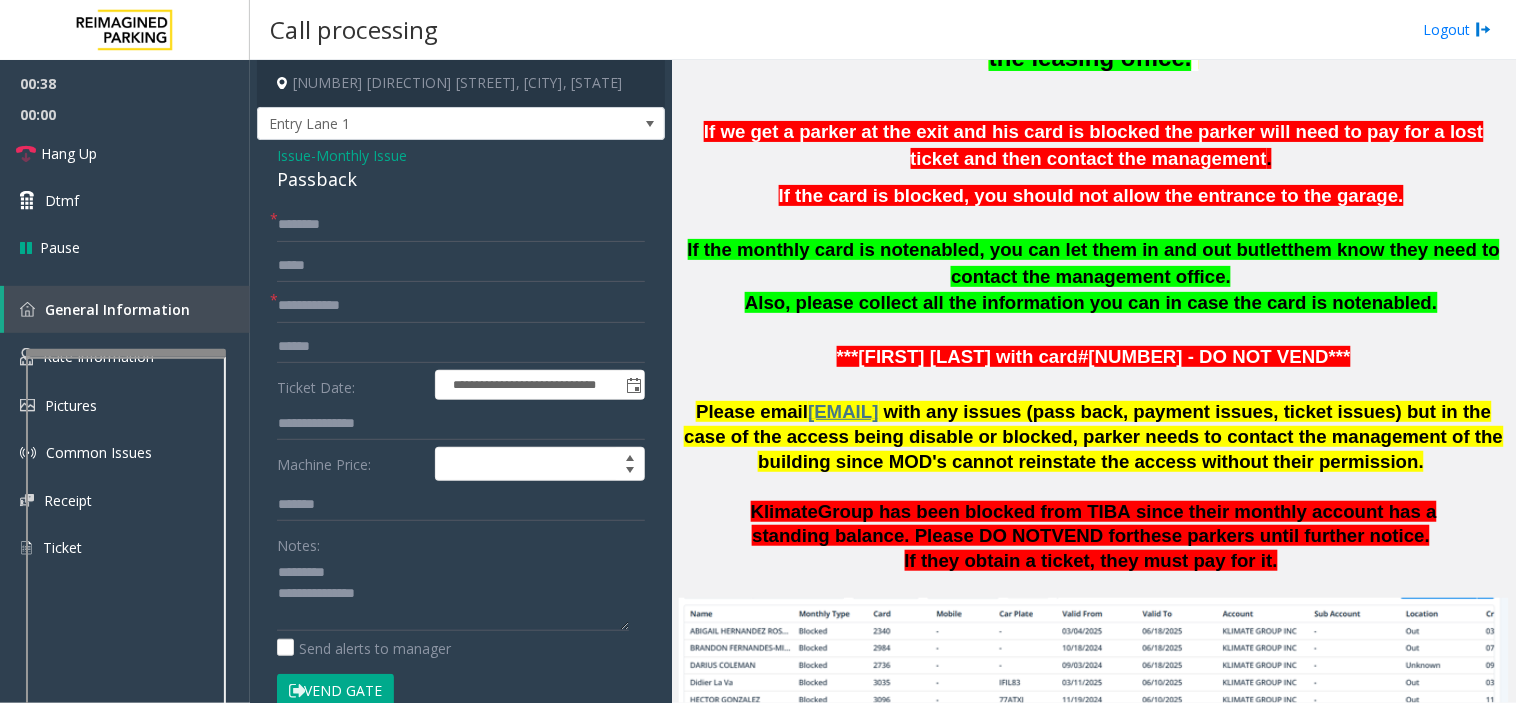 click on "Passback" 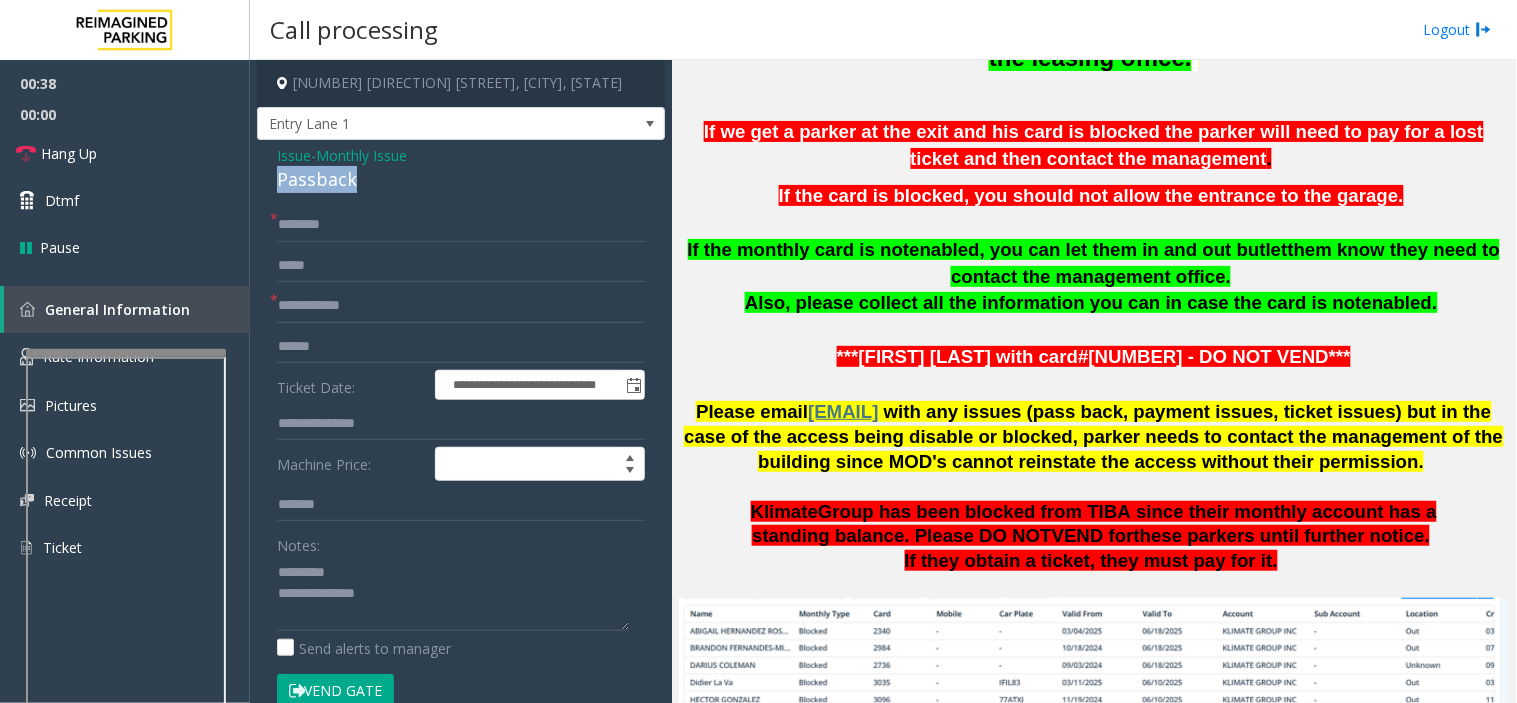 click on "Passback" 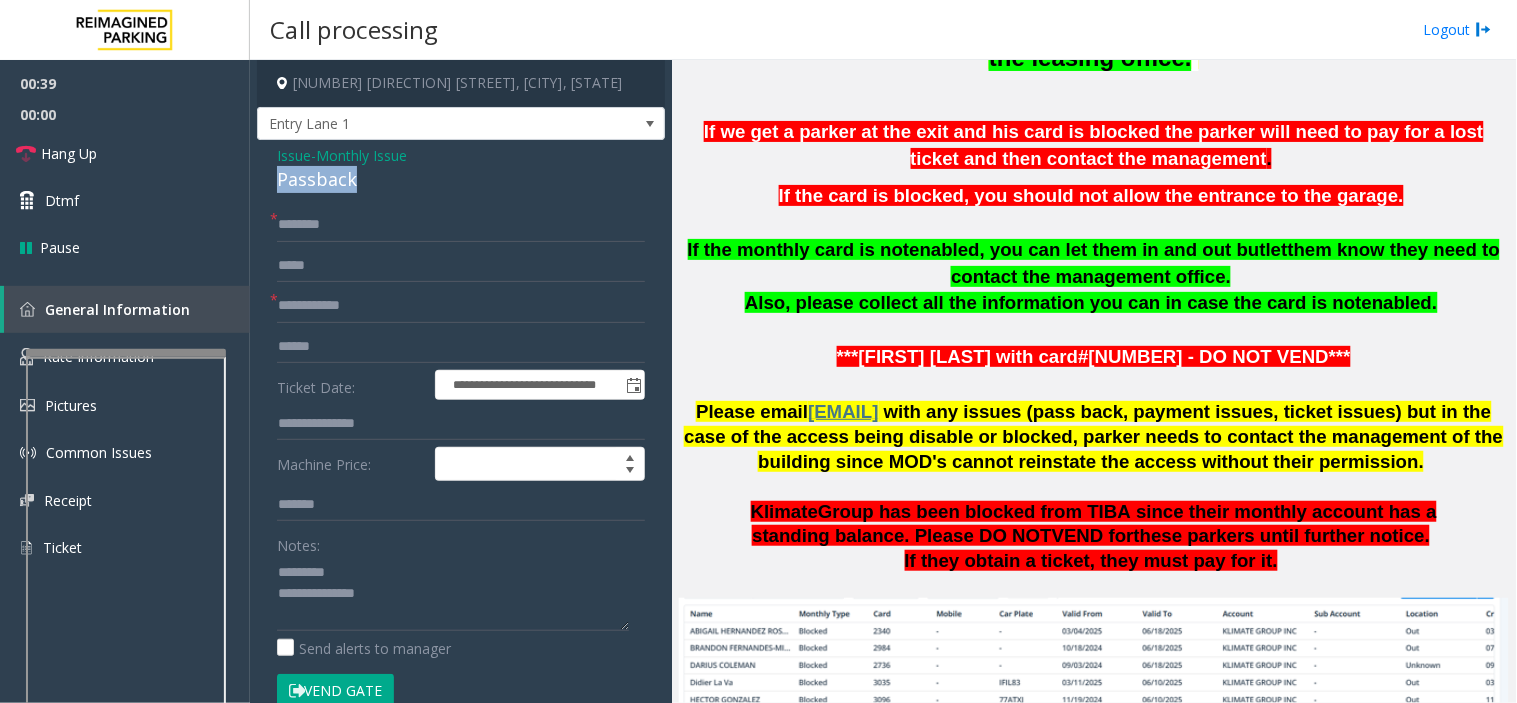 copy on "Passback" 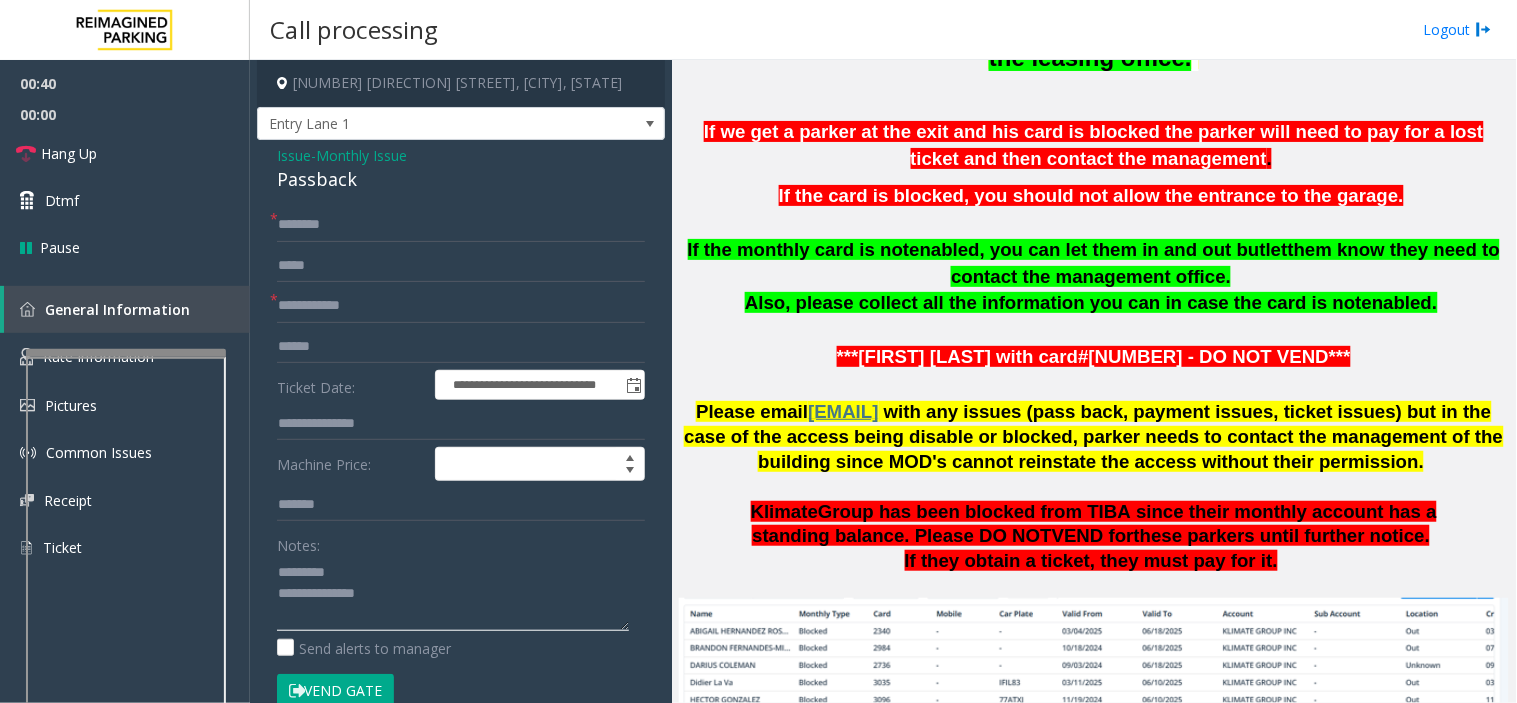 click 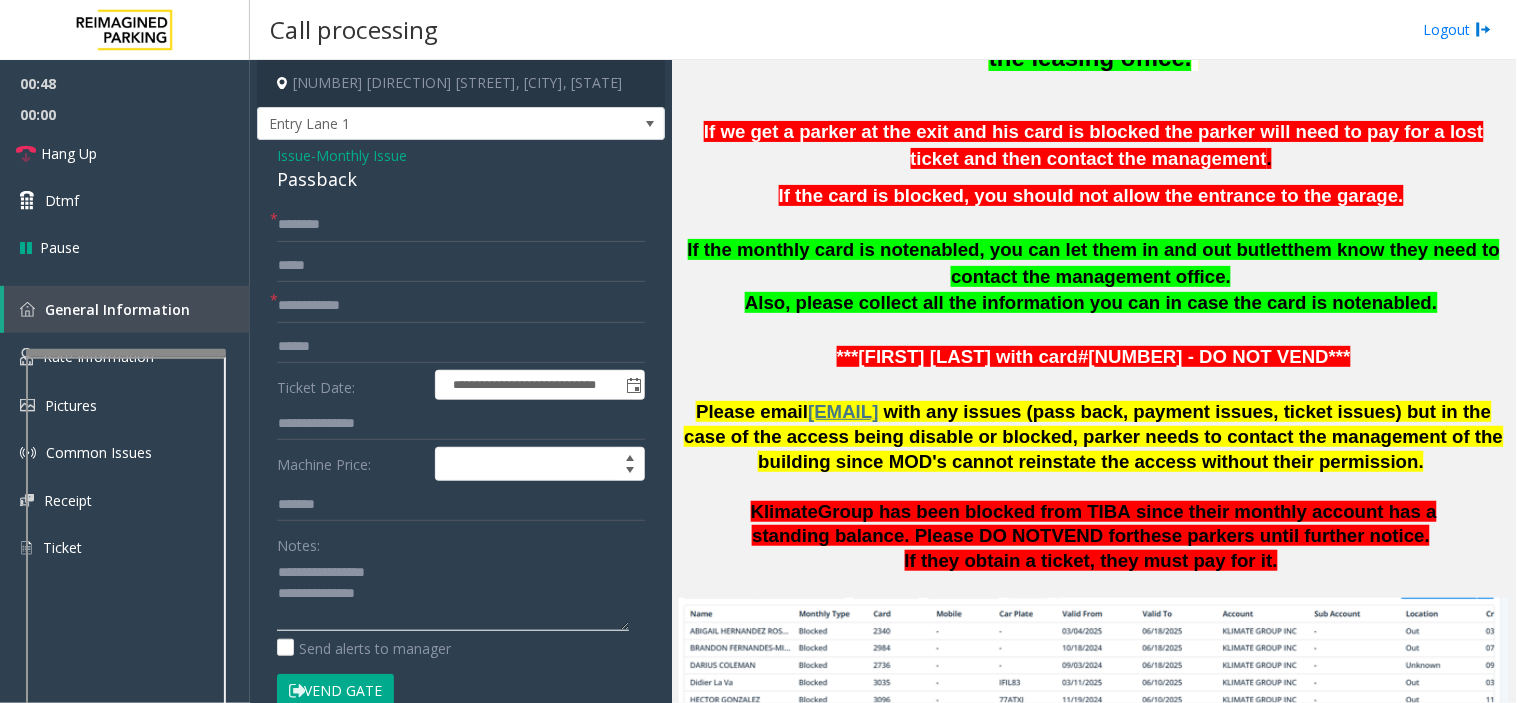 click 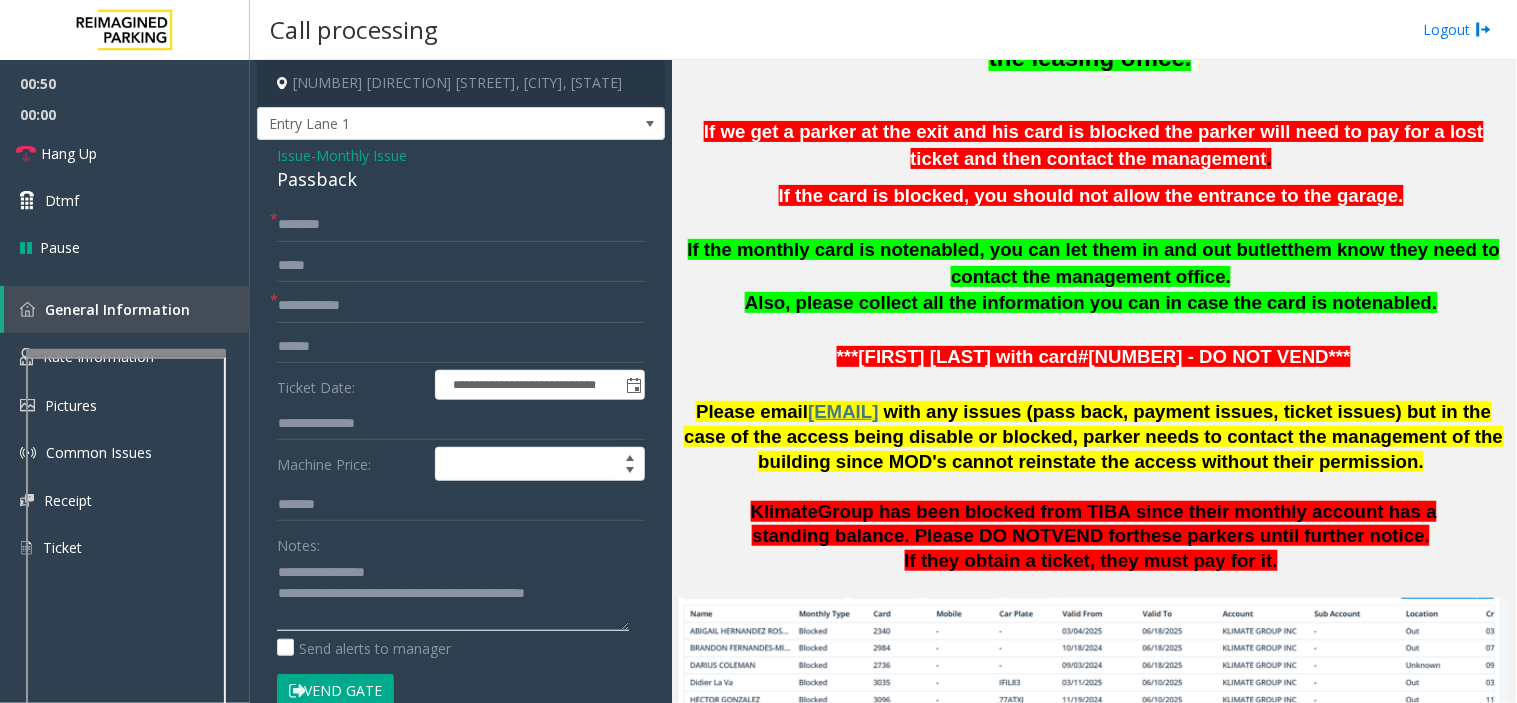 type on "**********" 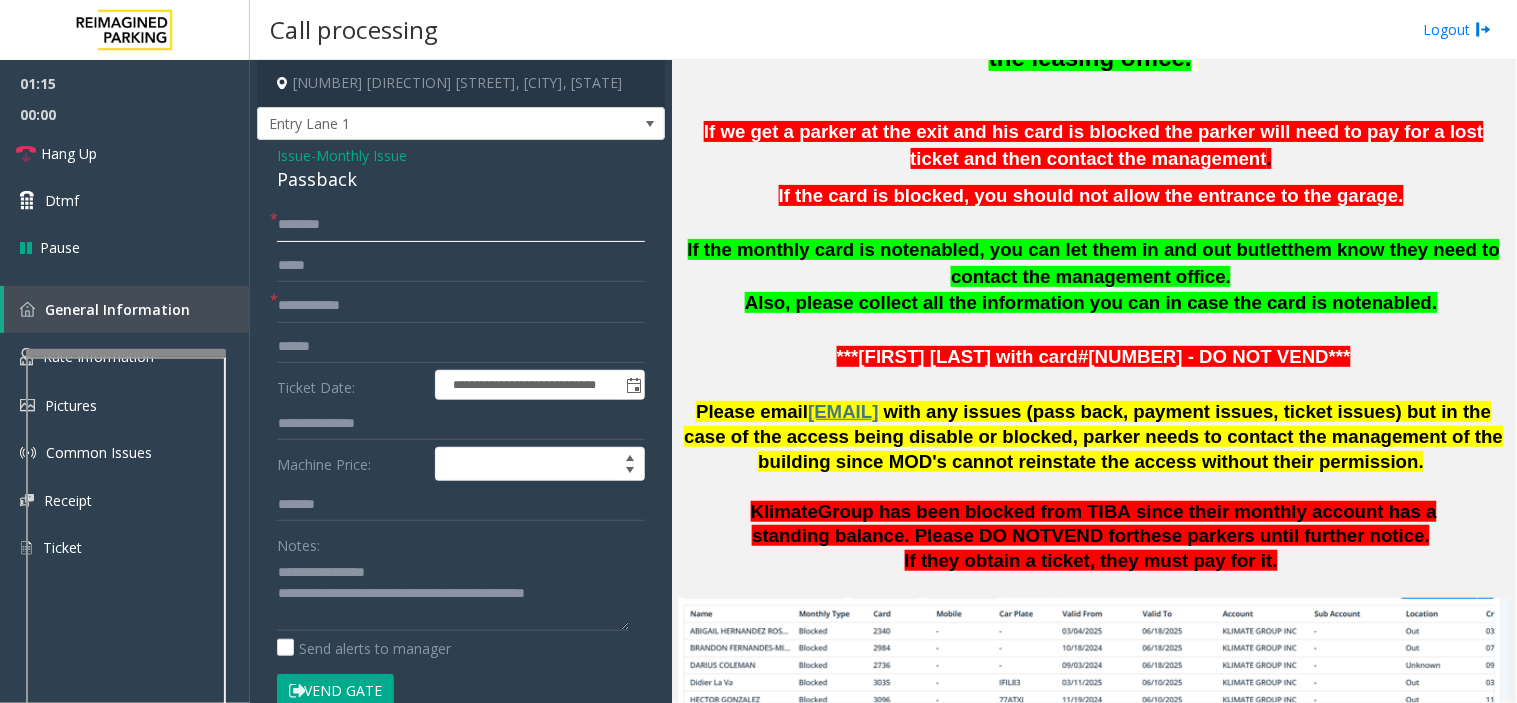 click 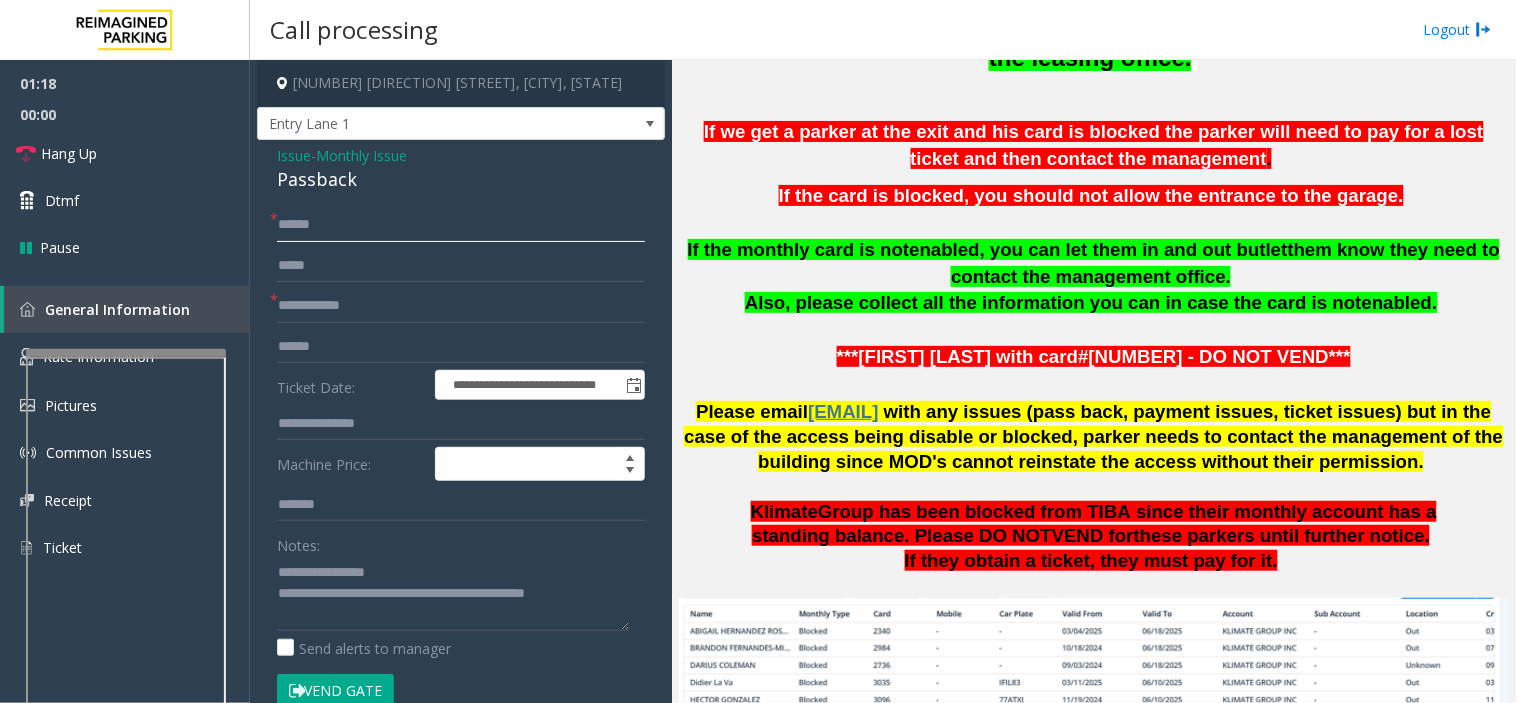 click on "****" 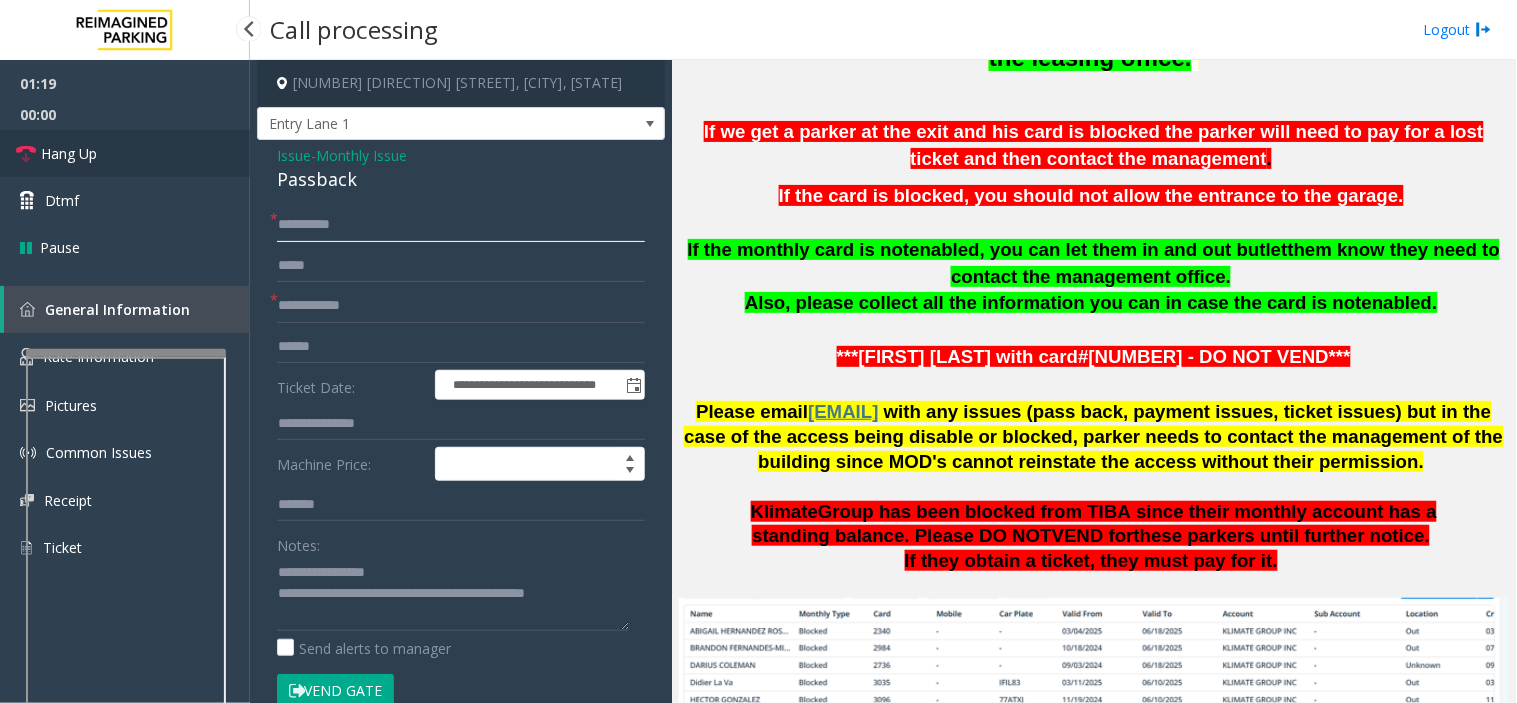 type on "**********" 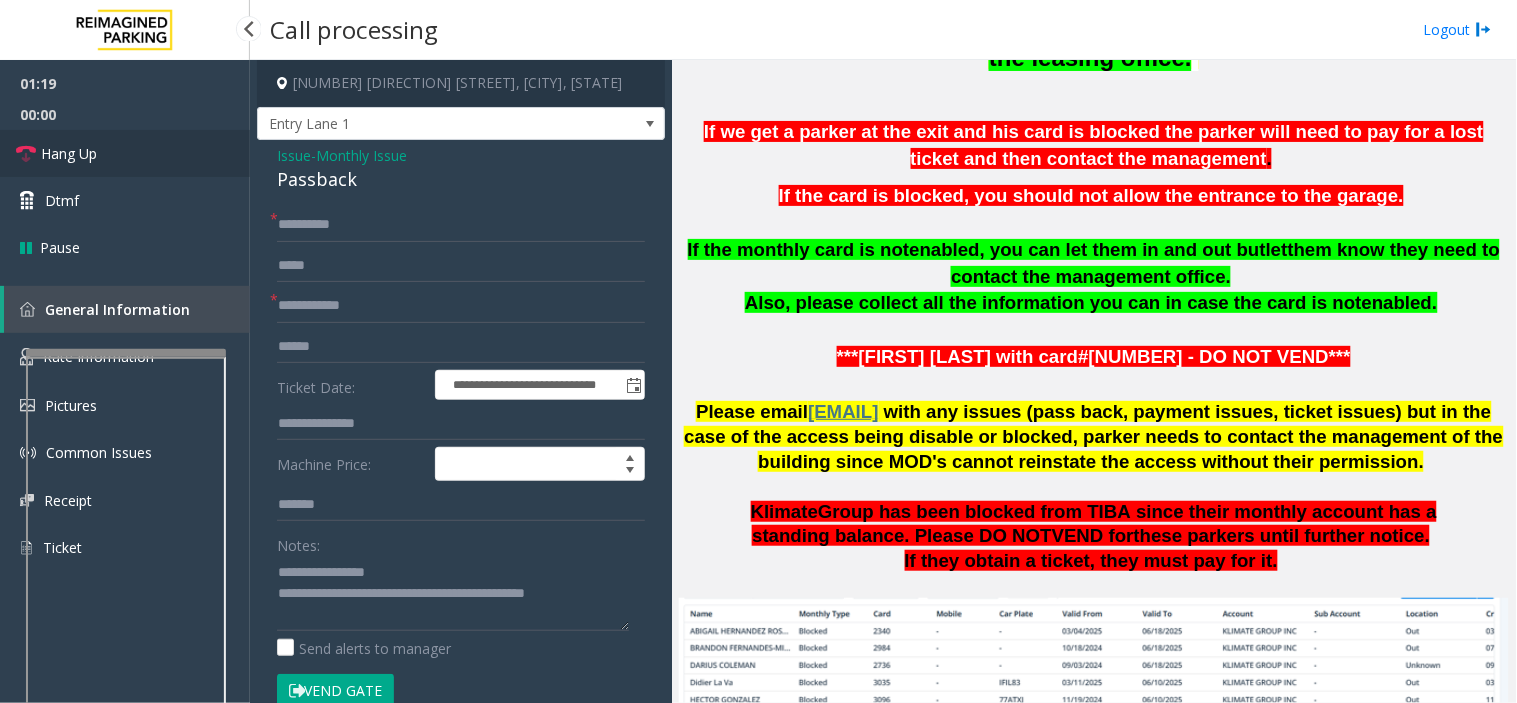 click on "Hang Up" at bounding box center (125, 153) 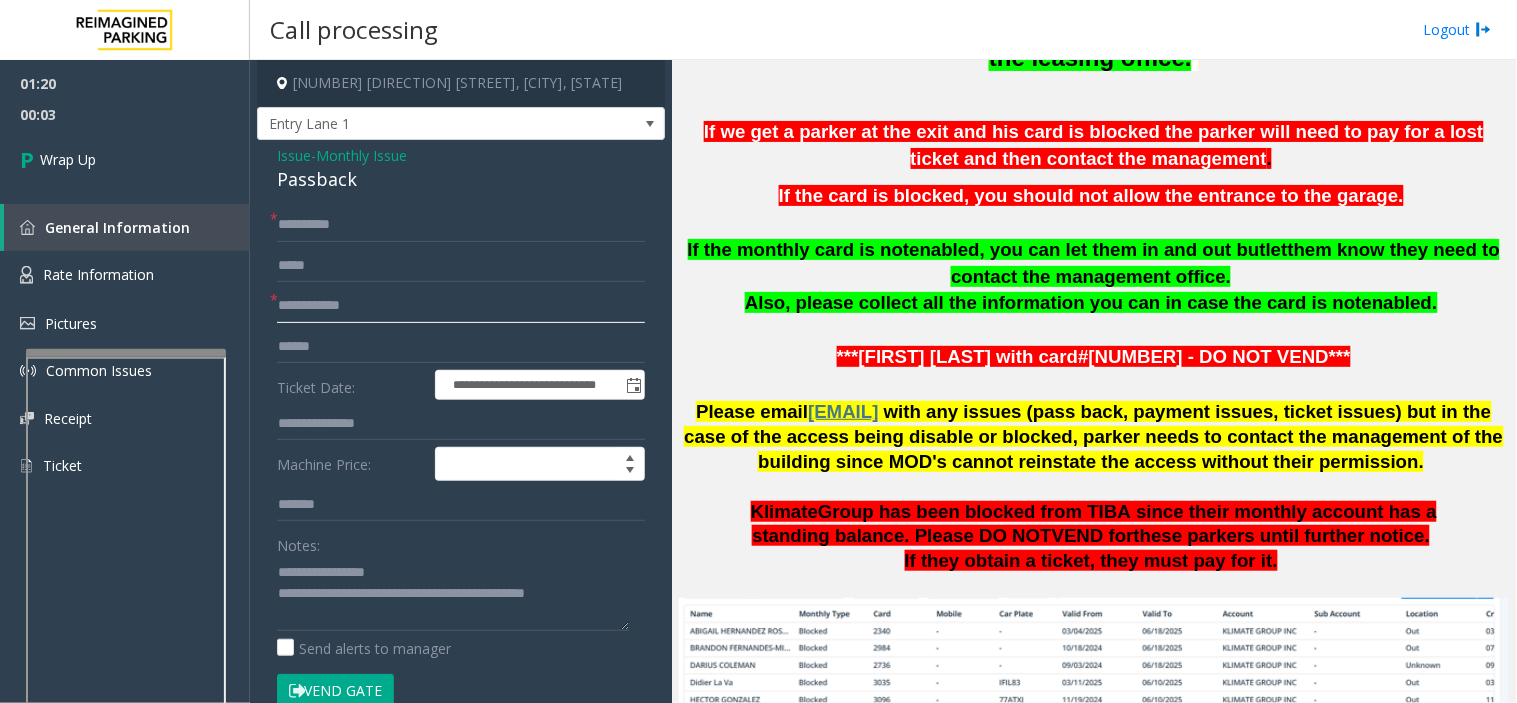 click 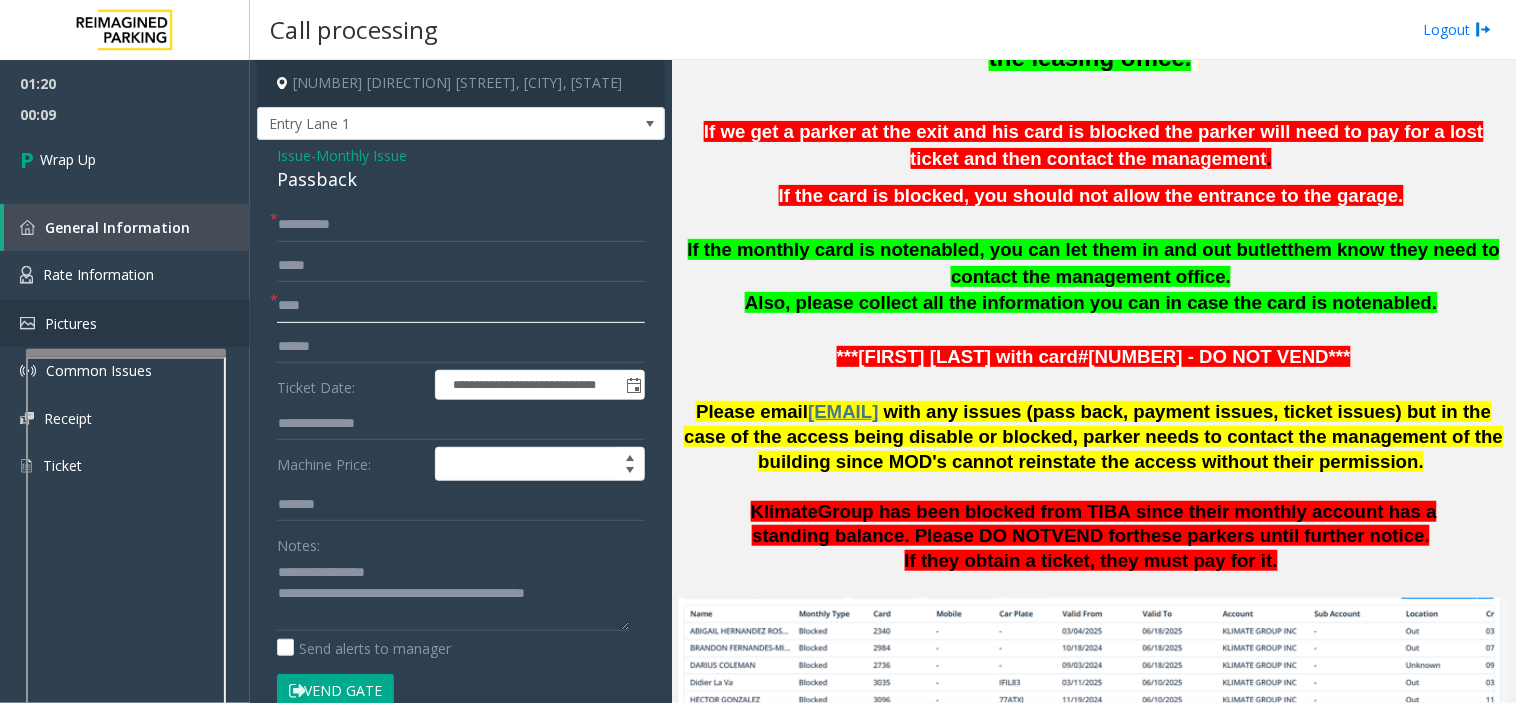 drag, startPoint x: 317, startPoint y: 313, endPoint x: 227, endPoint y: 303, distance: 90.55385 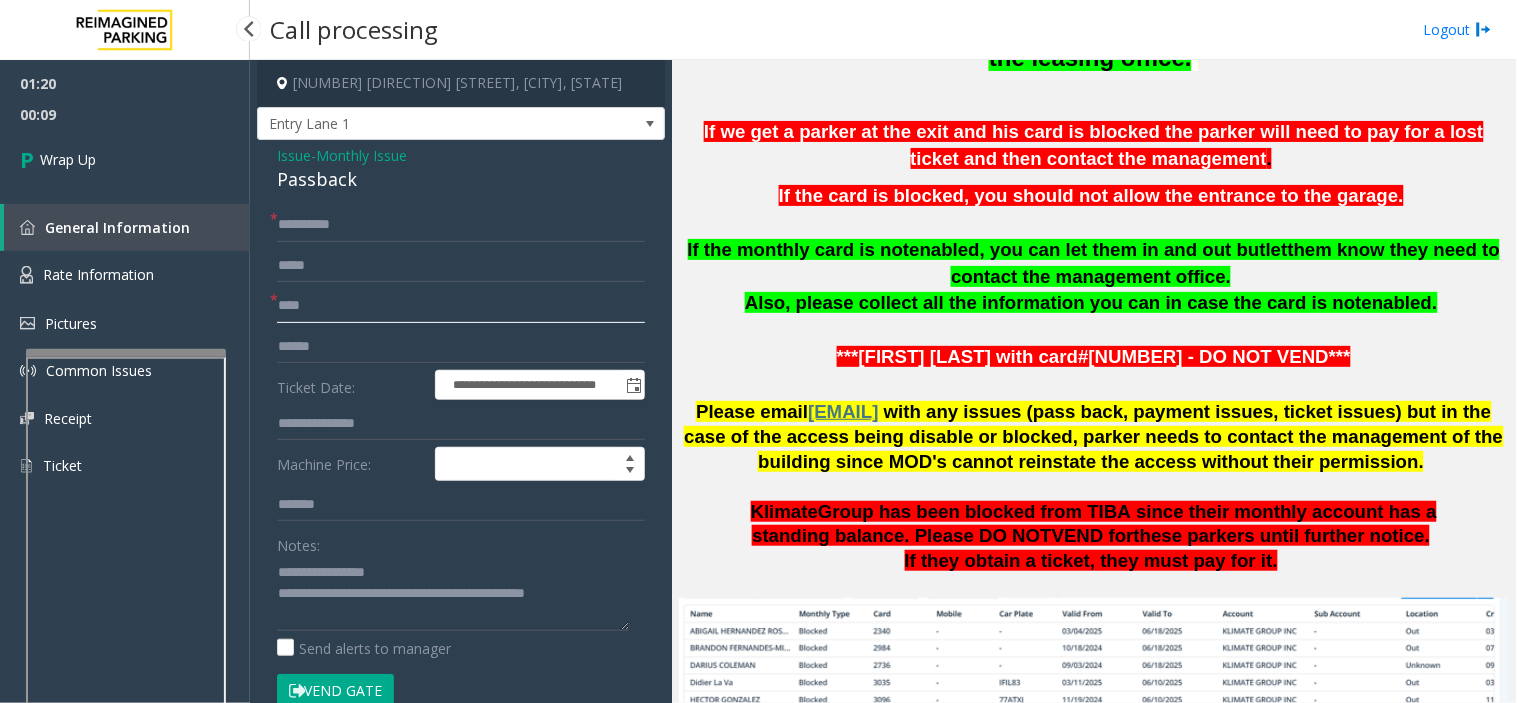 paste 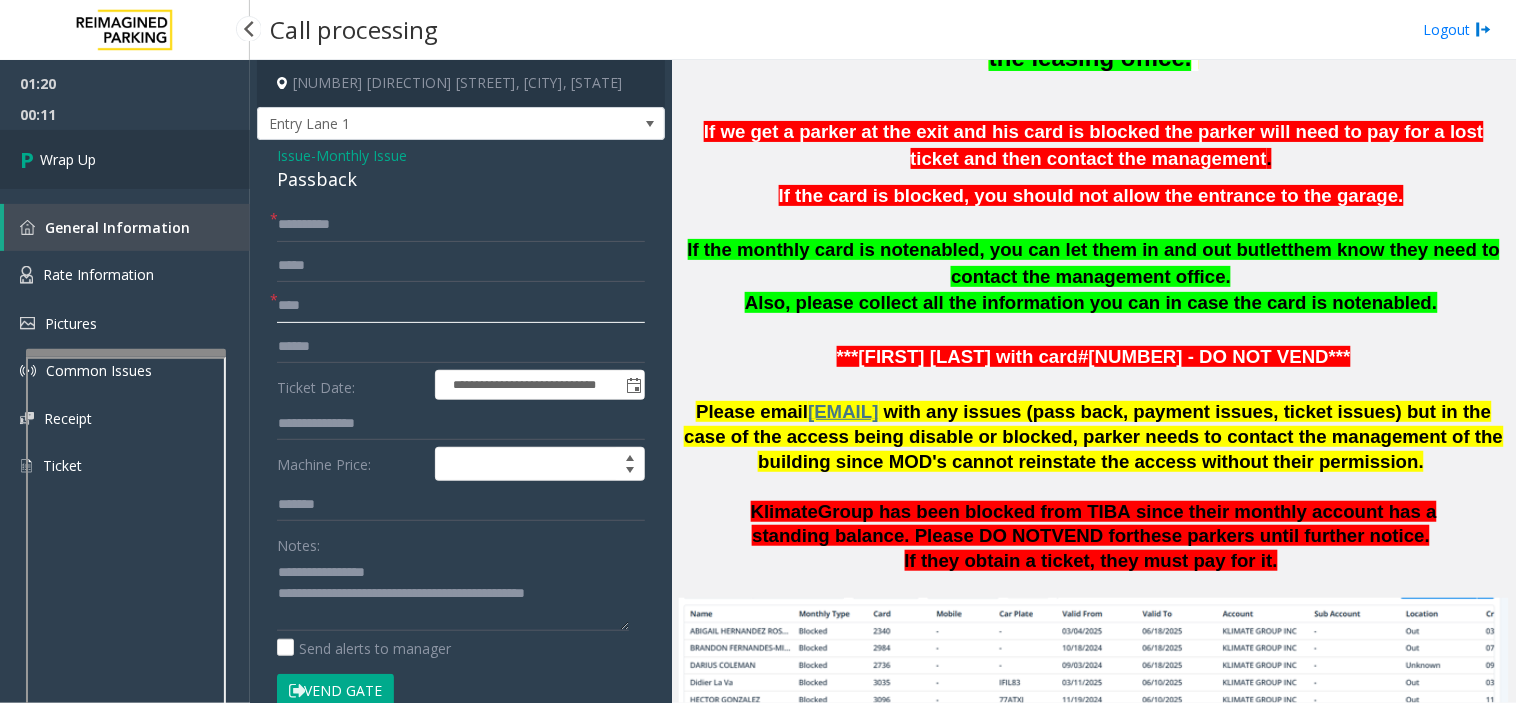 type on "****" 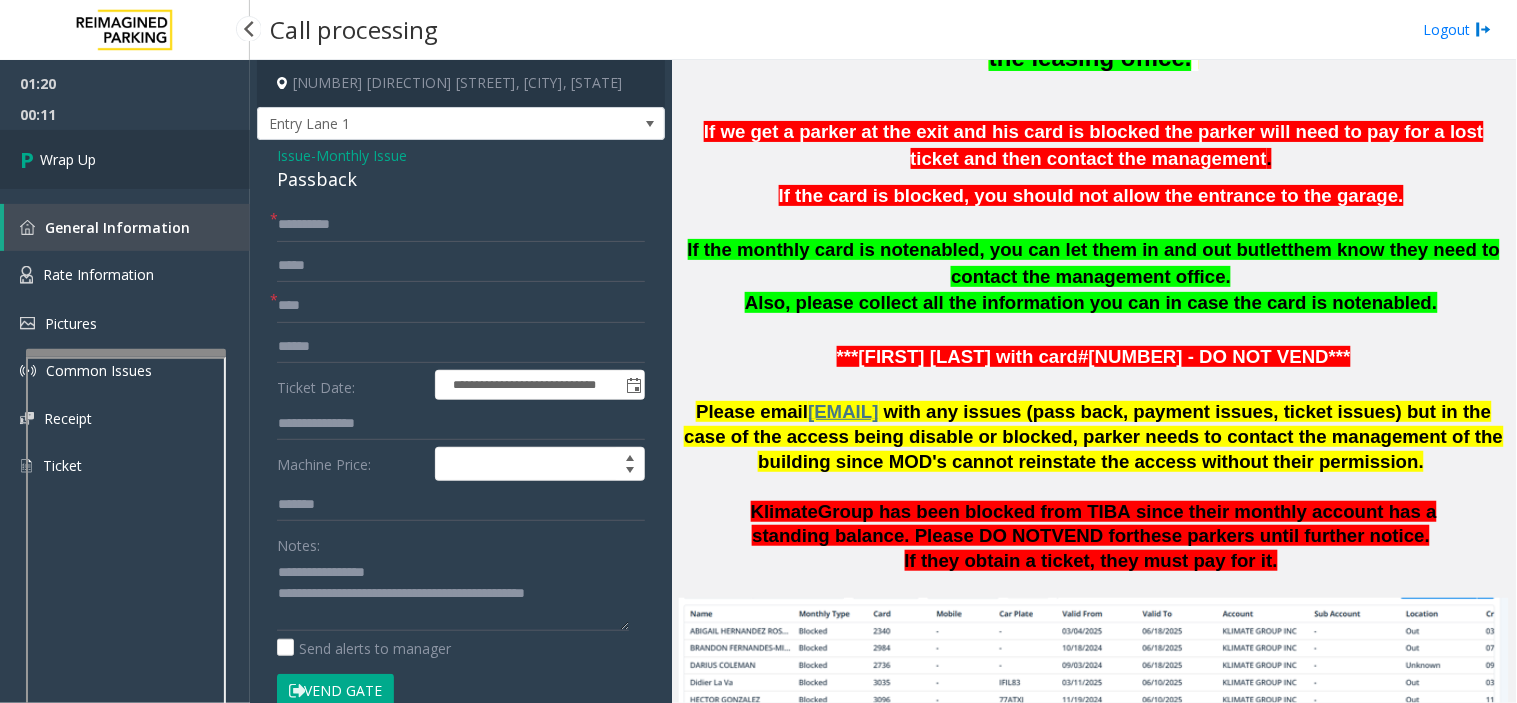 click on "Wrap Up" at bounding box center [125, 159] 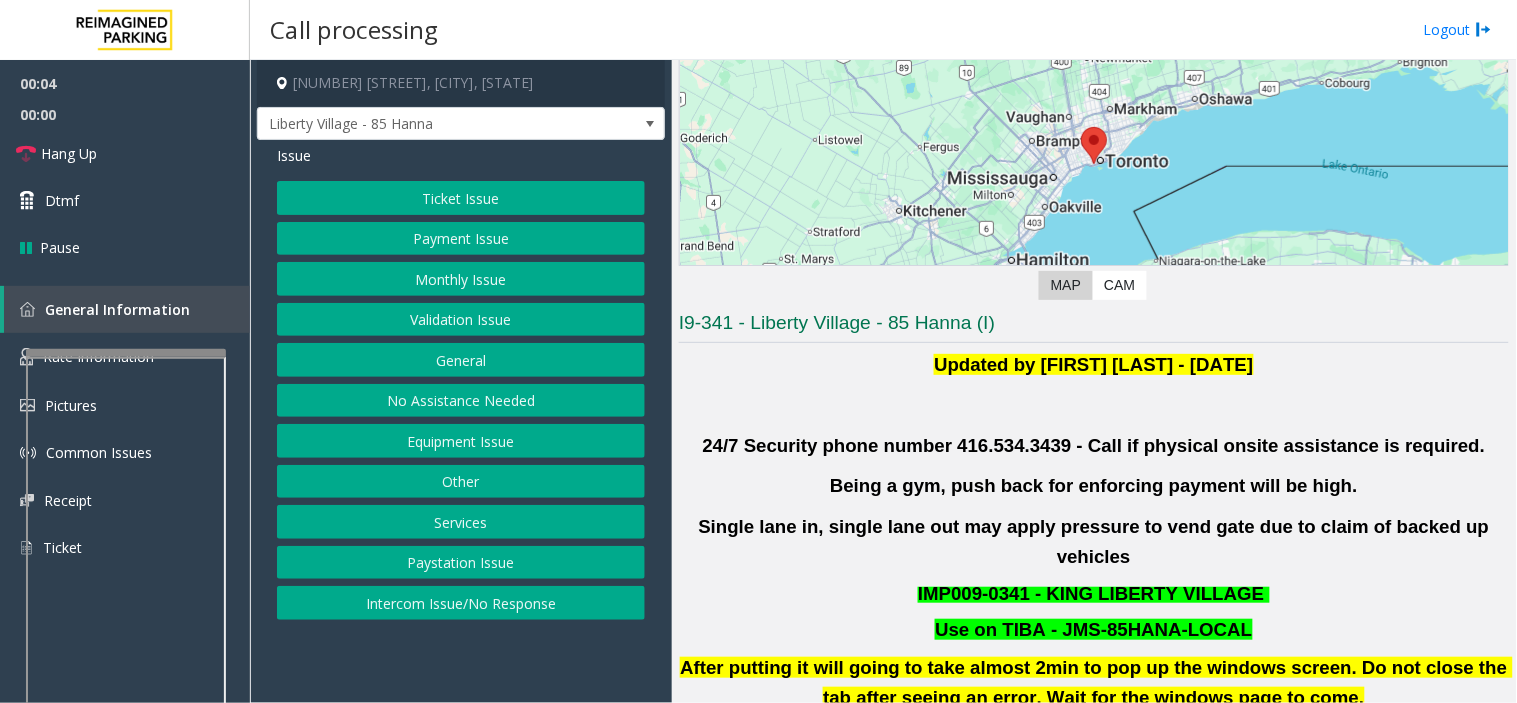 scroll, scrollTop: 222, scrollLeft: 0, axis: vertical 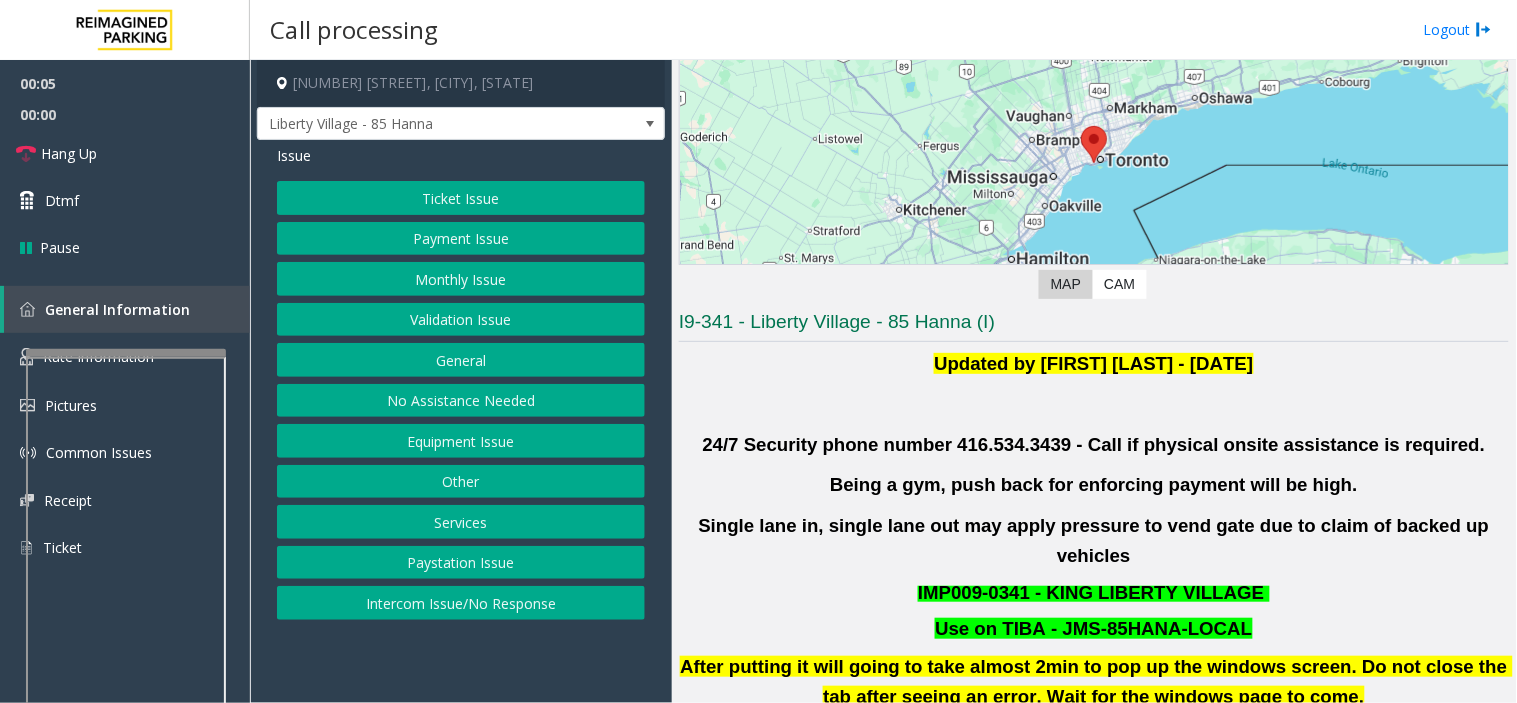 click on "Validation Issue" 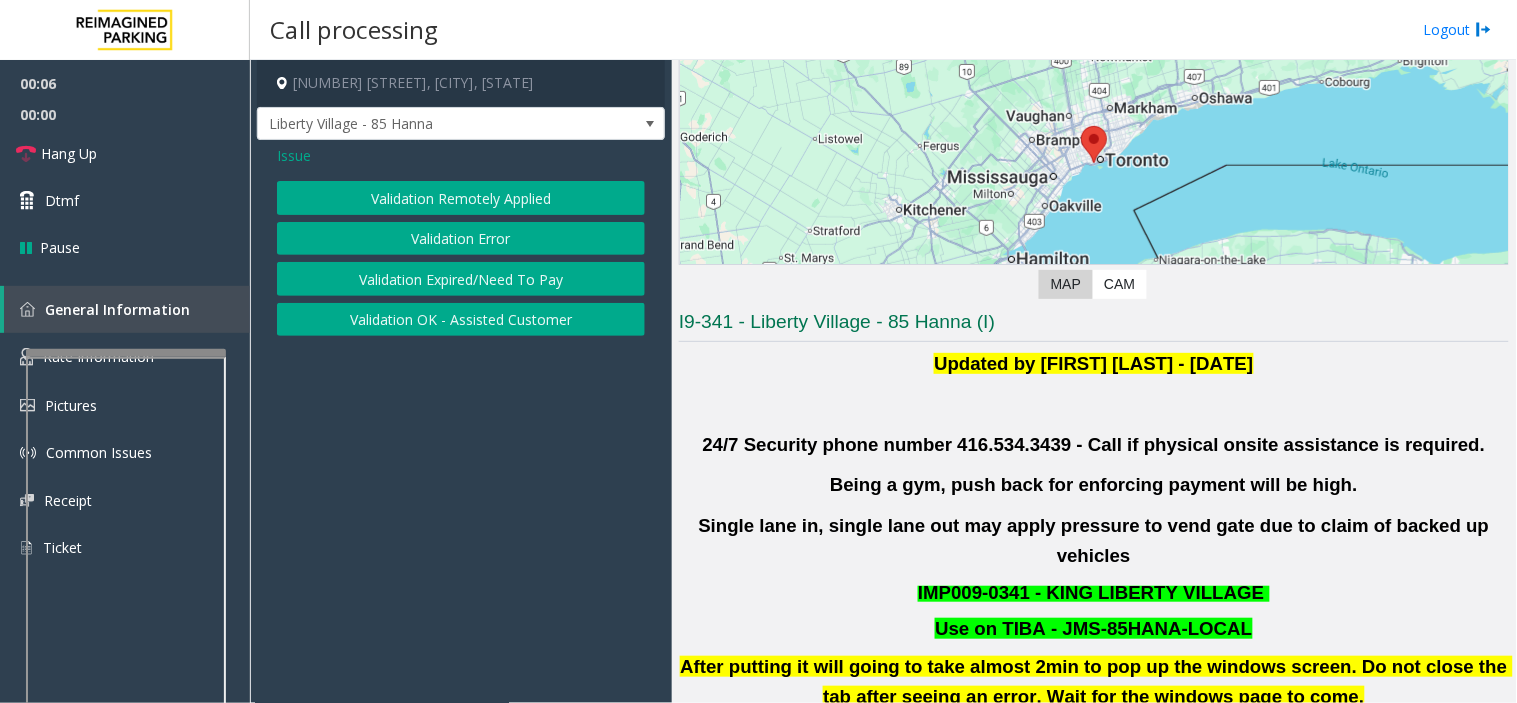 click on "Validation Error" 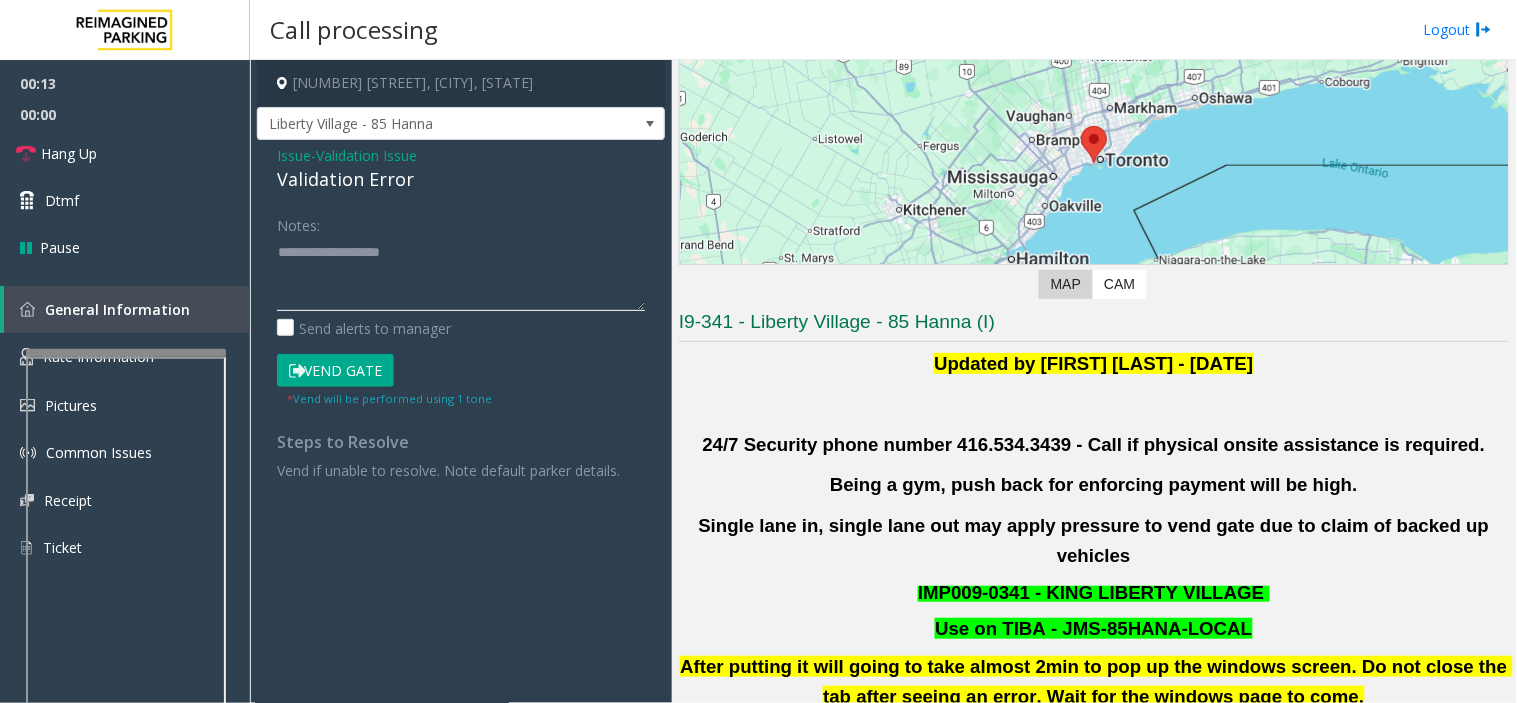 click 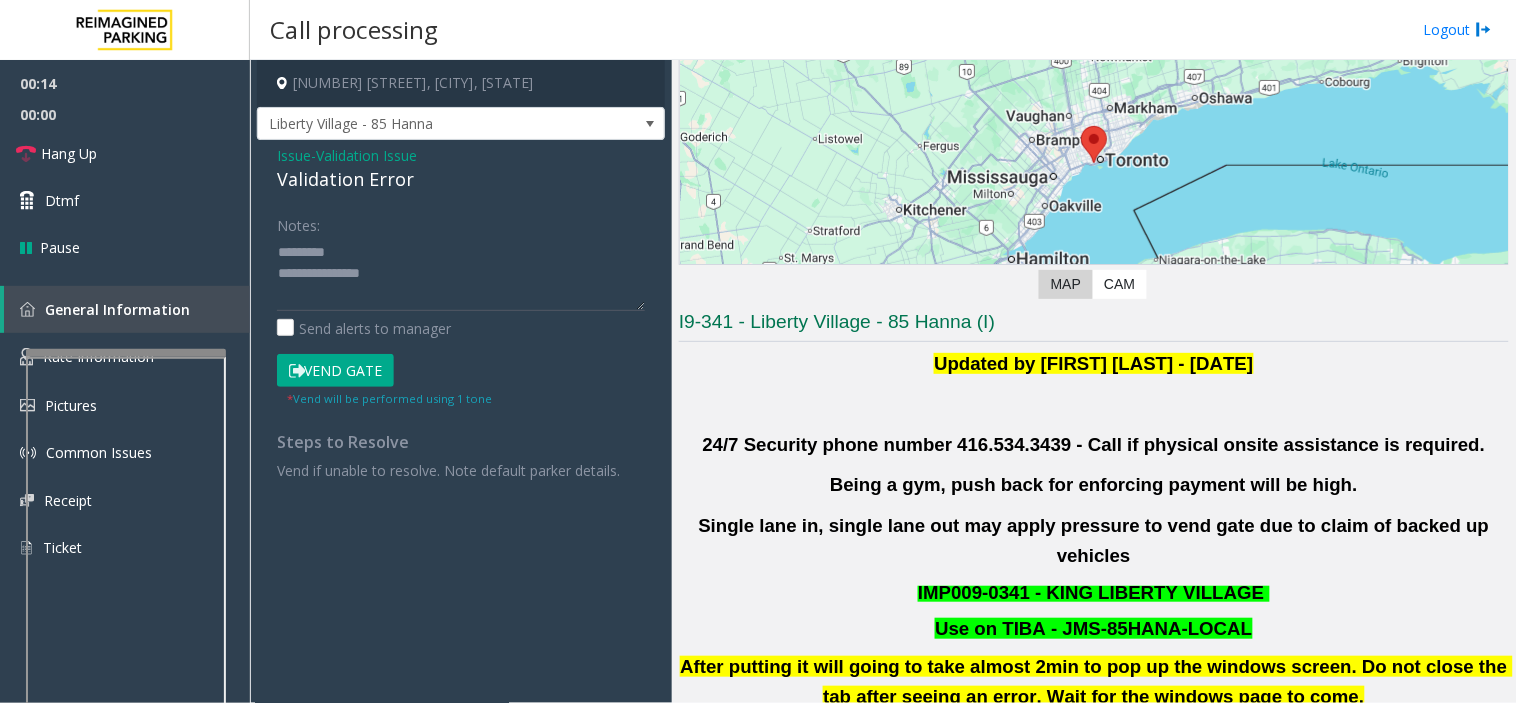 click on "Validation Error" 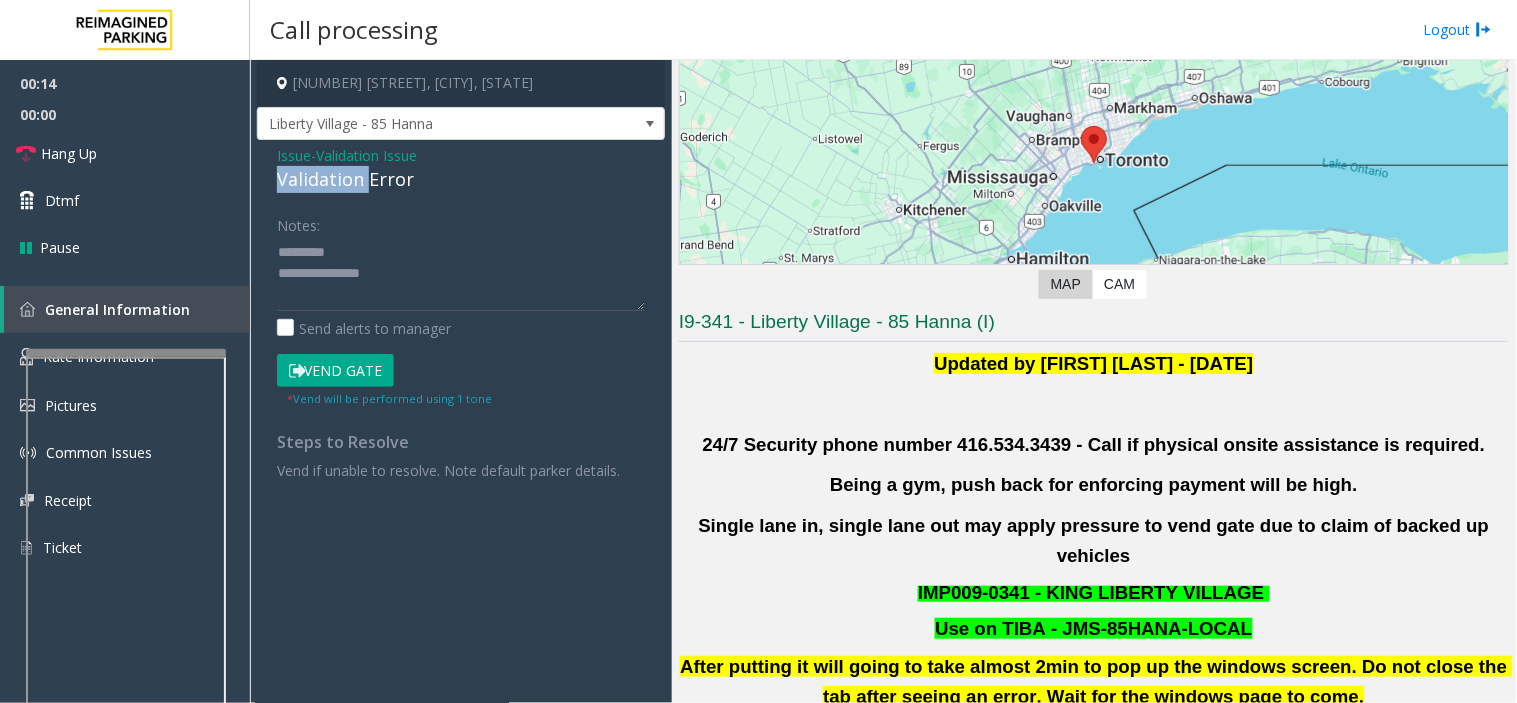 click on "Validation Error" 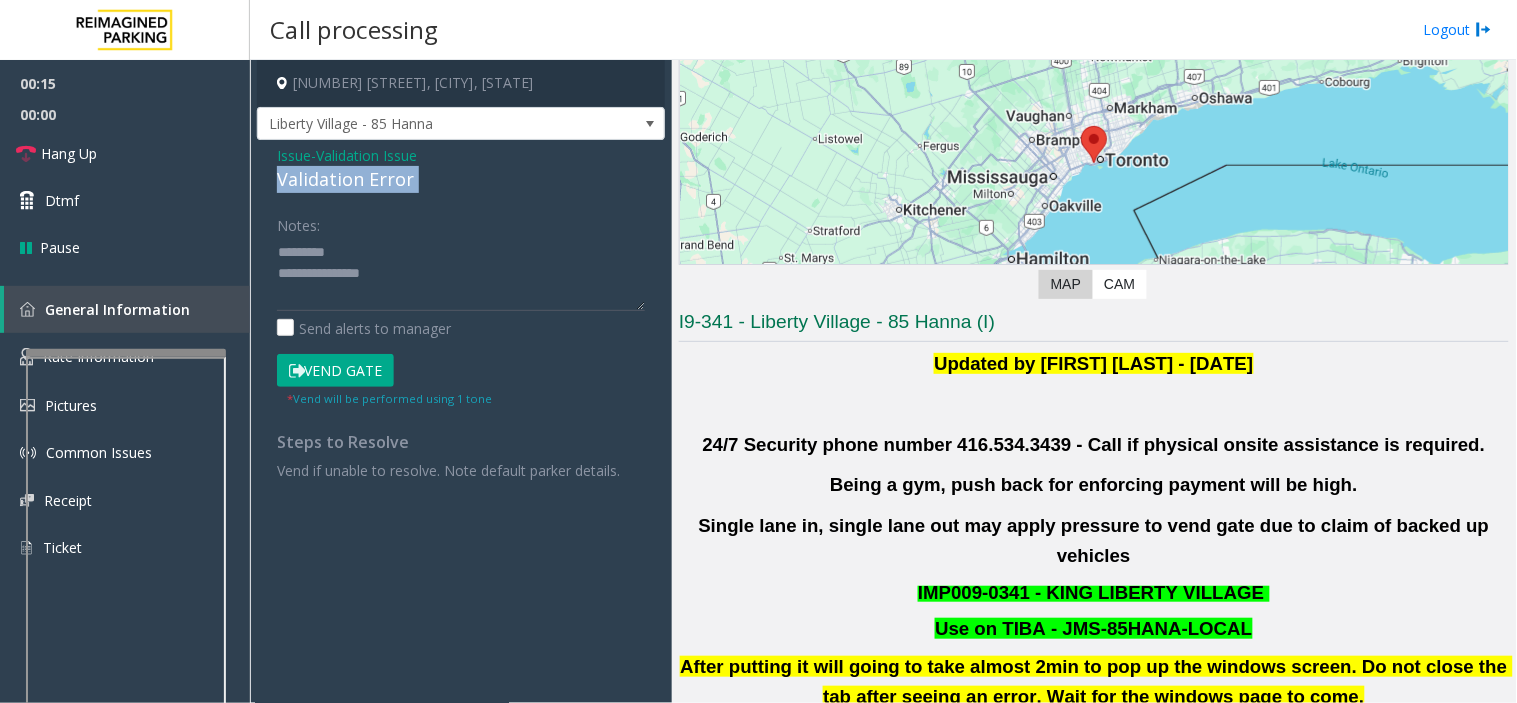 click on "Validation Error" 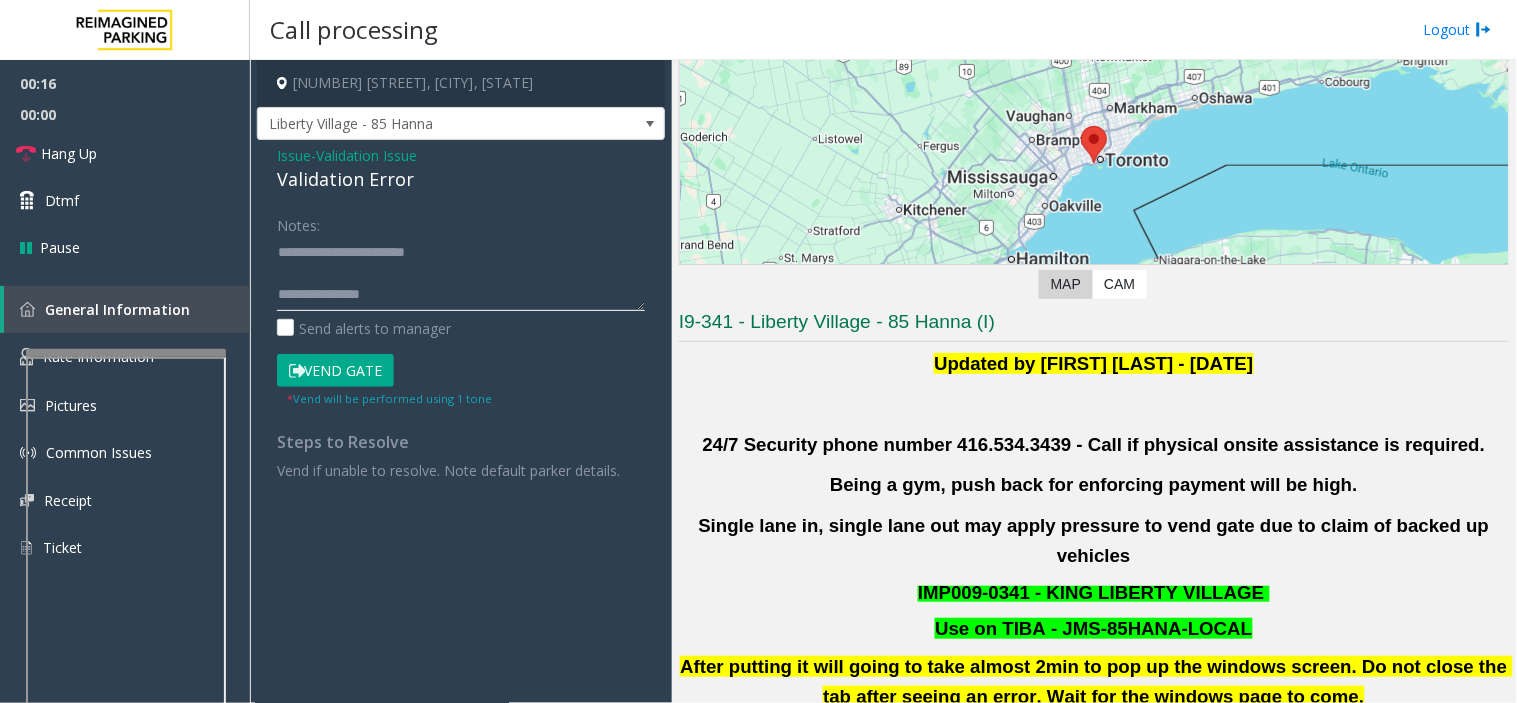 click 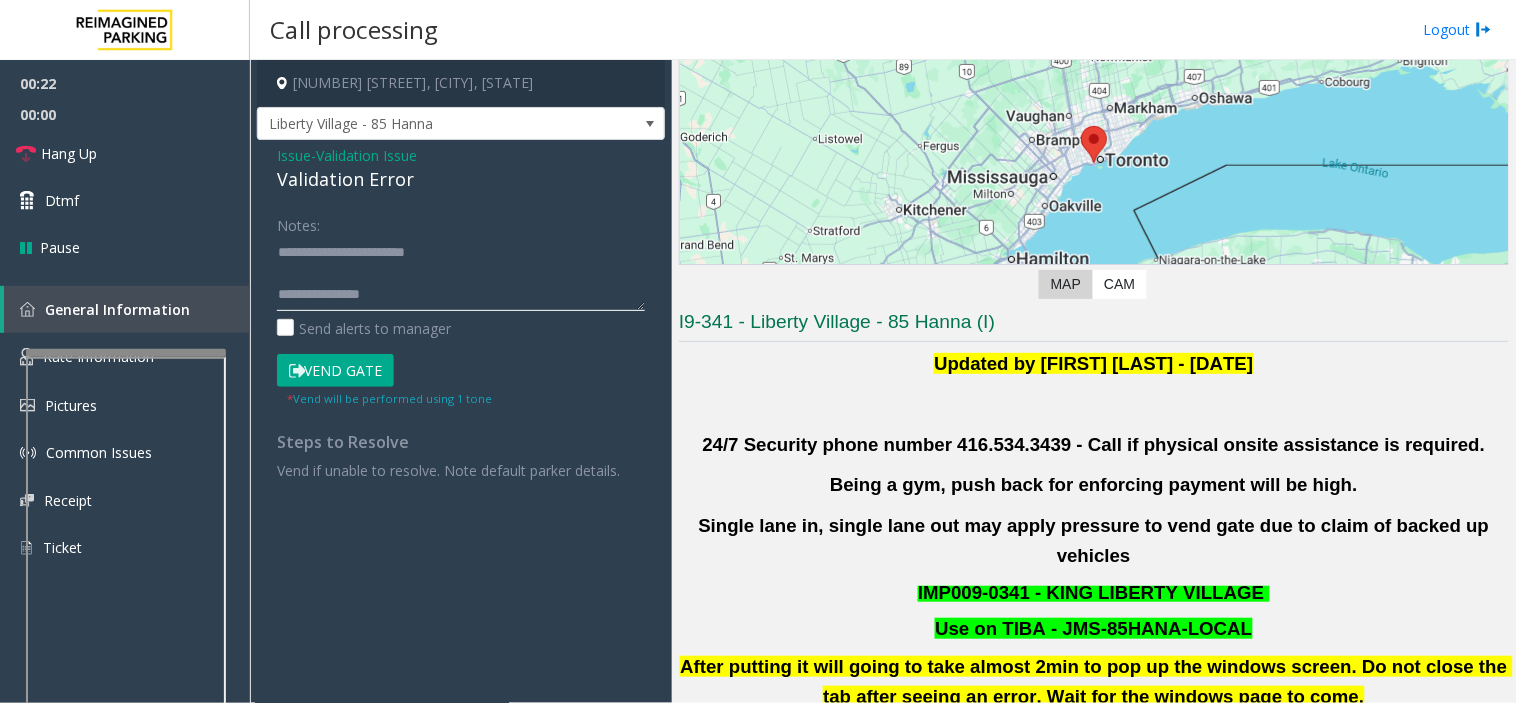 type on "**********" 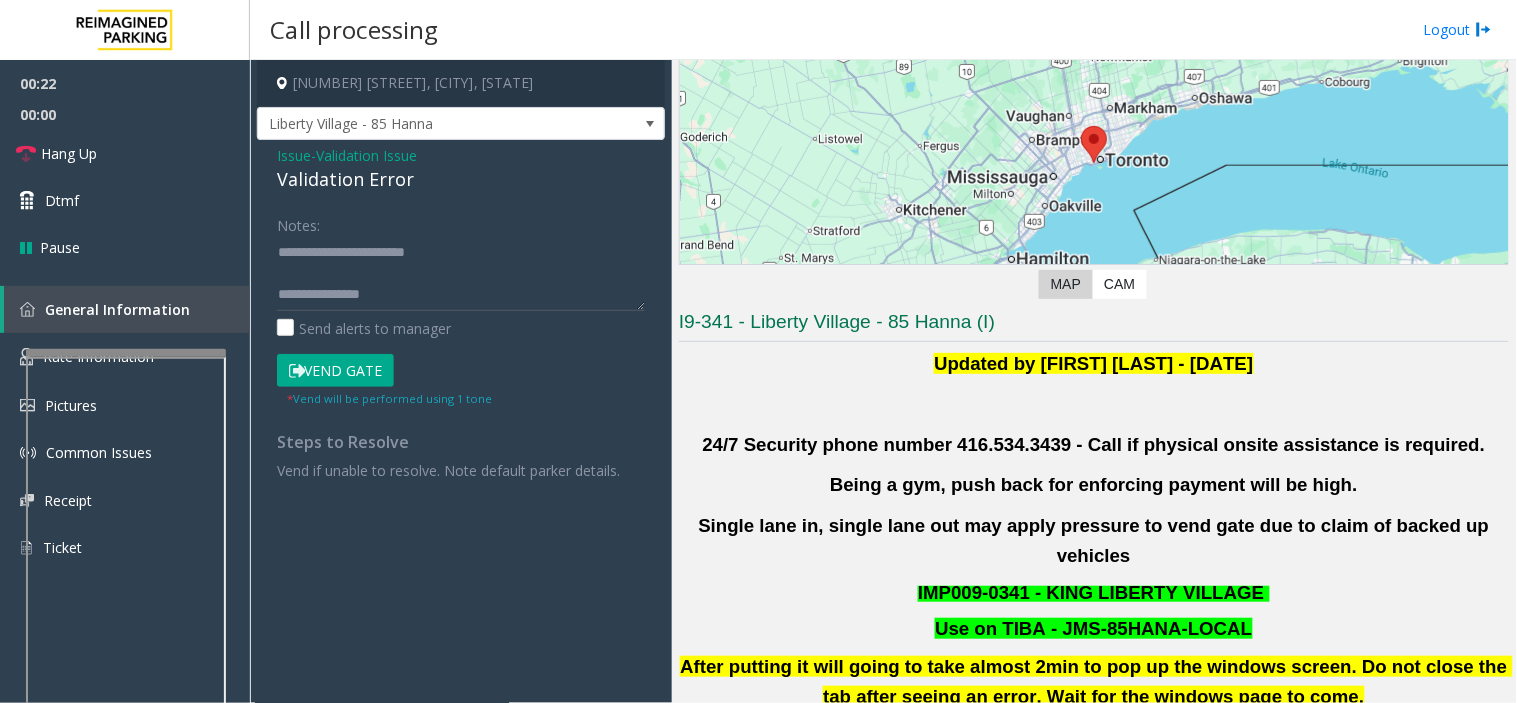 click on "Validation Issue" 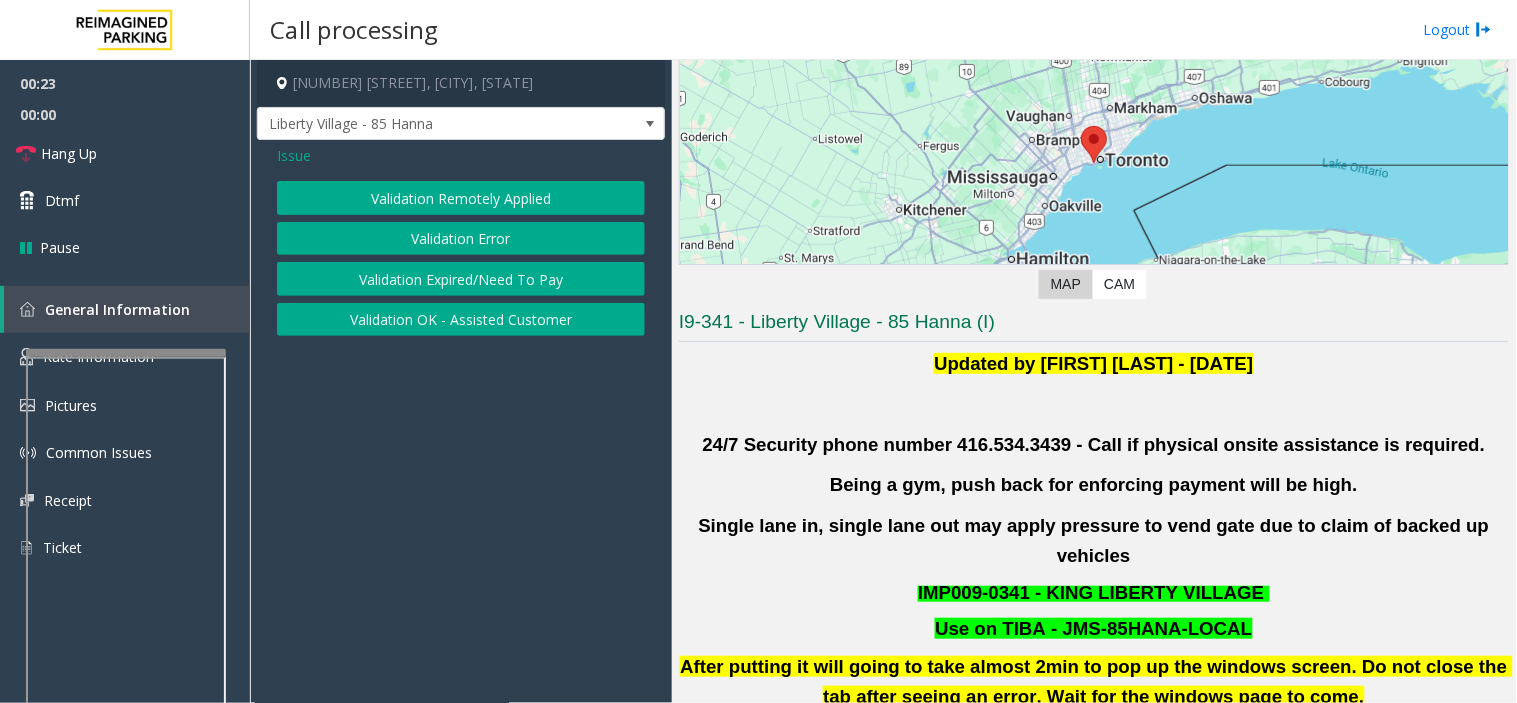click on "Issue" 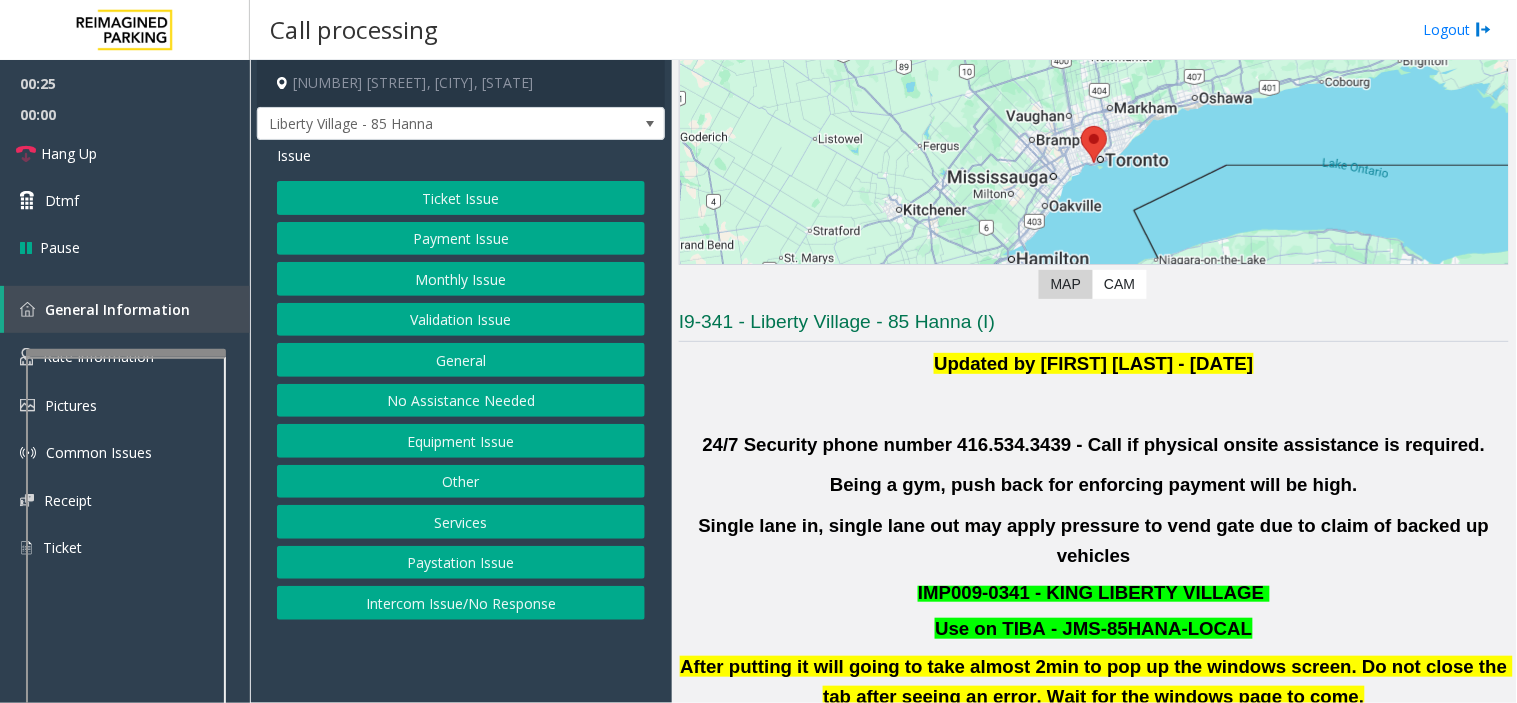 click on "Ticket Issue" 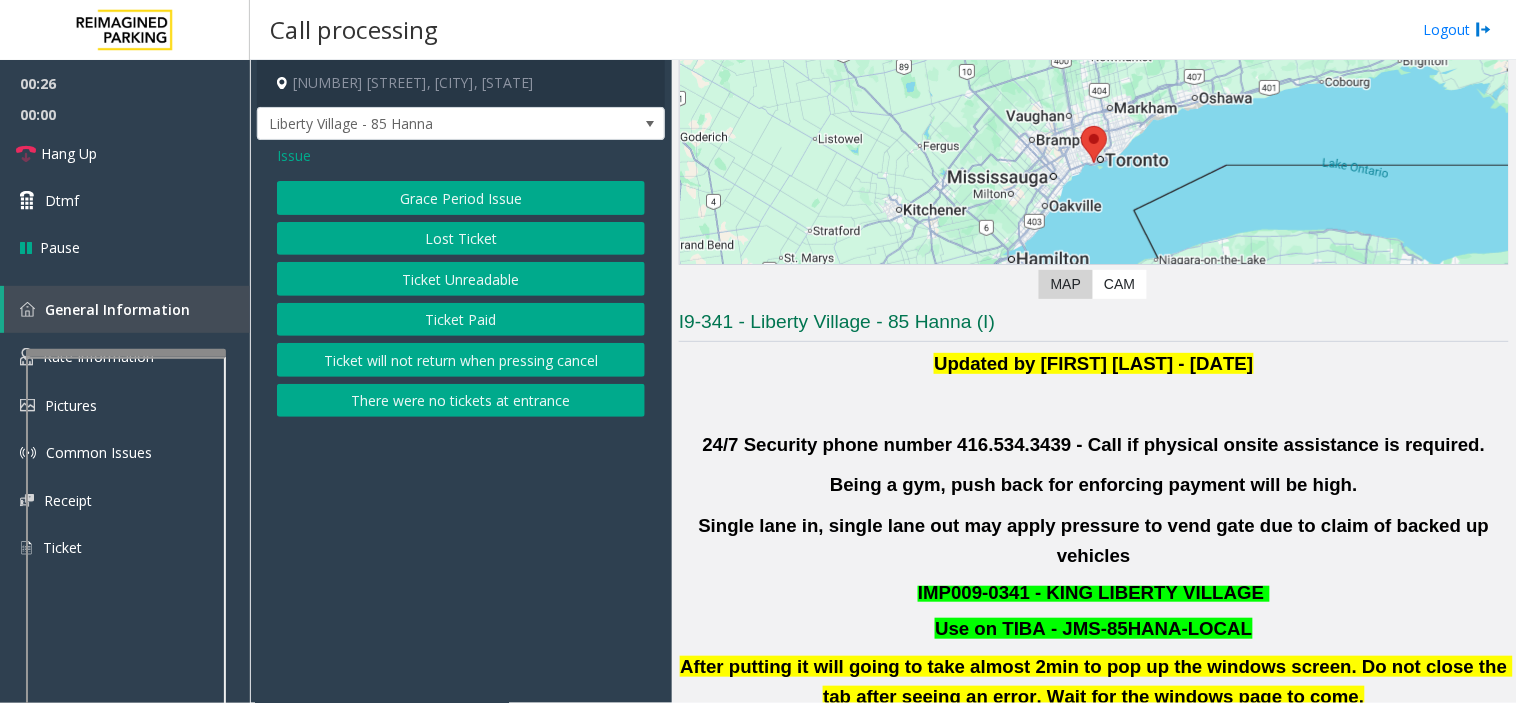 click on "Ticket Unreadable" 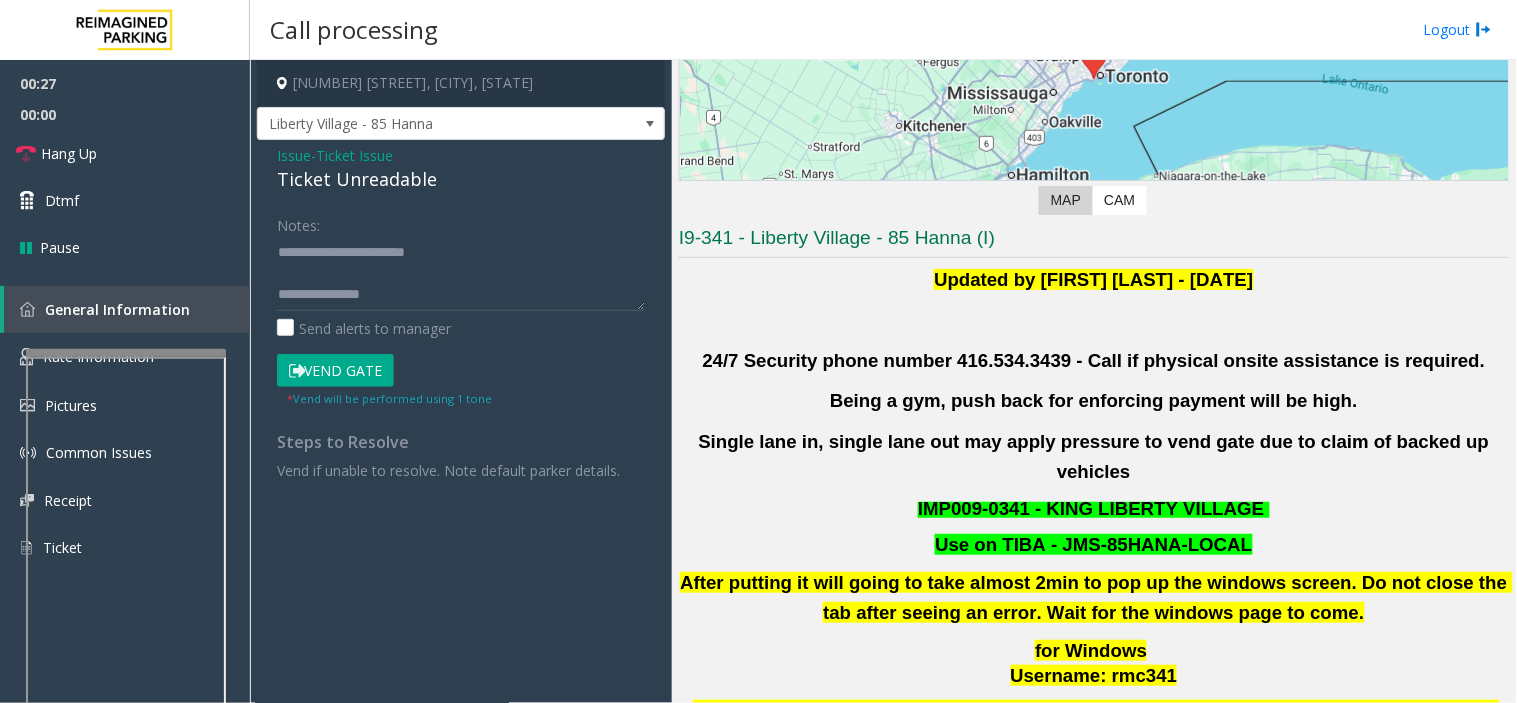 scroll, scrollTop: 444, scrollLeft: 0, axis: vertical 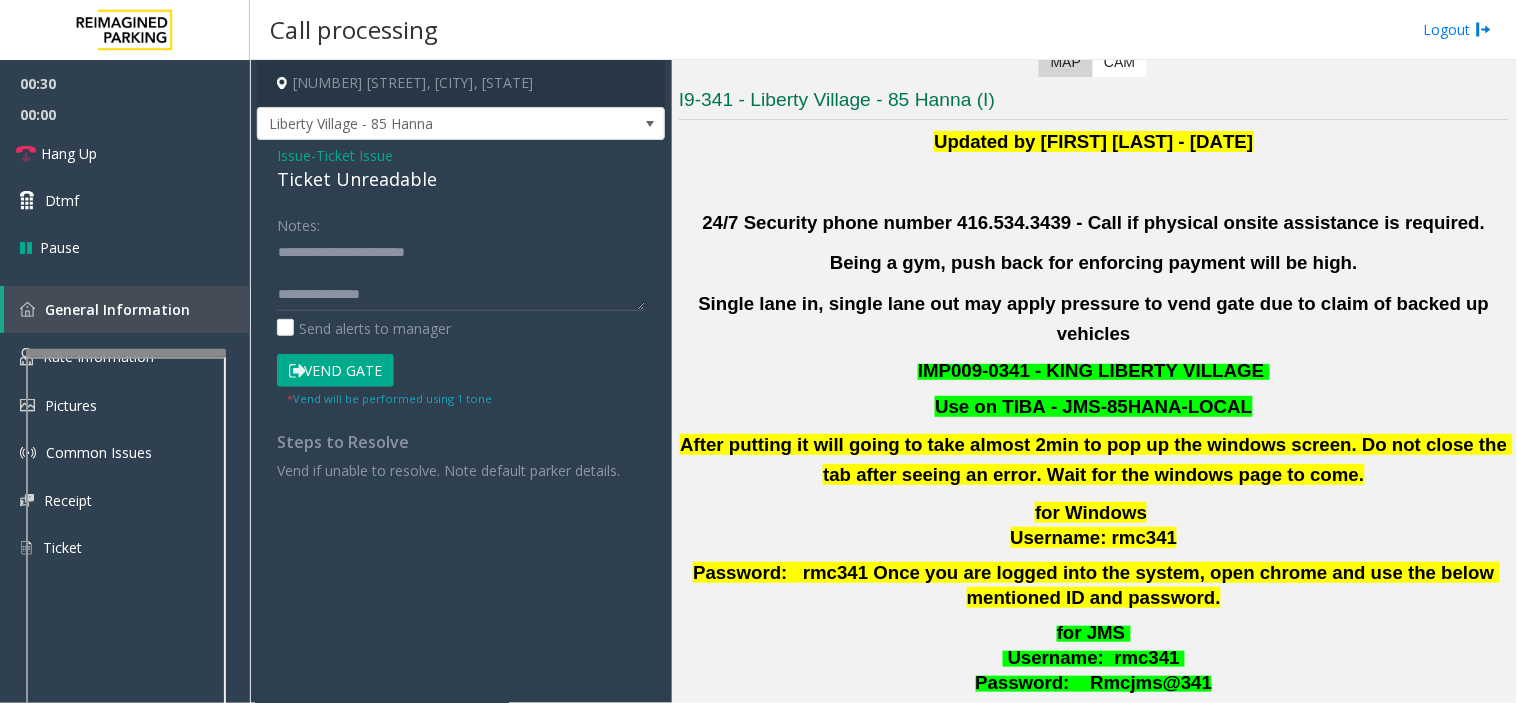 click on "Ticket Unreadable" 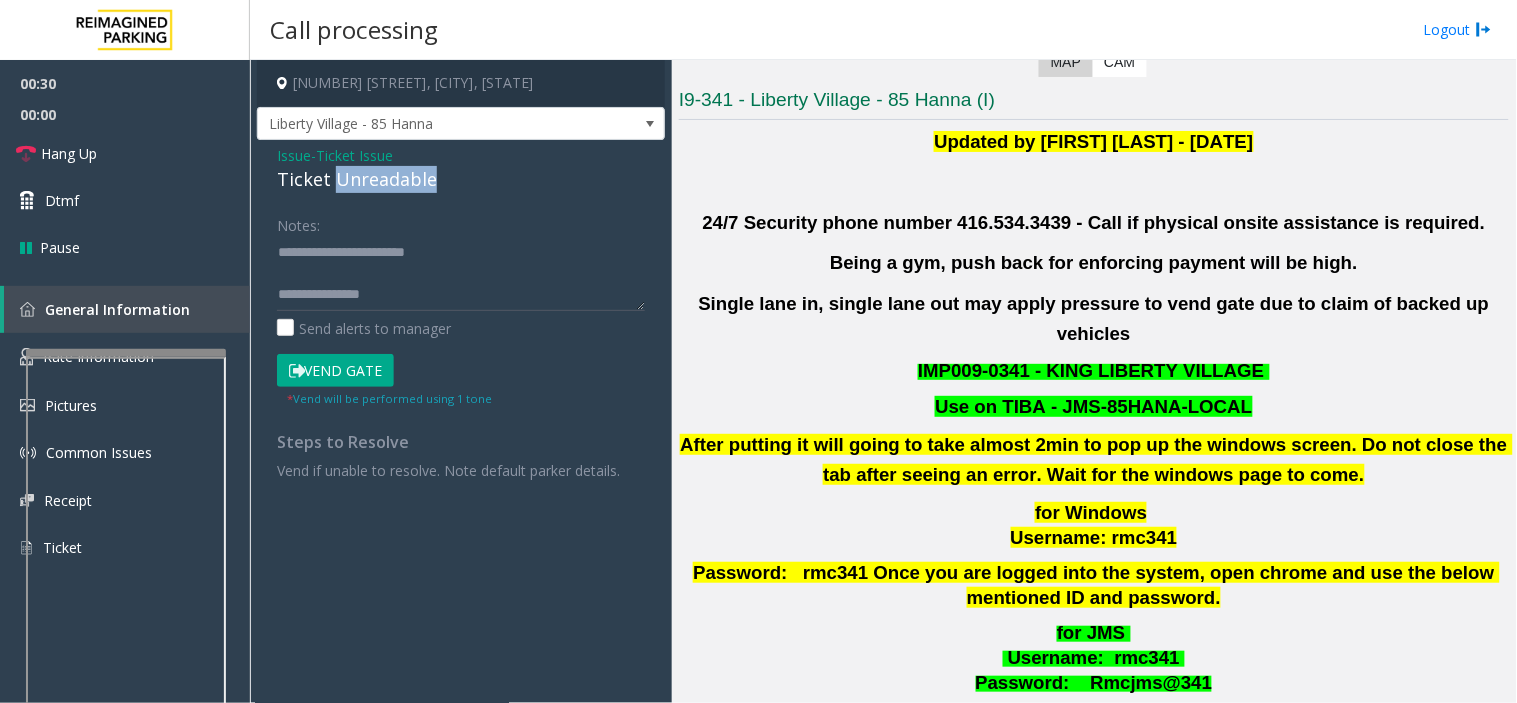 click on "Ticket Unreadable" 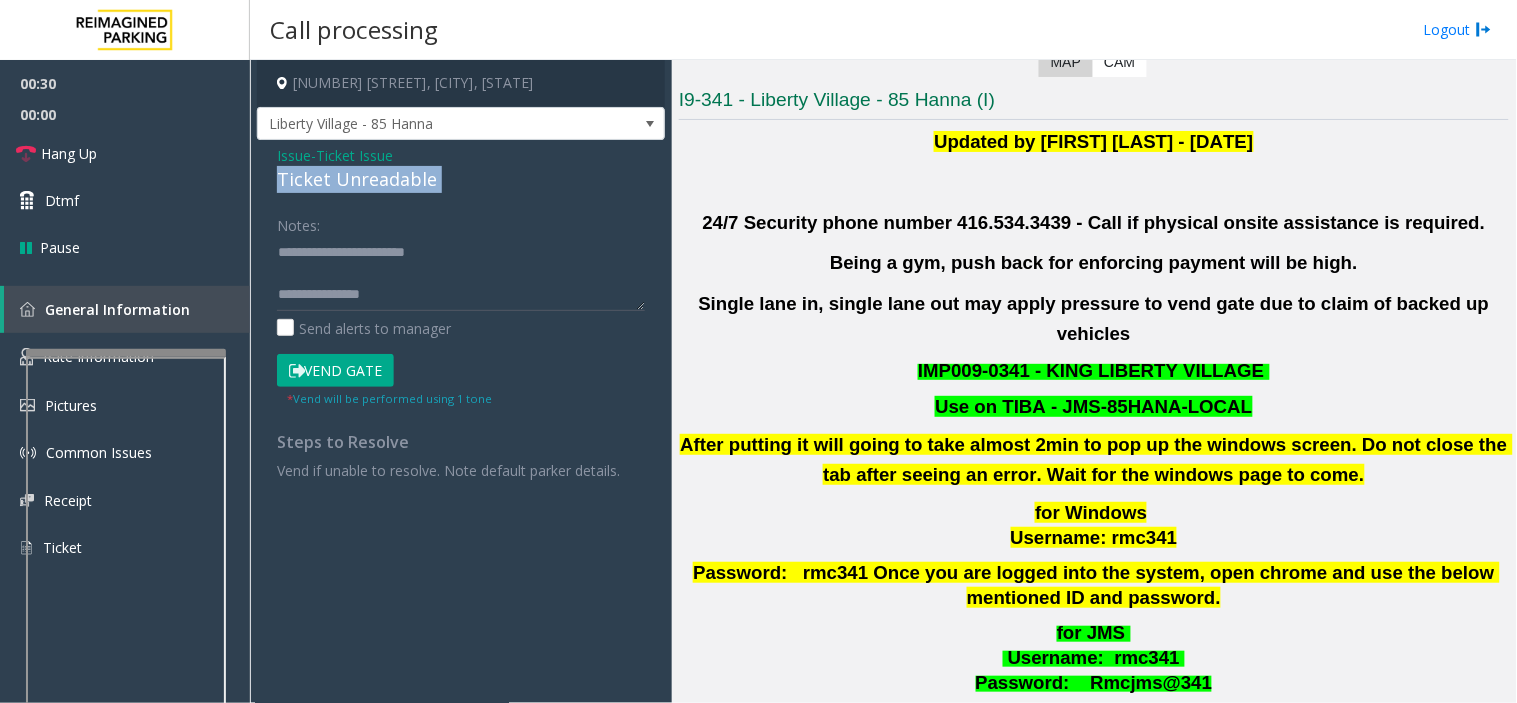 click on "Ticket Unreadable" 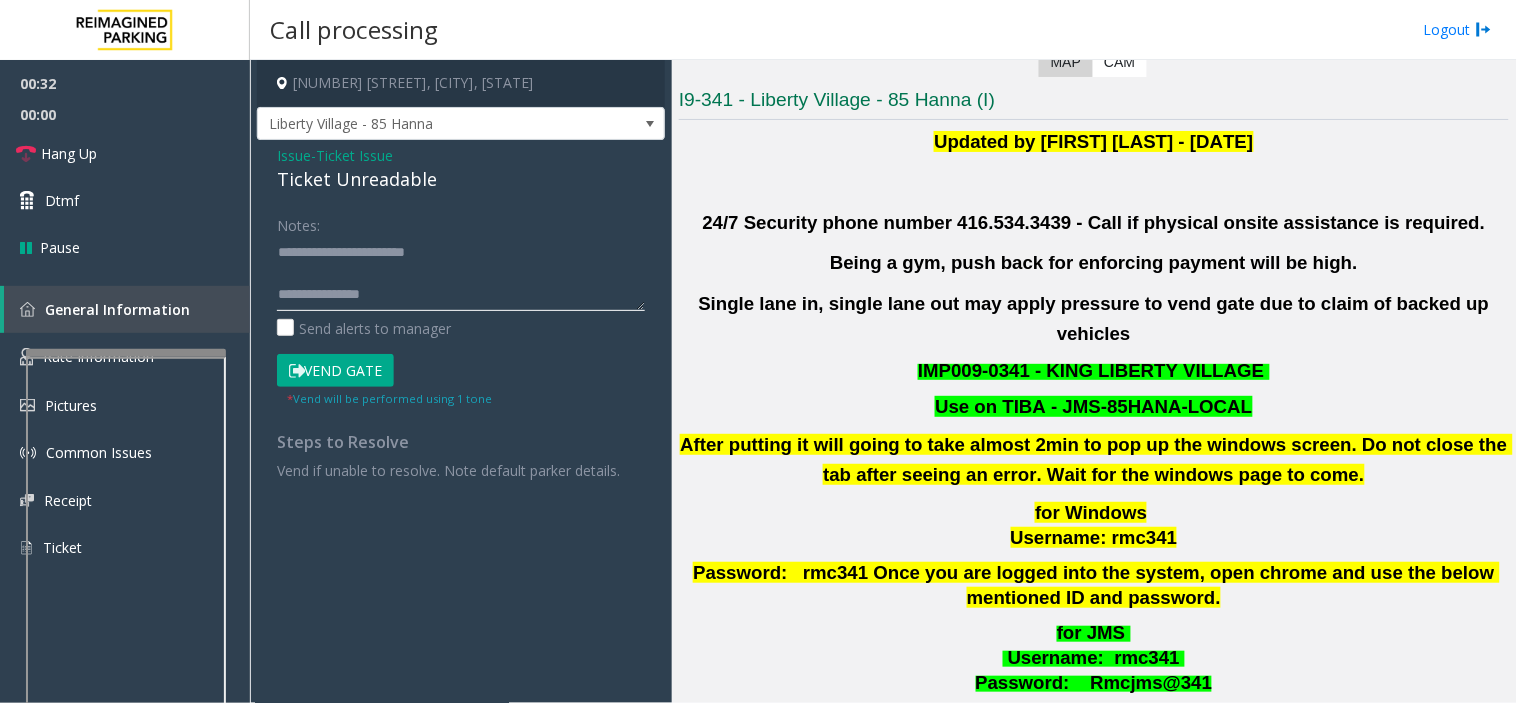 drag, startPoint x: 327, startPoint y: 253, endPoint x: 488, endPoint y: 258, distance: 161.07762 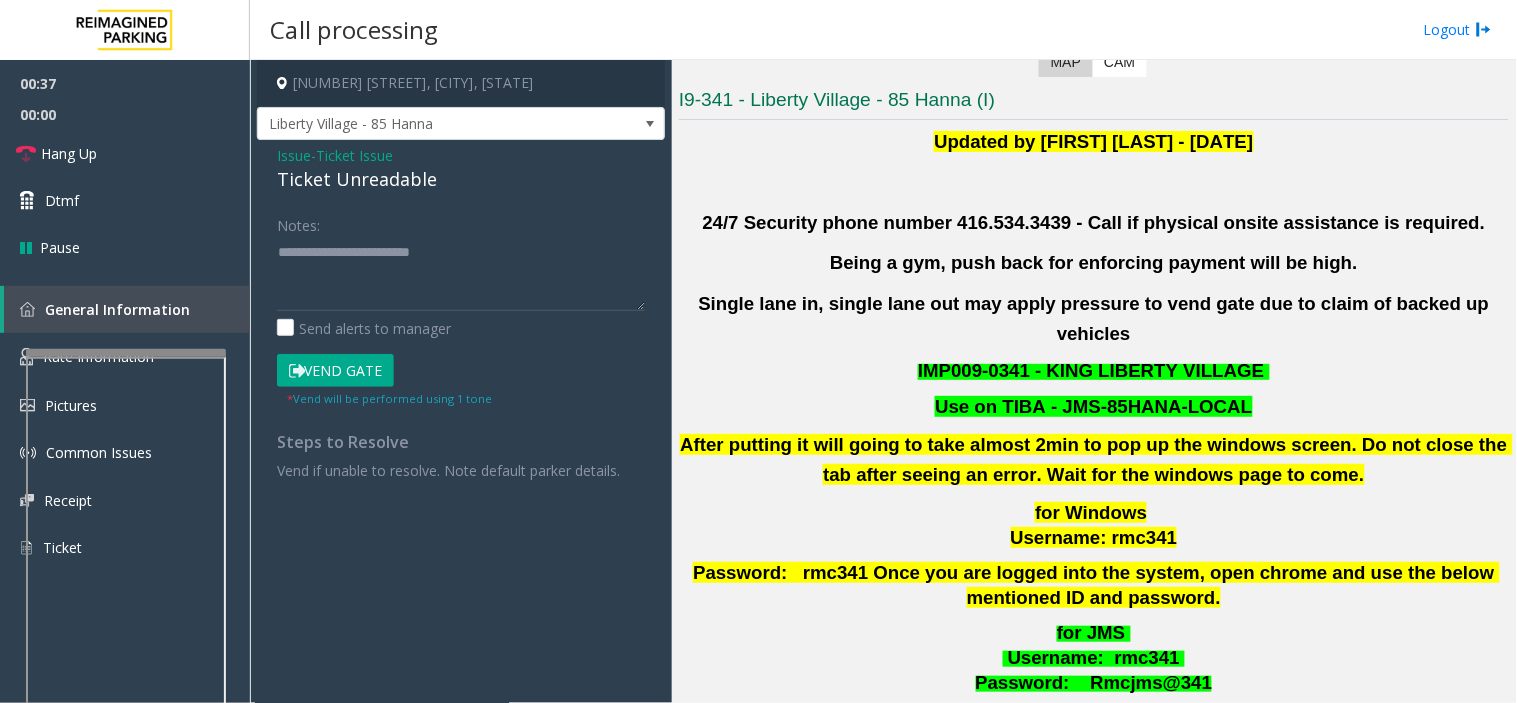 scroll, scrollTop: 42, scrollLeft: 0, axis: vertical 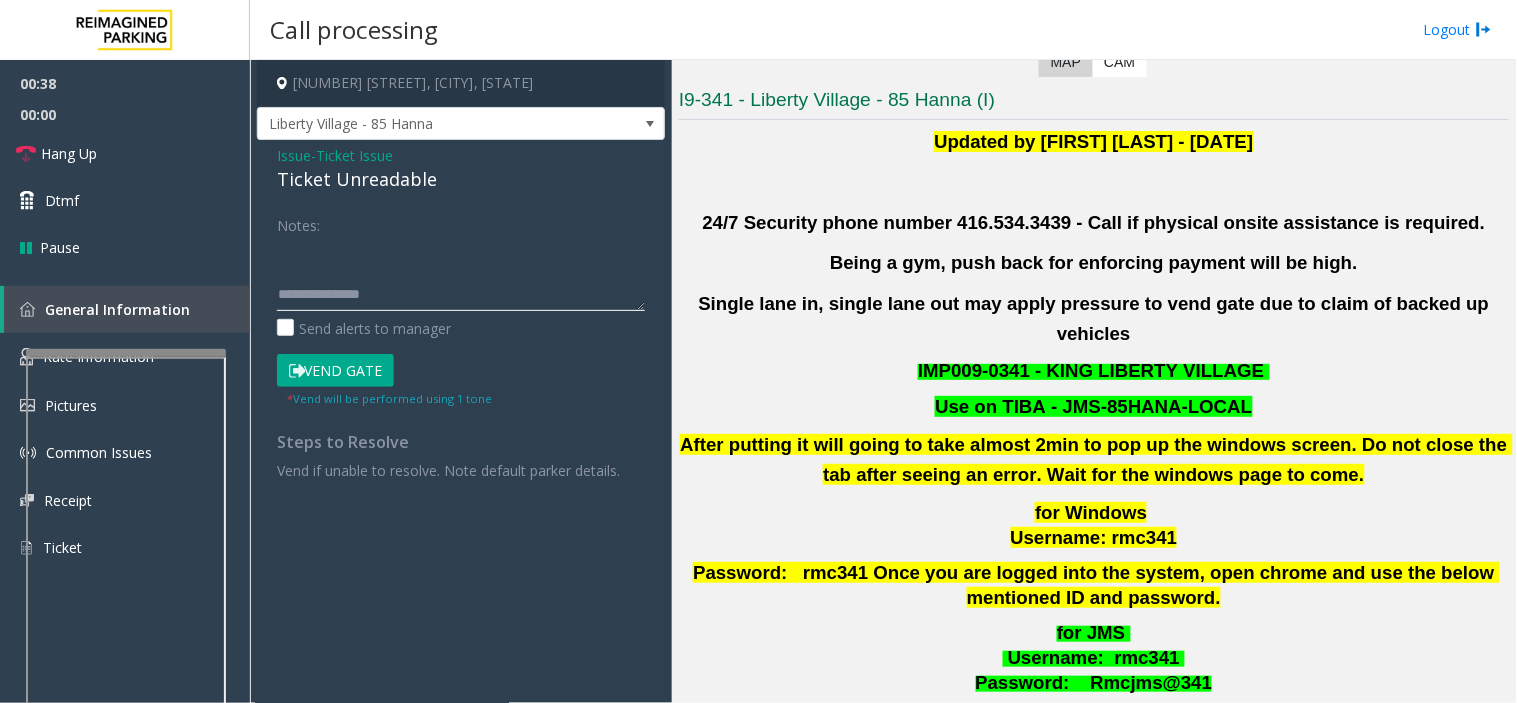 click 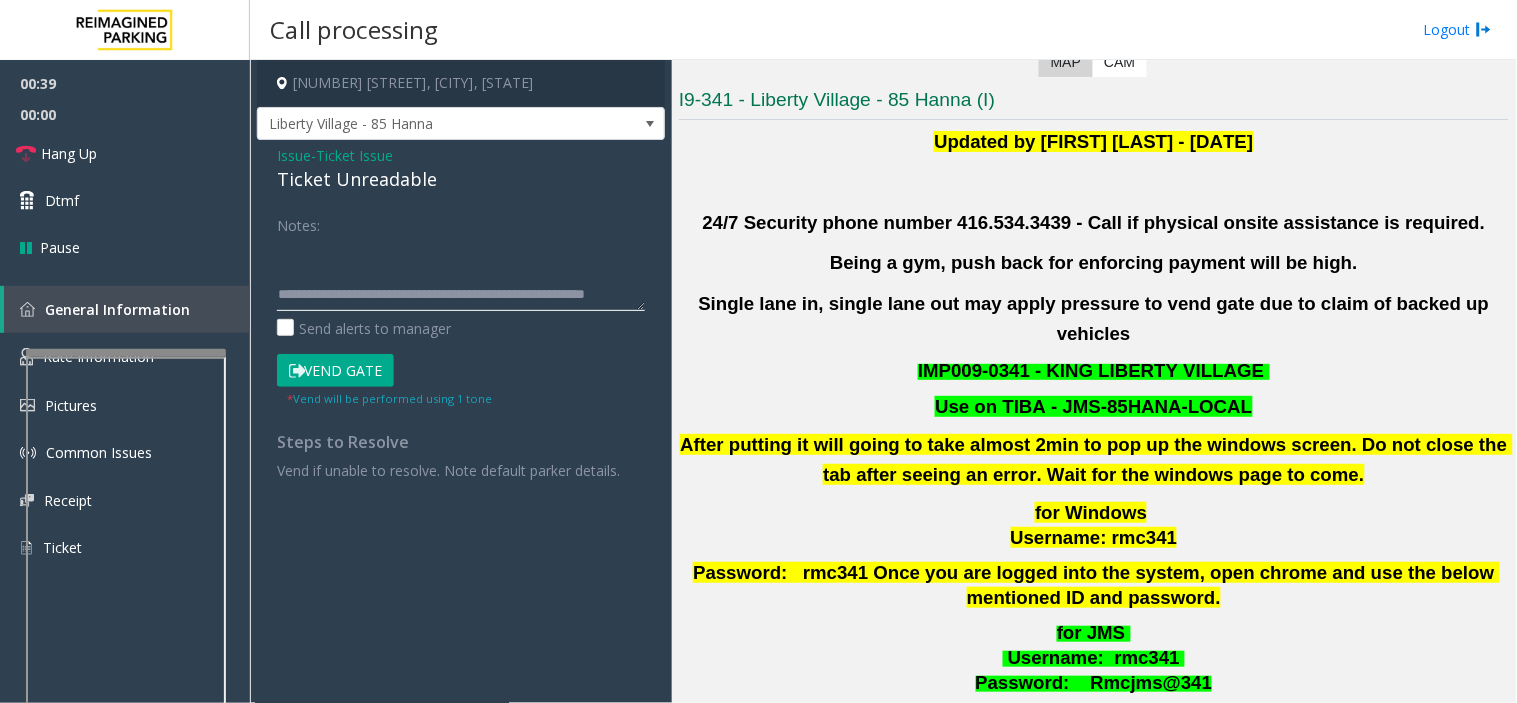click 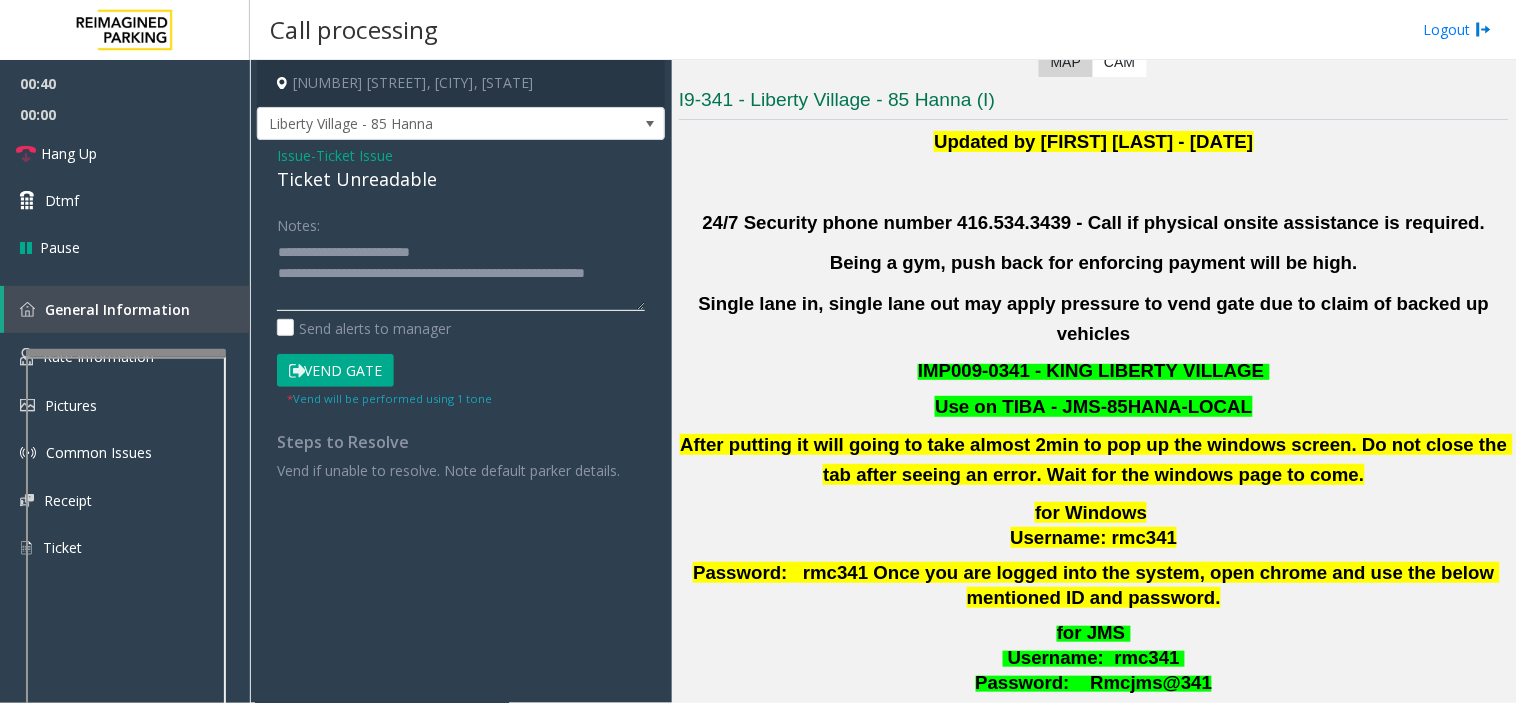 scroll, scrollTop: 1, scrollLeft: 0, axis: vertical 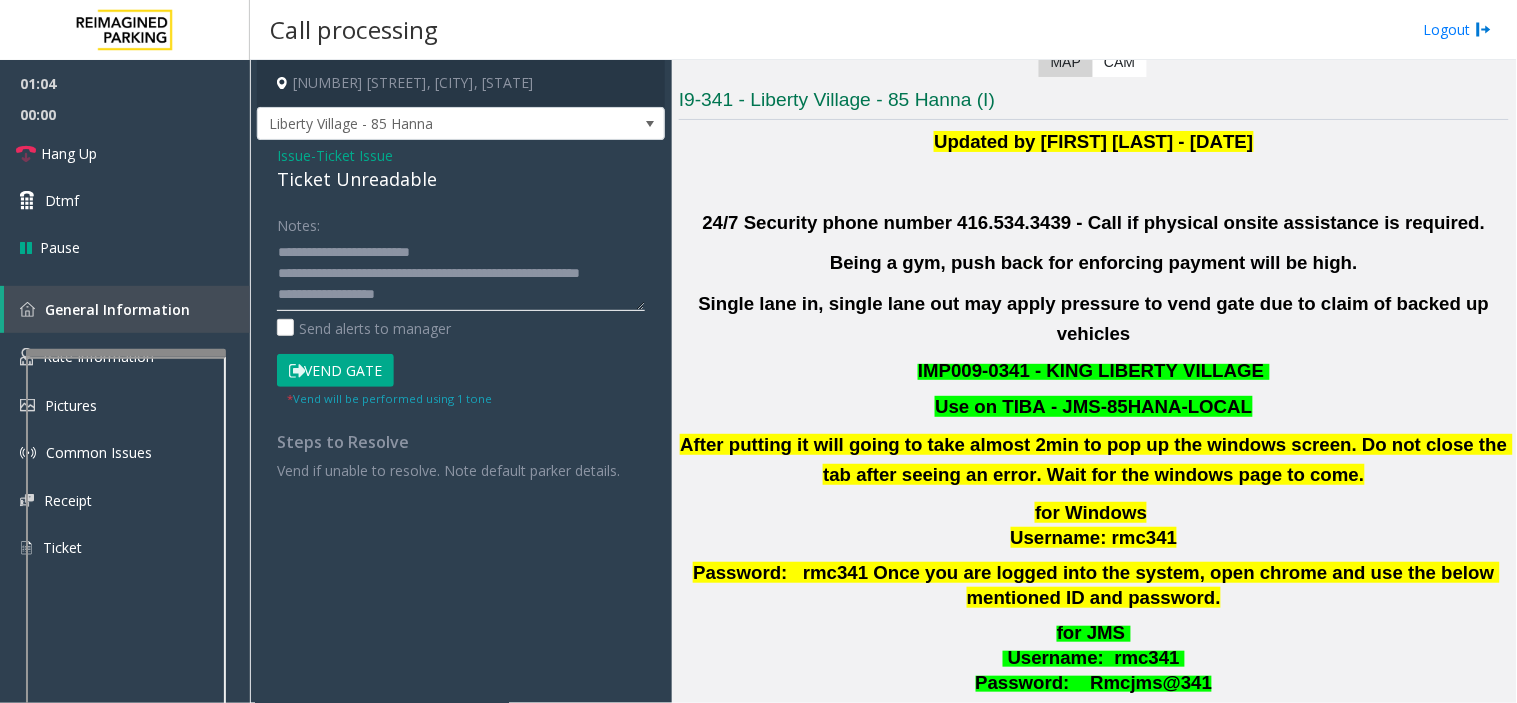 type on "**********" 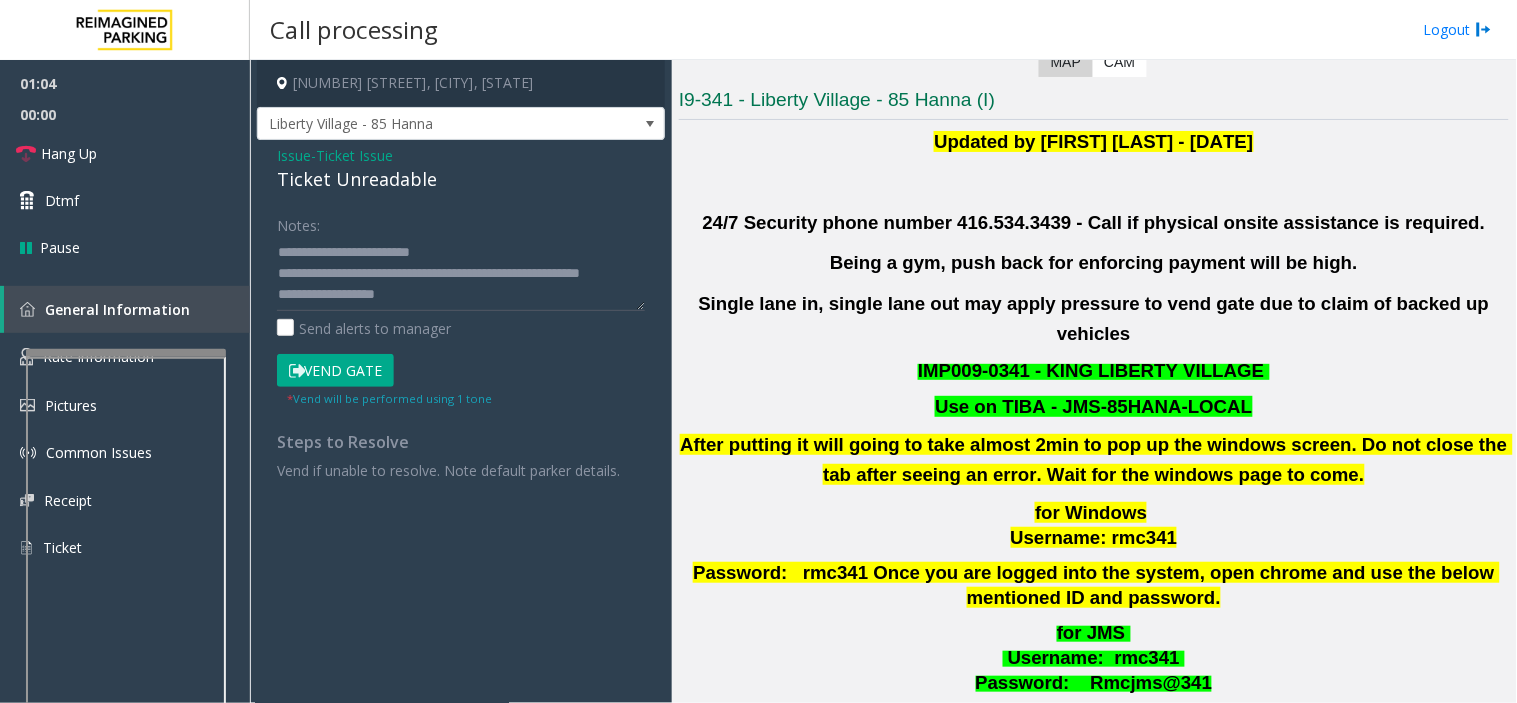 click on "Vend Gate" 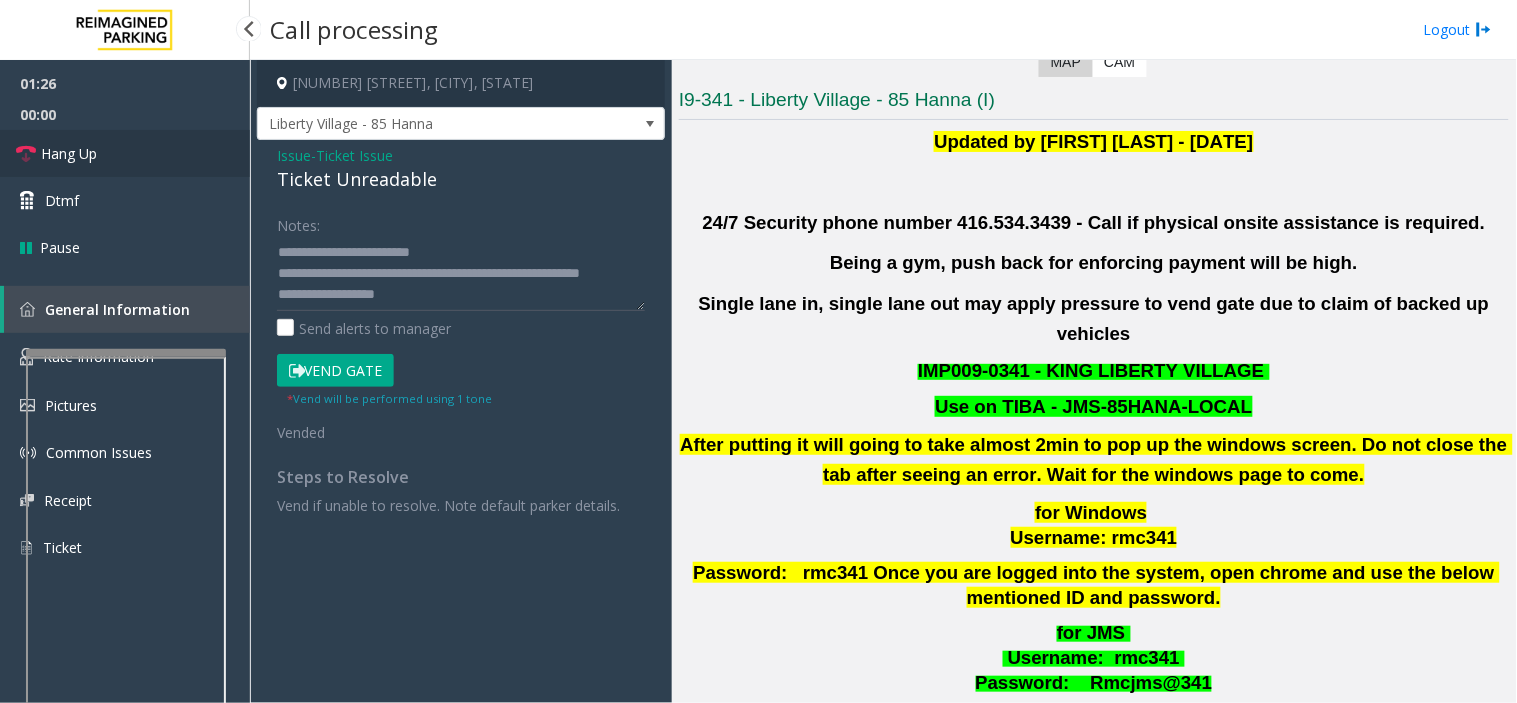 click on "Hang Up" at bounding box center [125, 153] 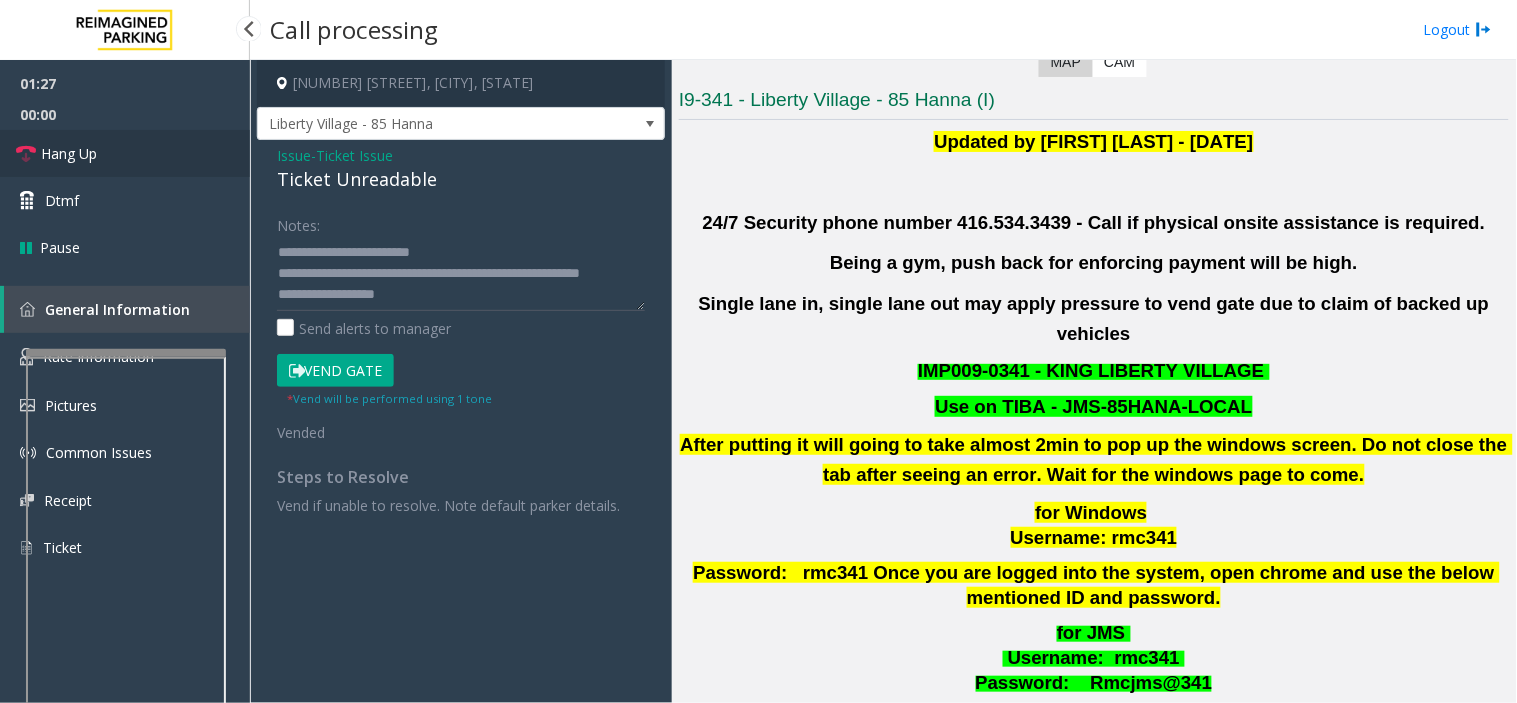 click on "Hang Up" at bounding box center (125, 153) 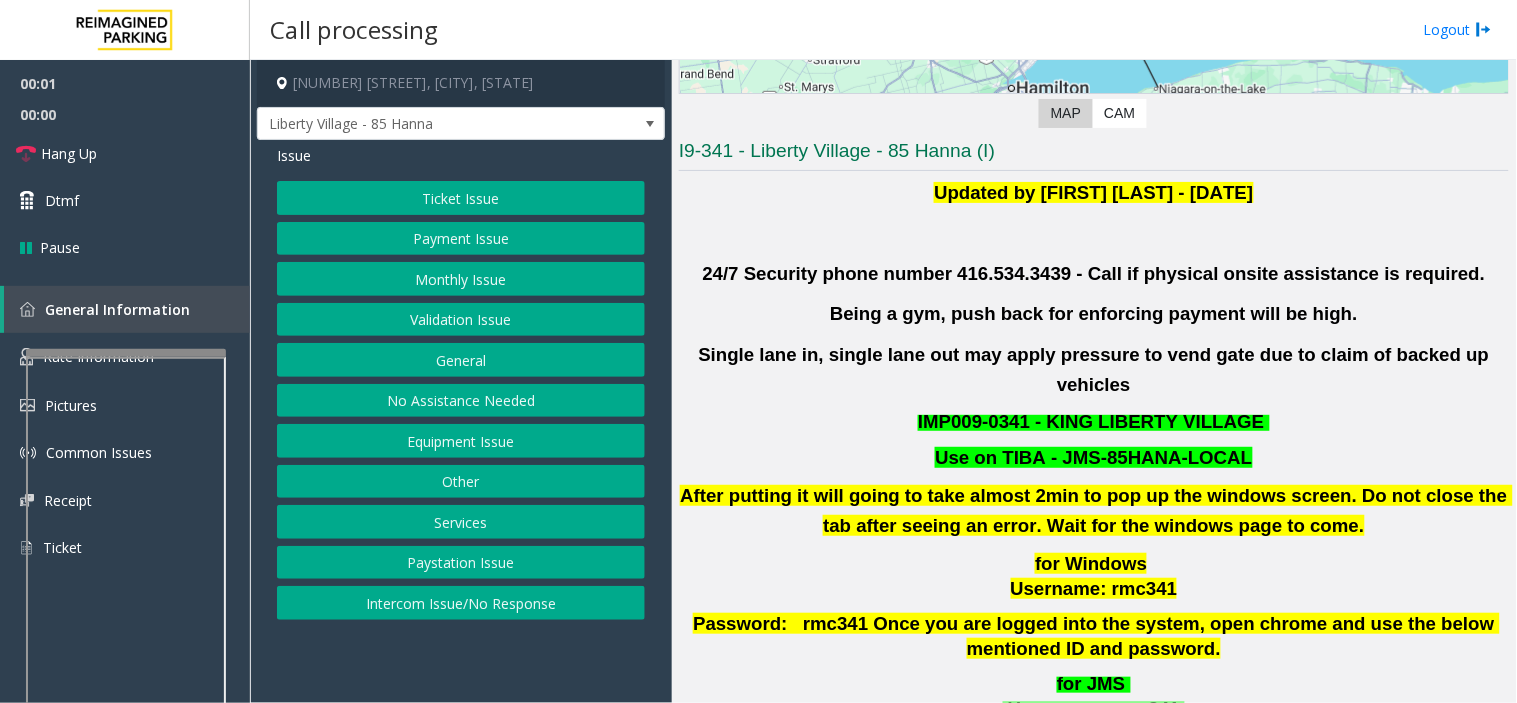 scroll, scrollTop: 444, scrollLeft: 0, axis: vertical 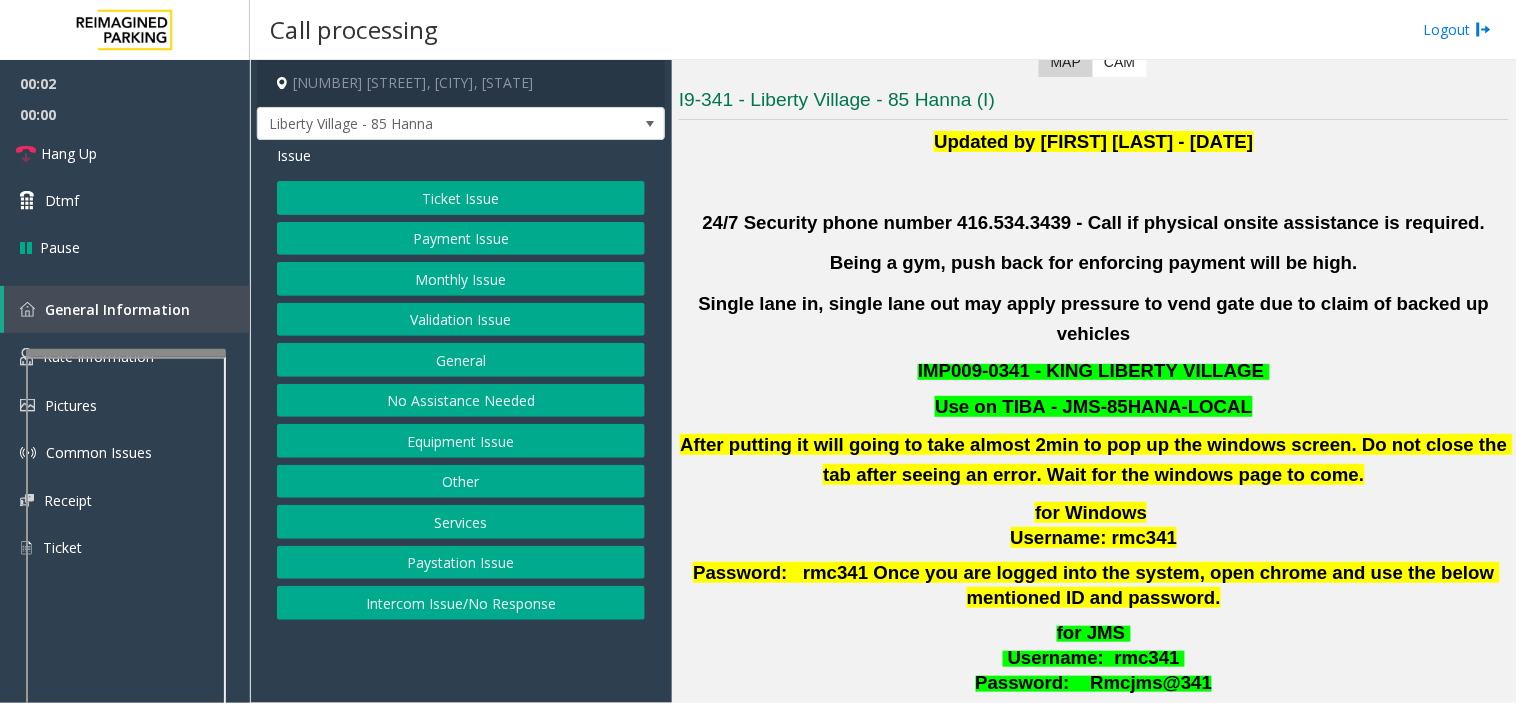 click on "Validation Issue" 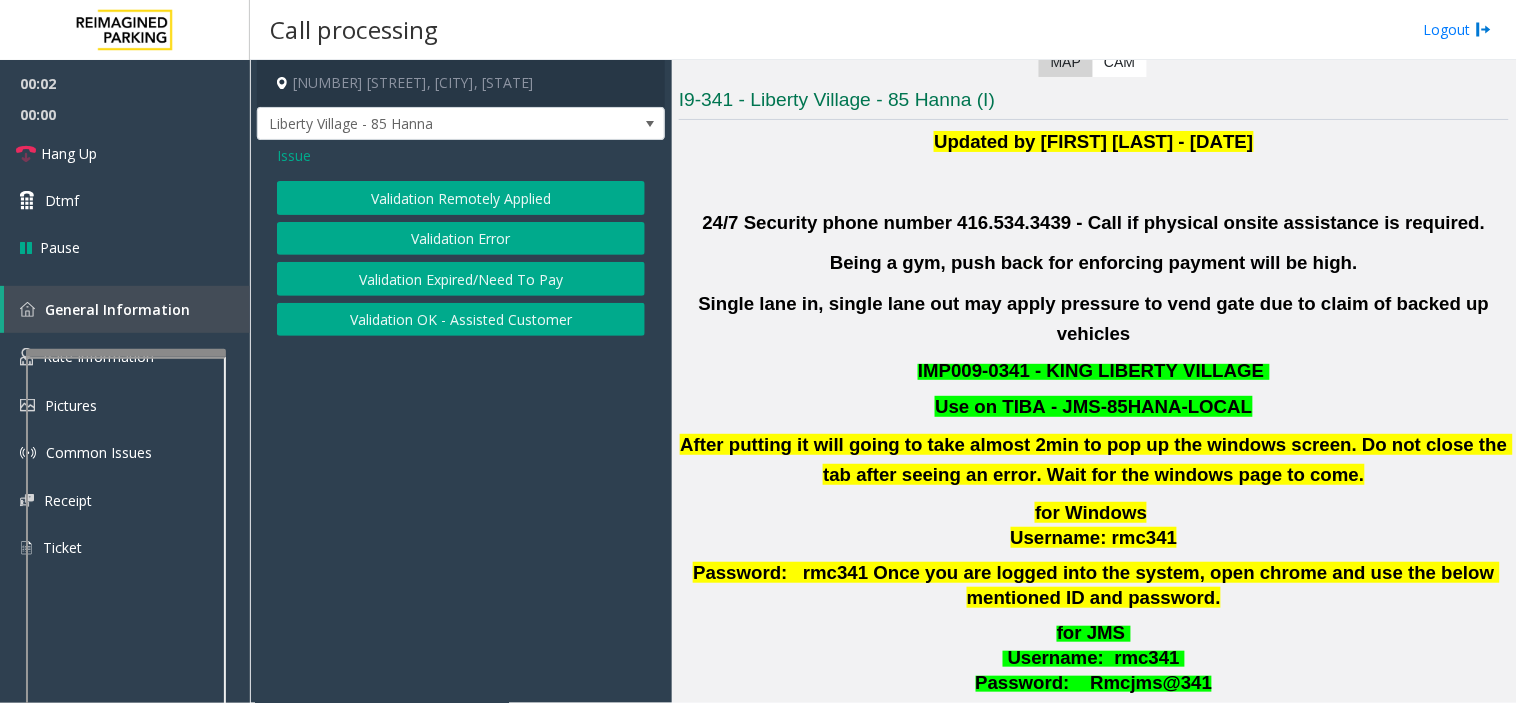 click on "Validation Error" 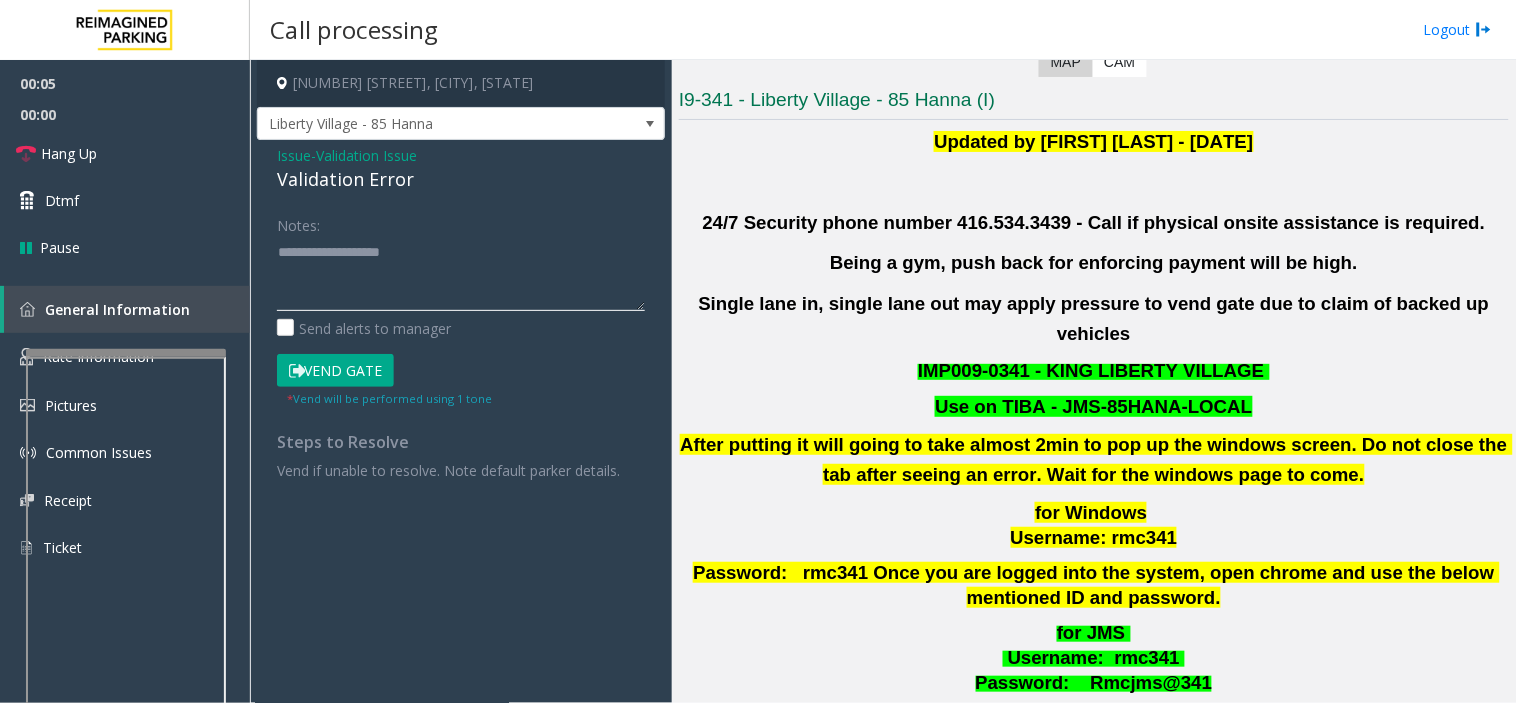 click 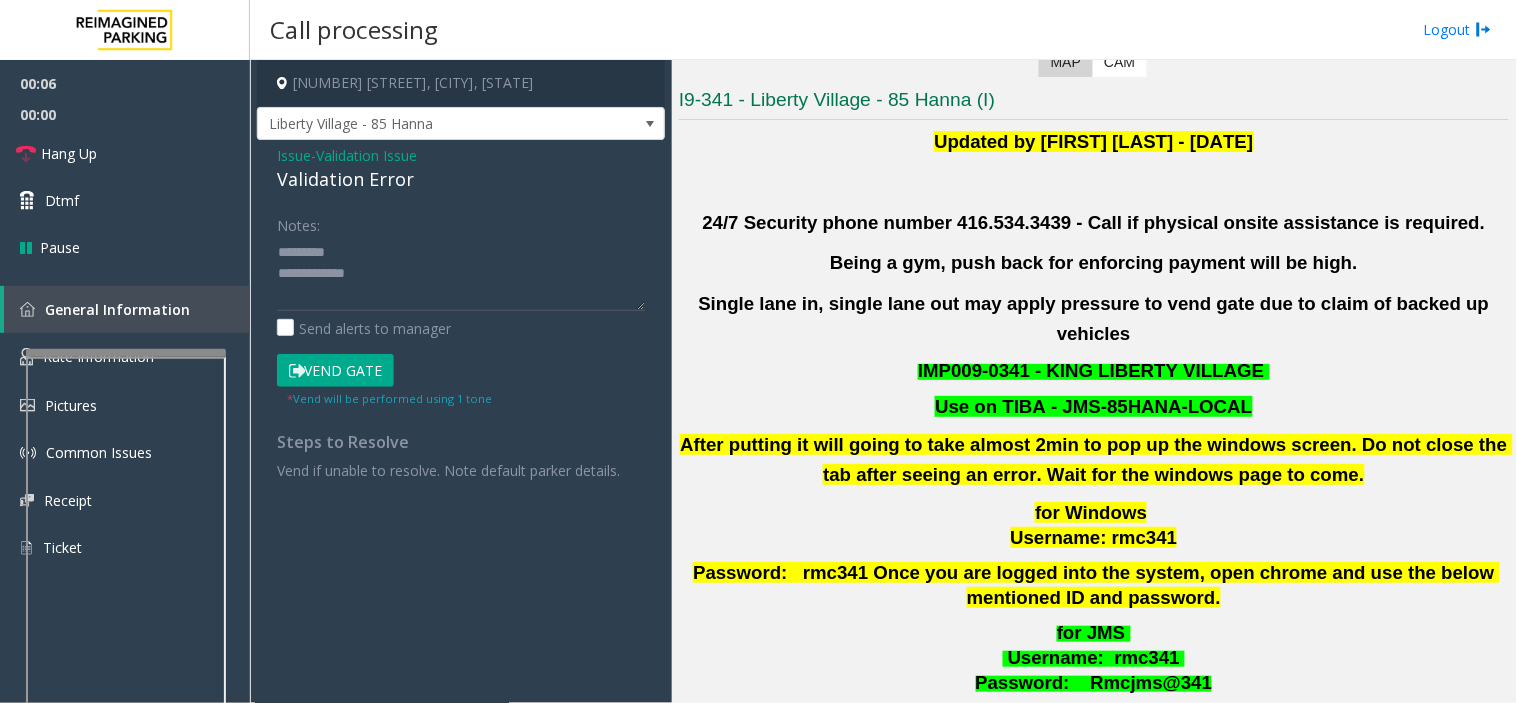 click on "Validation Error" 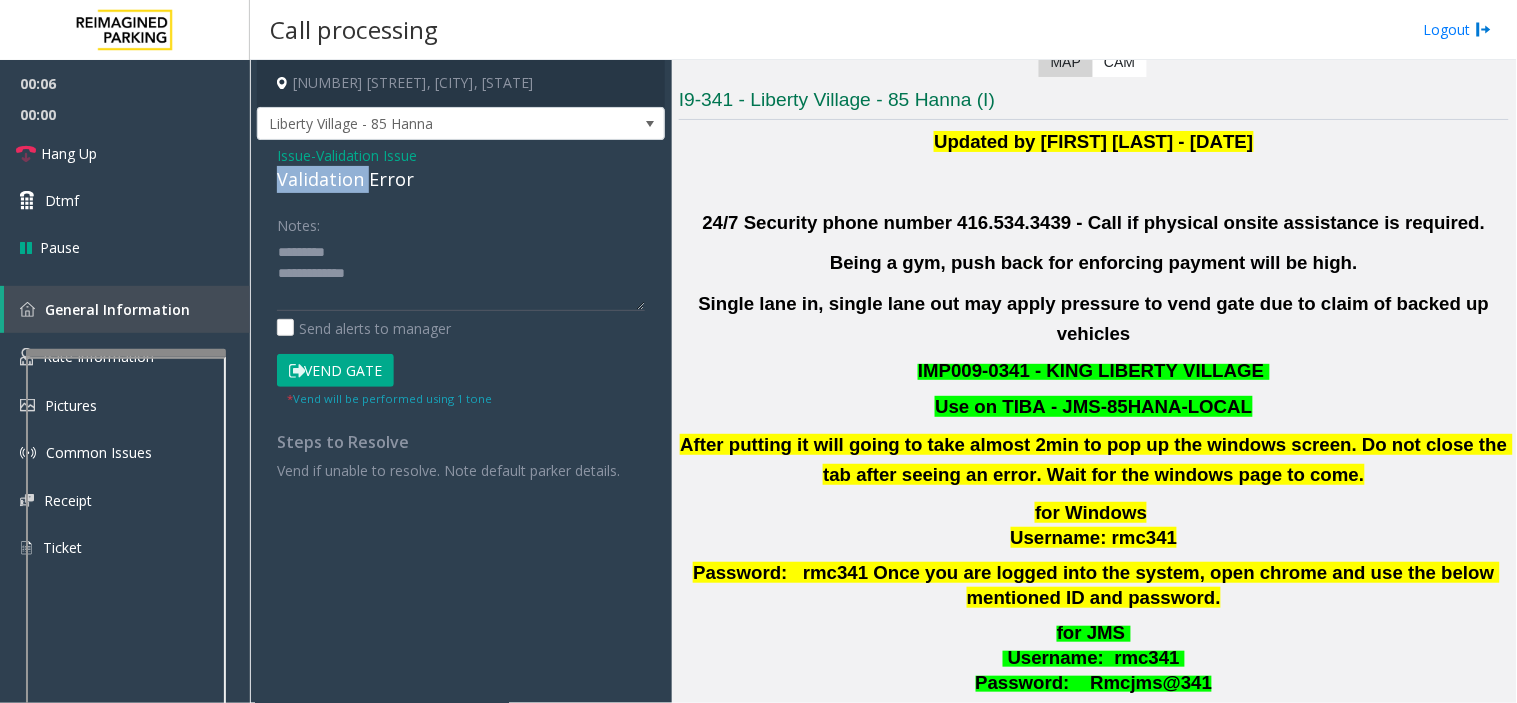 click on "Validation Error" 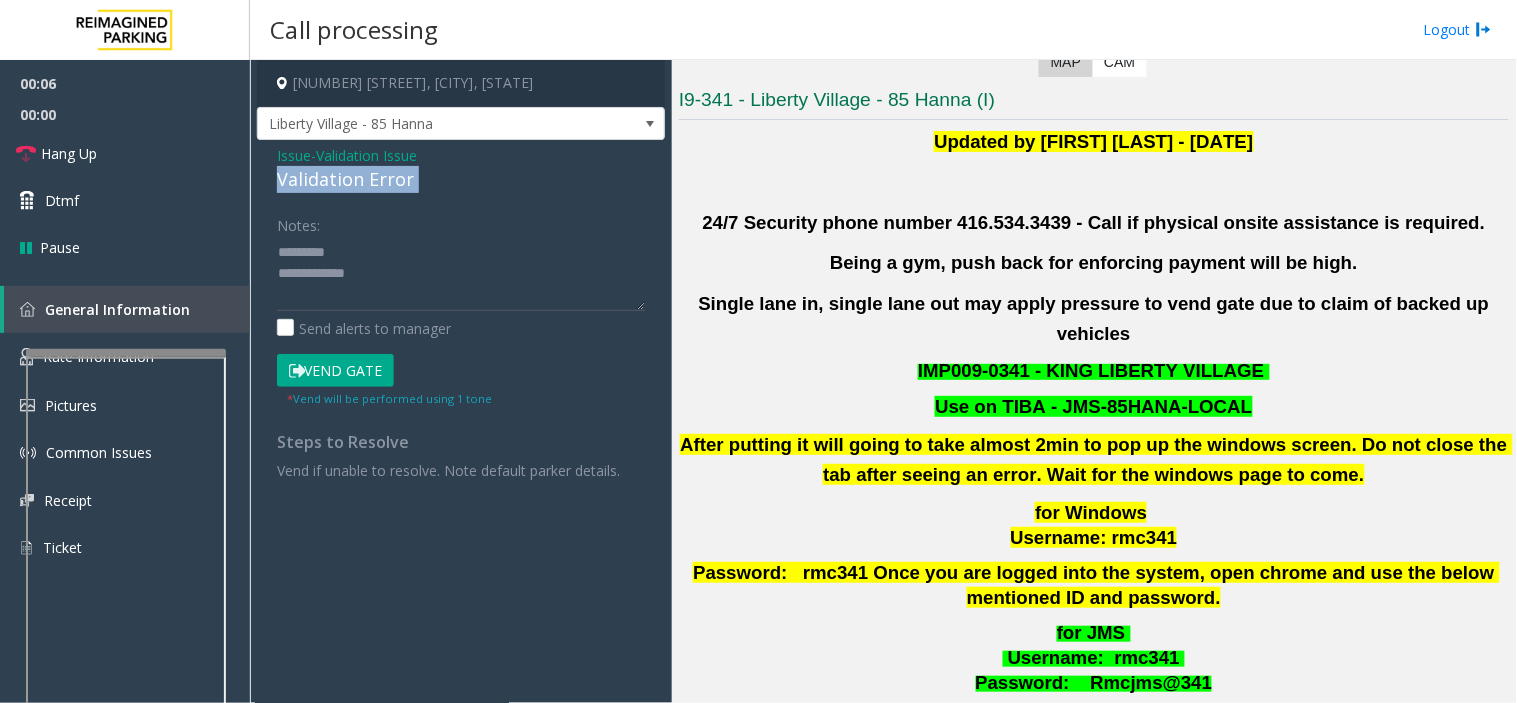 click on "Validation Error" 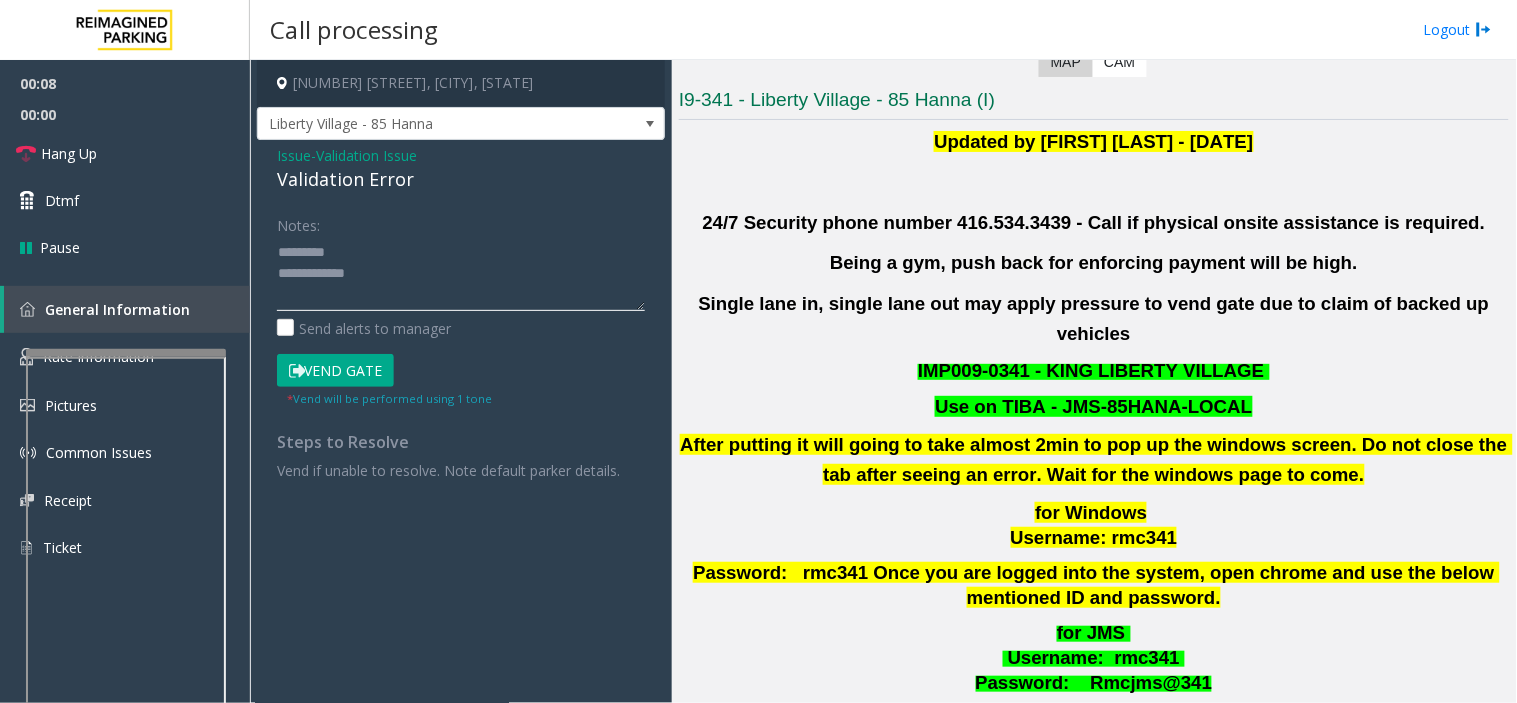 click 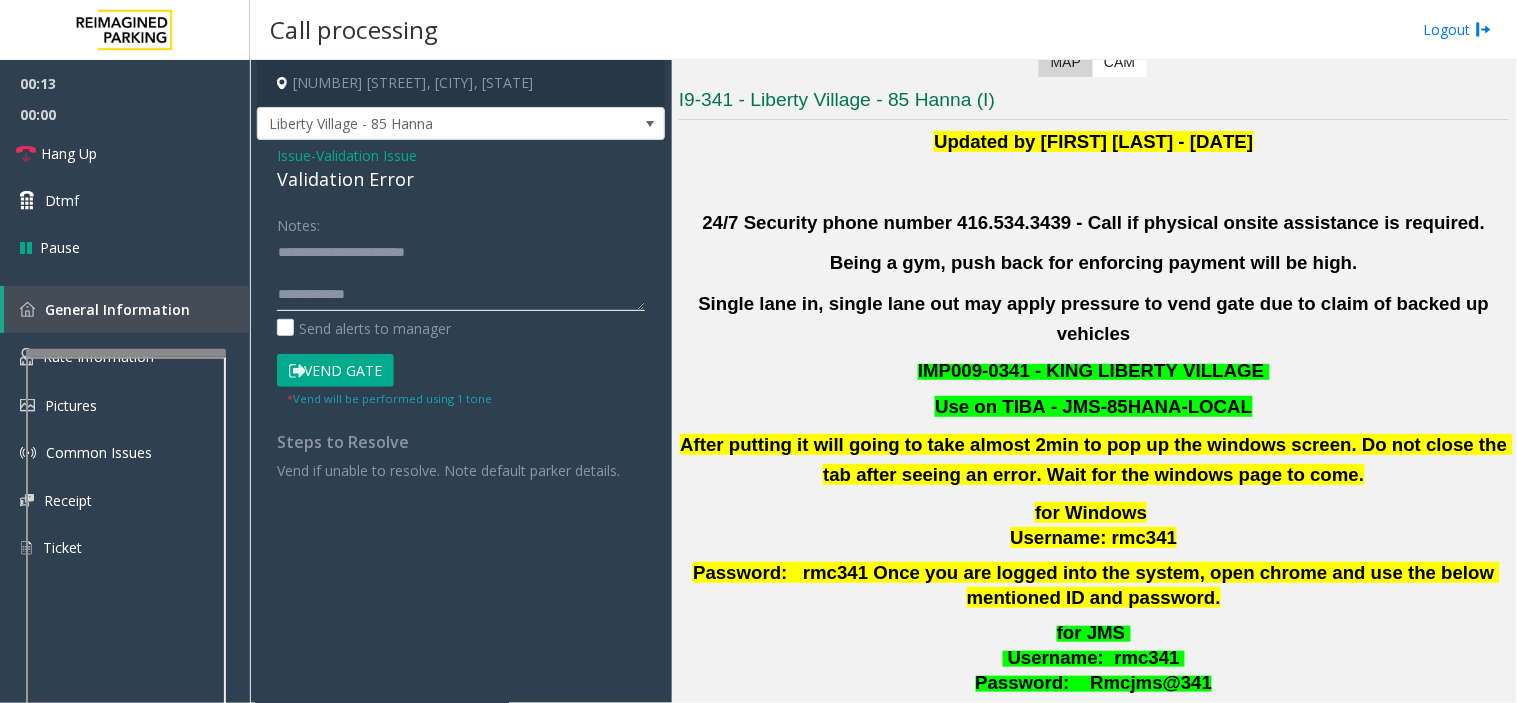 click 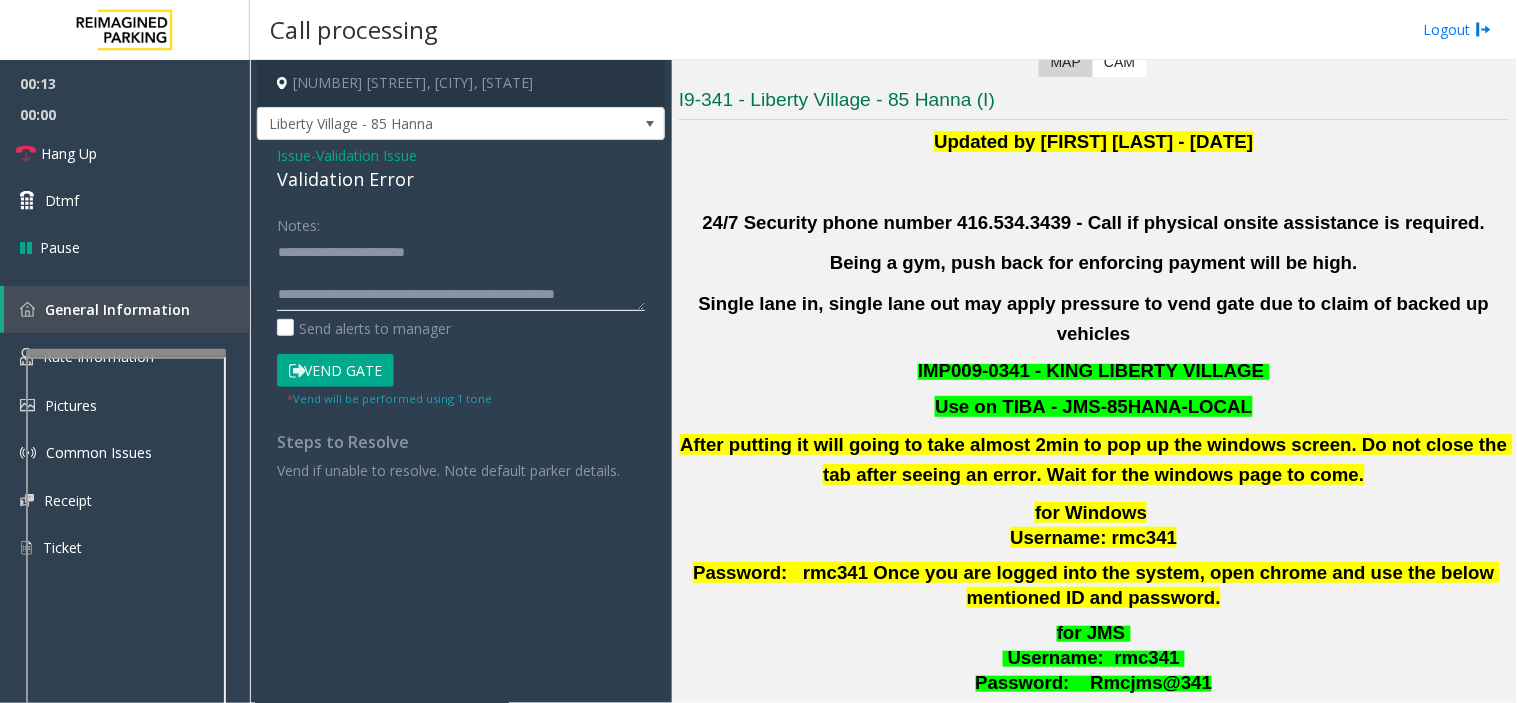 scroll, scrollTop: 14, scrollLeft: 0, axis: vertical 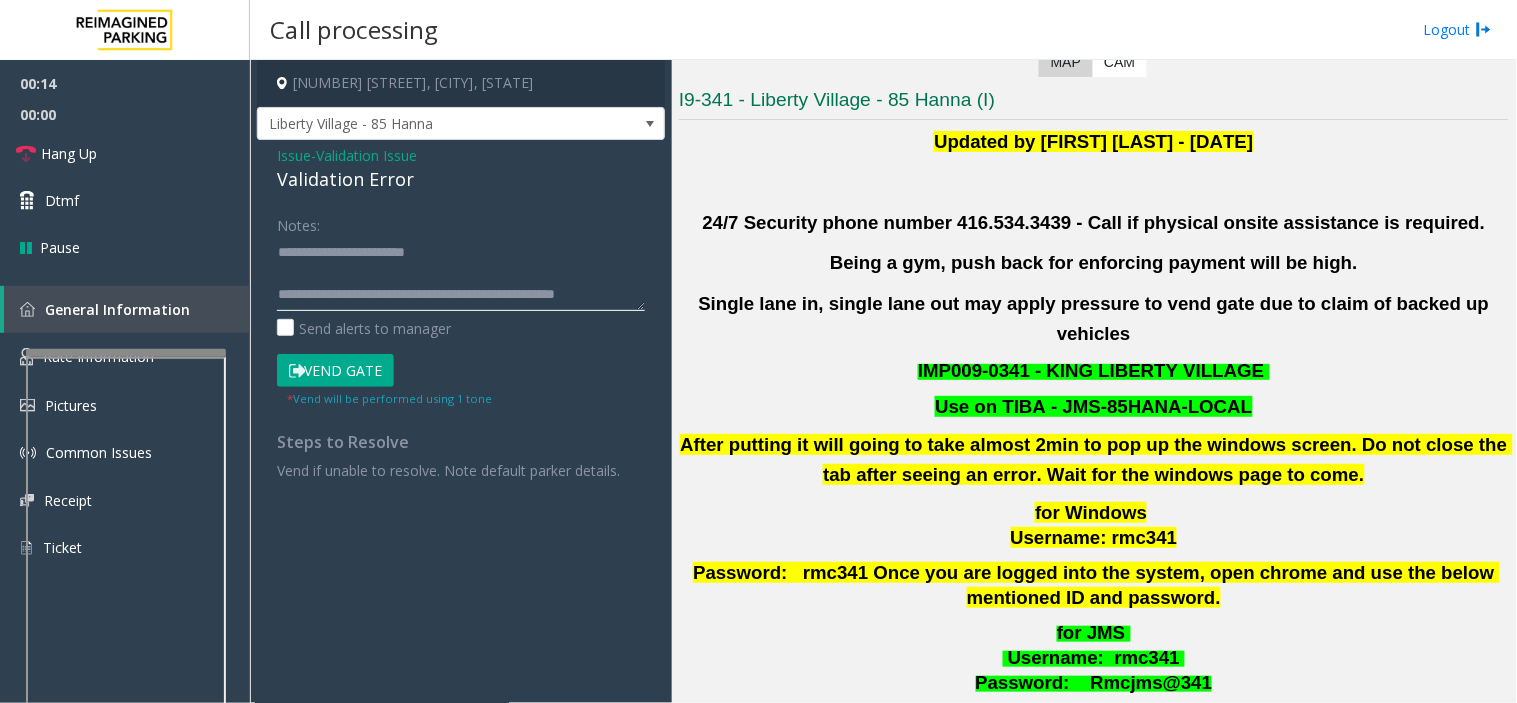 click 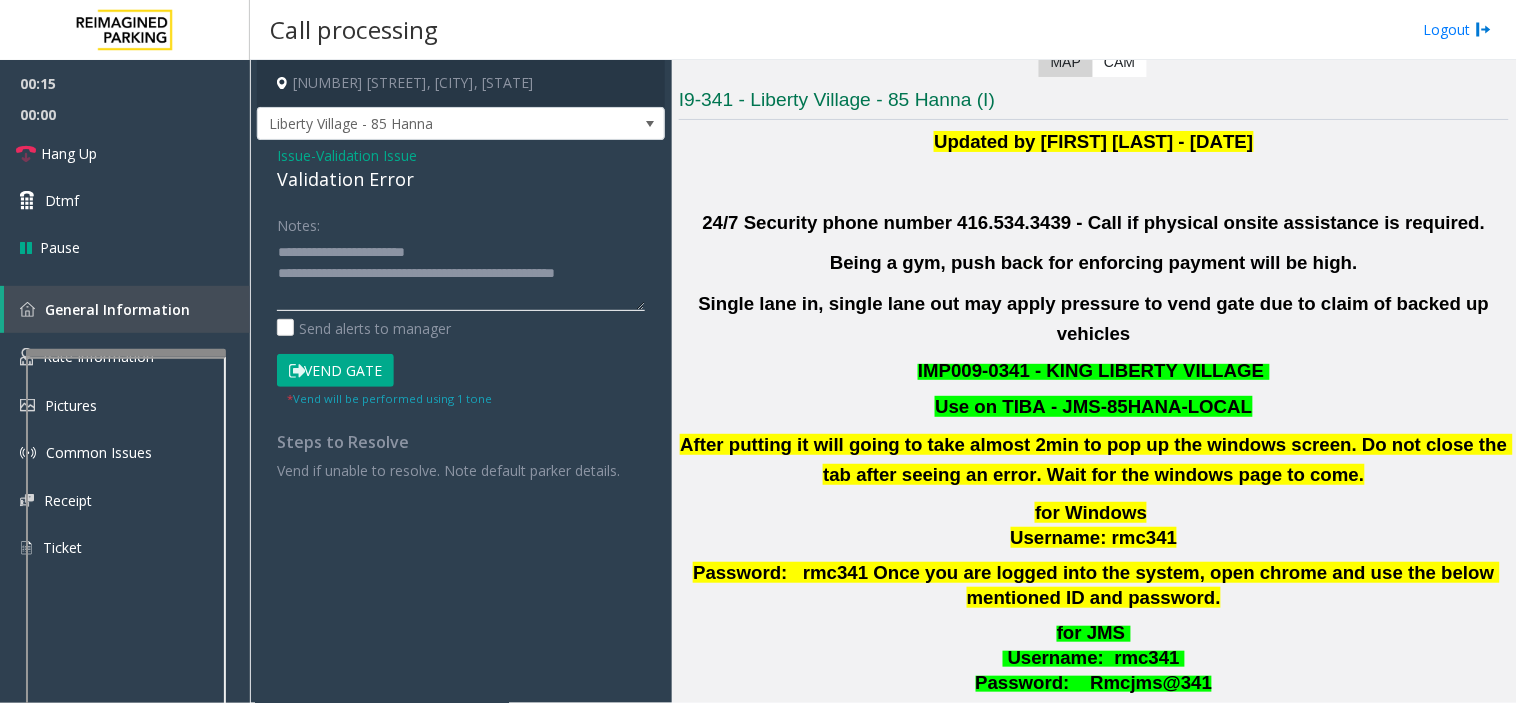 scroll, scrollTop: 0, scrollLeft: 0, axis: both 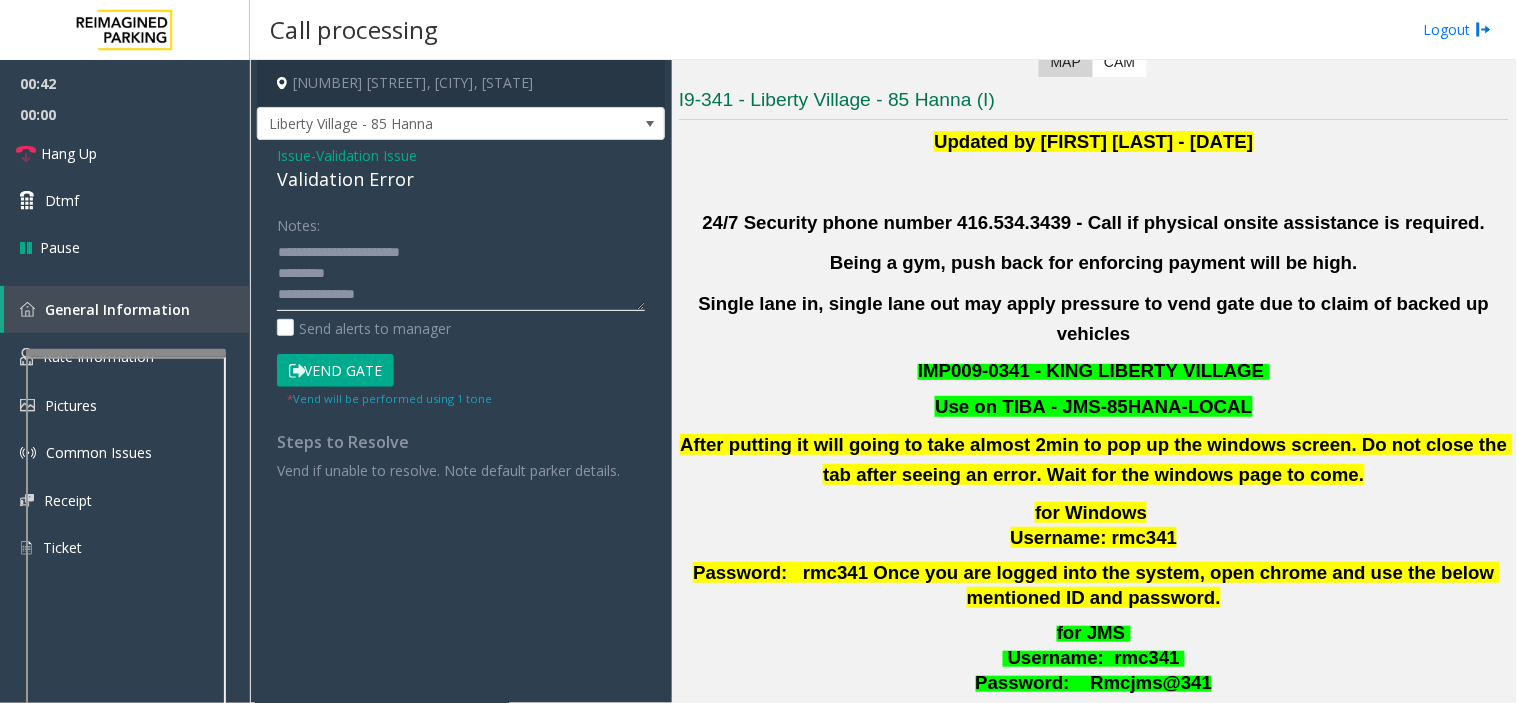drag, startPoint x: 333, startPoint y: 300, endPoint x: 385, endPoint y: 303, distance: 52.086468 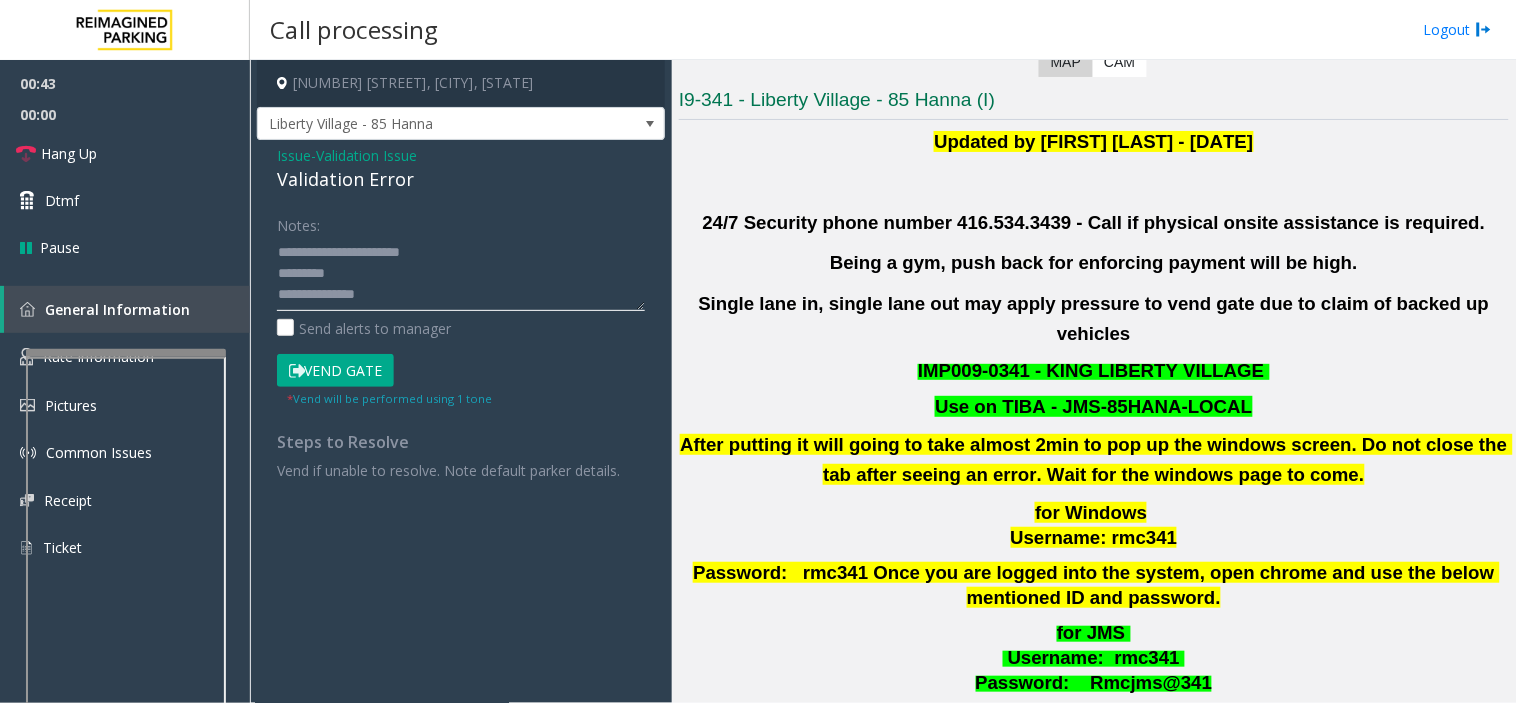 drag, startPoint x: 325, startPoint y: 288, endPoint x: 393, endPoint y: 292, distance: 68.117546 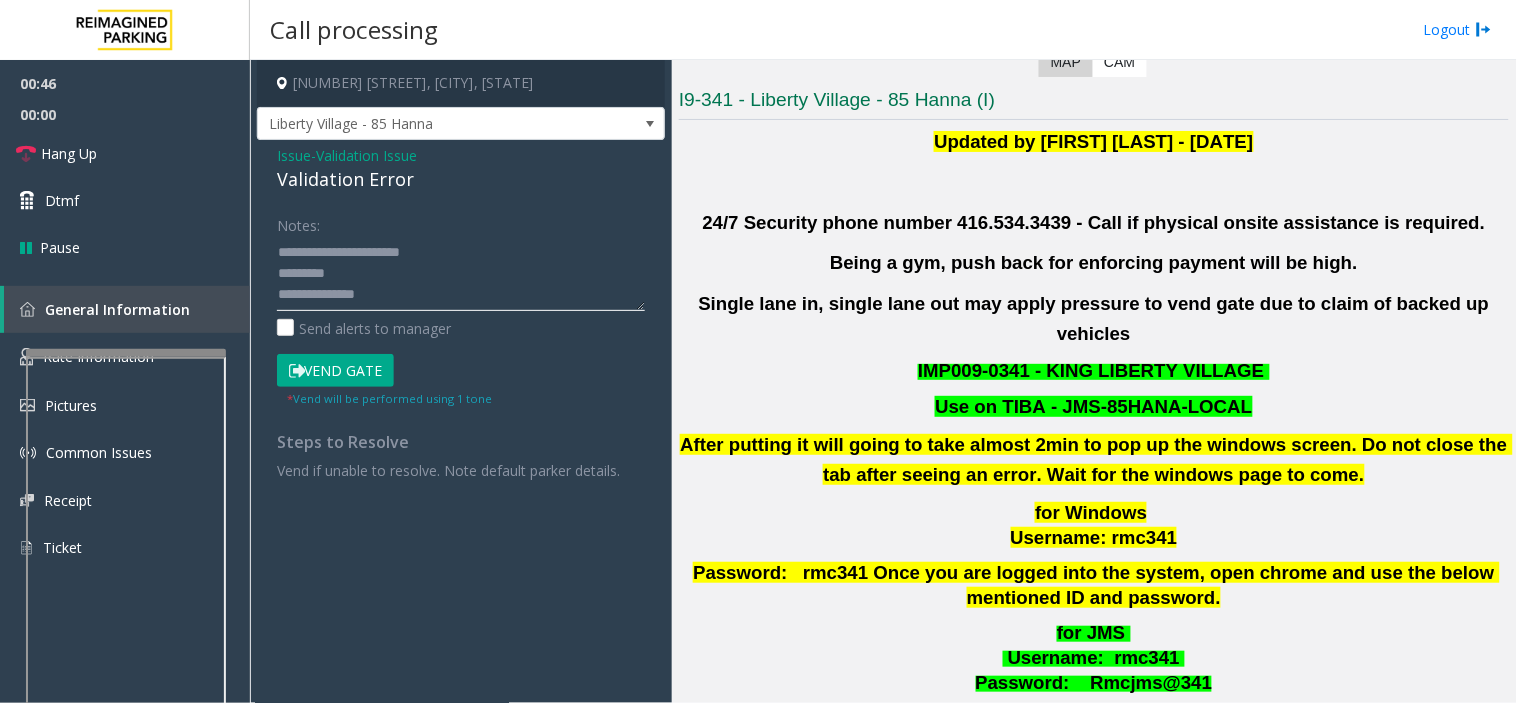 click 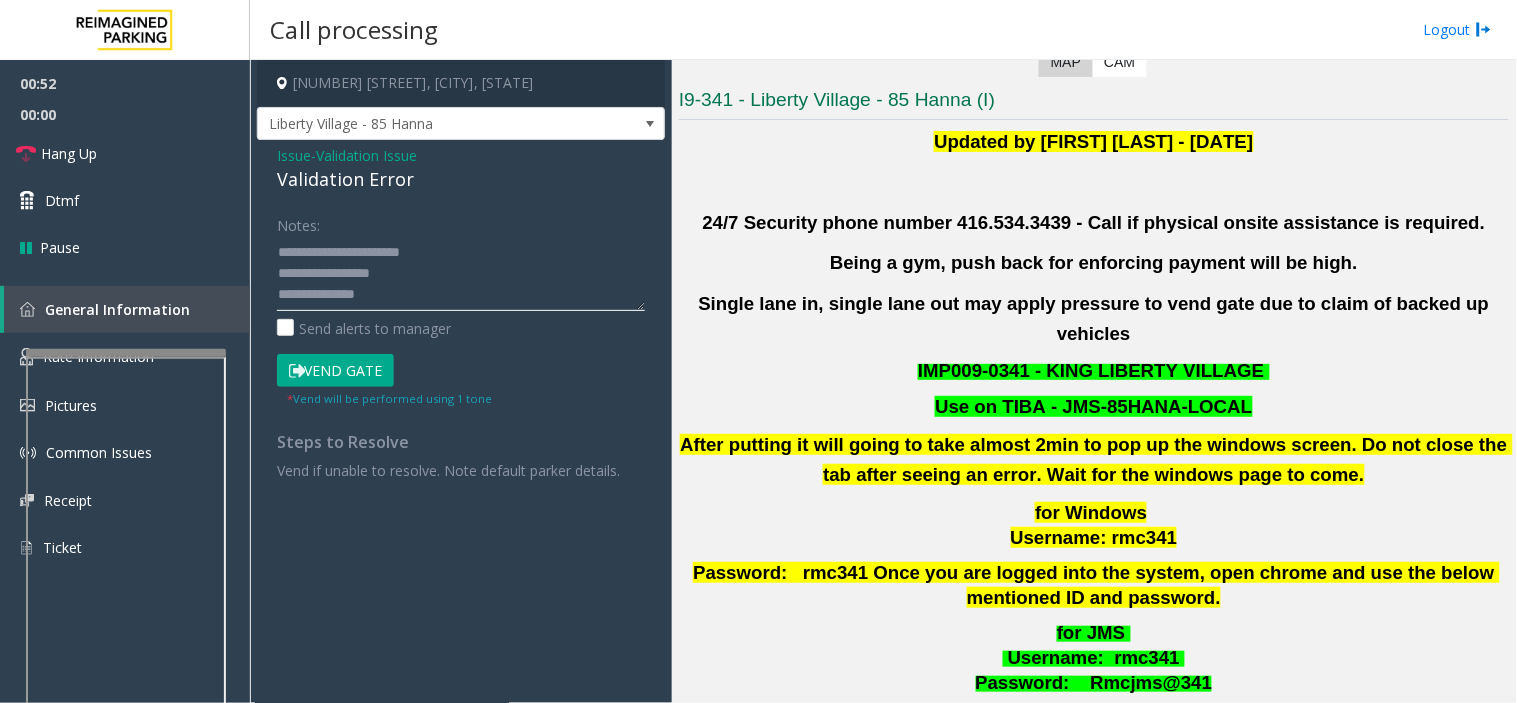 drag, startPoint x: 326, startPoint y: 287, endPoint x: 398, endPoint y: 286, distance: 72.00694 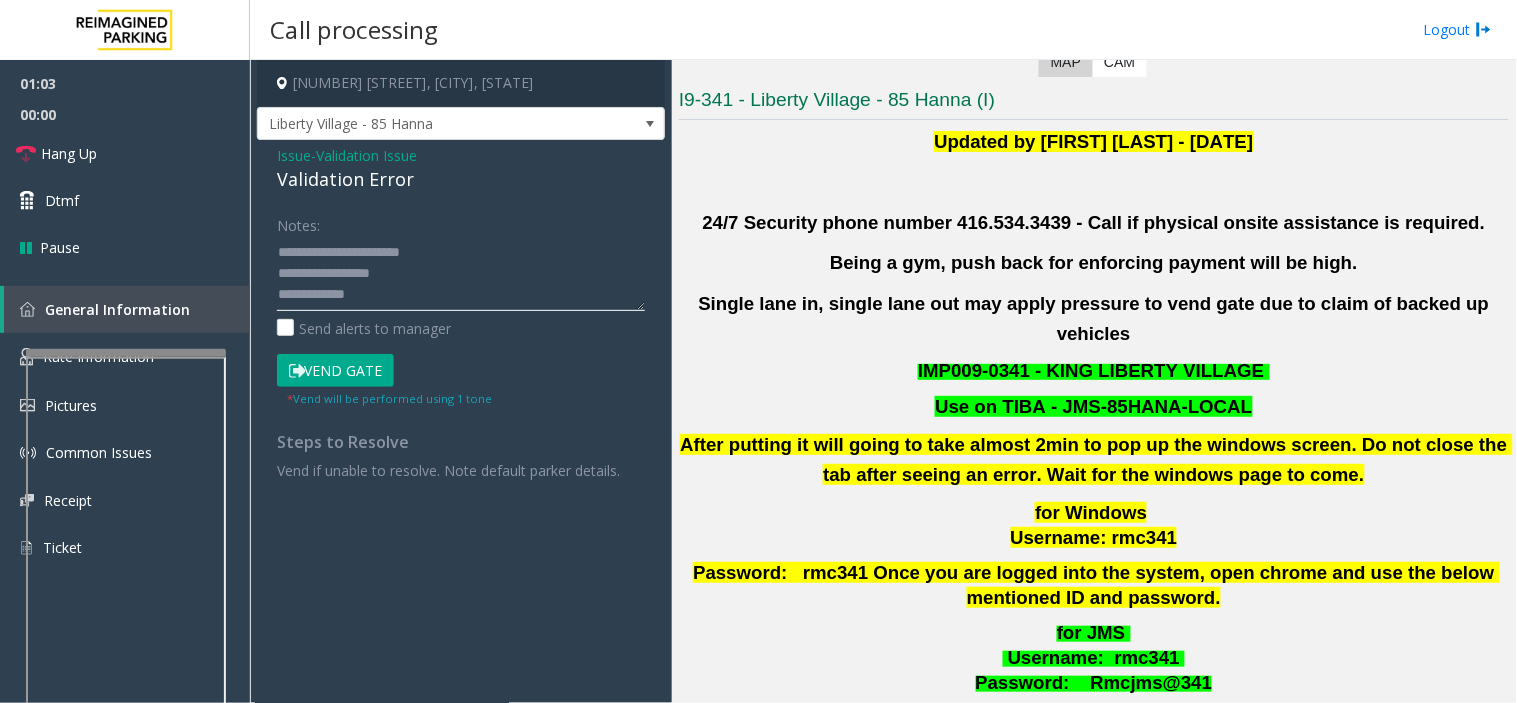 drag, startPoint x: 348, startPoint y: 285, endPoint x: 332, endPoint y: 288, distance: 16.27882 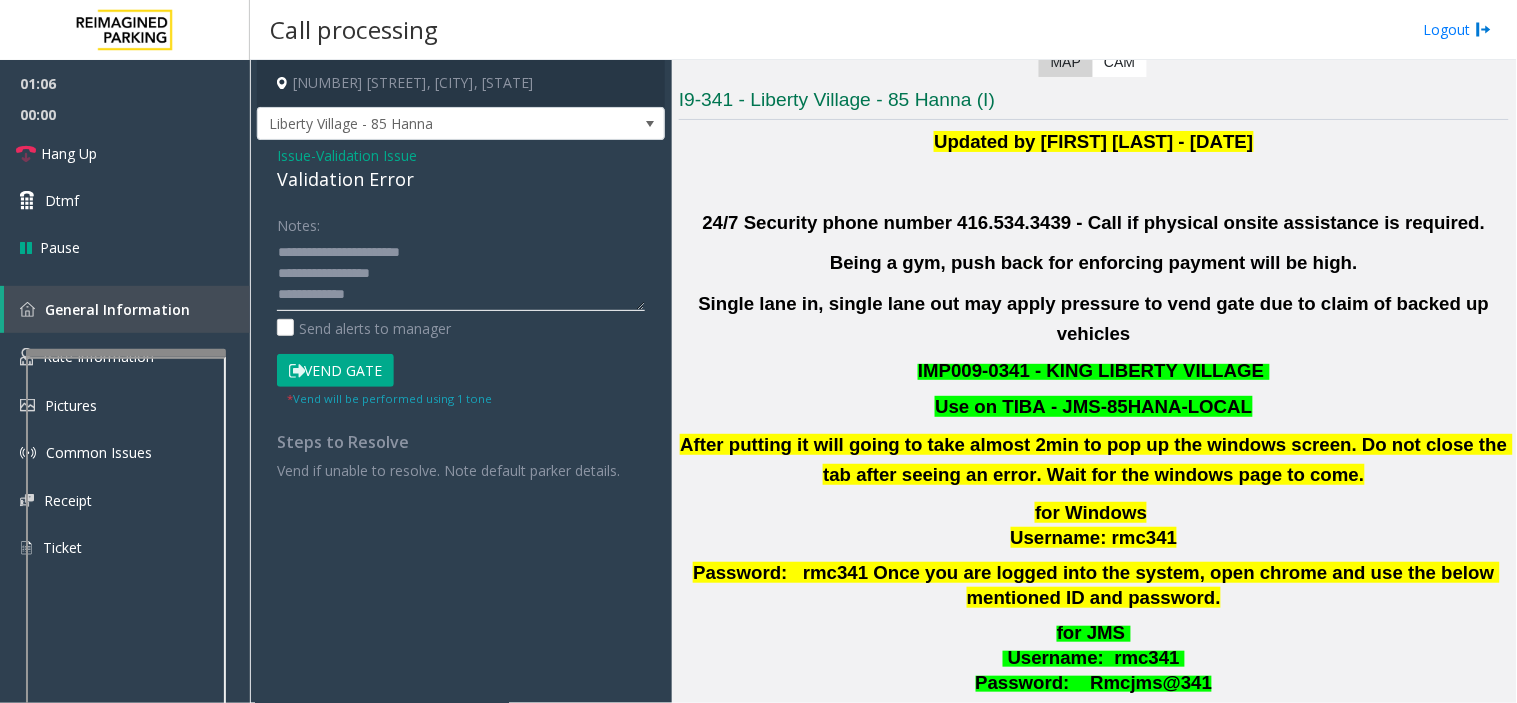 click 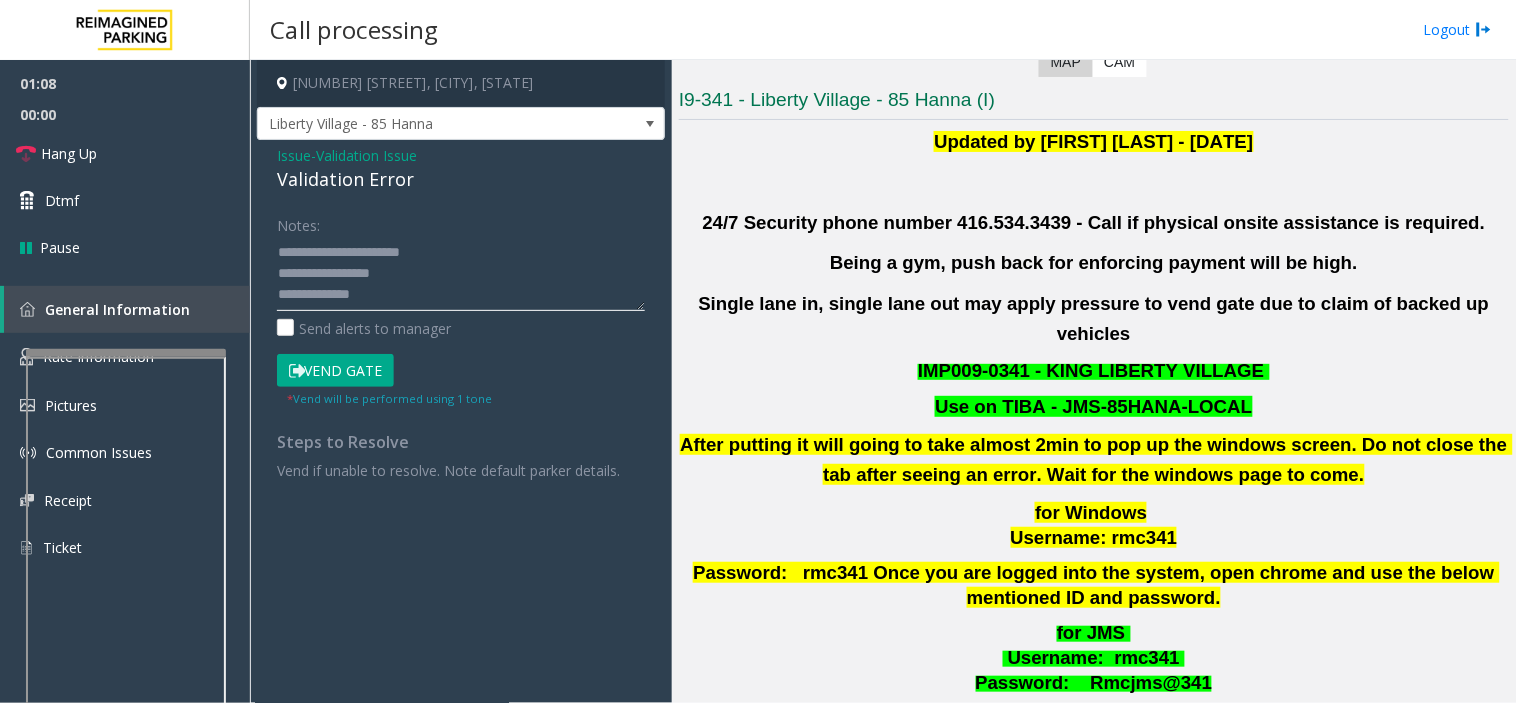 scroll, scrollTop: 76, scrollLeft: 0, axis: vertical 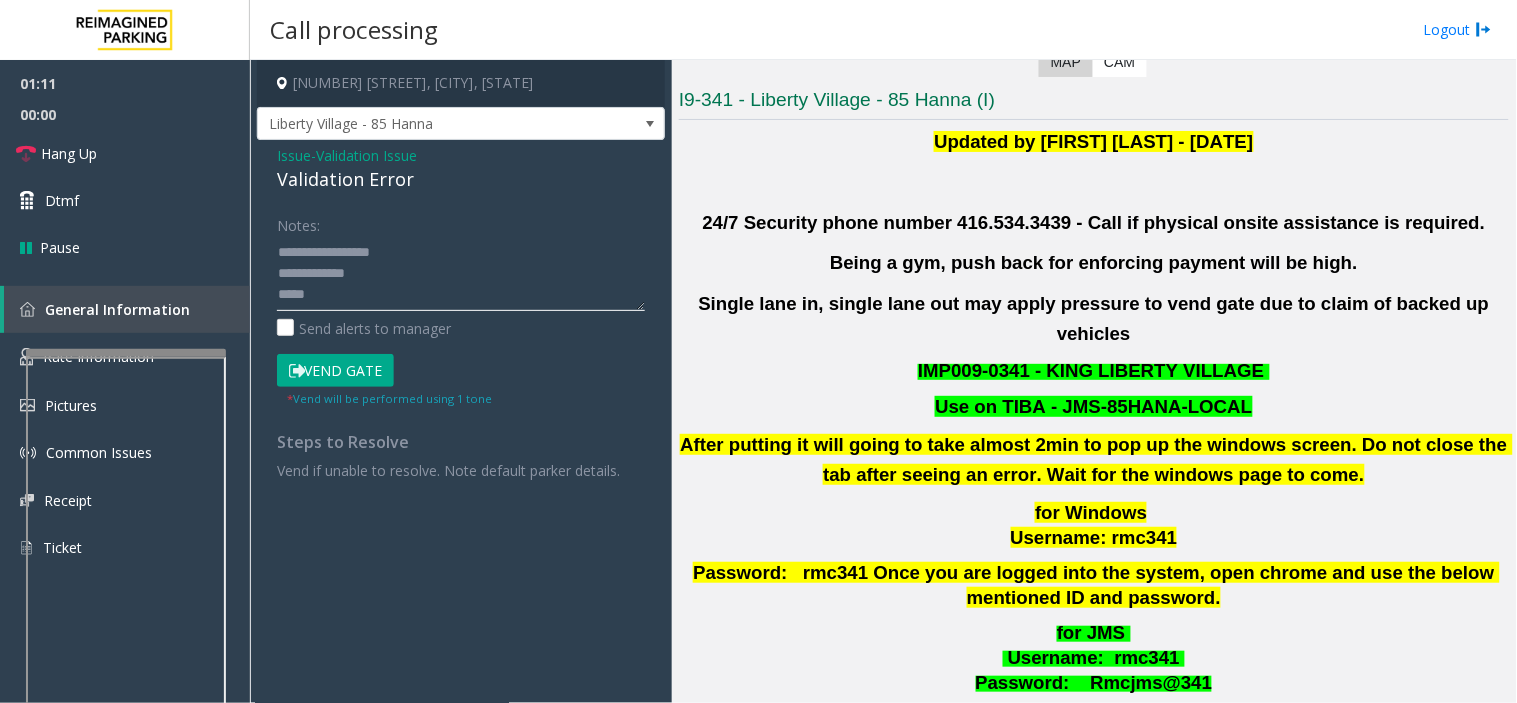 click 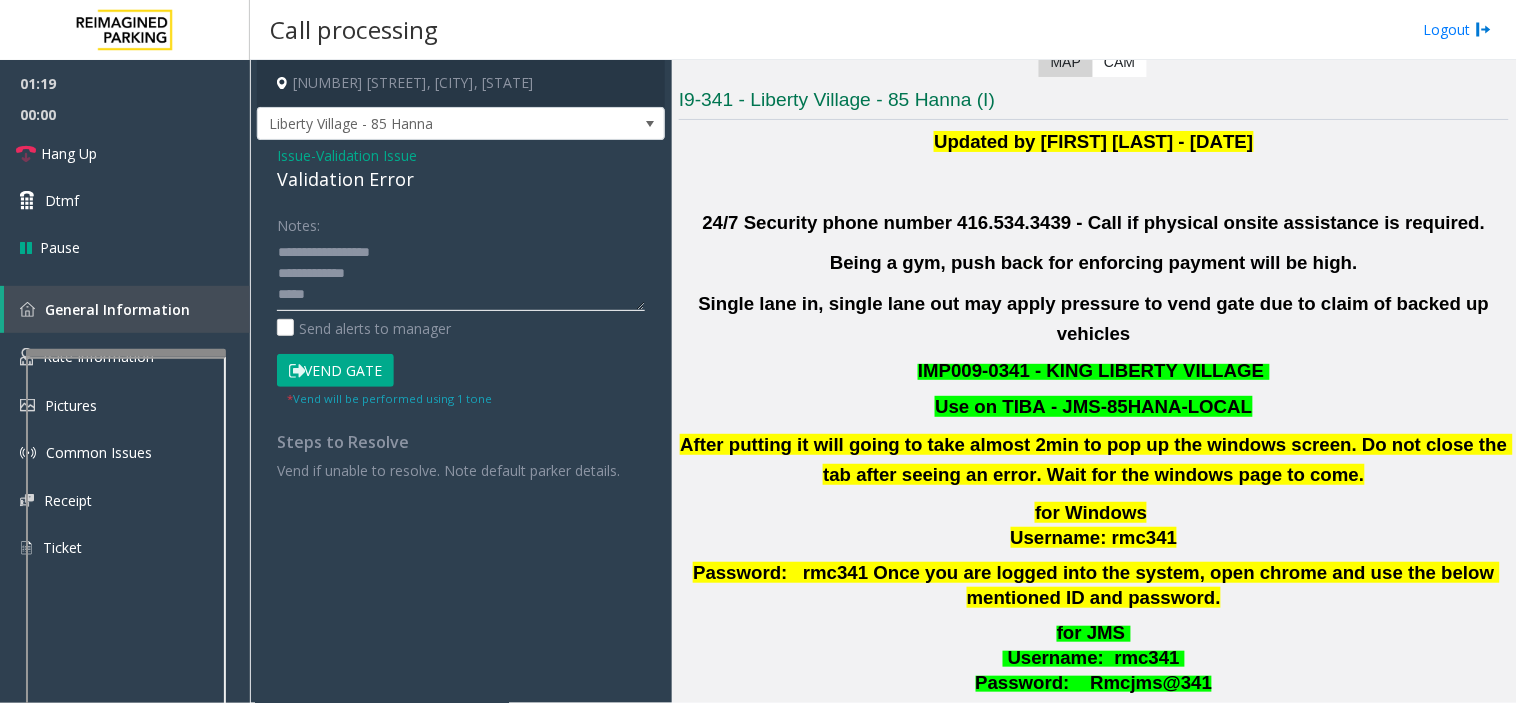 drag, startPoint x: 352, startPoint y: 291, endPoint x: 334, endPoint y: 281, distance: 20.59126 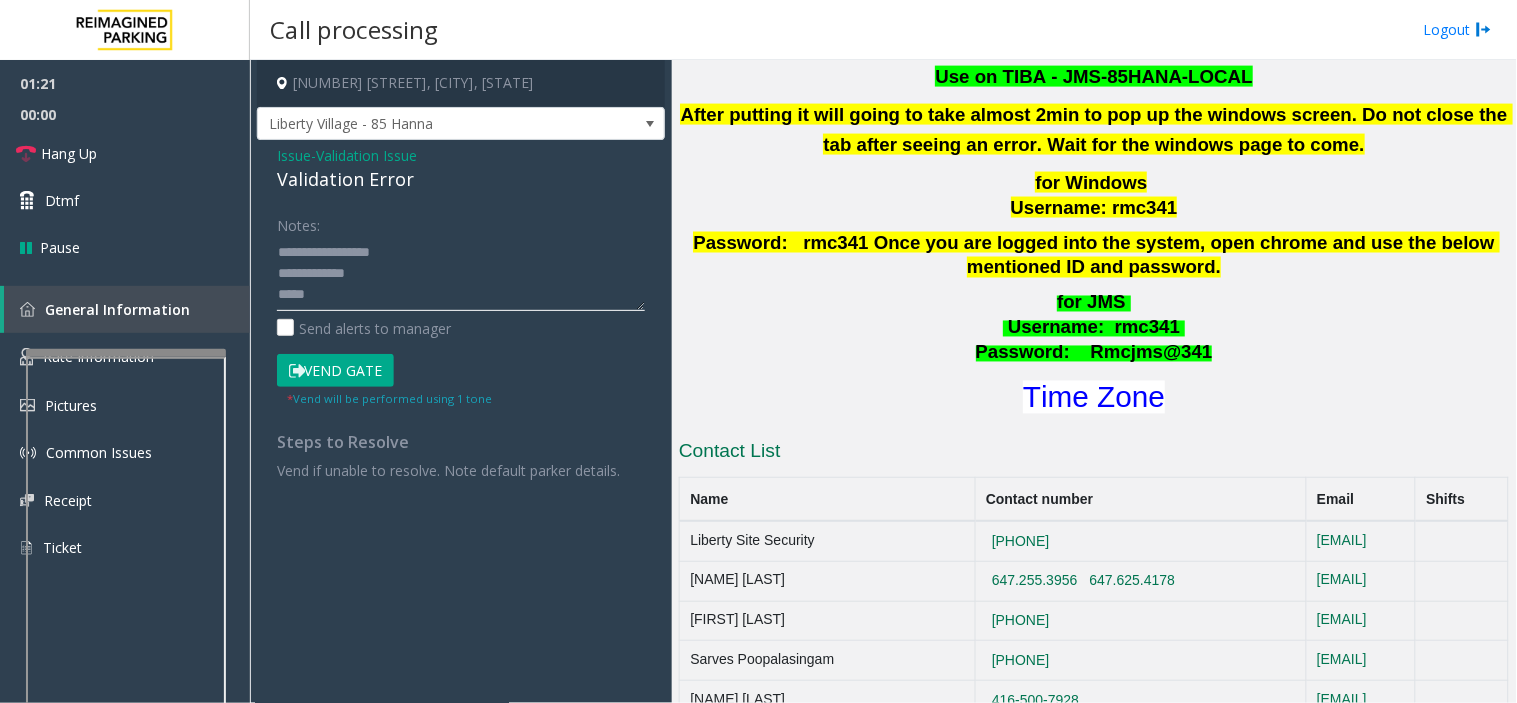 scroll, scrollTop: 777, scrollLeft: 0, axis: vertical 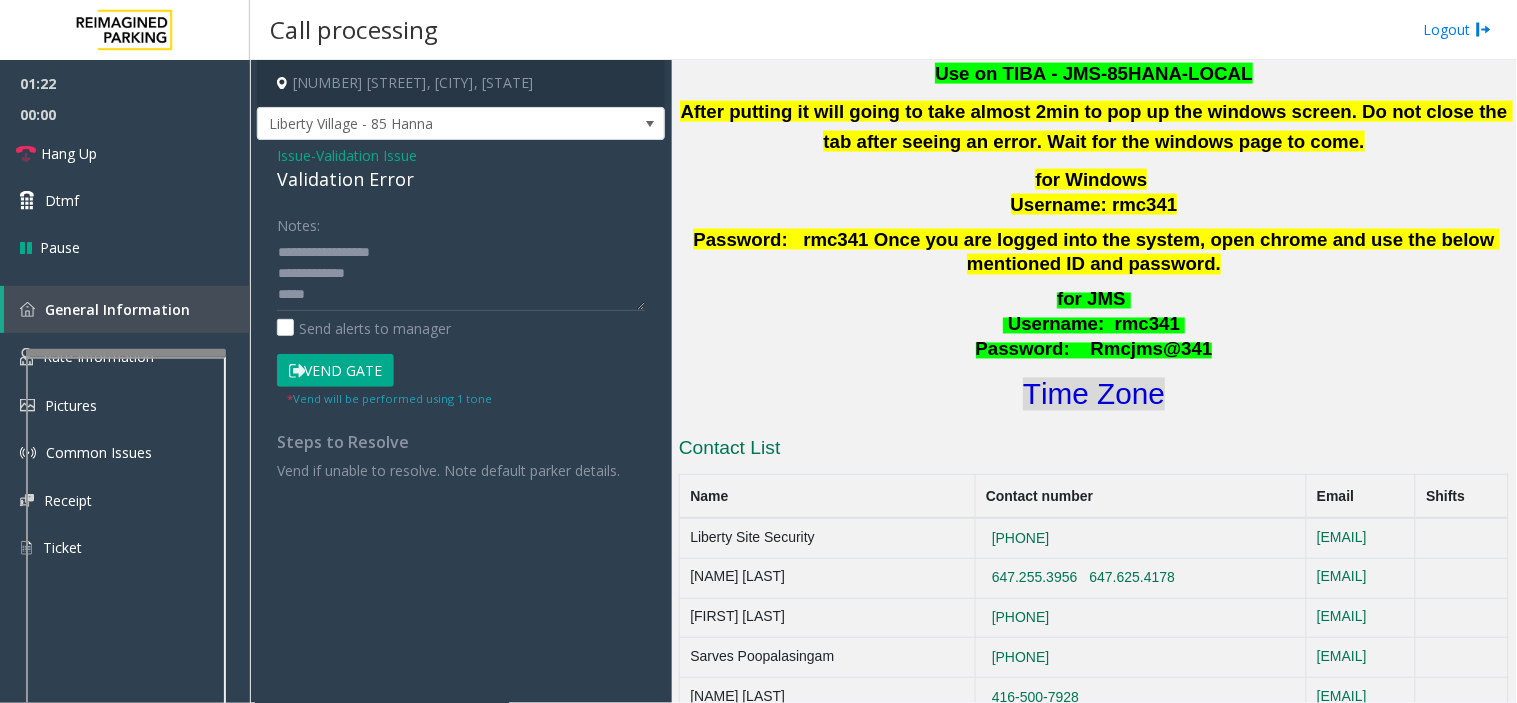 click on "Time Zone" 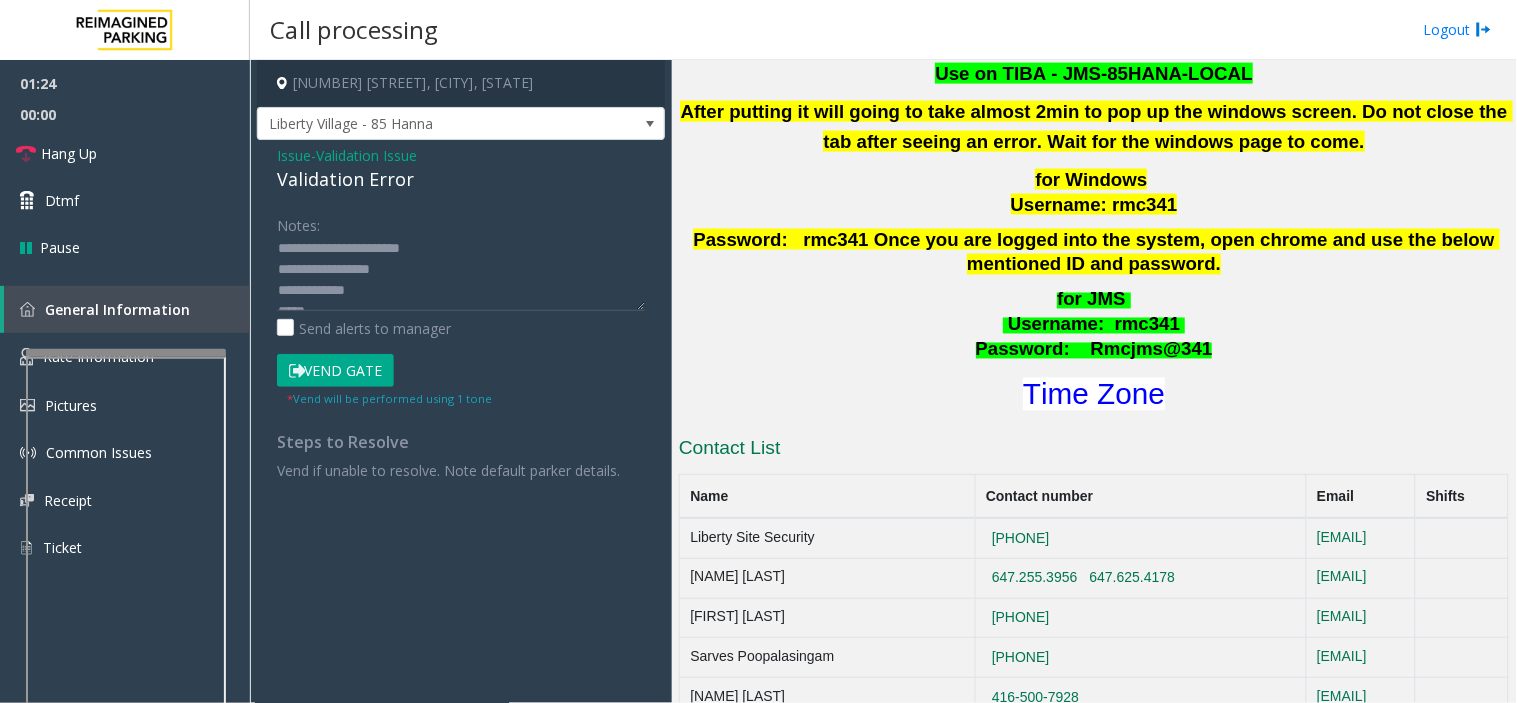 scroll, scrollTop: 84, scrollLeft: 0, axis: vertical 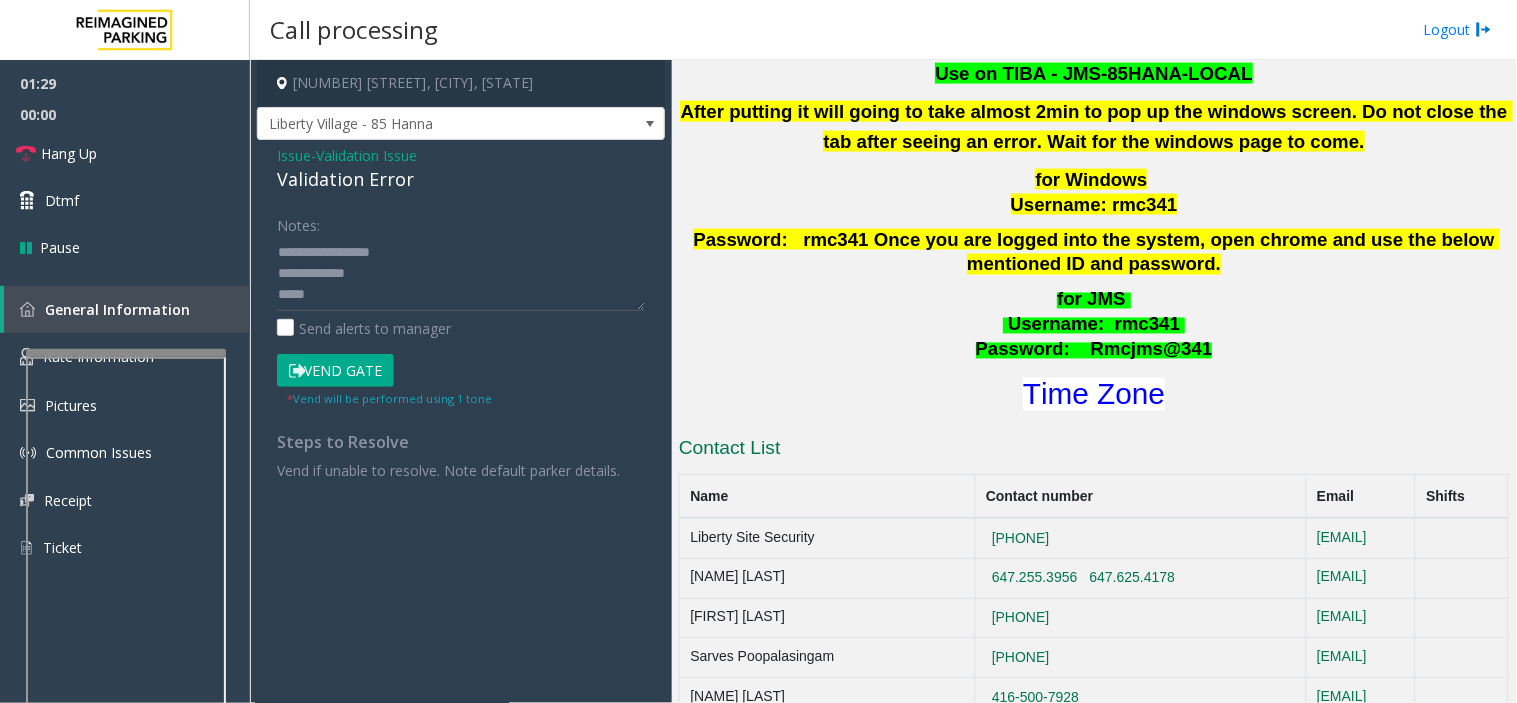 click on "Vend Gate" 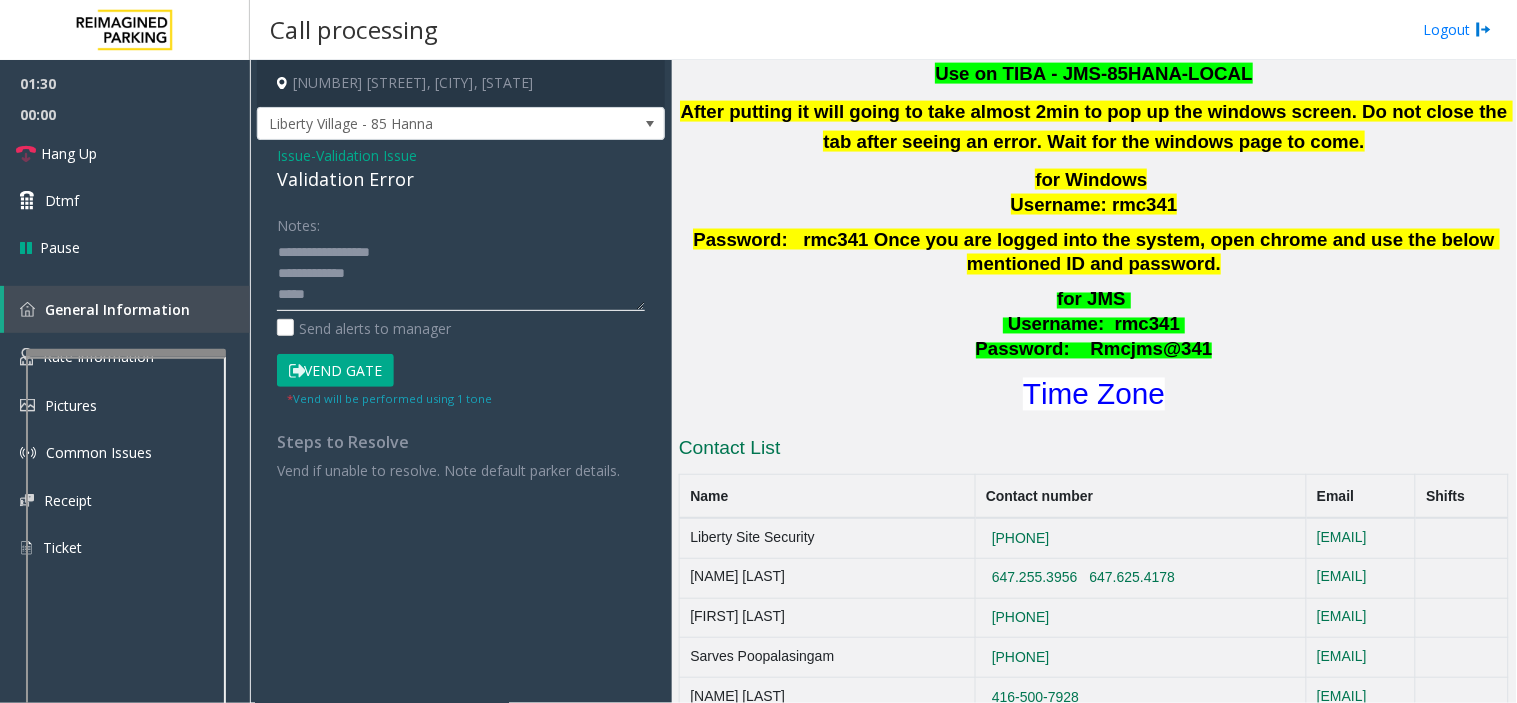 click 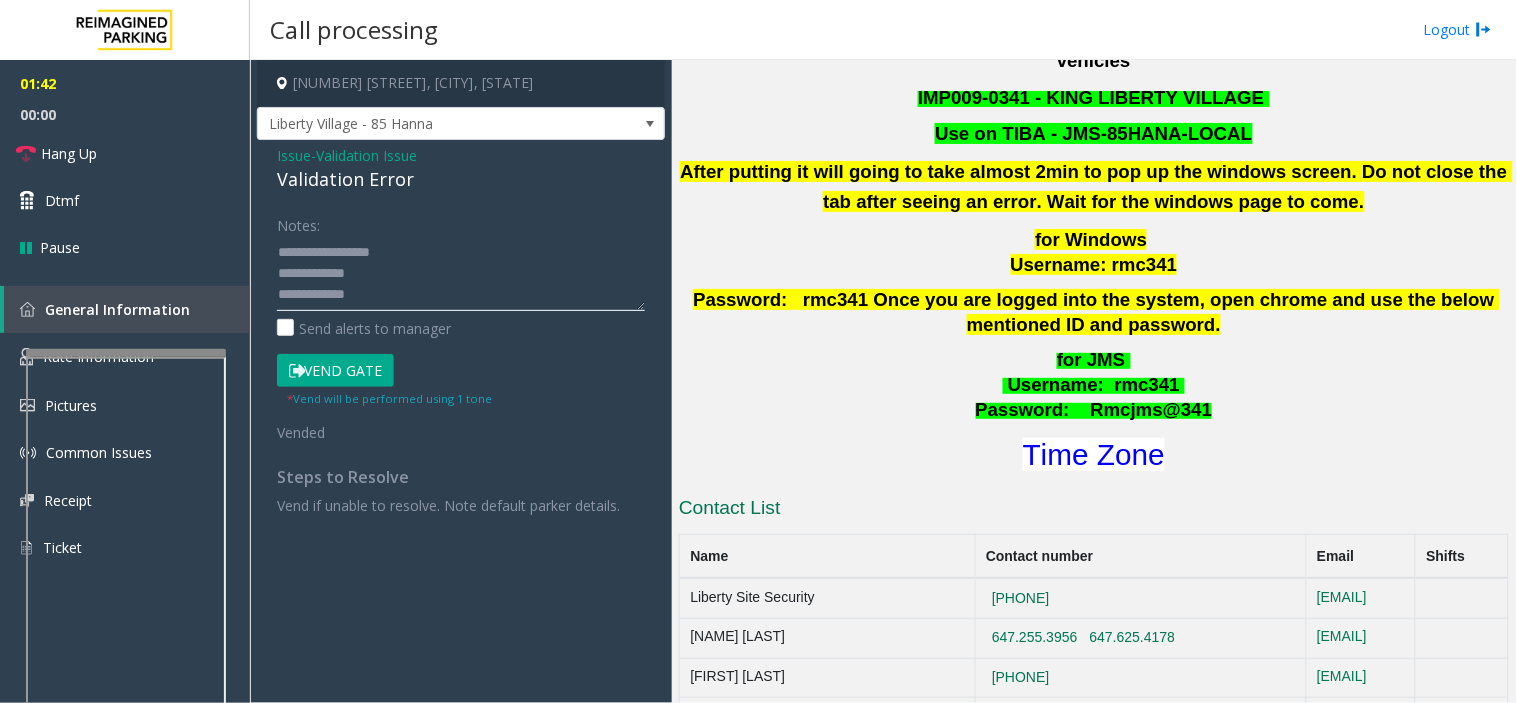 scroll, scrollTop: 666, scrollLeft: 0, axis: vertical 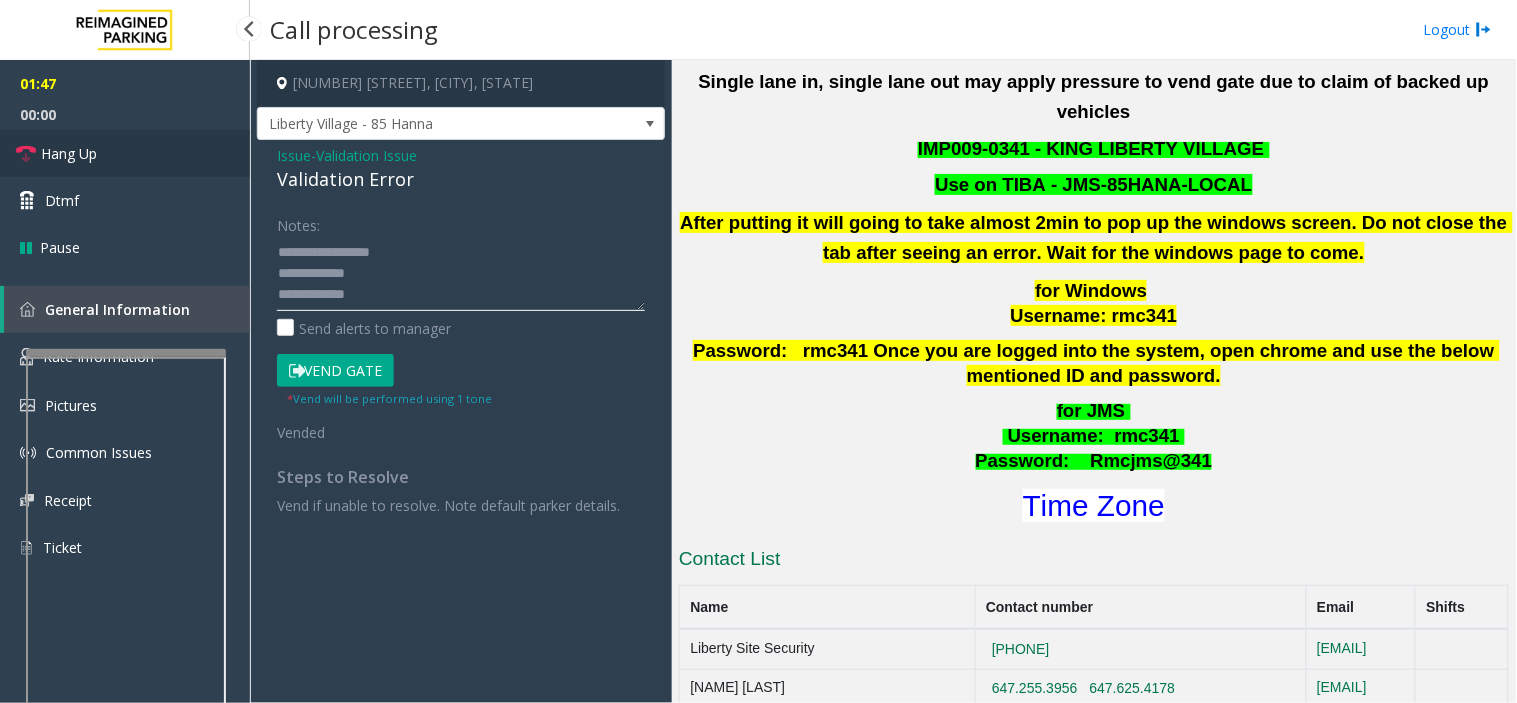 type on "**********" 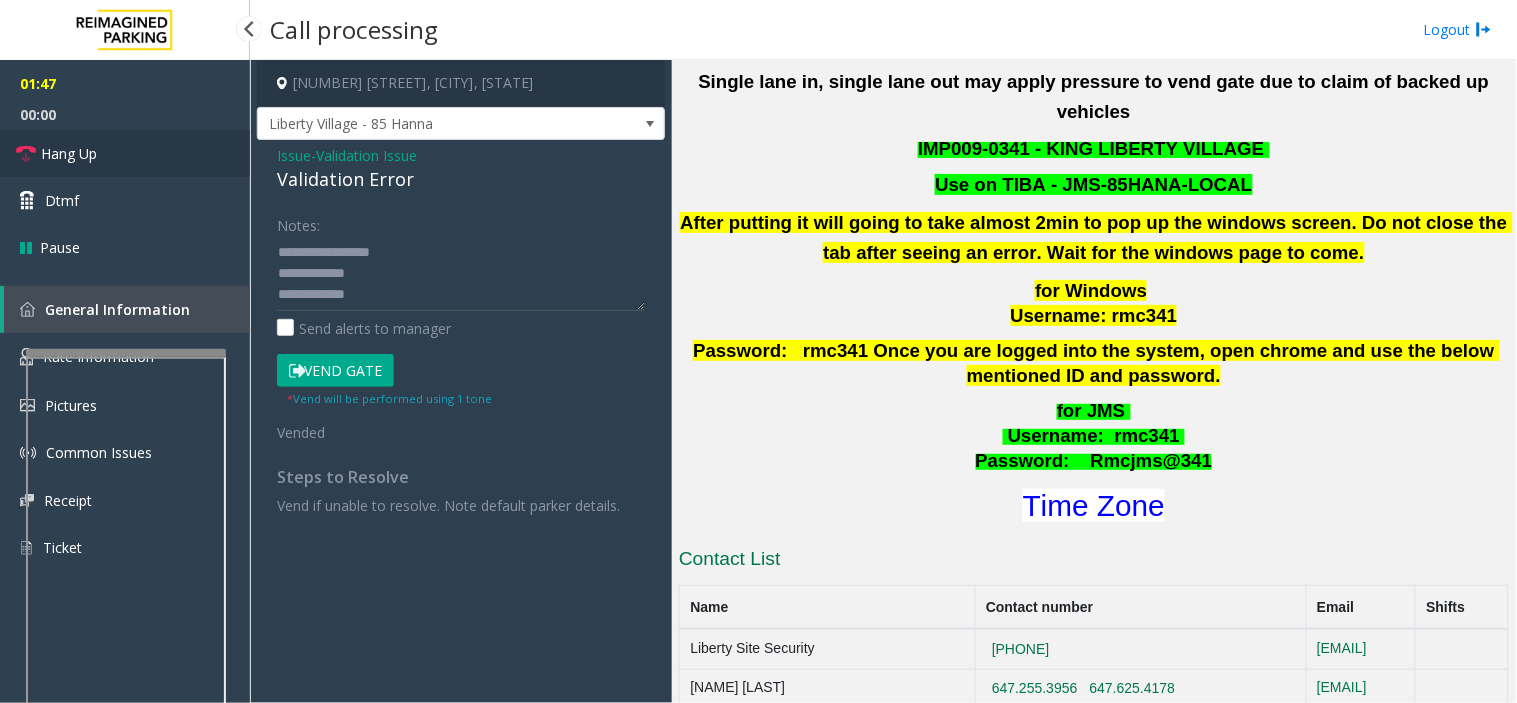click on "Hang Up" at bounding box center [125, 153] 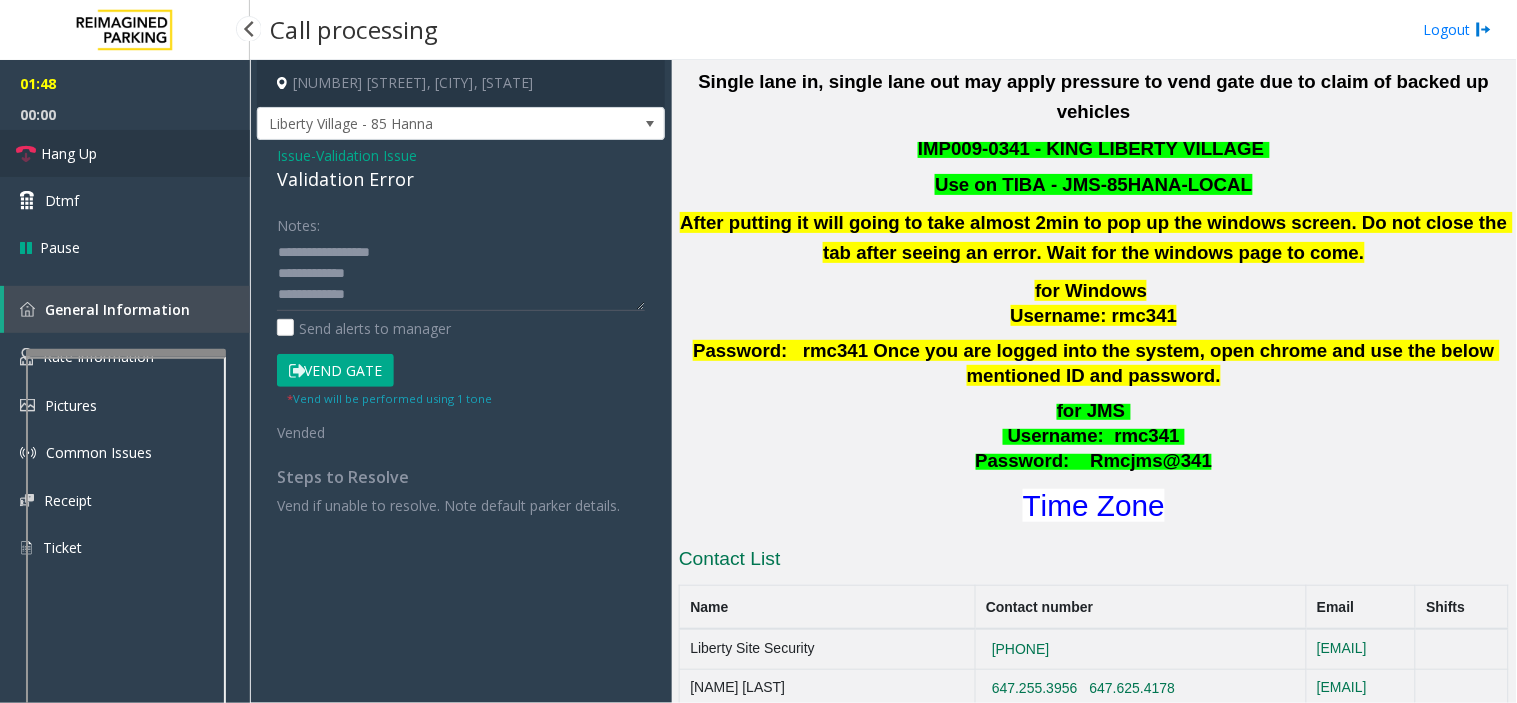 click on "Hang Up" at bounding box center (125, 153) 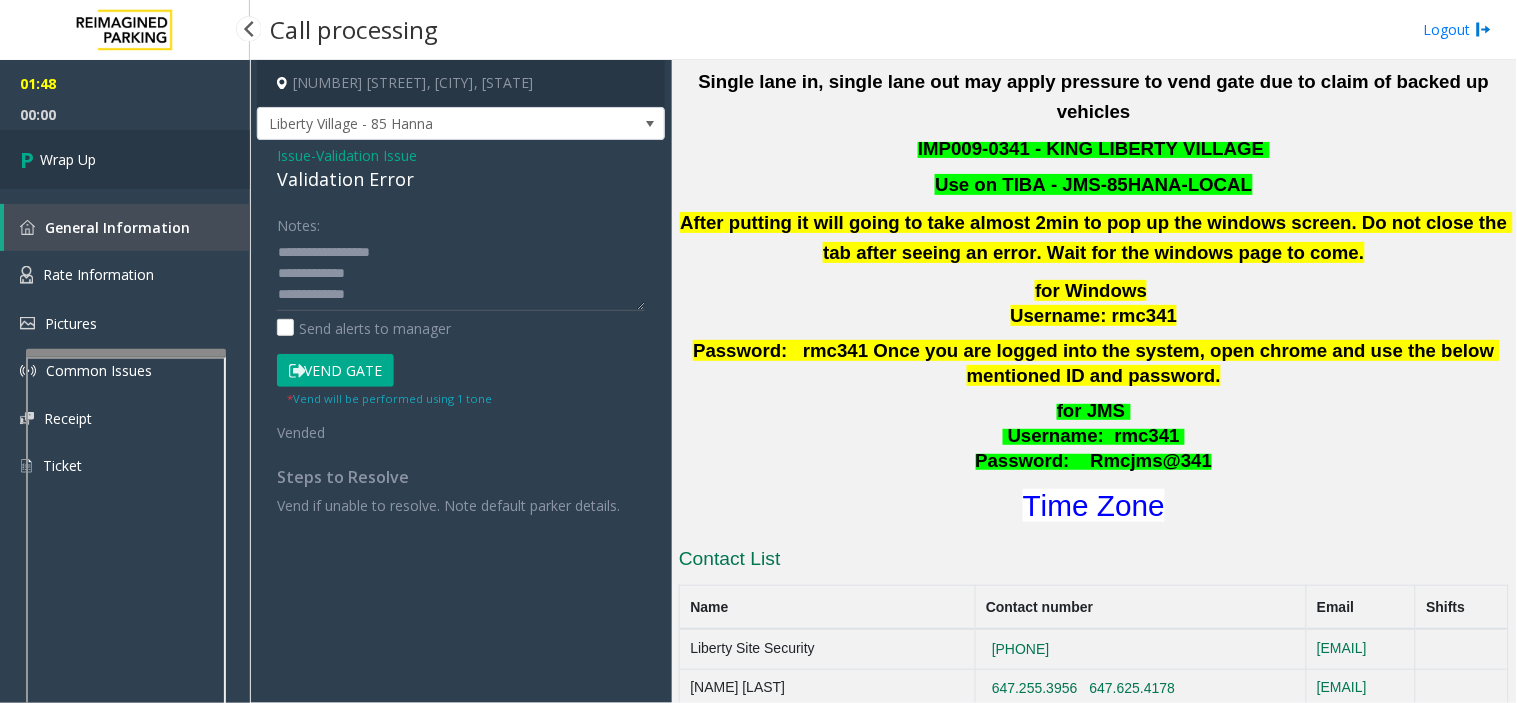 click on "Wrap Up" at bounding box center [125, 159] 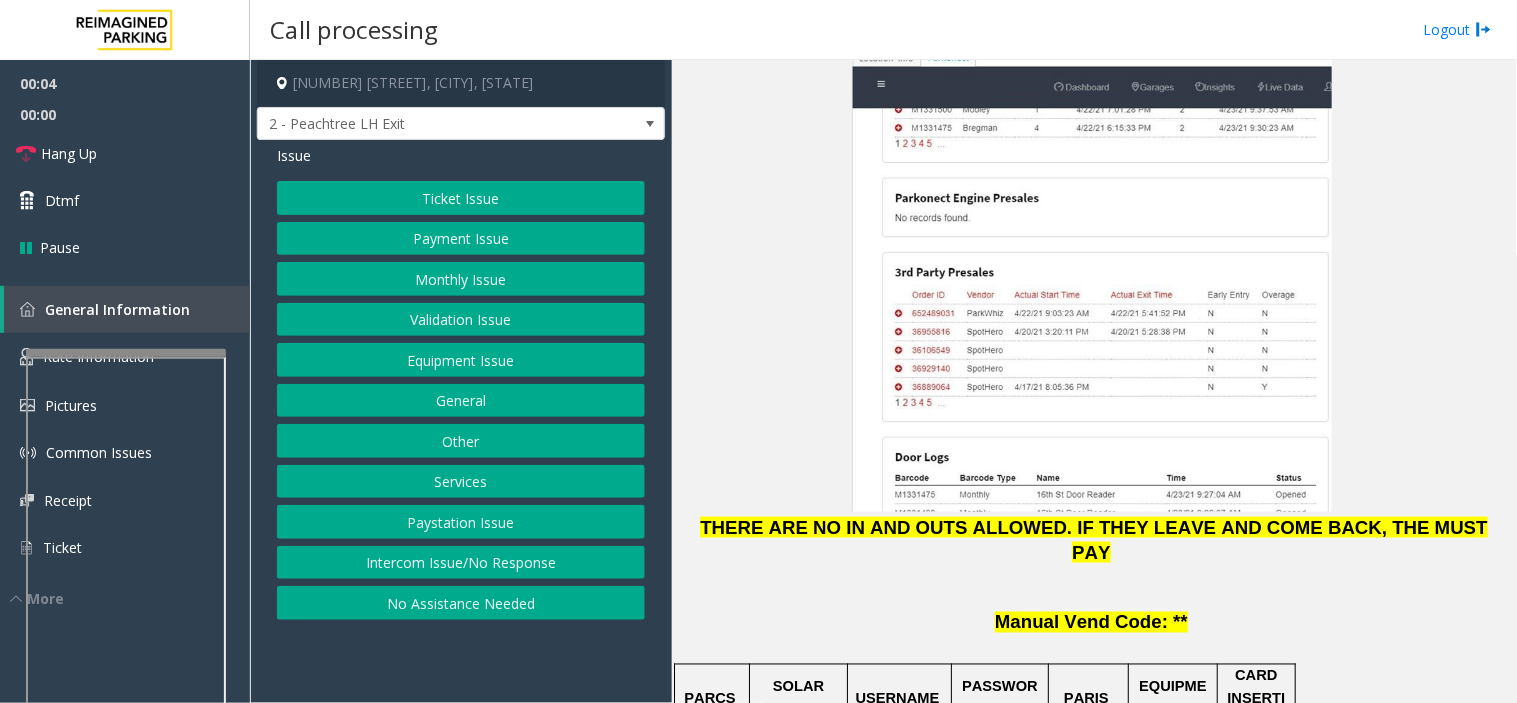 scroll, scrollTop: 2444, scrollLeft: 0, axis: vertical 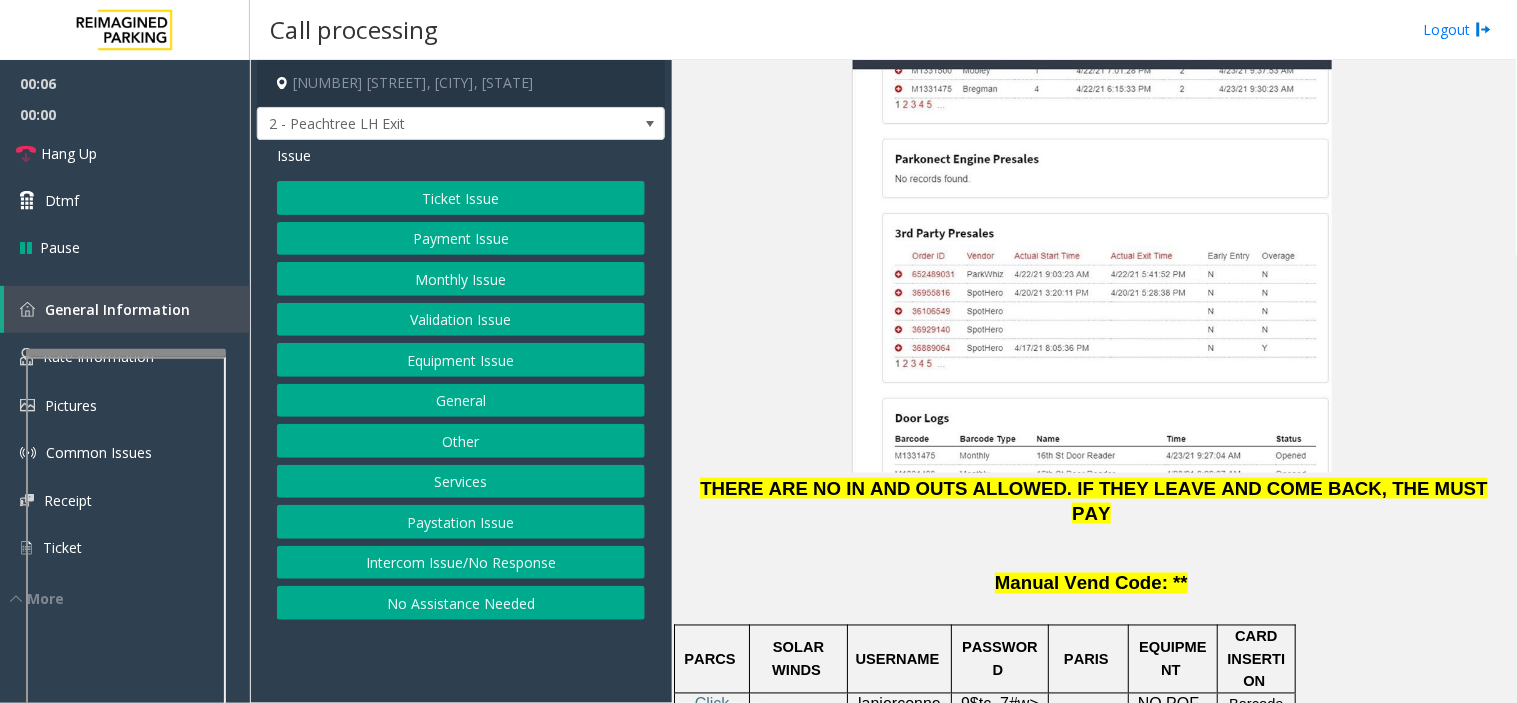 click on "Payment Issue" 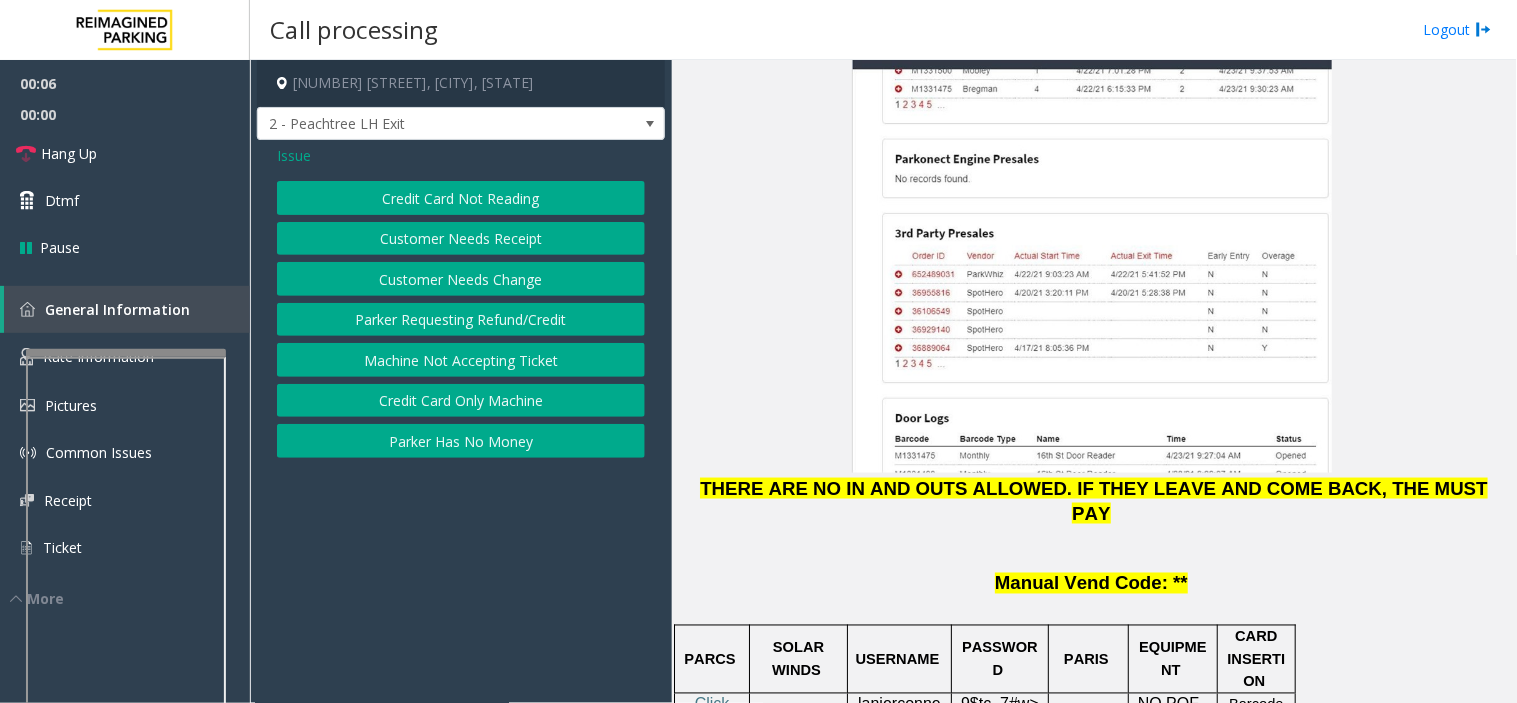 click on "Credit Card Not Reading" 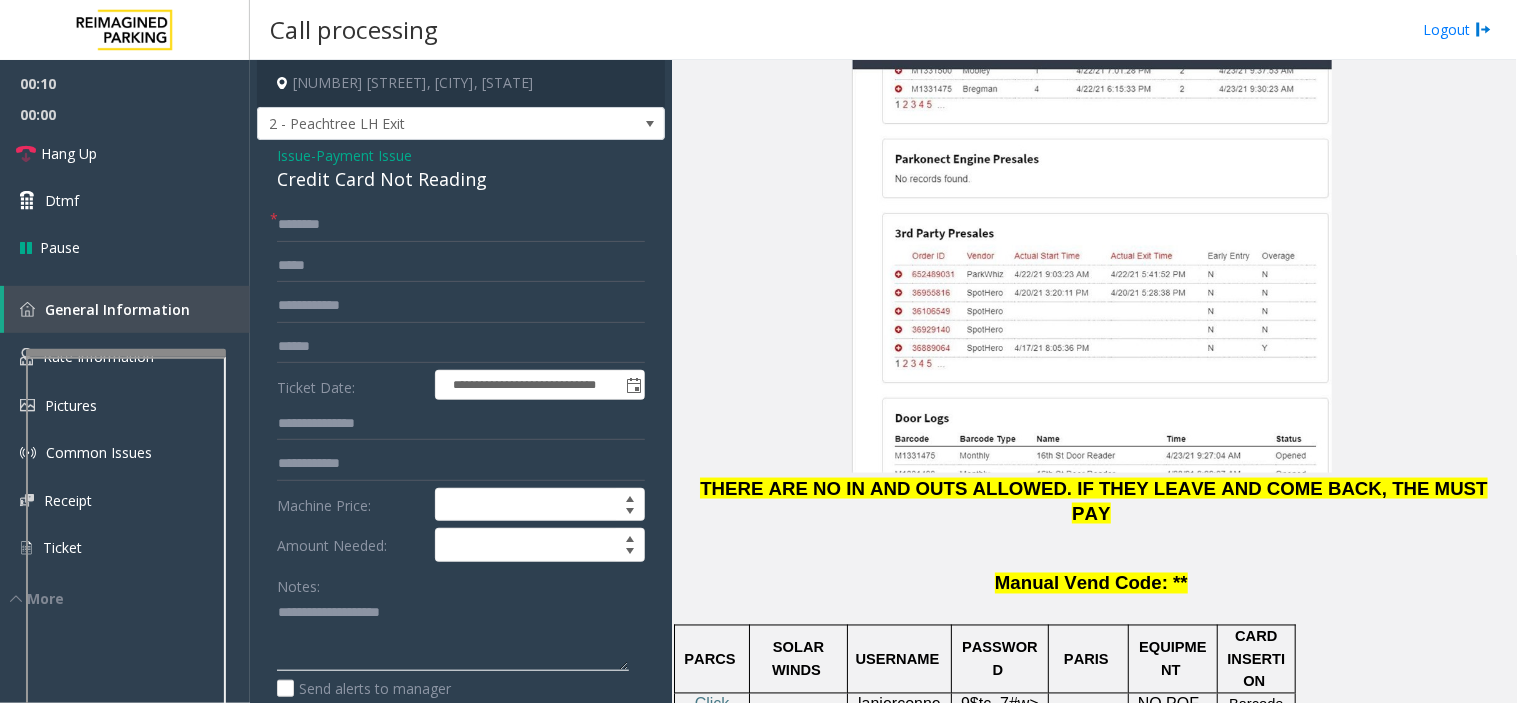 drag, startPoint x: 371, startPoint y: 622, endPoint x: 345, endPoint y: 603, distance: 32.202484 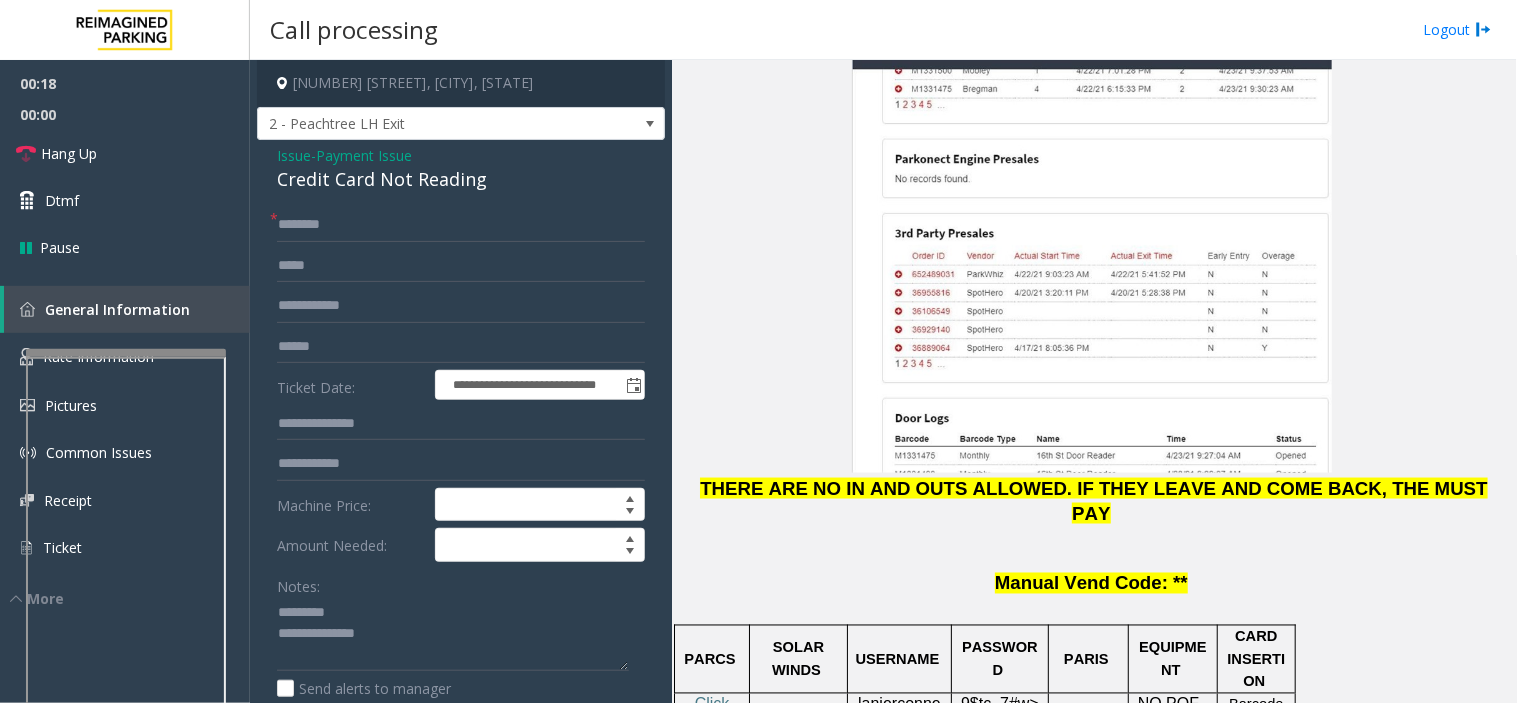 click on "Credit Card Not Reading" 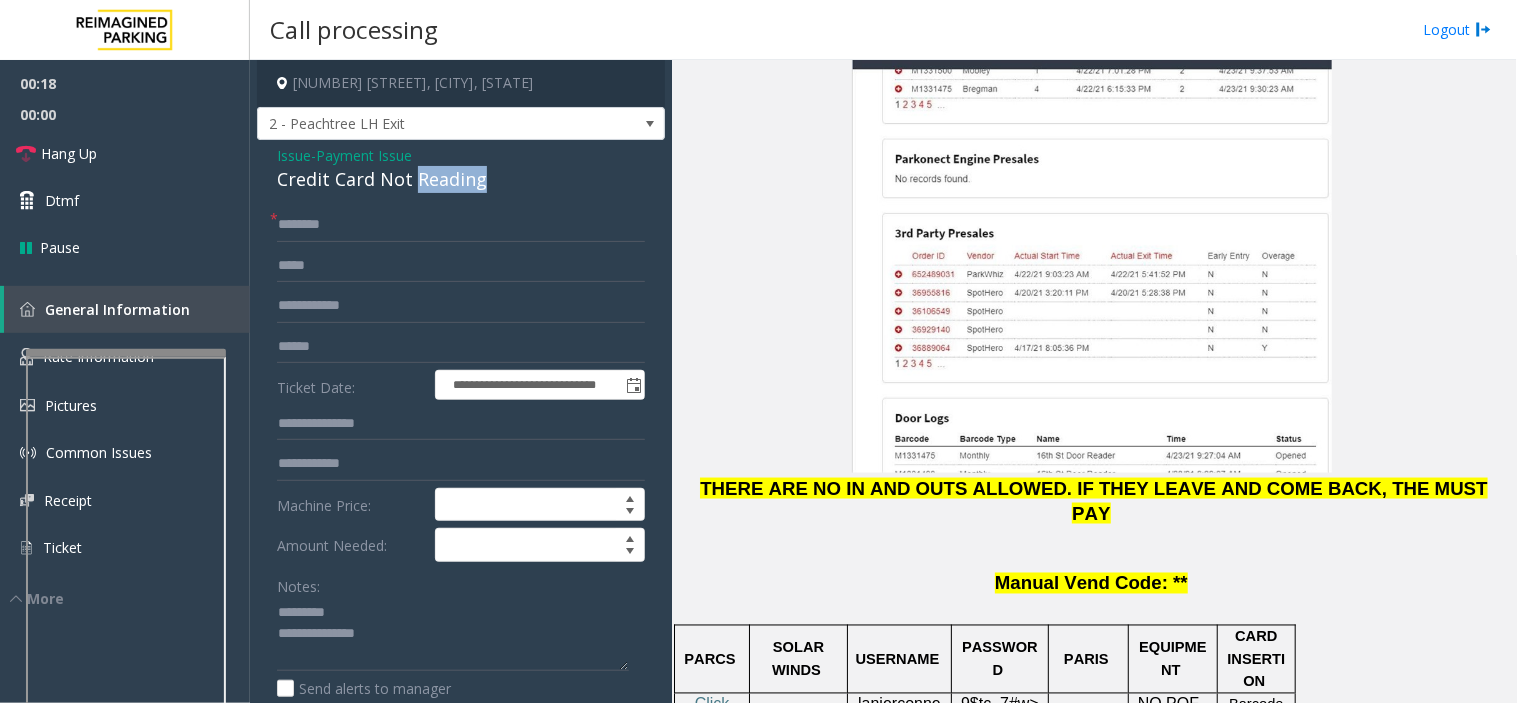 click on "Credit Card Not Reading" 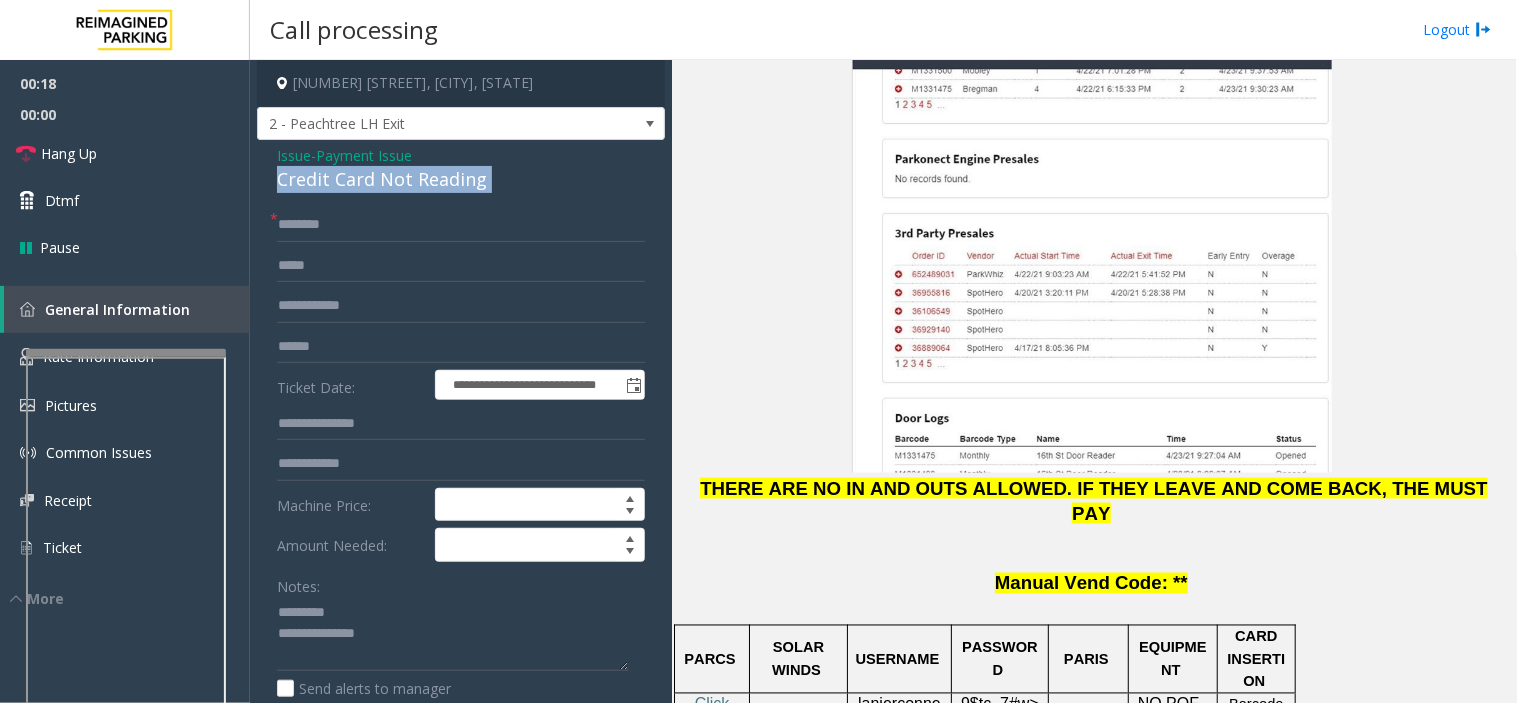 click on "Credit Card Not Reading" 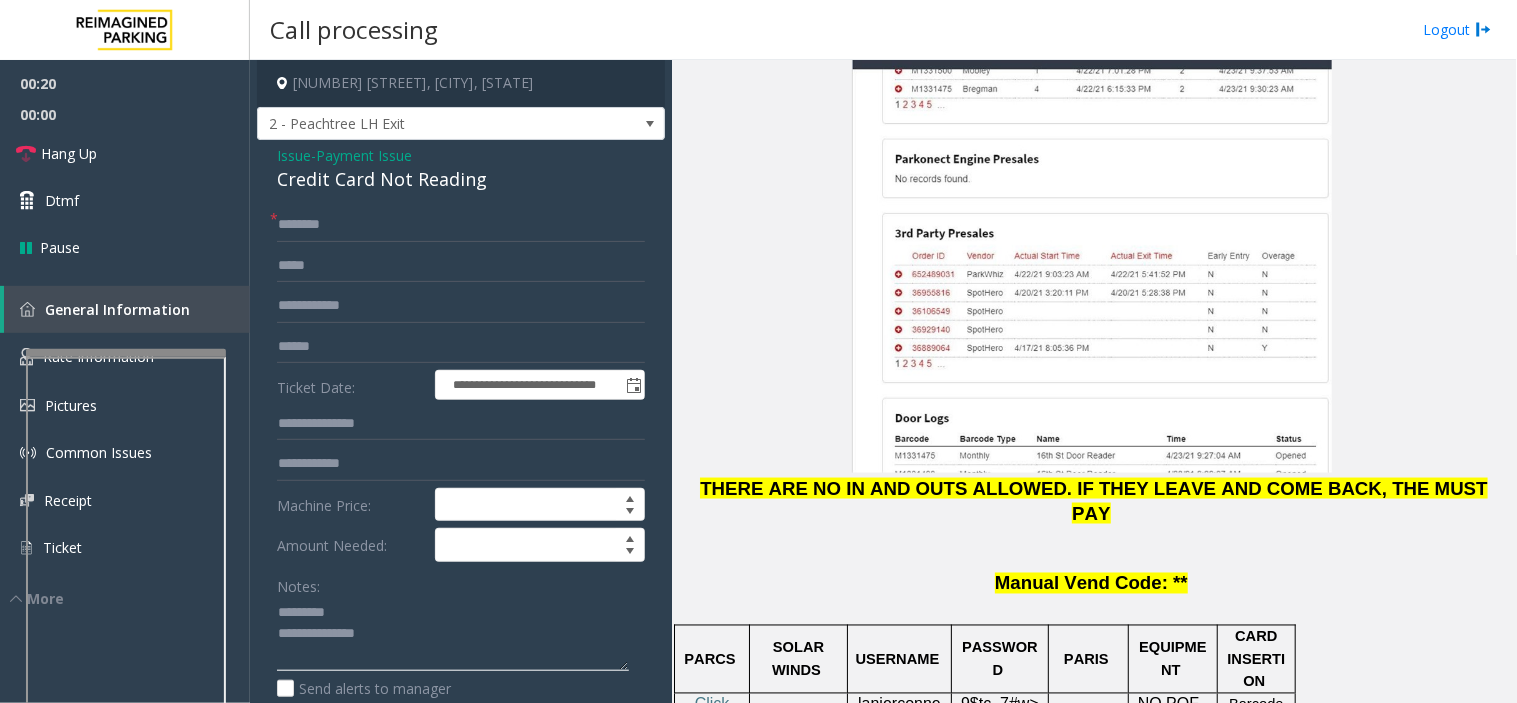 click 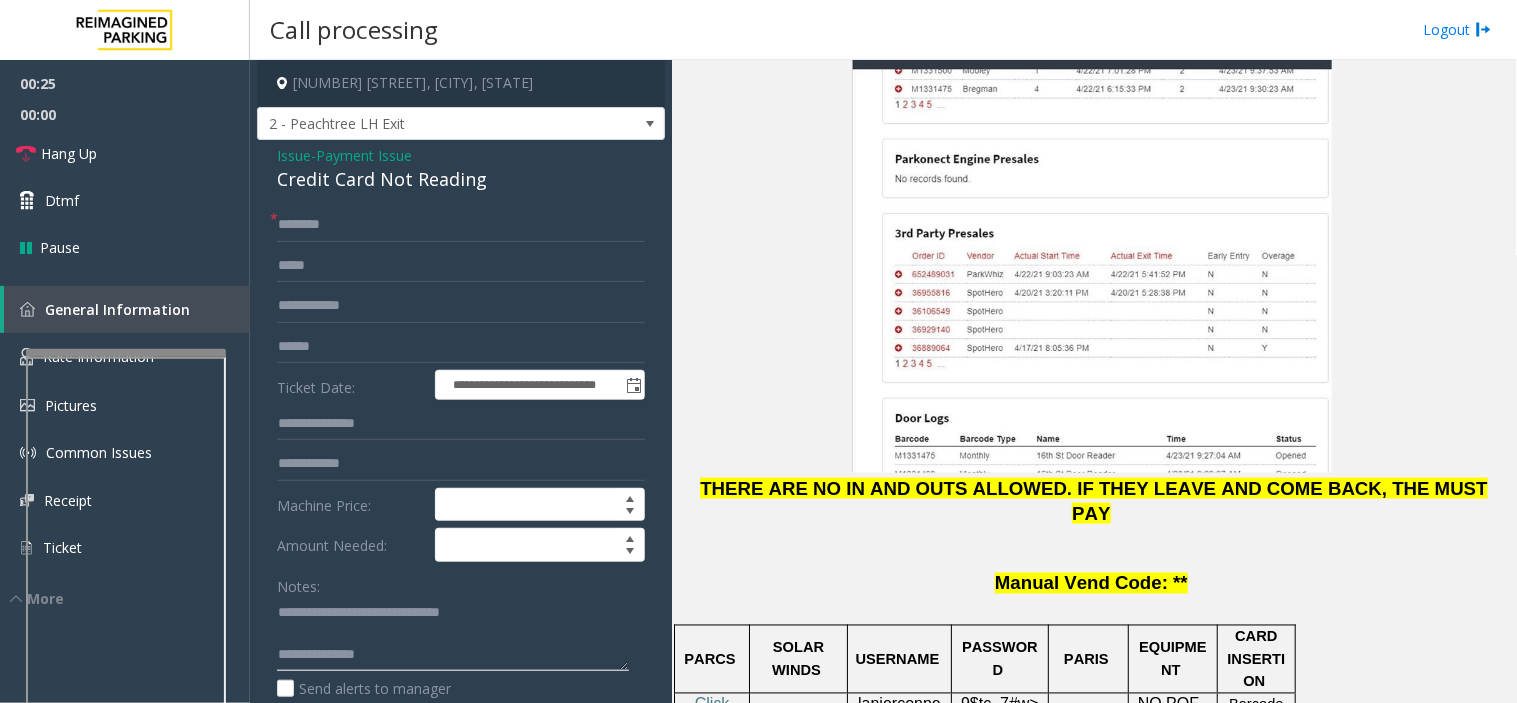 type on "**********" 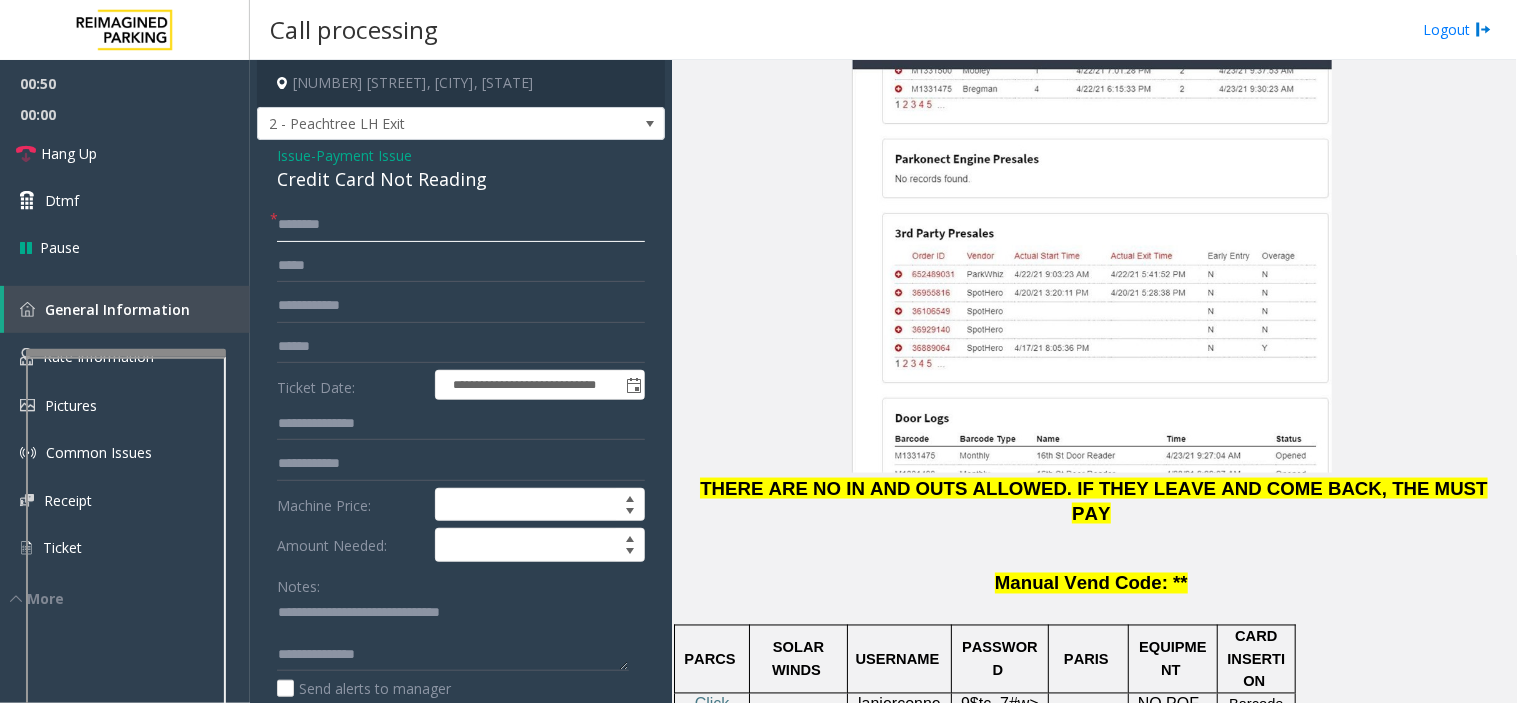 click 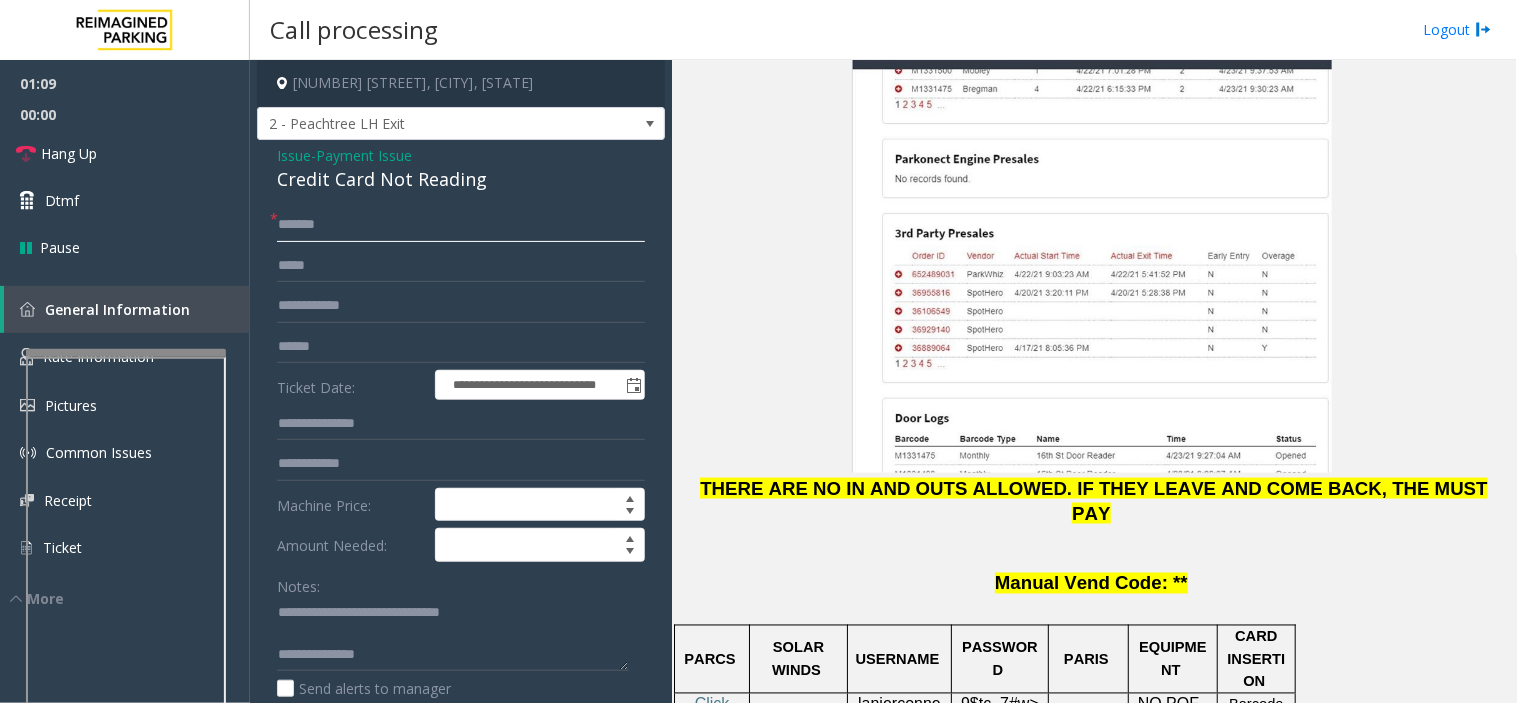 type on "******" 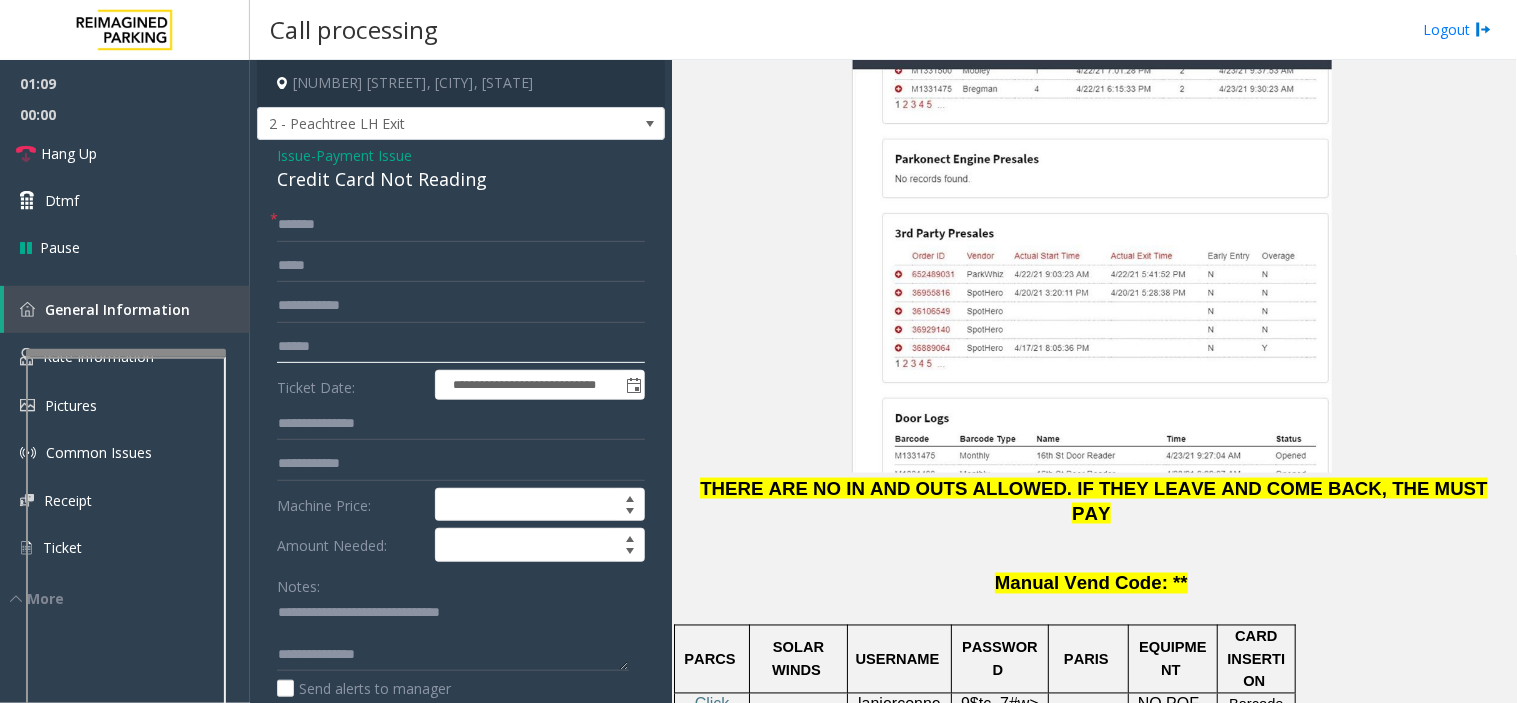 click 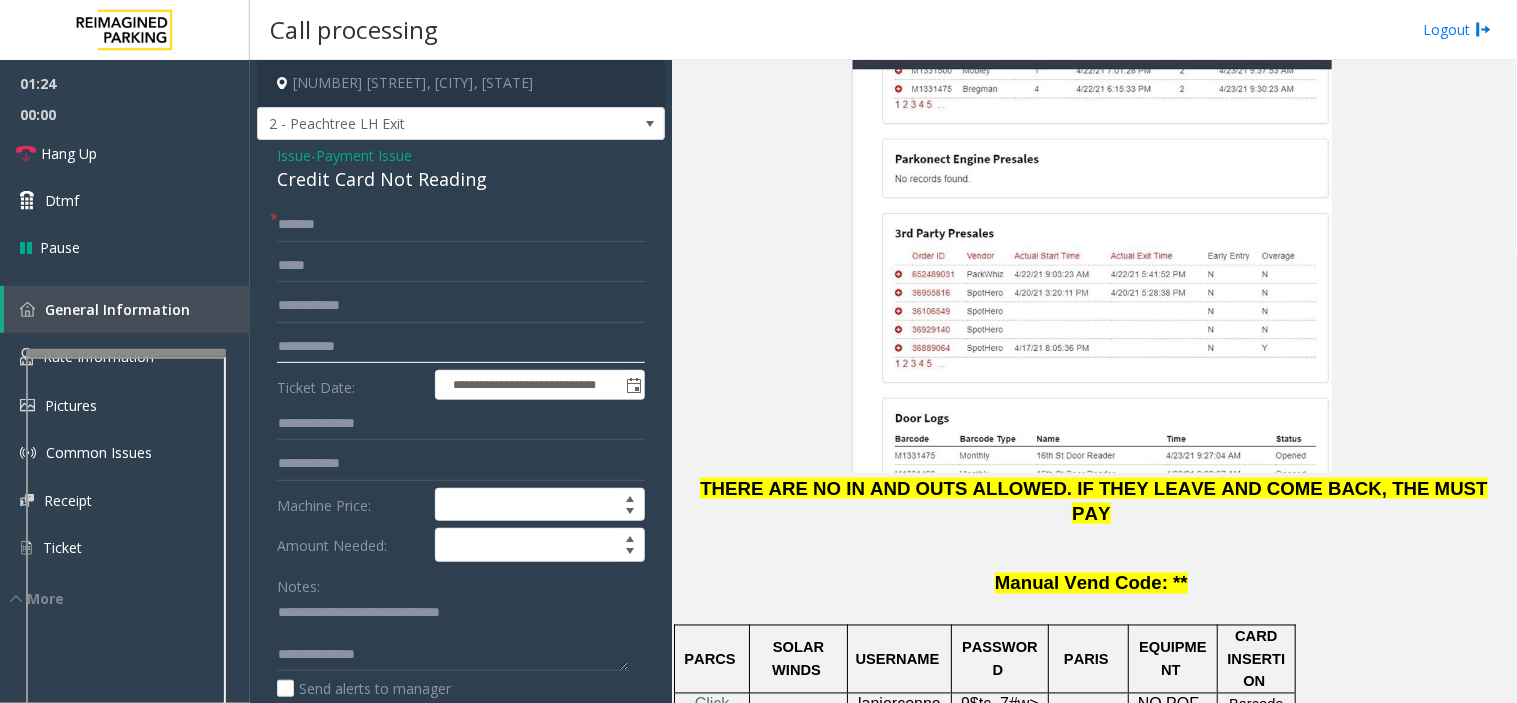 click on "**********" 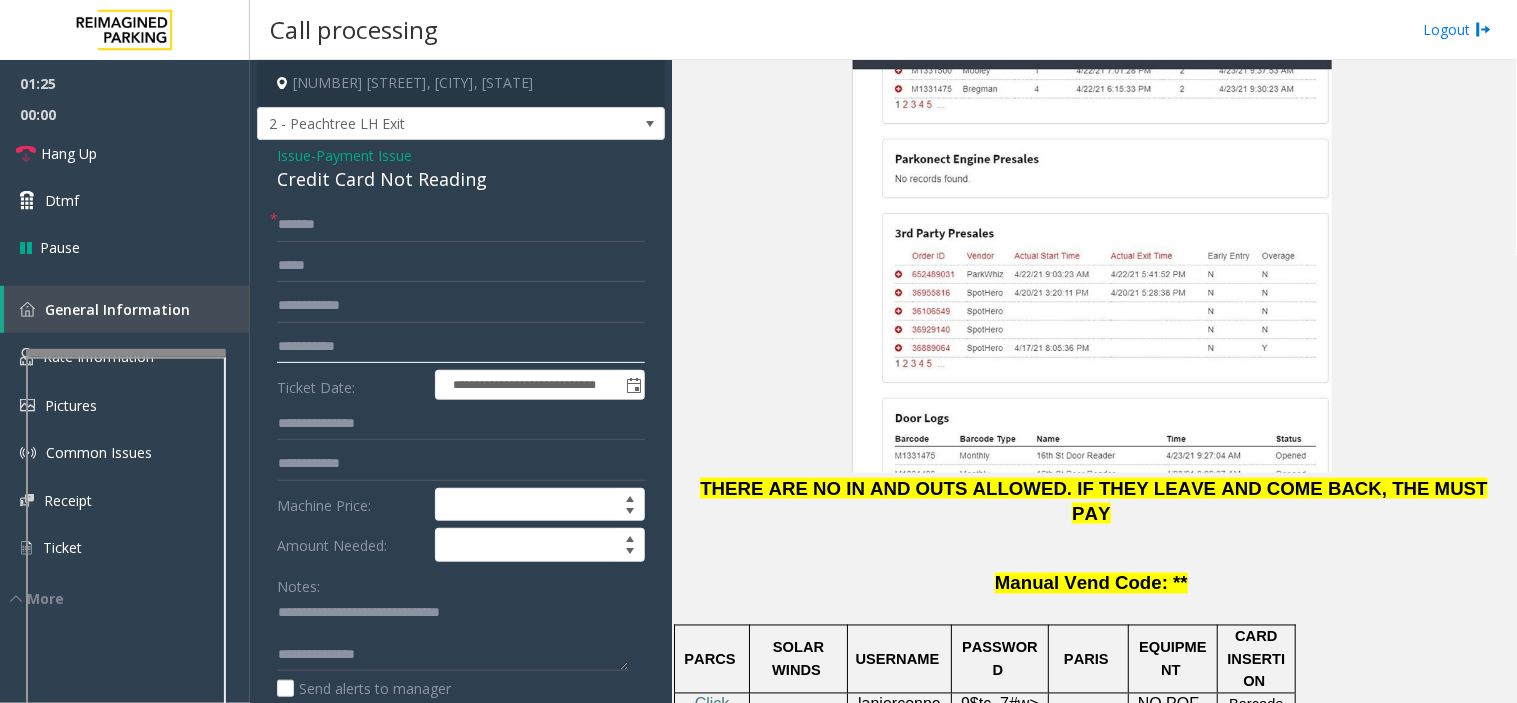 click on "**********" 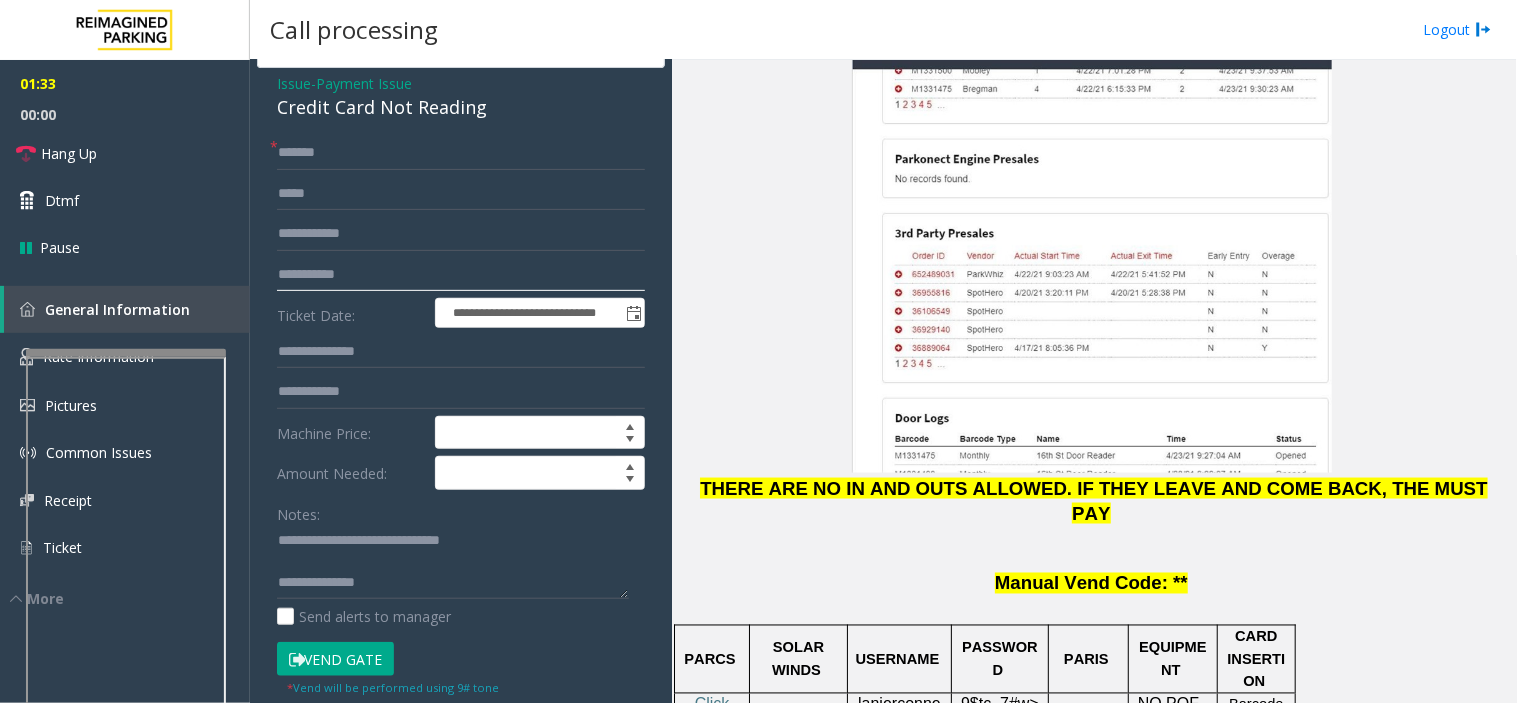scroll, scrollTop: 111, scrollLeft: 0, axis: vertical 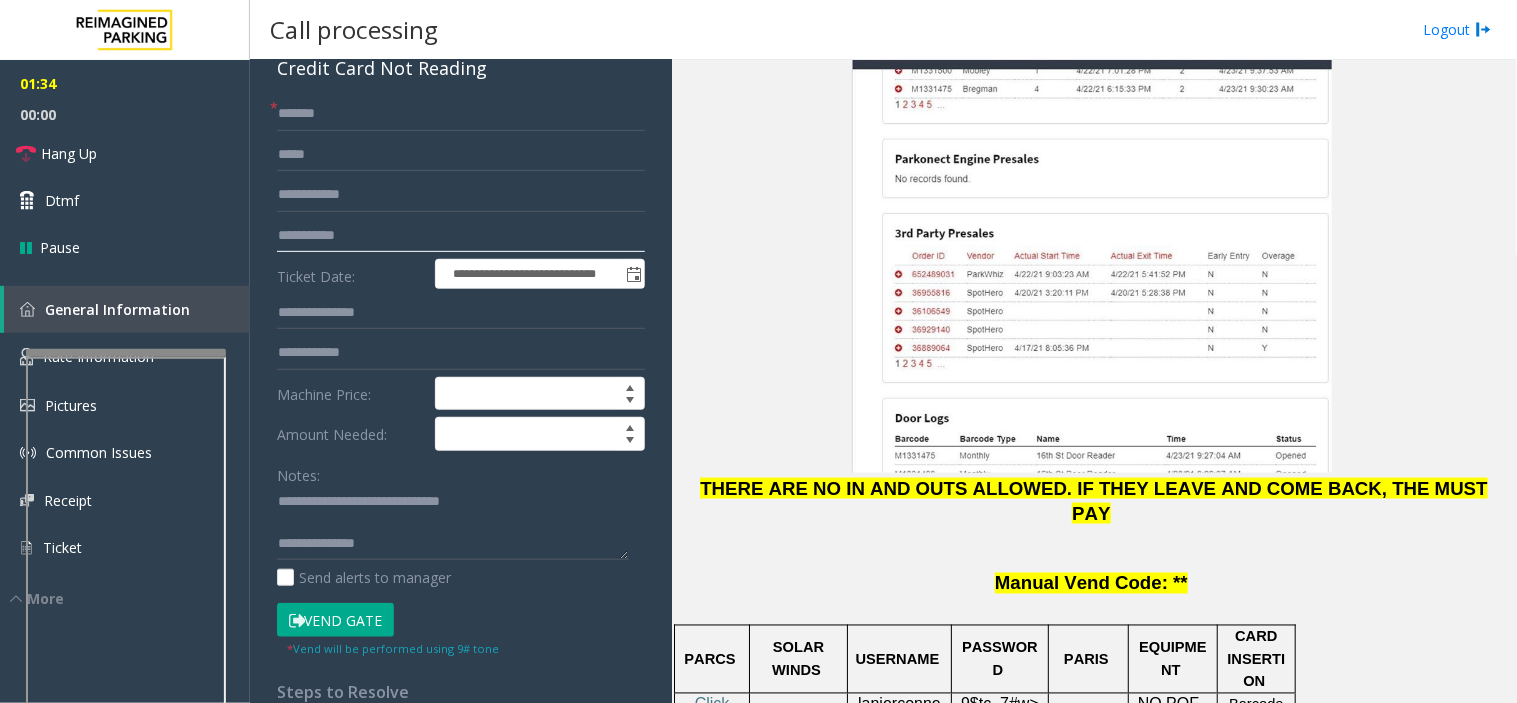 type on "**********" 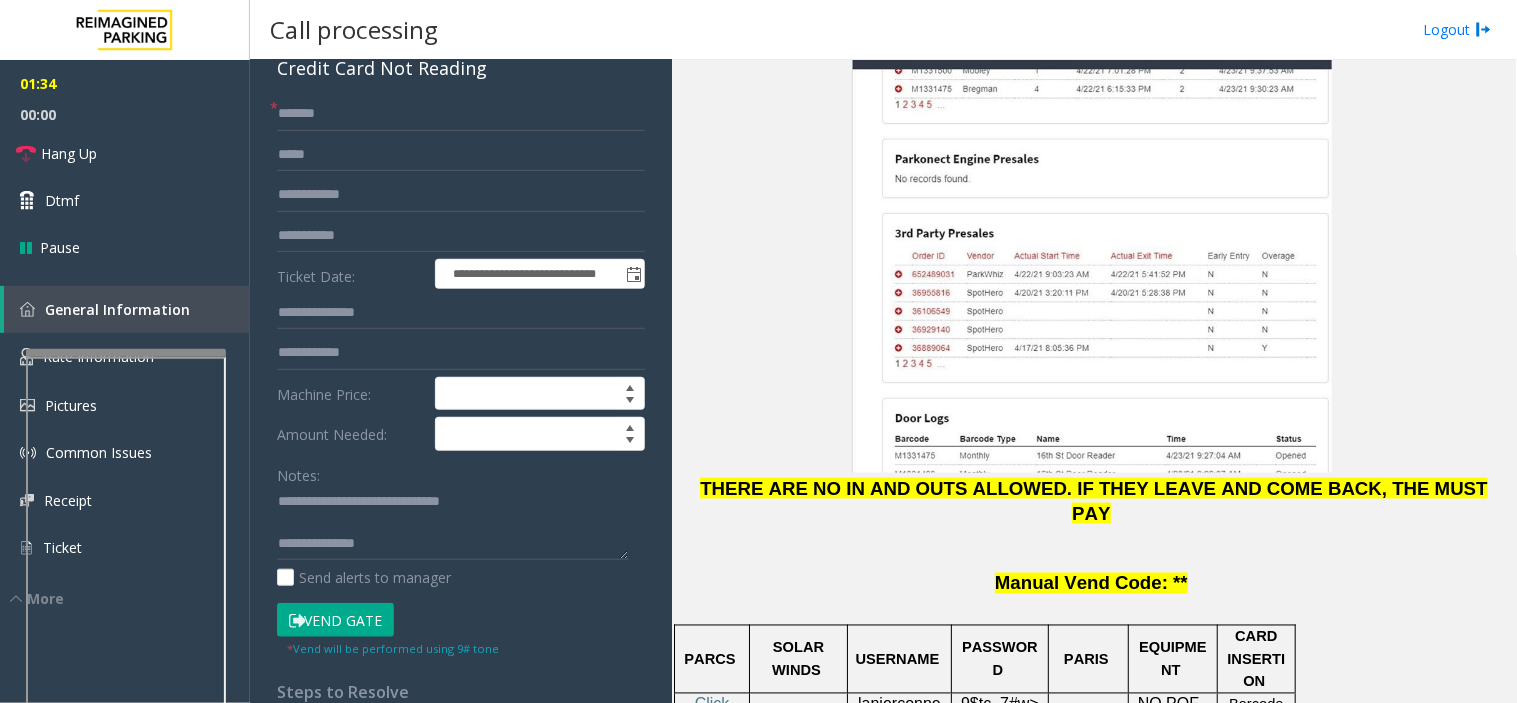 click on "Vend Gate" 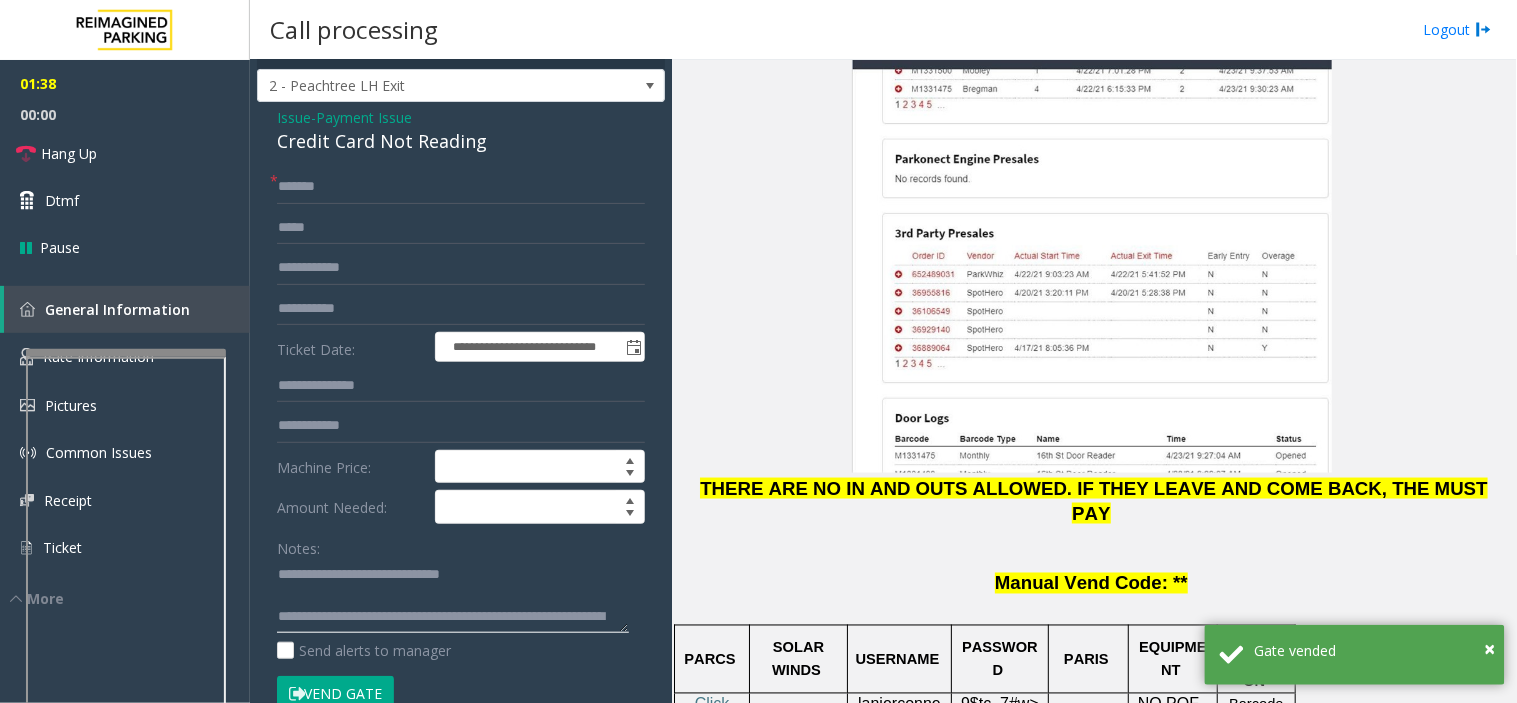 scroll, scrollTop: 0, scrollLeft: 0, axis: both 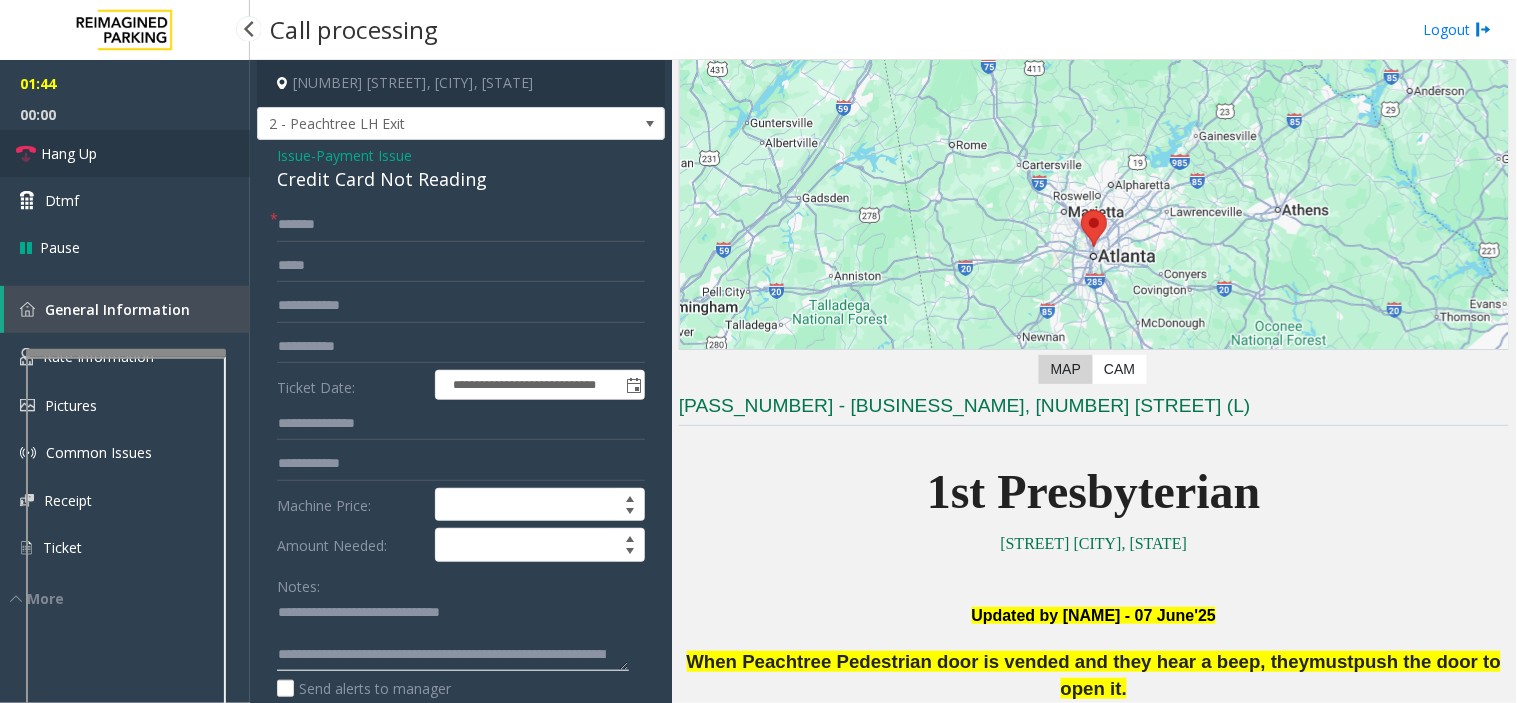 type on "**********" 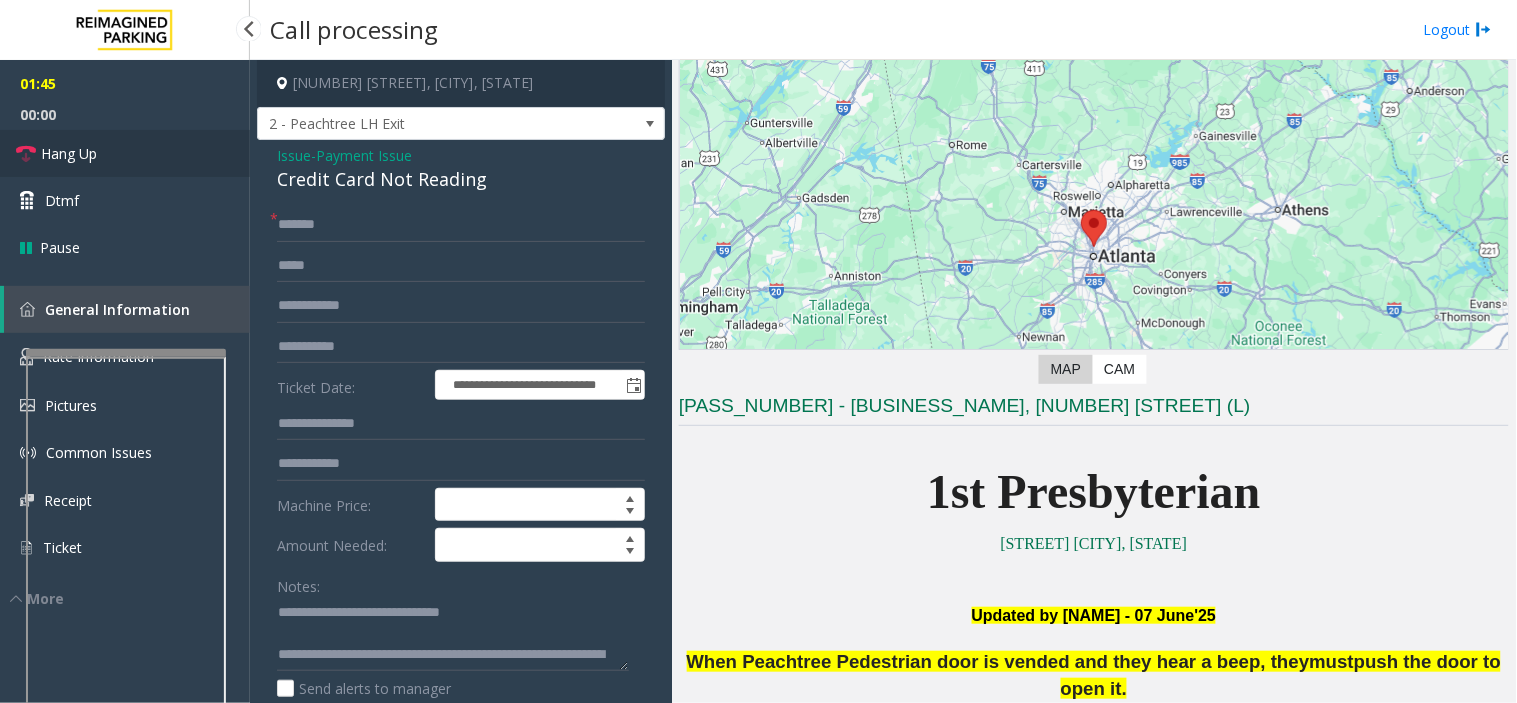 click on "Hang Up" at bounding box center (125, 153) 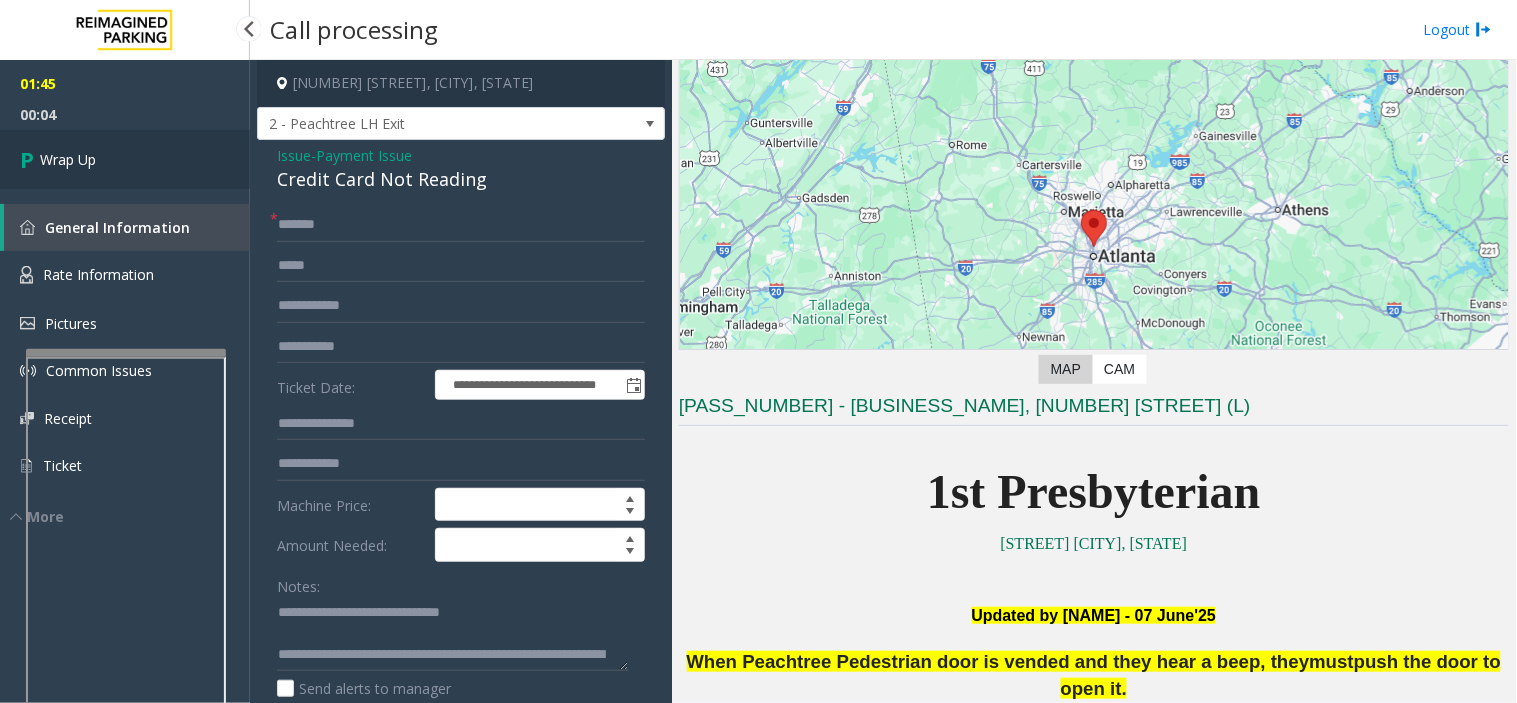 click on "Wrap Up" at bounding box center [125, 159] 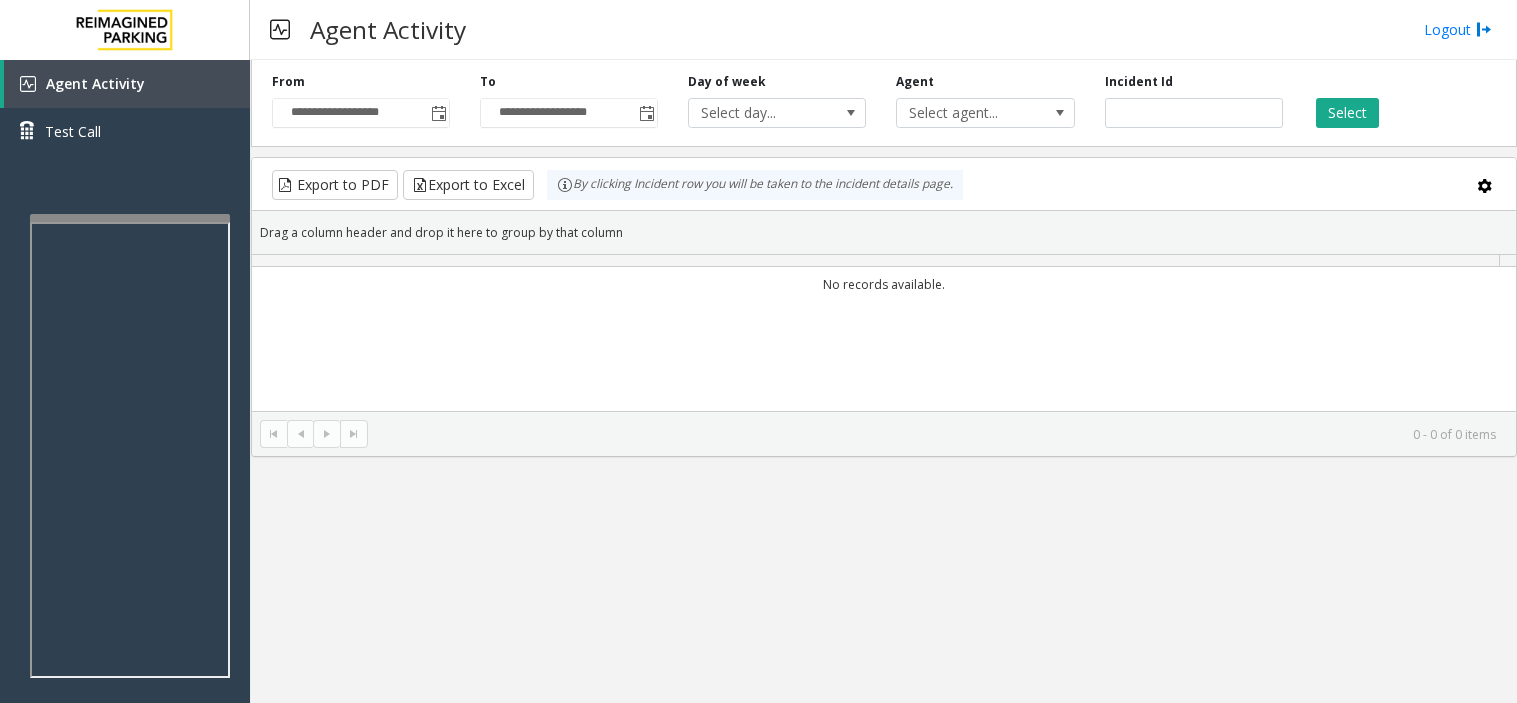 scroll, scrollTop: 0, scrollLeft: 0, axis: both 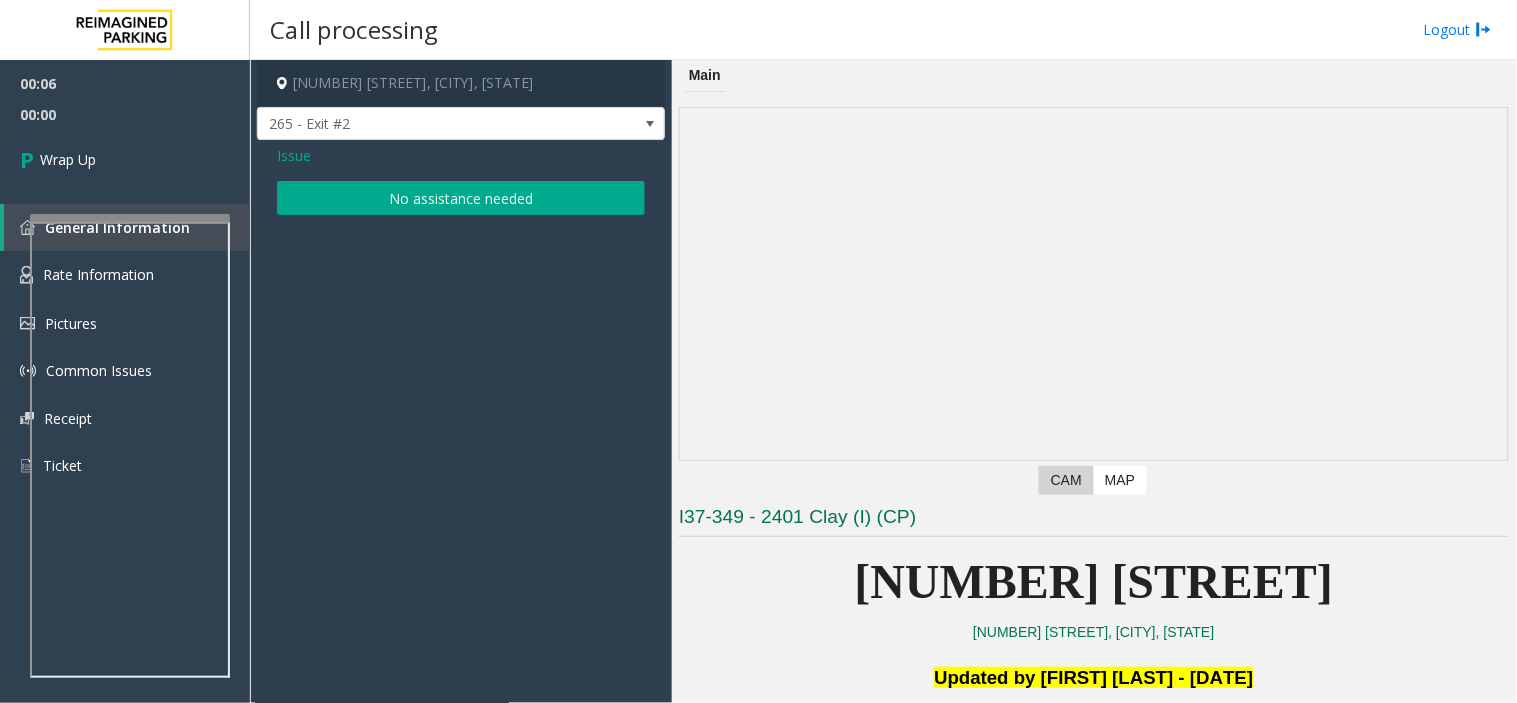 click on "No assistance needed" 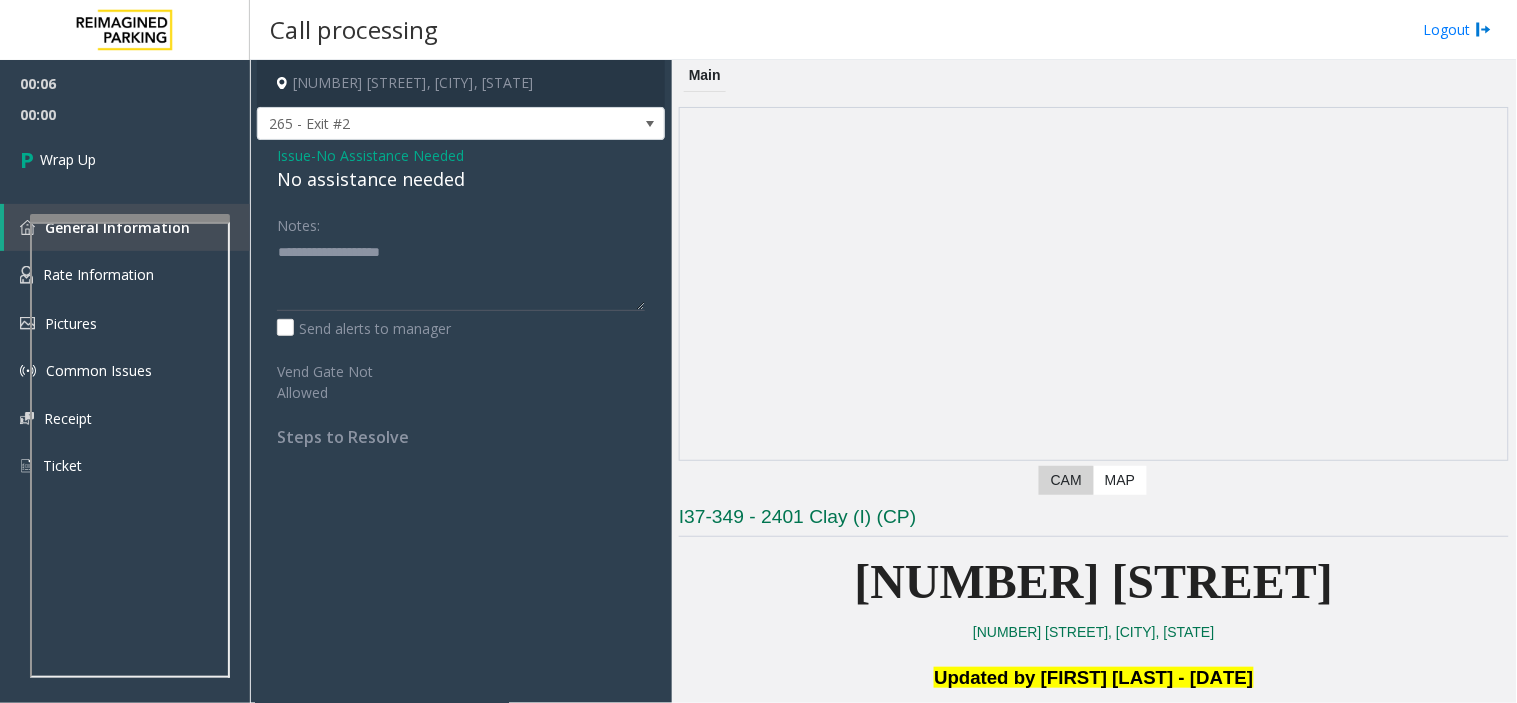 click on "No assistance needed" 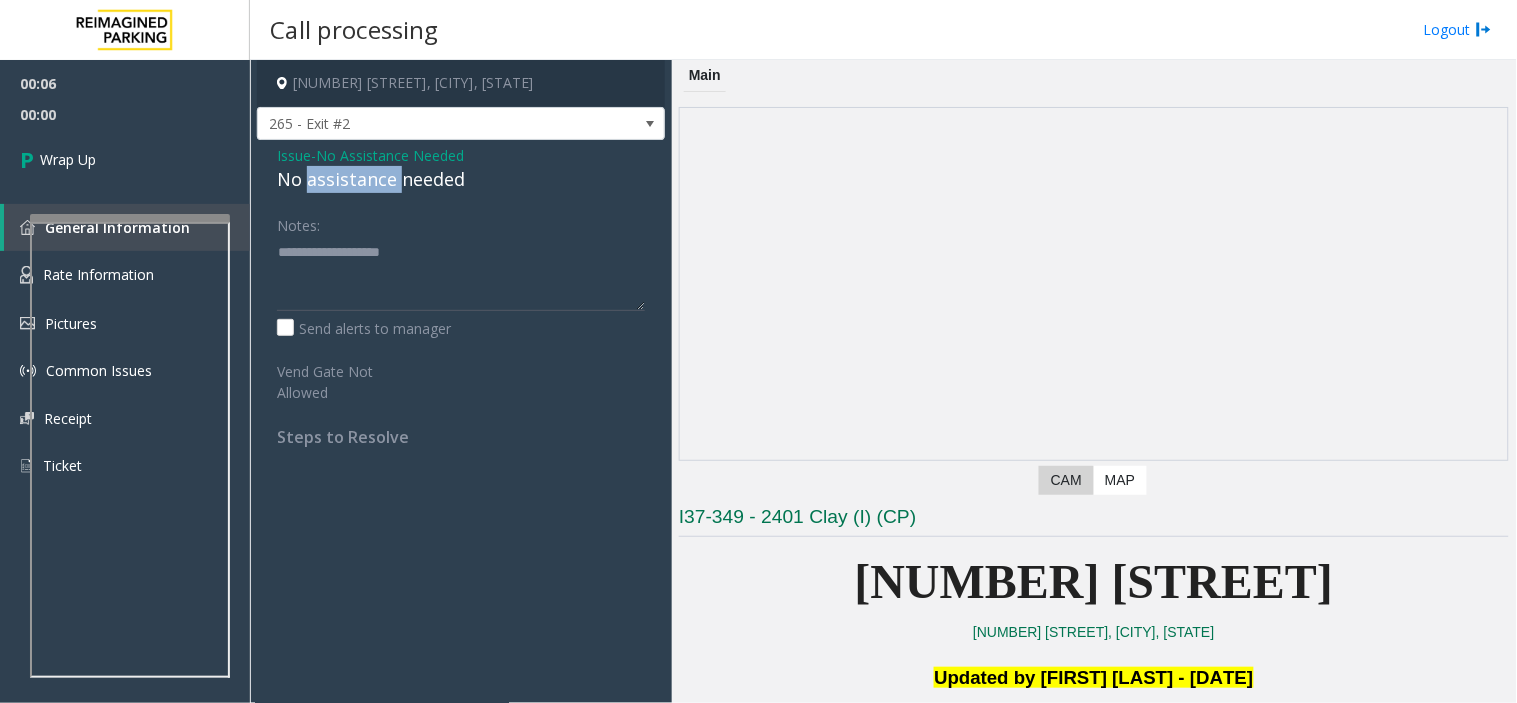 click on "No assistance needed" 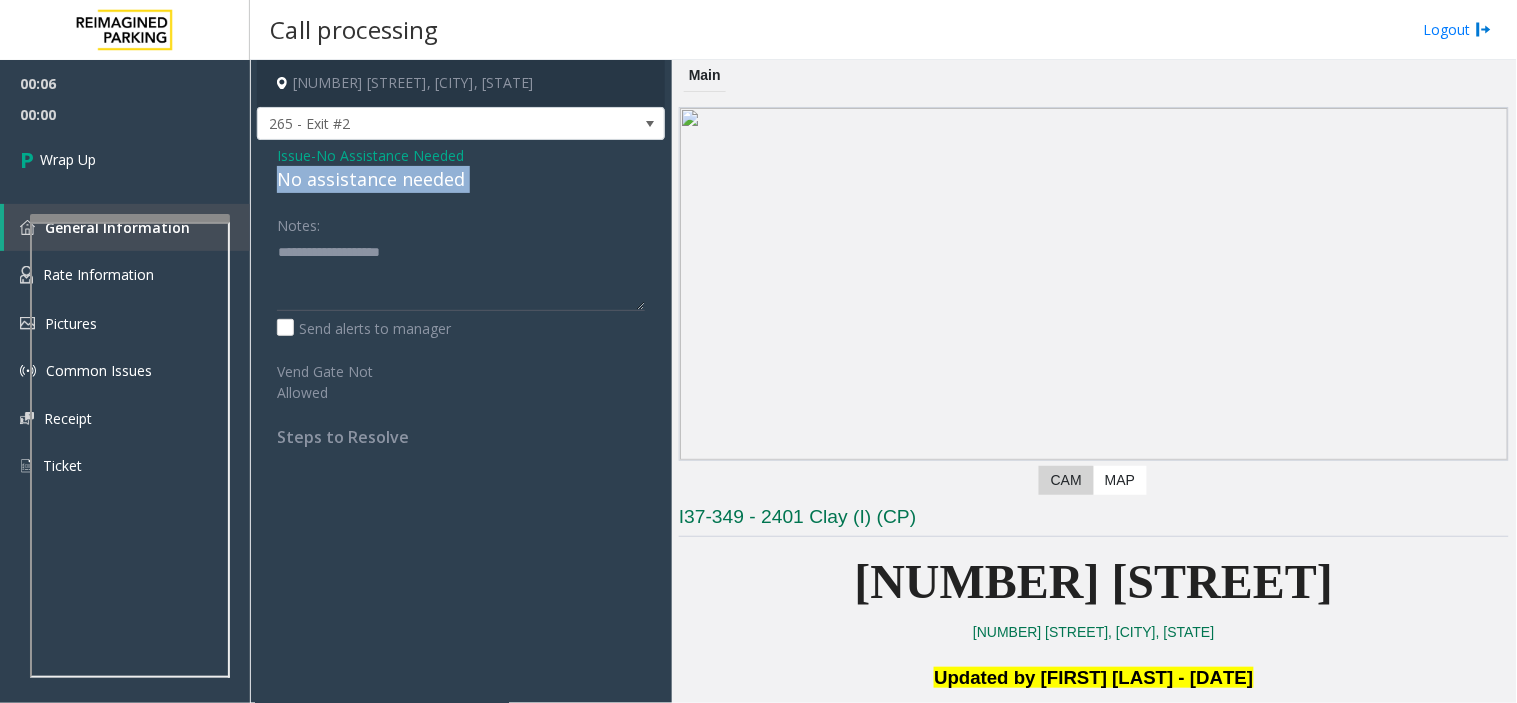 drag, startPoint x: 360, startPoint y: 197, endPoint x: 321, endPoint y: 177, distance: 43.829212 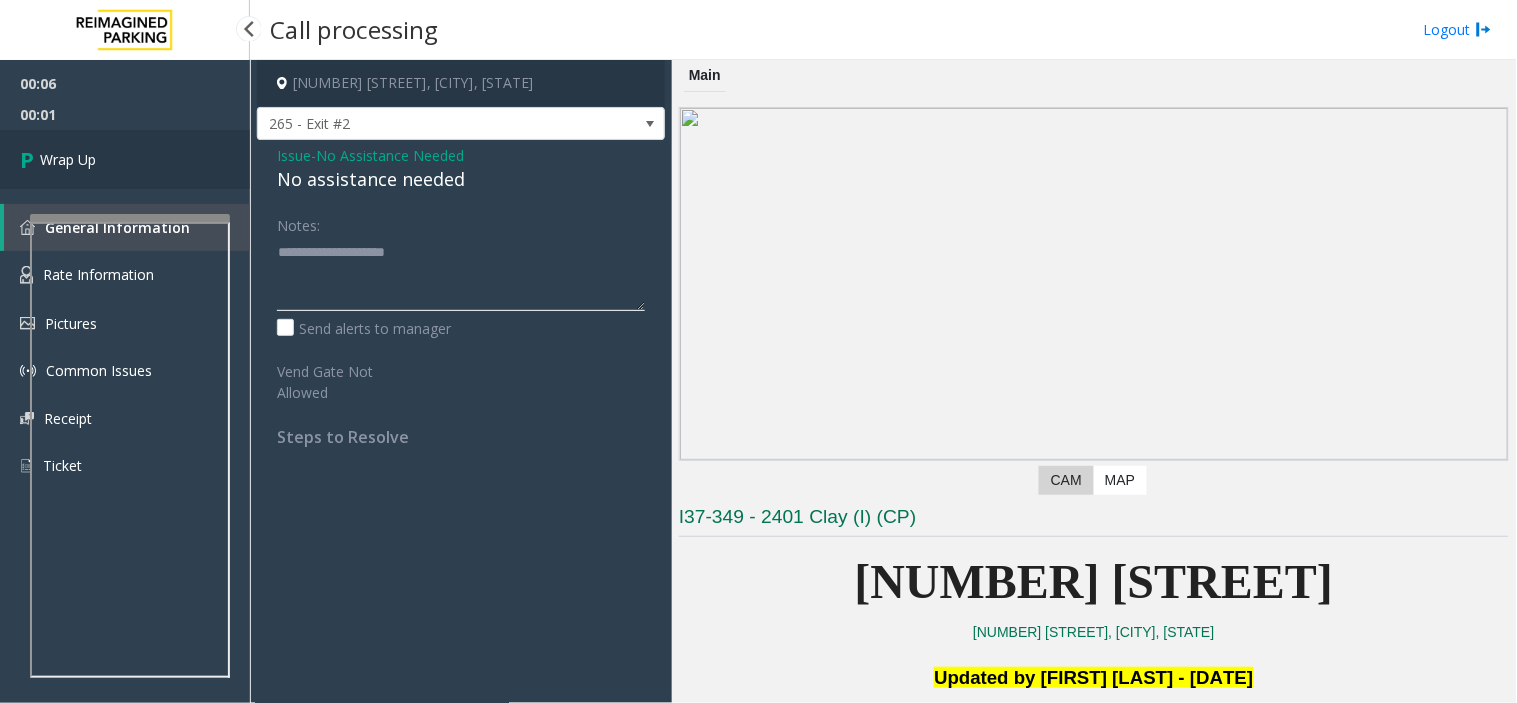 type on "**********" 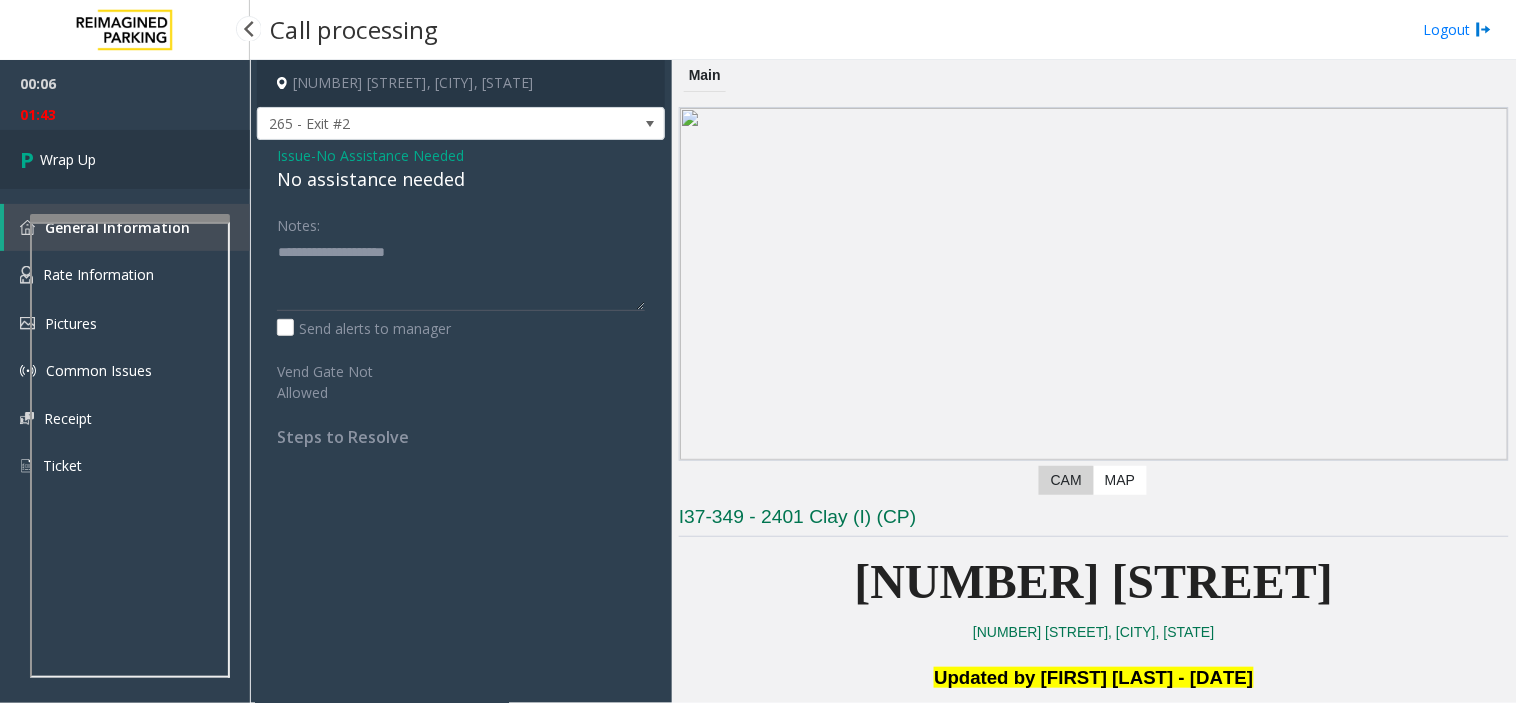 click on "Wrap Up" at bounding box center (125, 159) 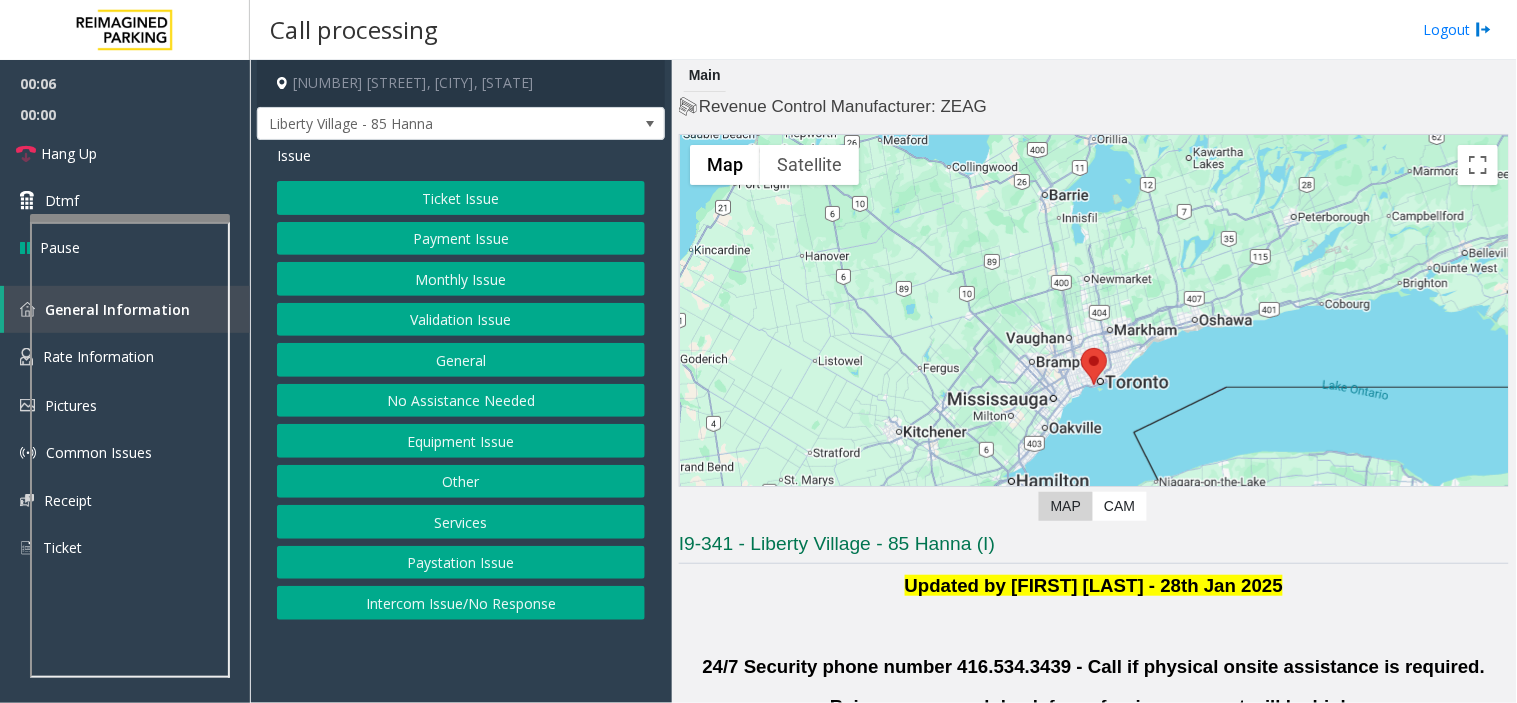 click on "Validation Issue" 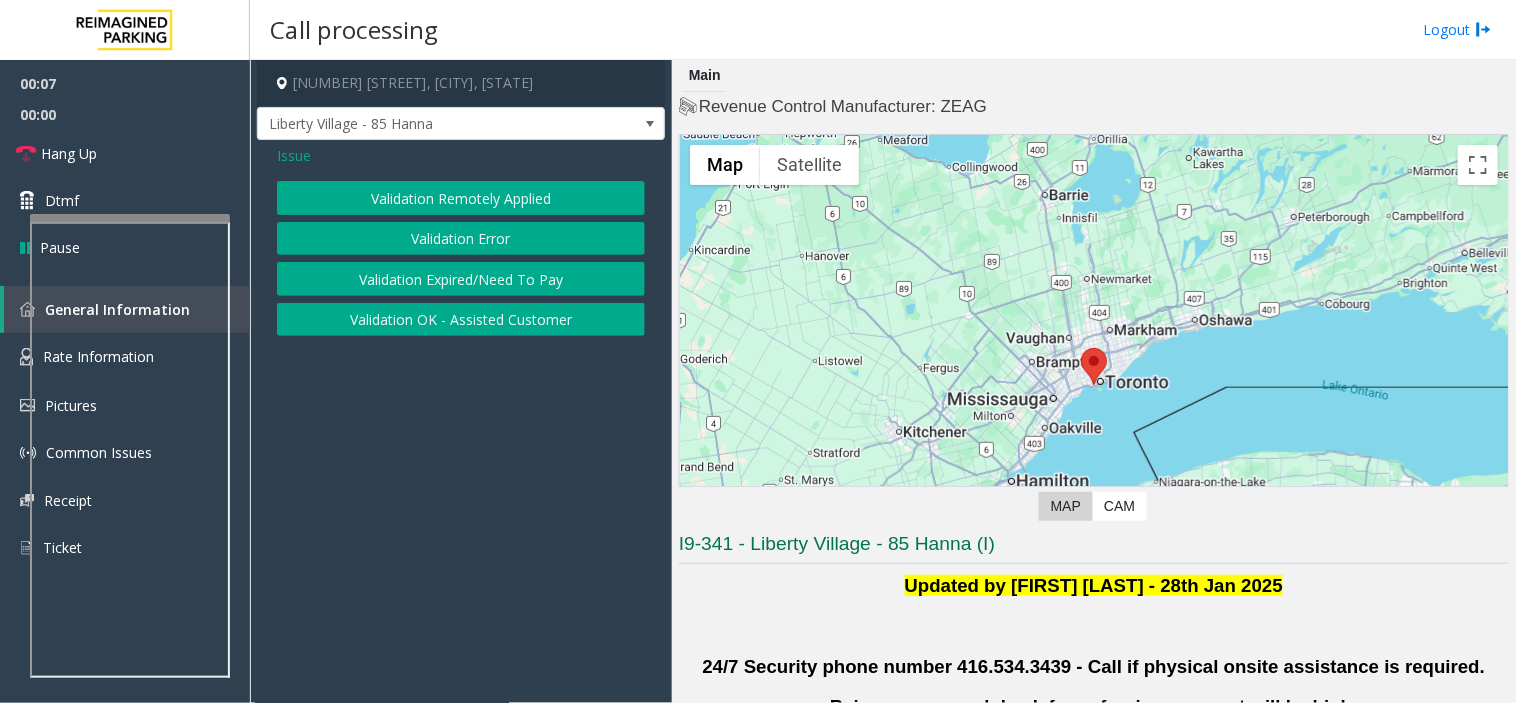 click on "Validation Error" 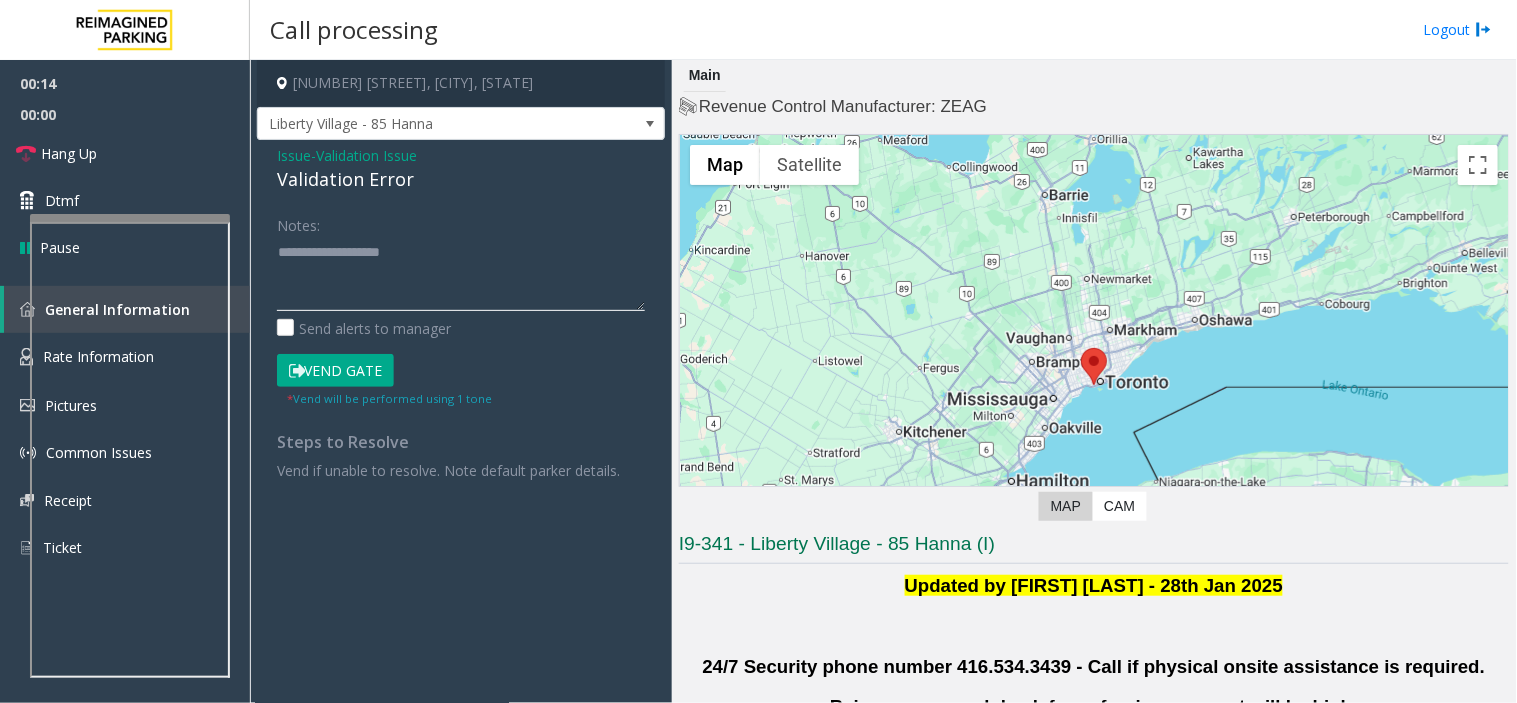 click 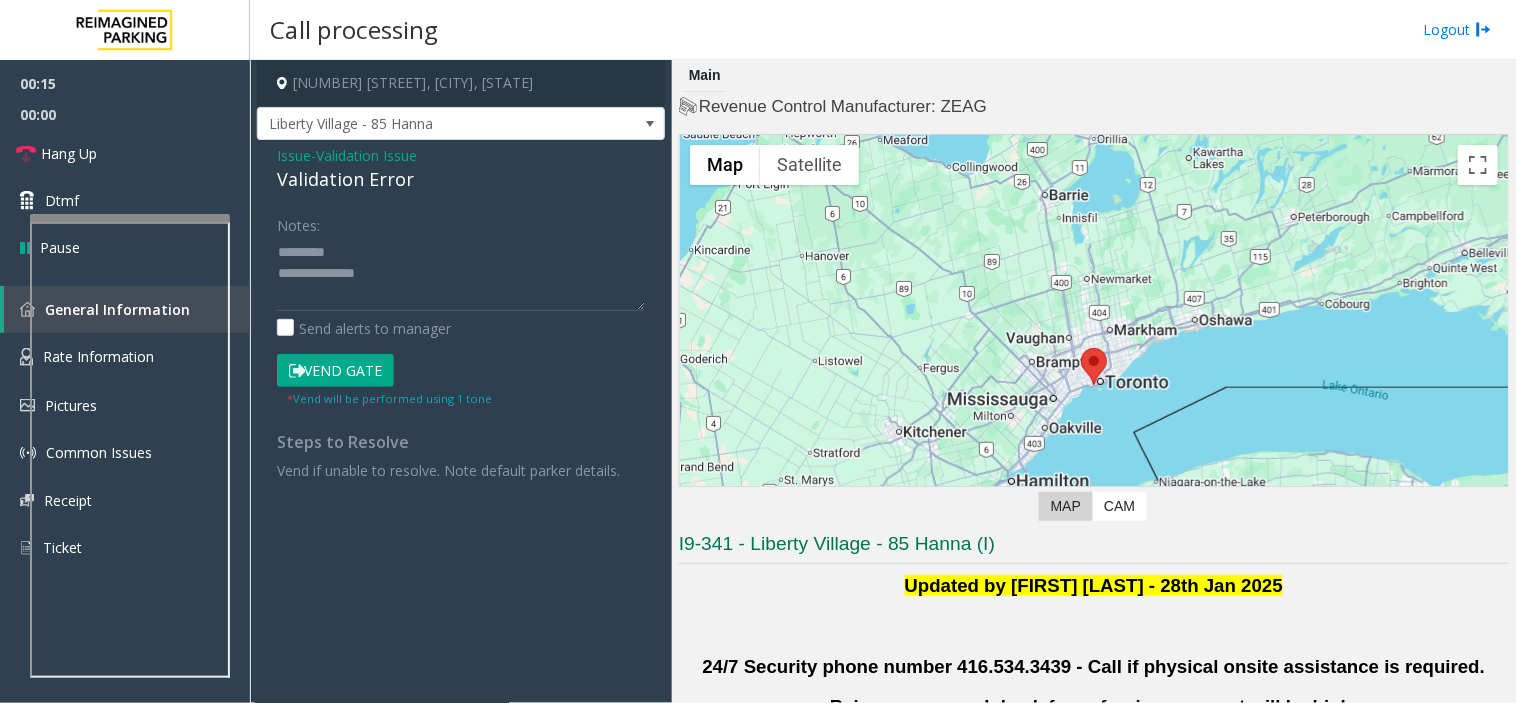 click on "Validation Error" 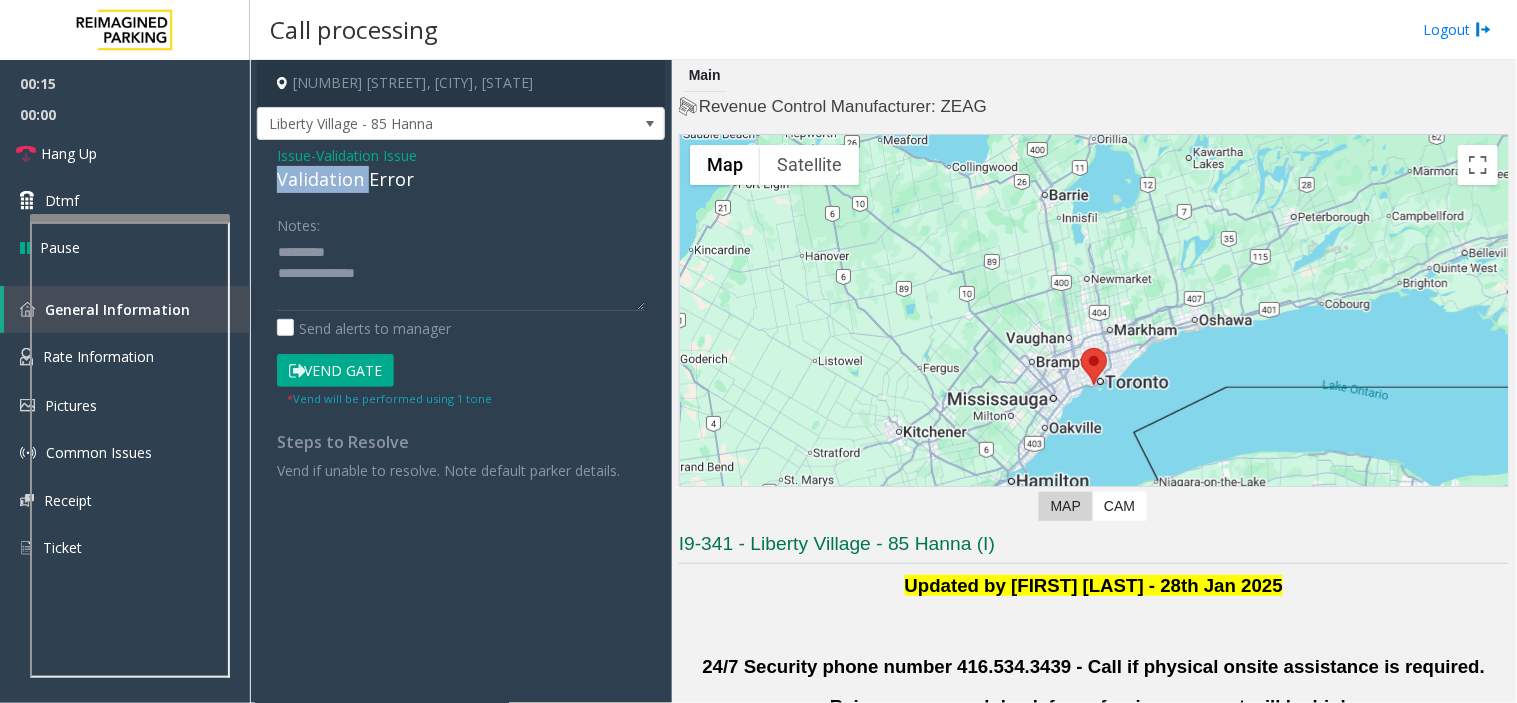 click on "Validation Error" 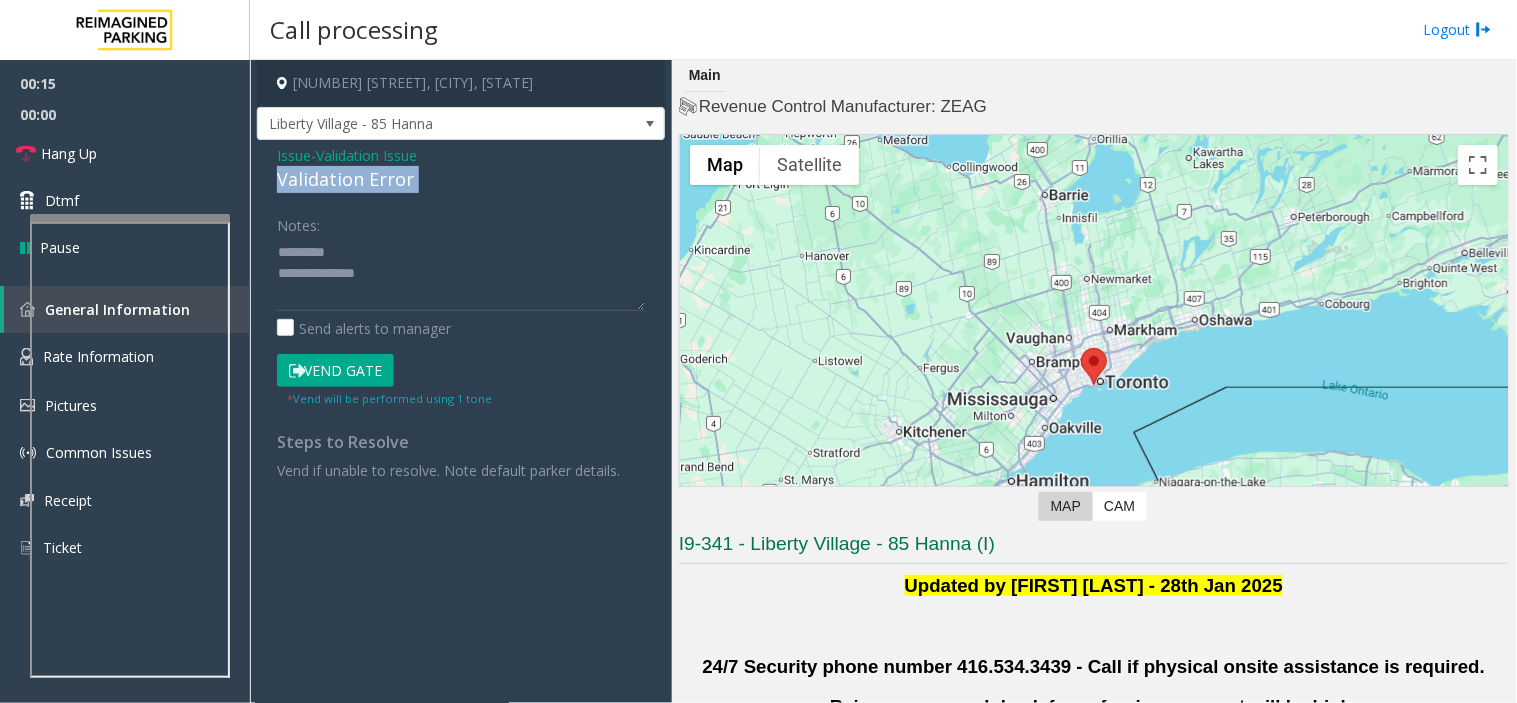 click on "Validation Error" 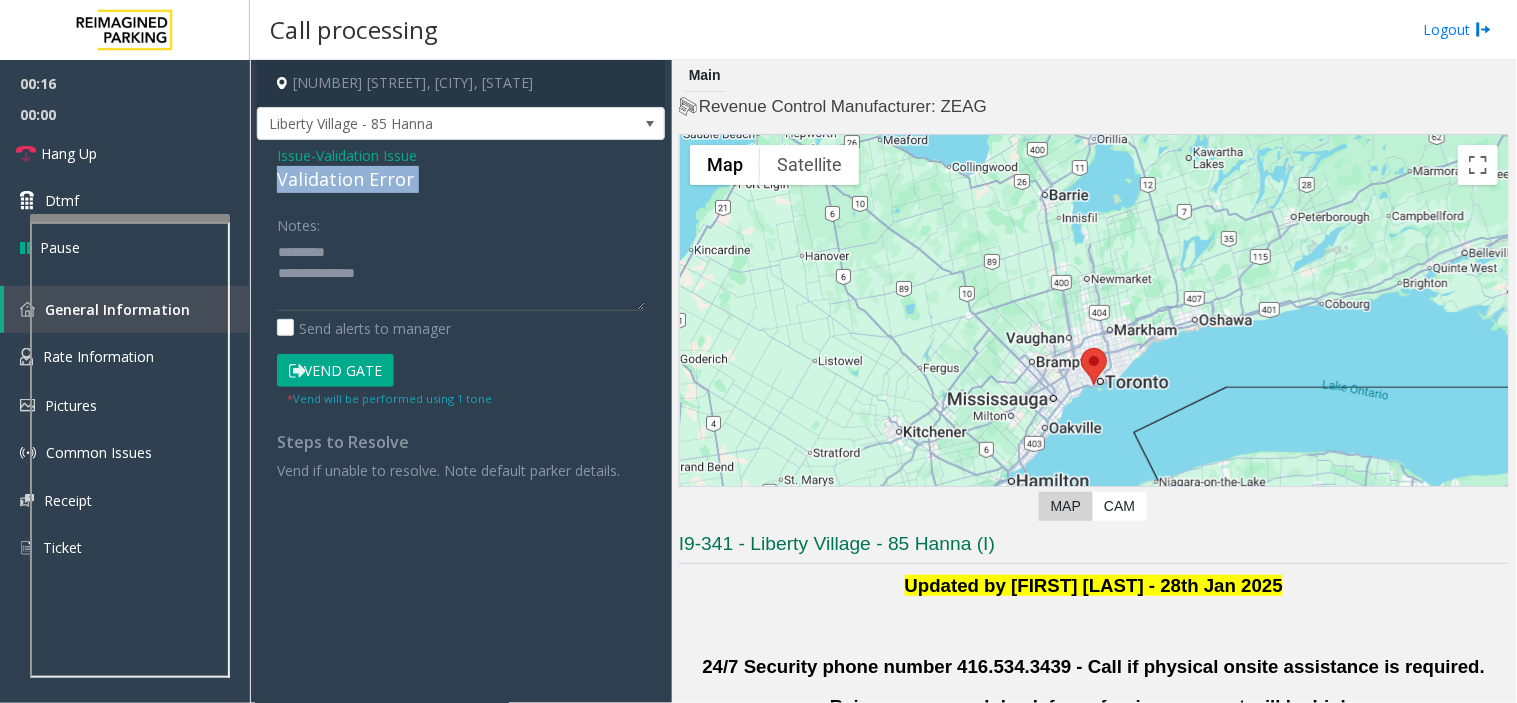 copy on "Validation Error" 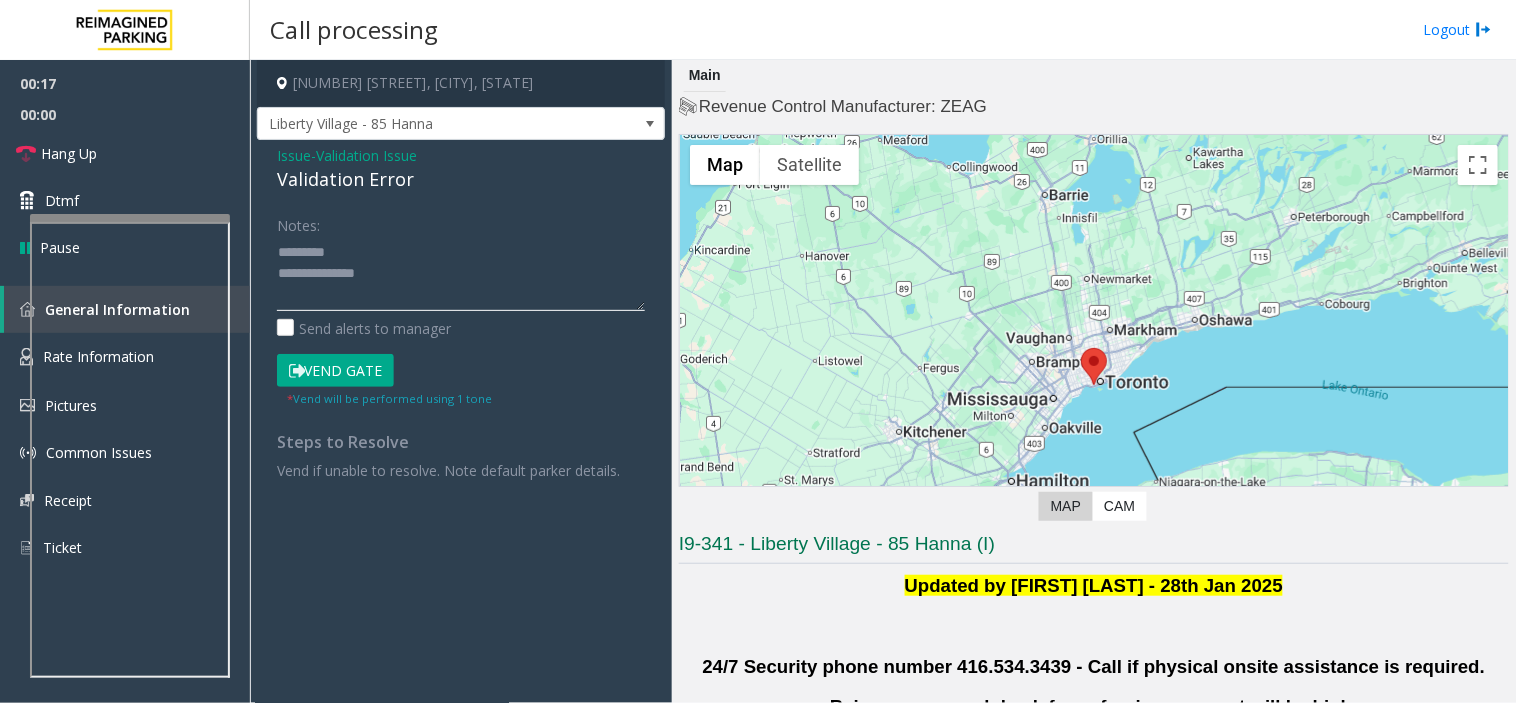 click 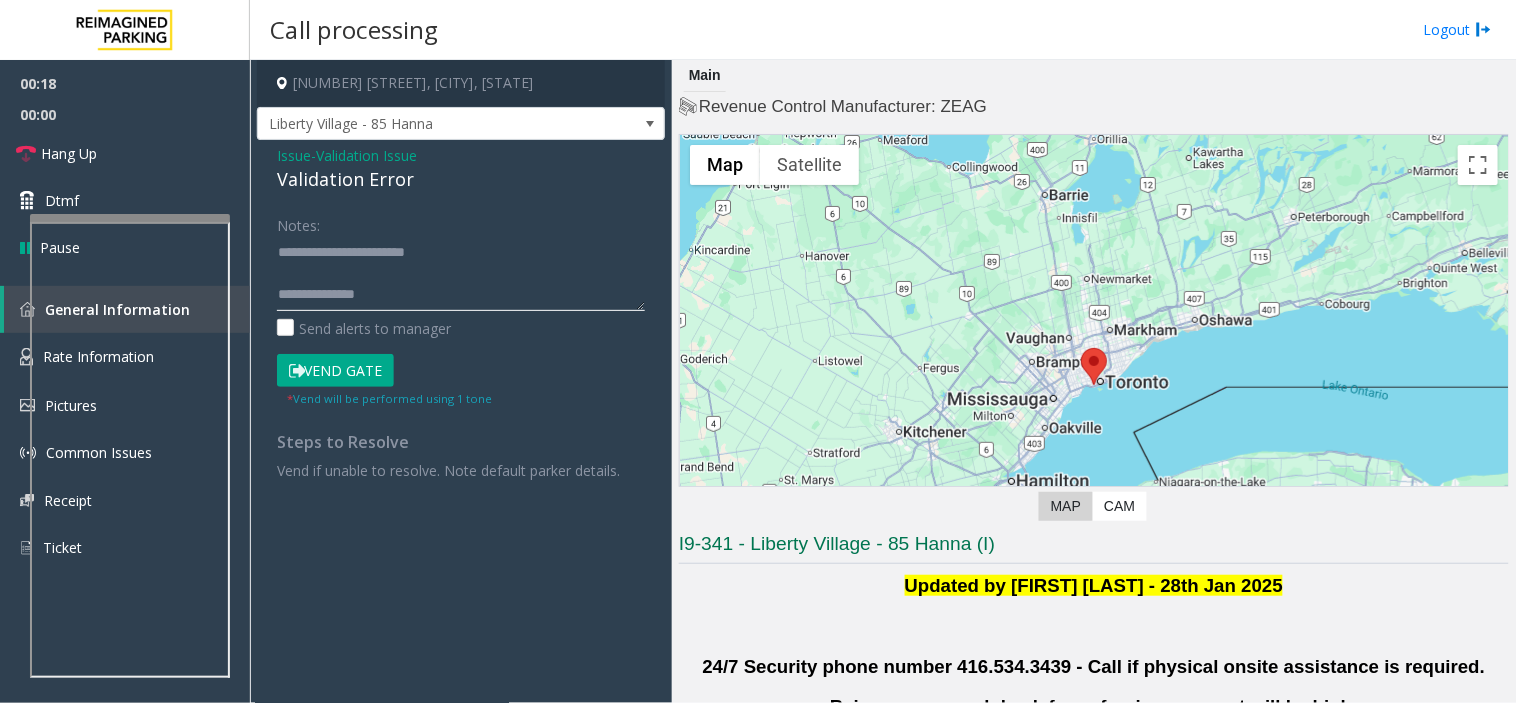 click 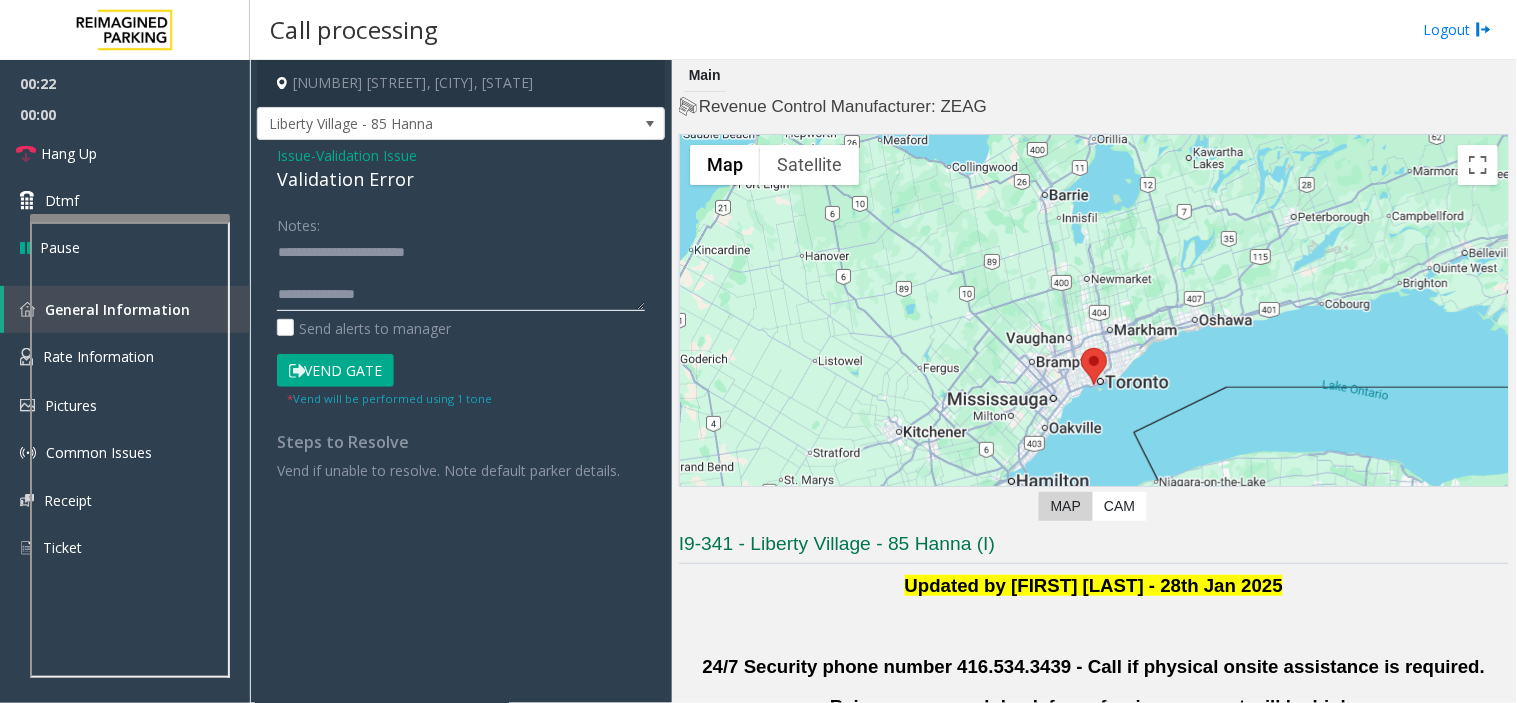 click 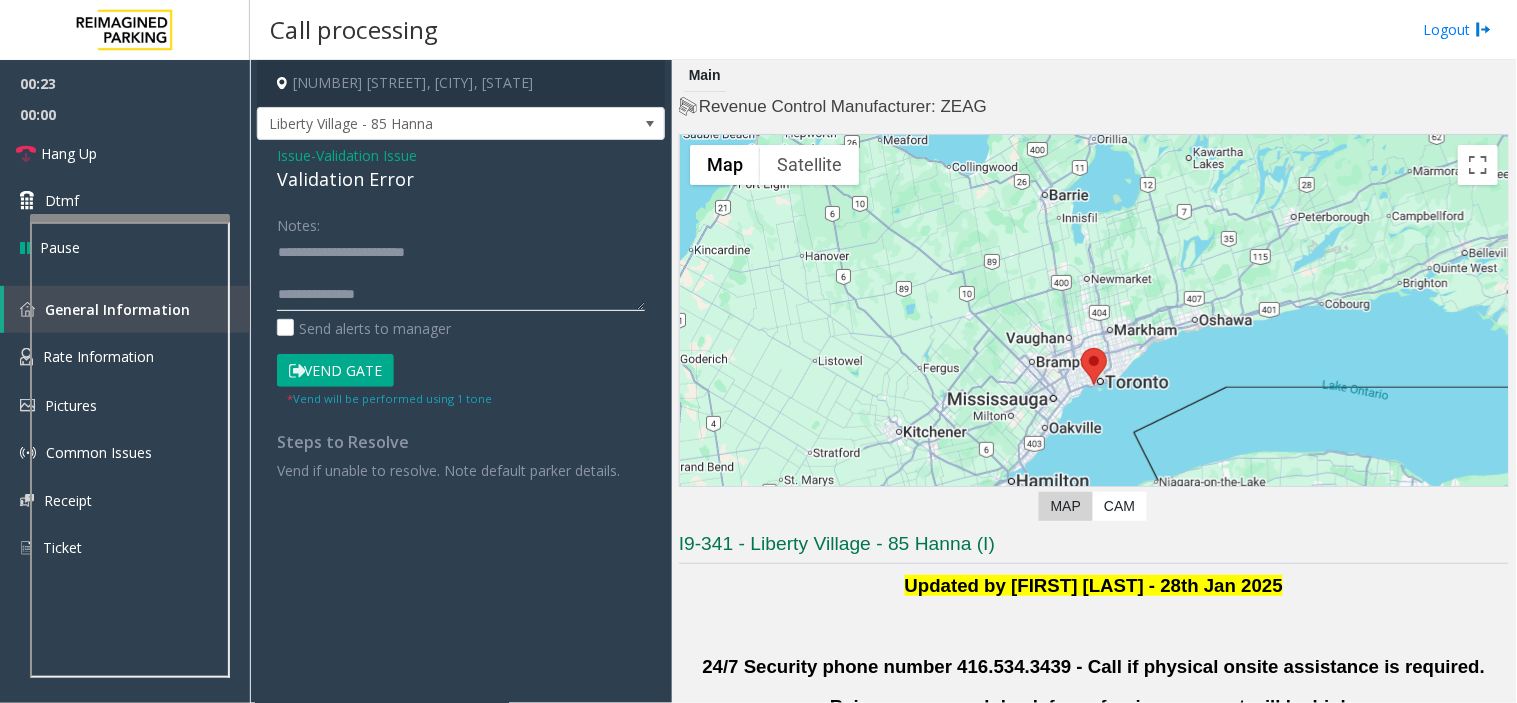 paste on "**********" 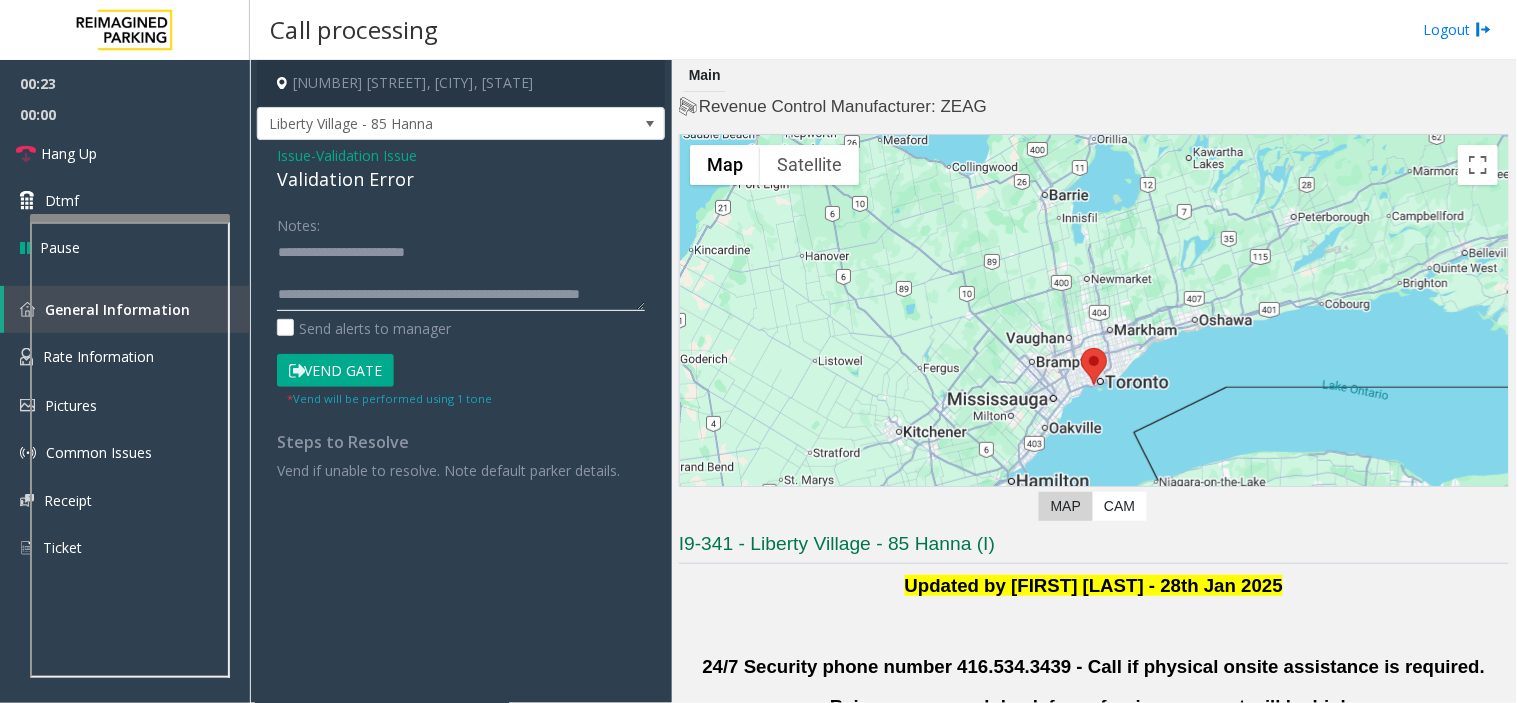 scroll, scrollTop: 14, scrollLeft: 0, axis: vertical 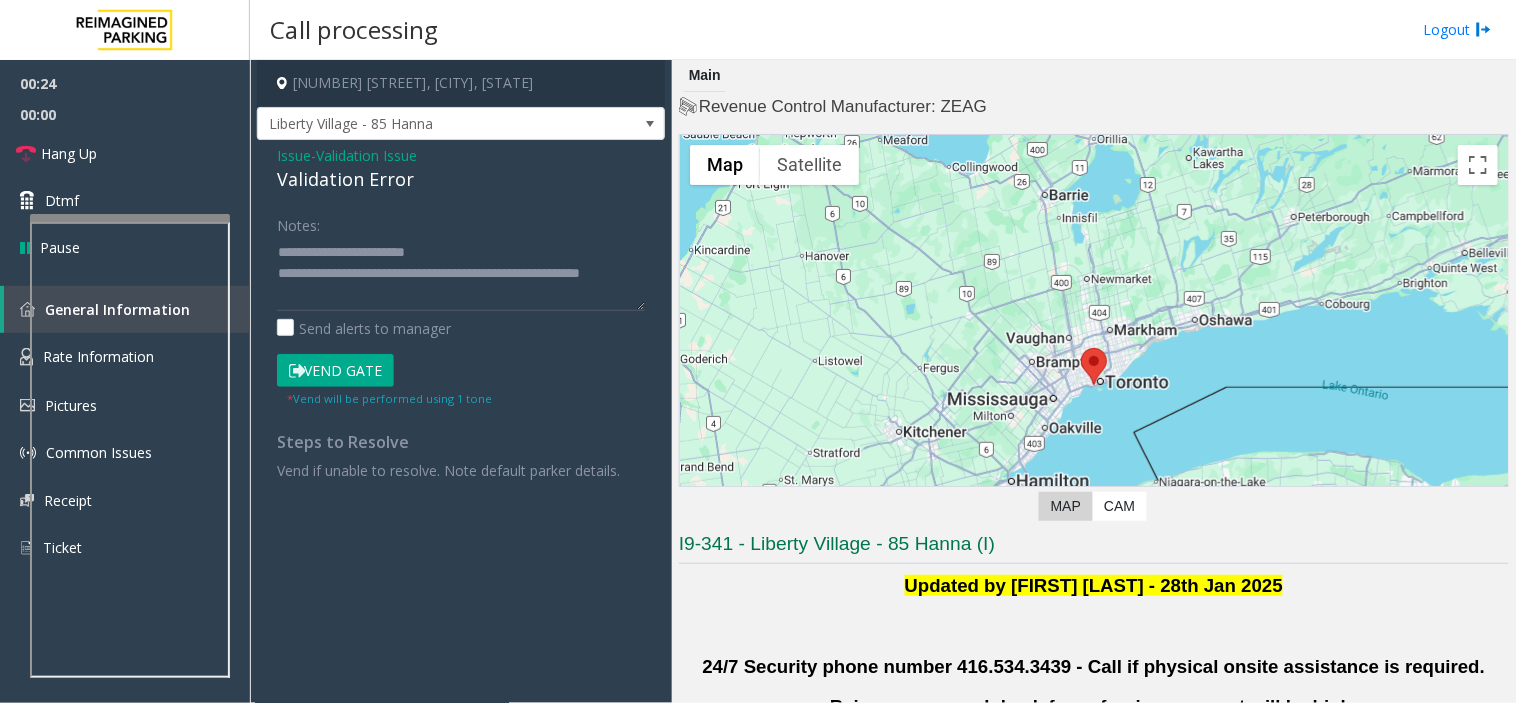 click on "Notes:                      Send alerts to manager" 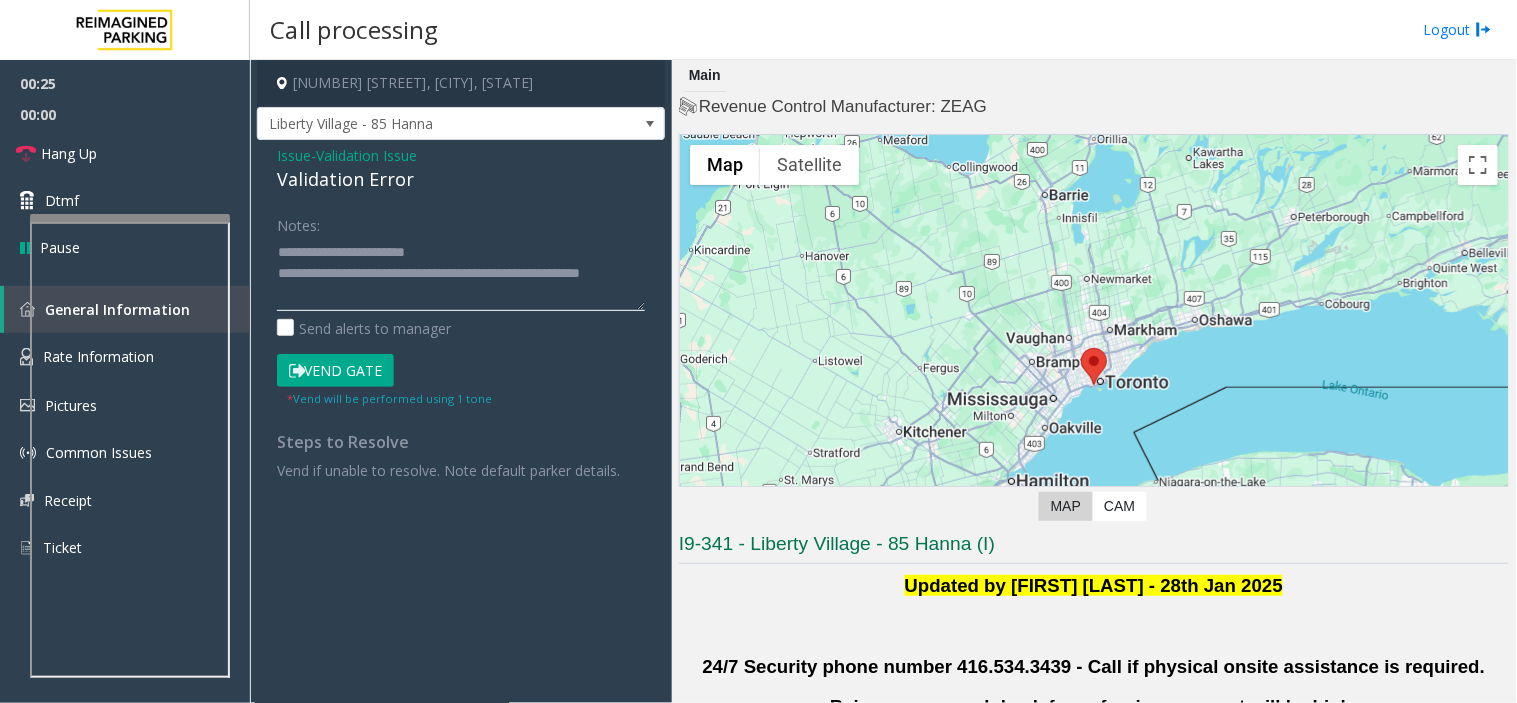 click 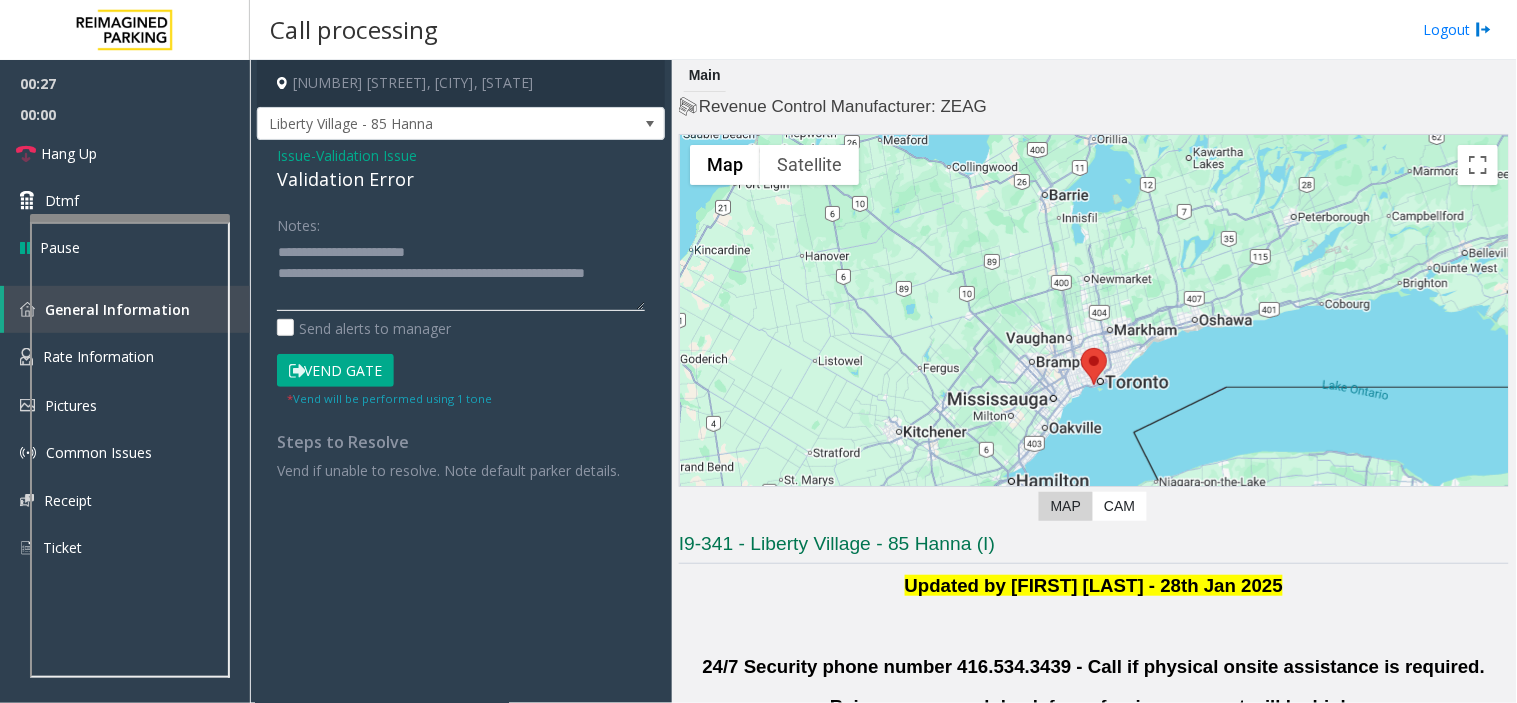 scroll, scrollTop: 14, scrollLeft: 0, axis: vertical 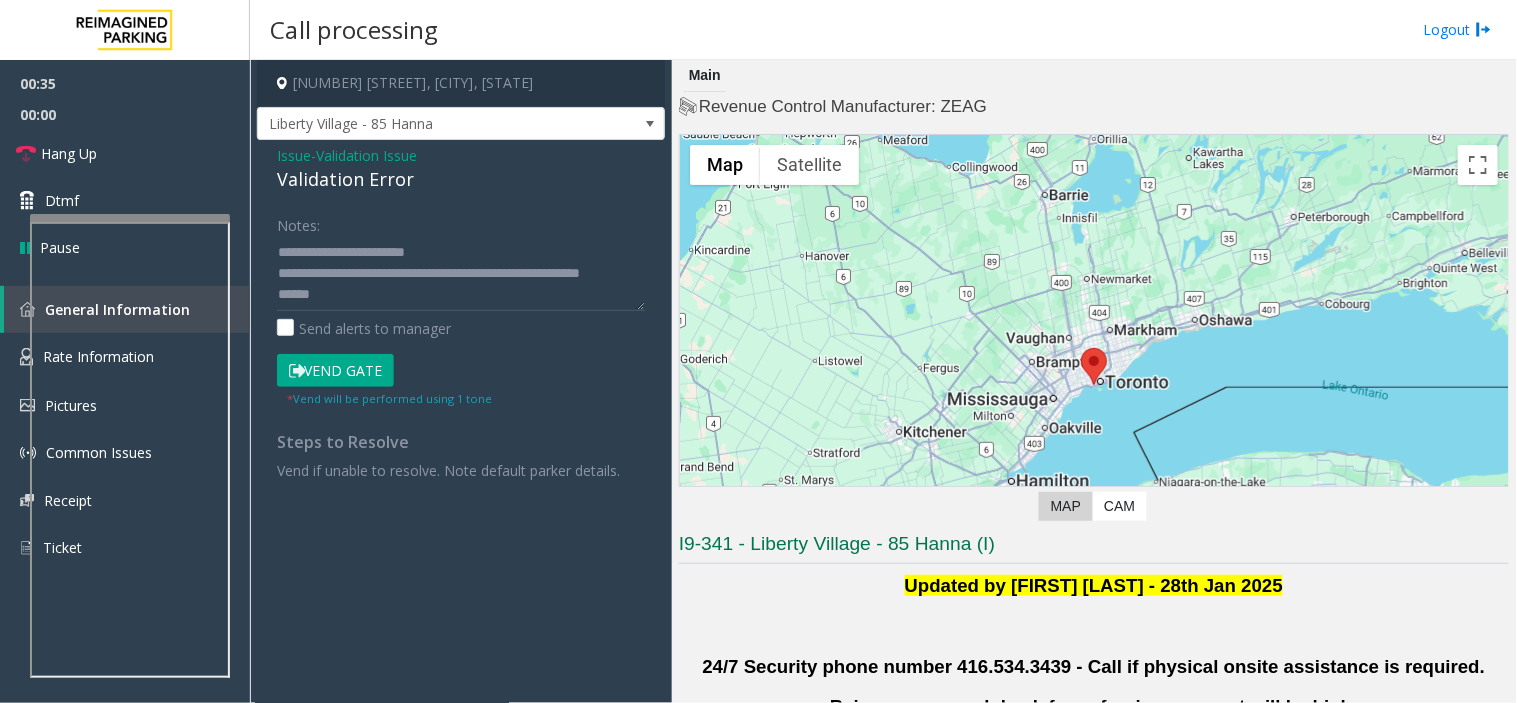 click on "Notes:                      Send alerts to manager  Vend Gate  * Vend will be performed using 1 tone  Steps to Resolve Vend if unable to resolve. Note default parker details." 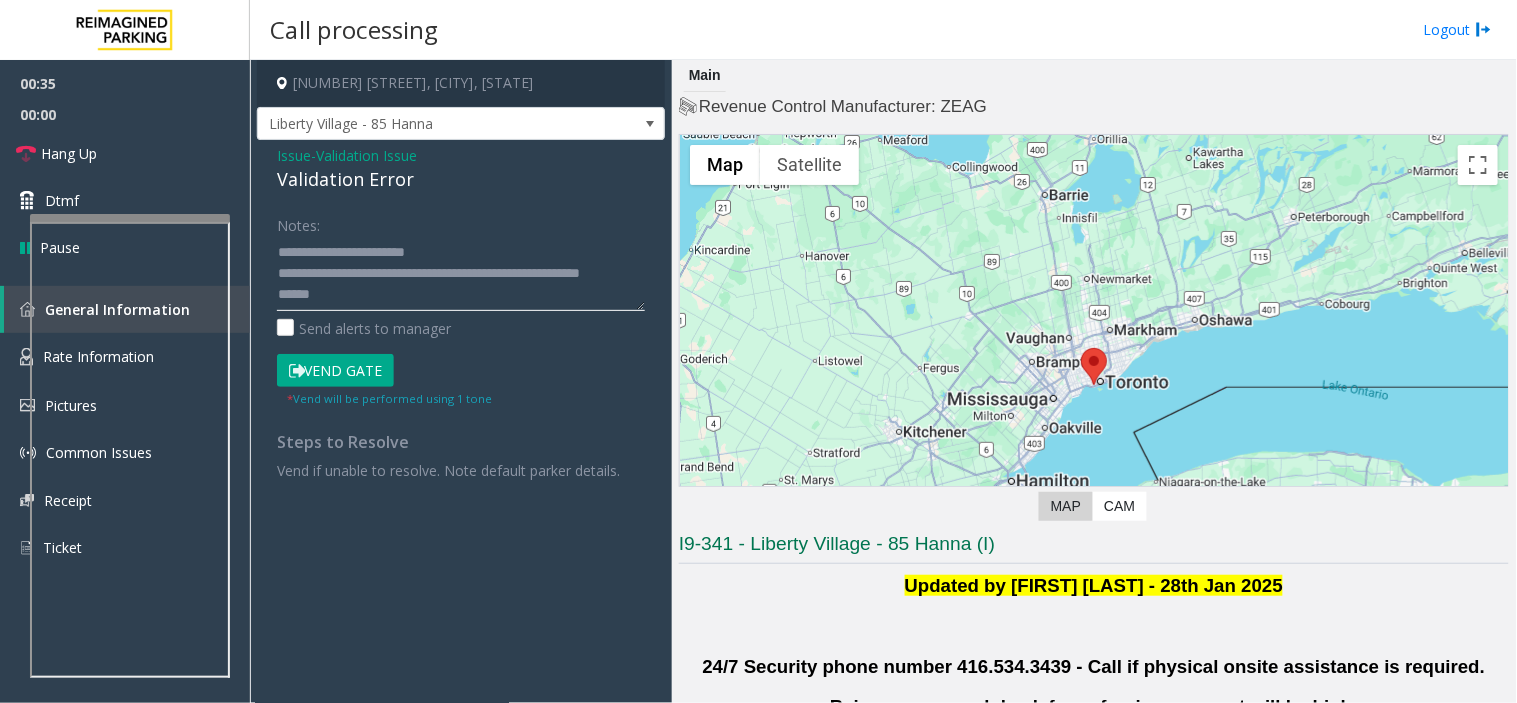 click 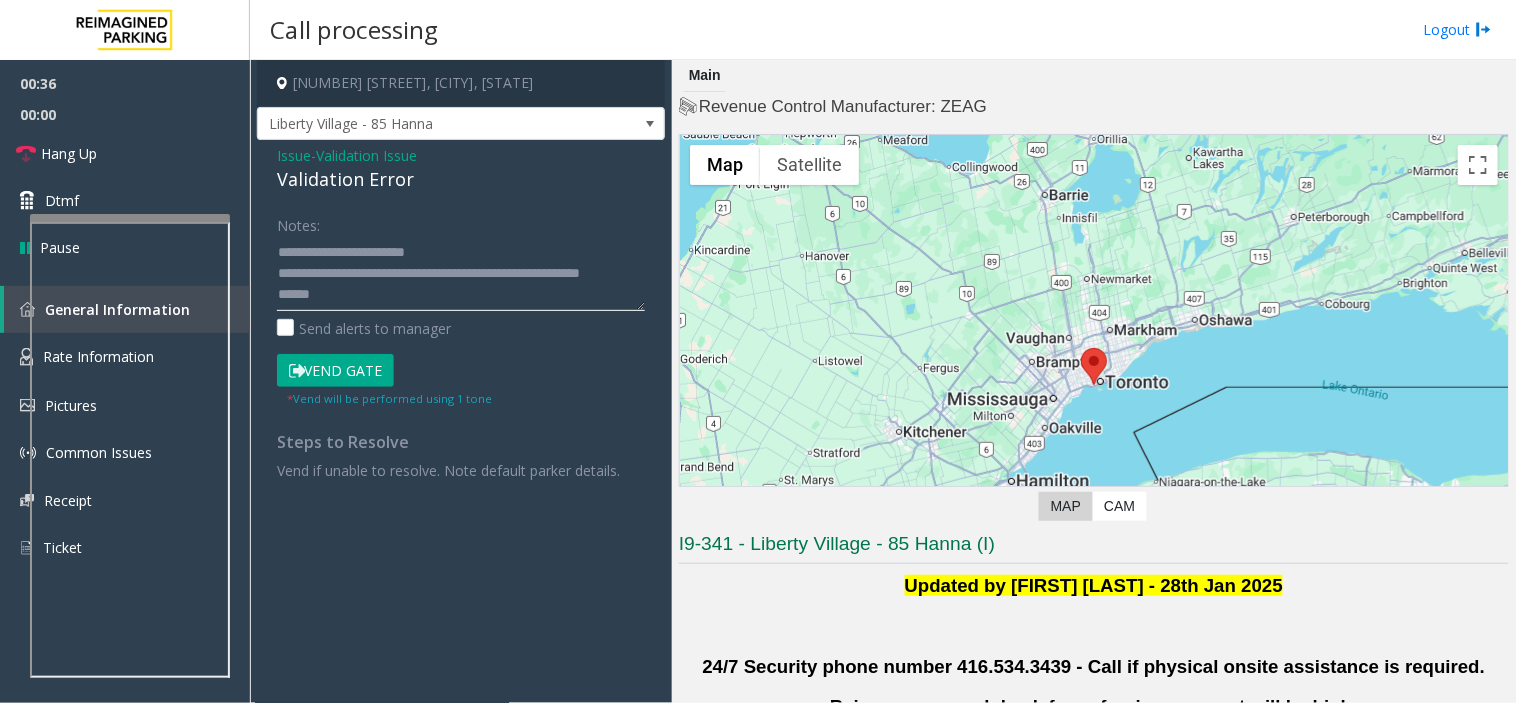click 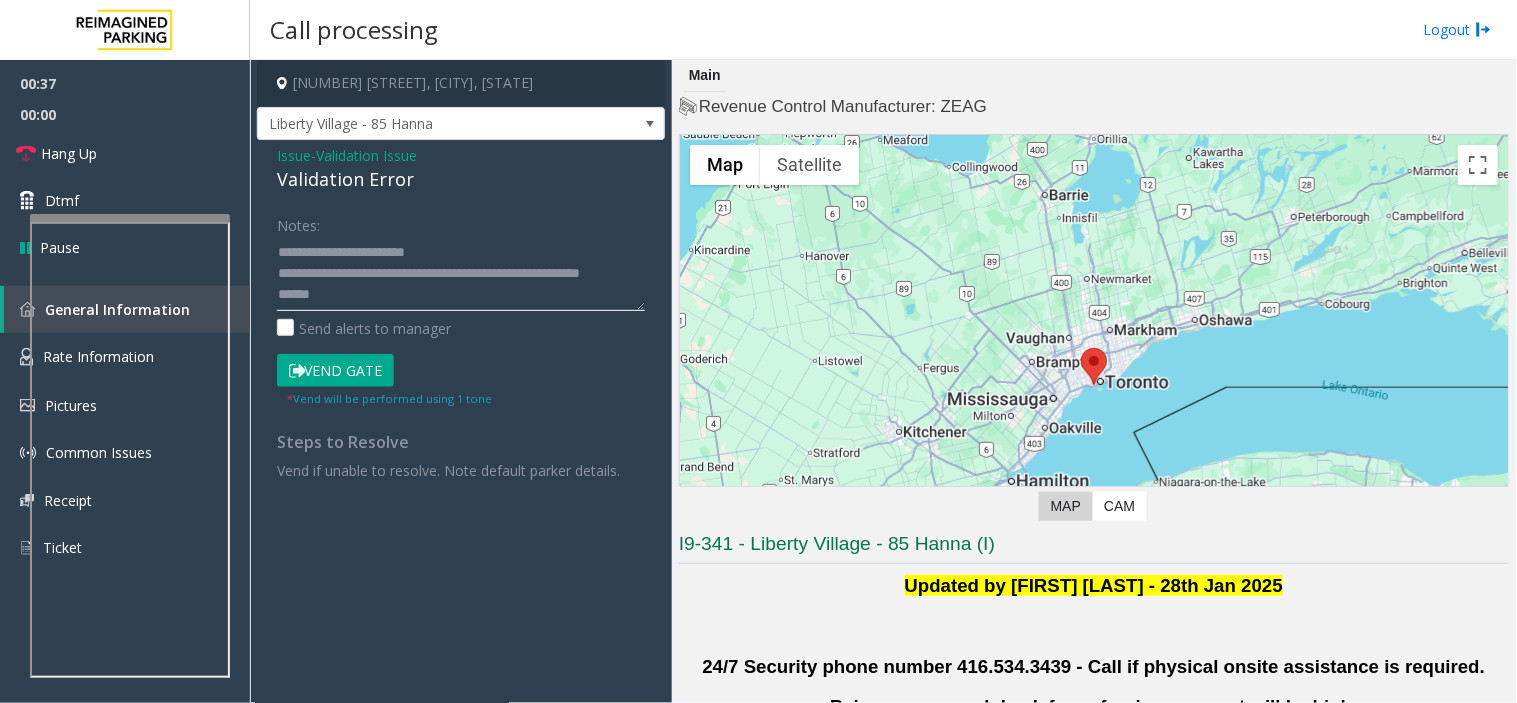 click 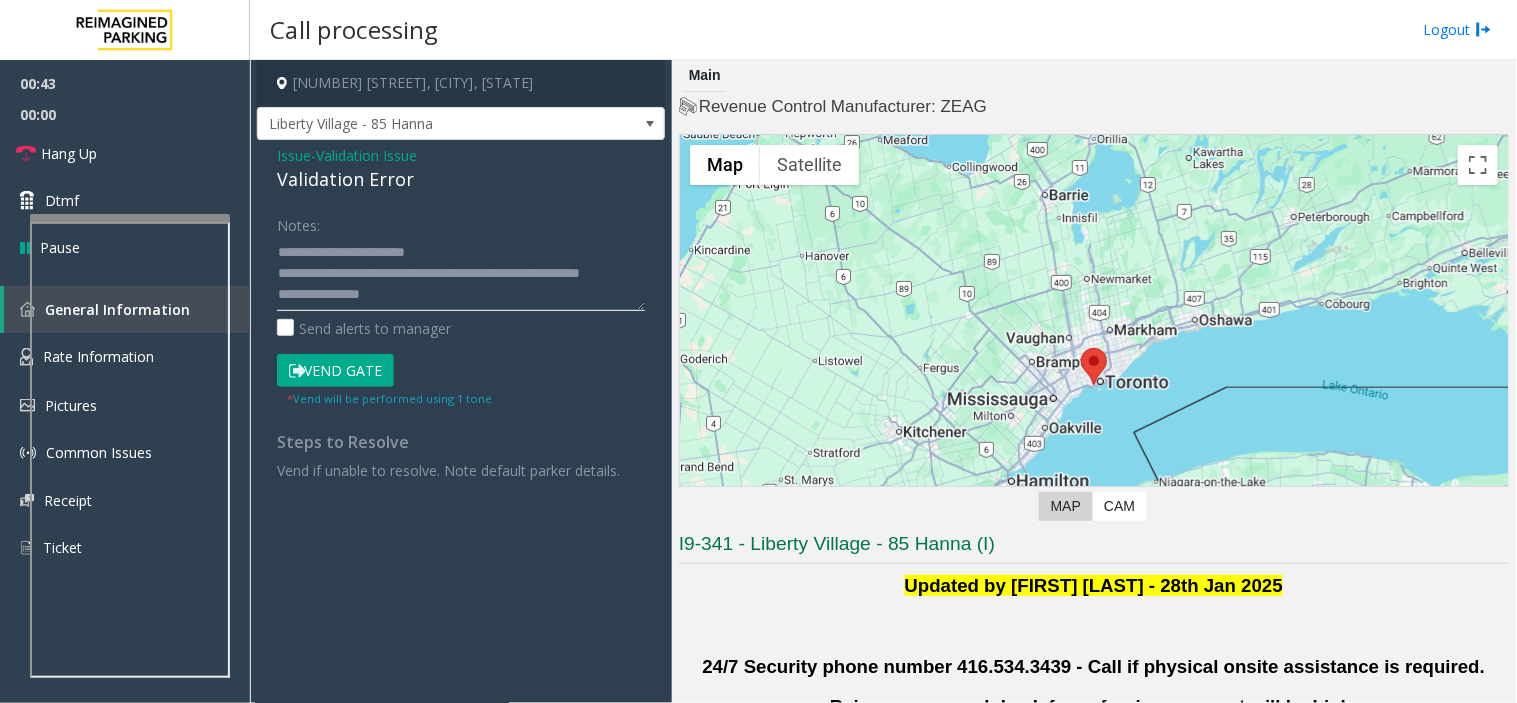 click 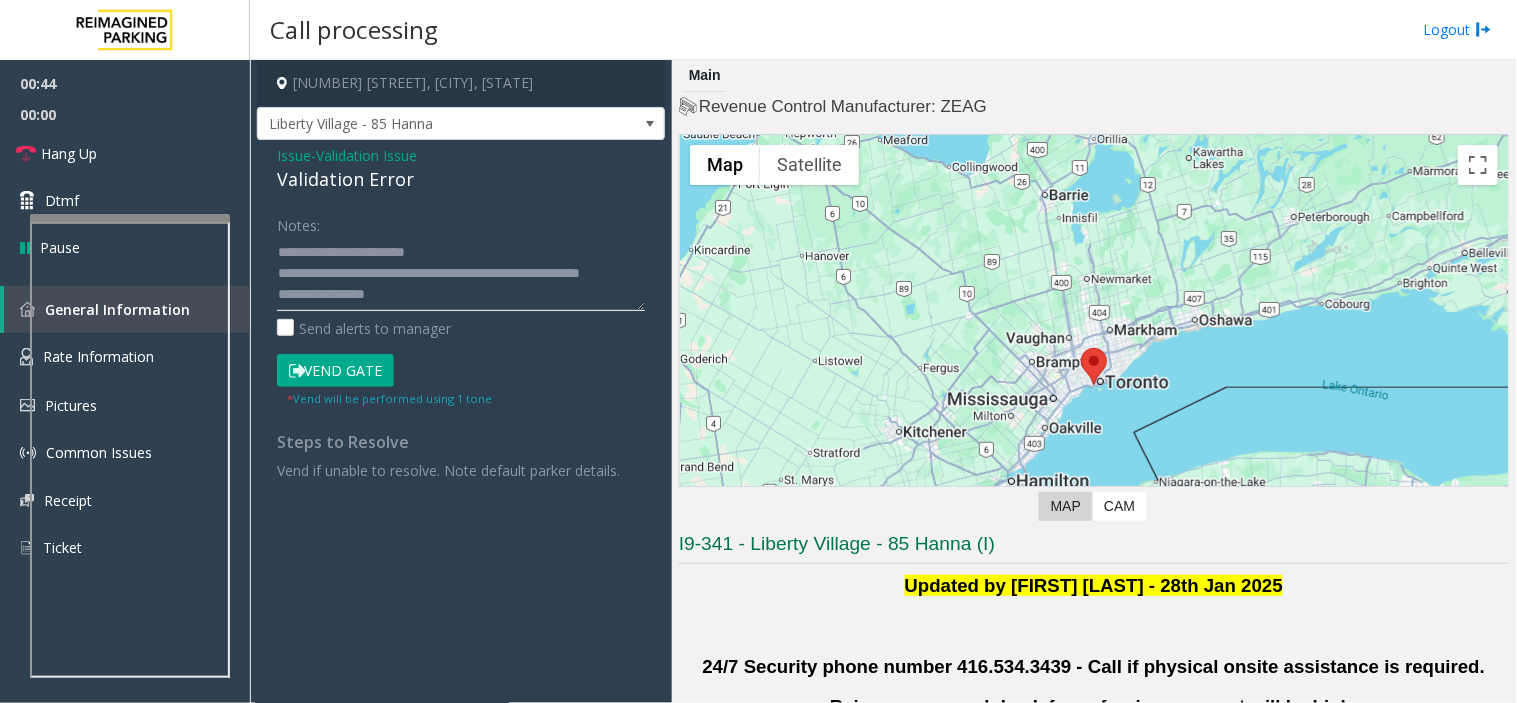 scroll, scrollTop: 35, scrollLeft: 0, axis: vertical 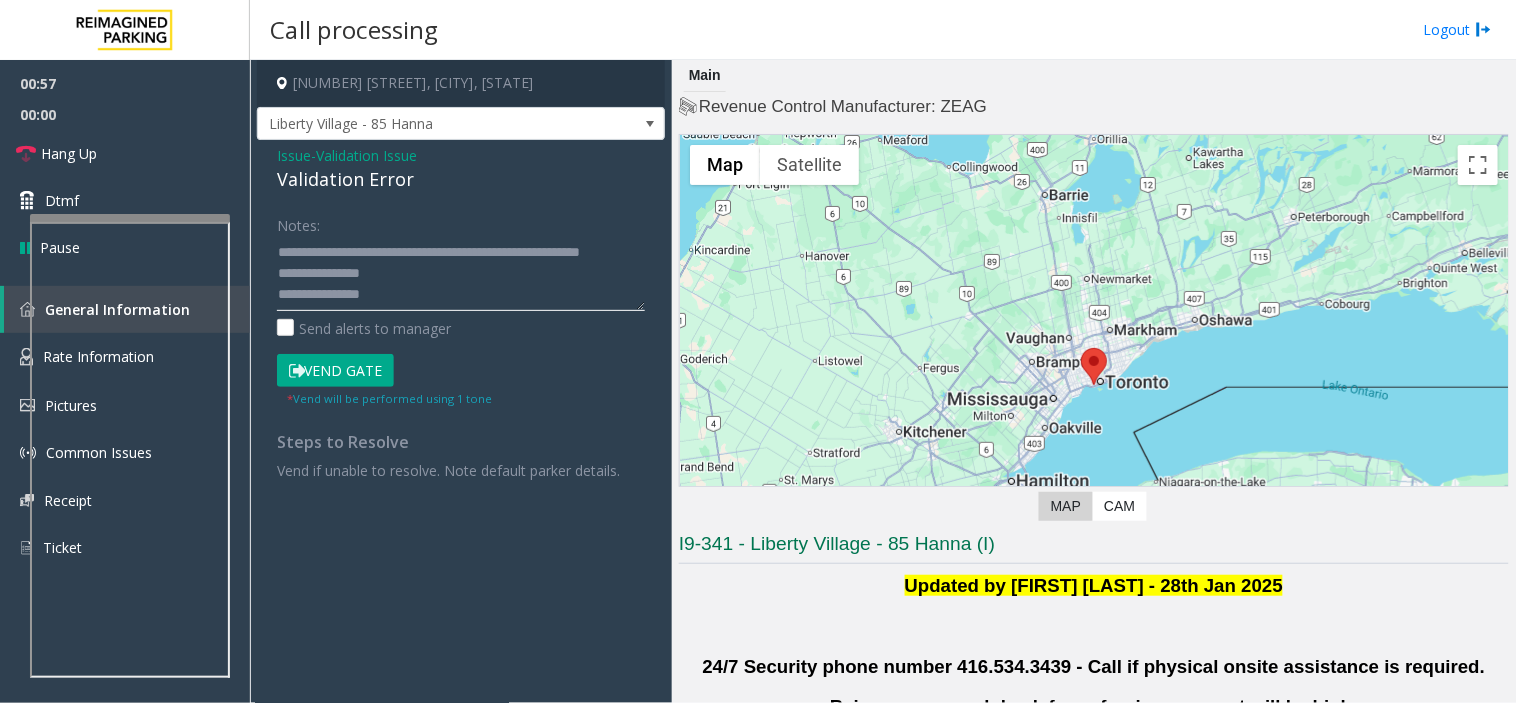 click 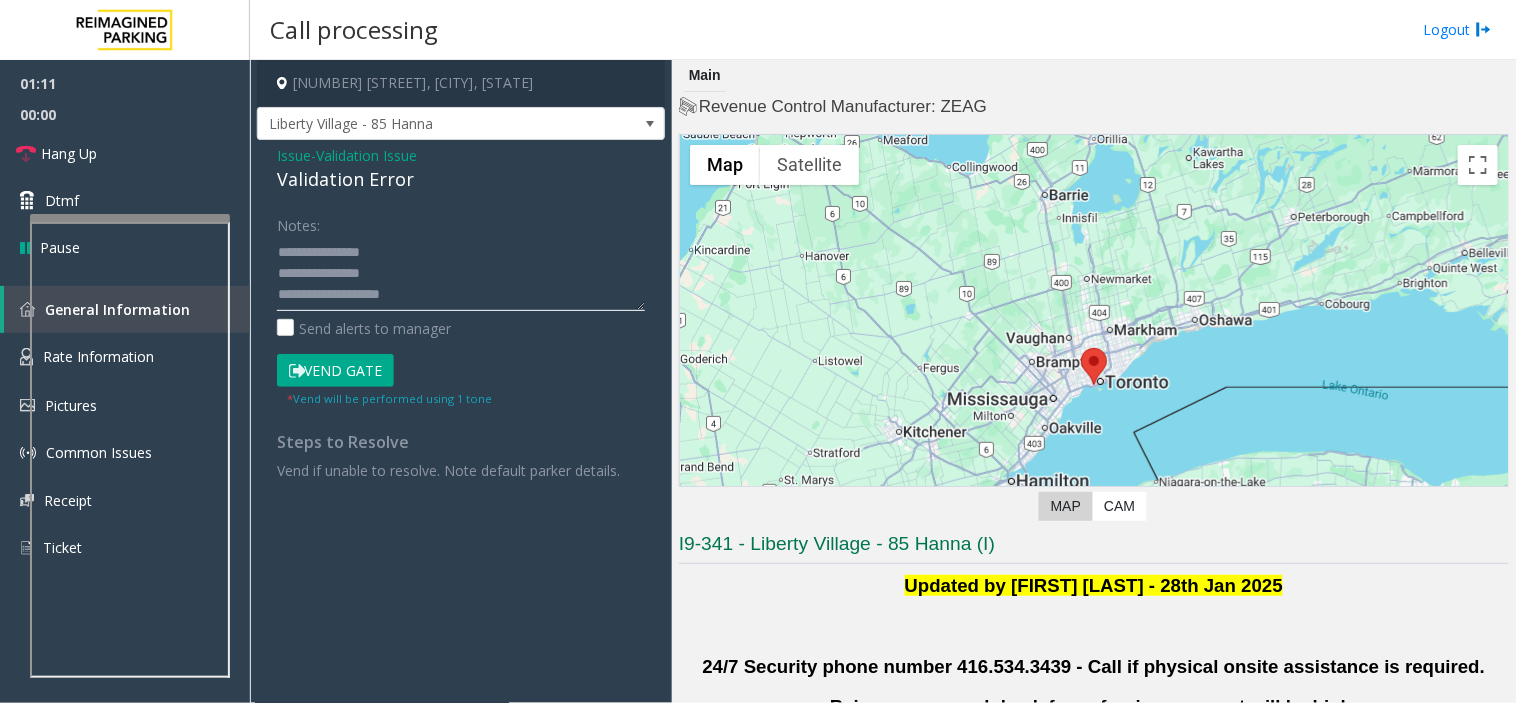 scroll, scrollTop: 76, scrollLeft: 0, axis: vertical 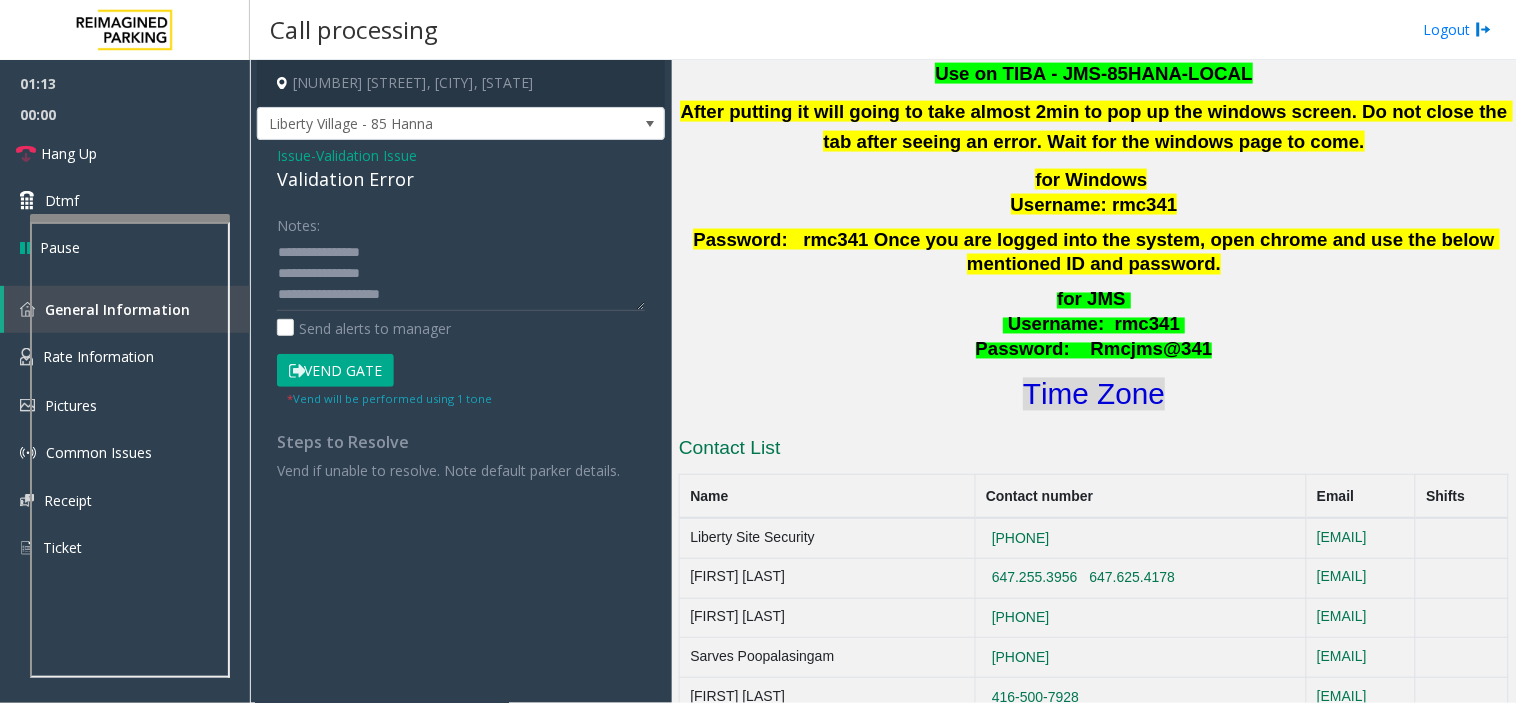 click on "Time Zone" 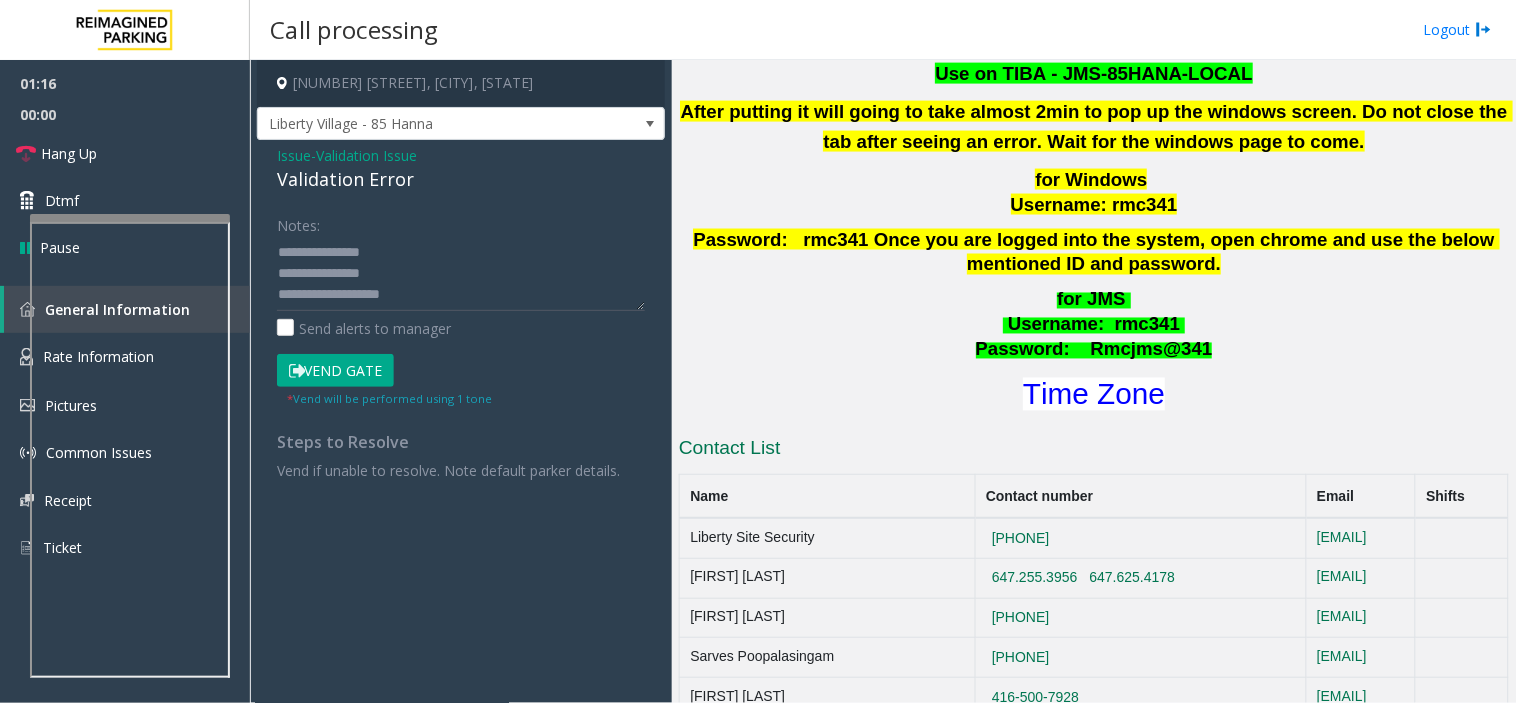 click on "Vend Gate" 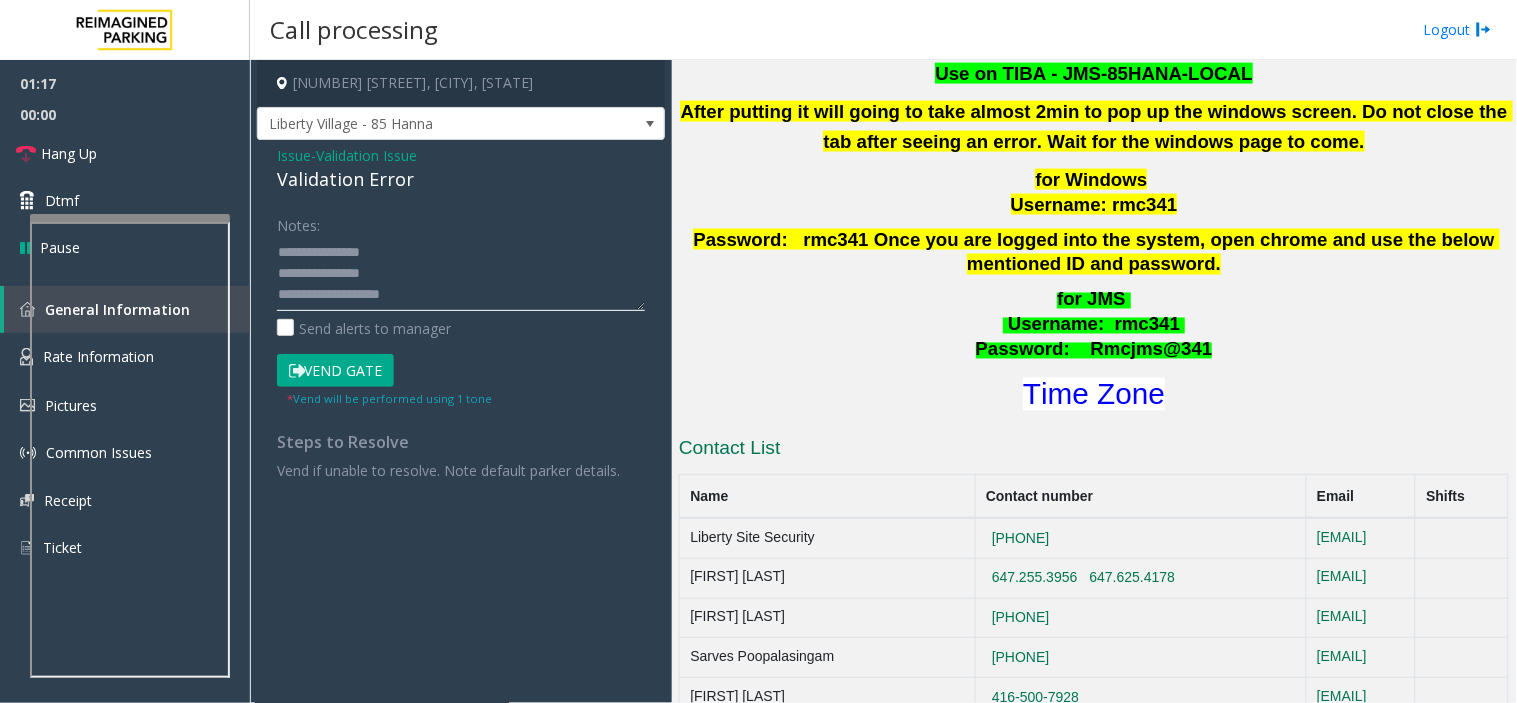 click 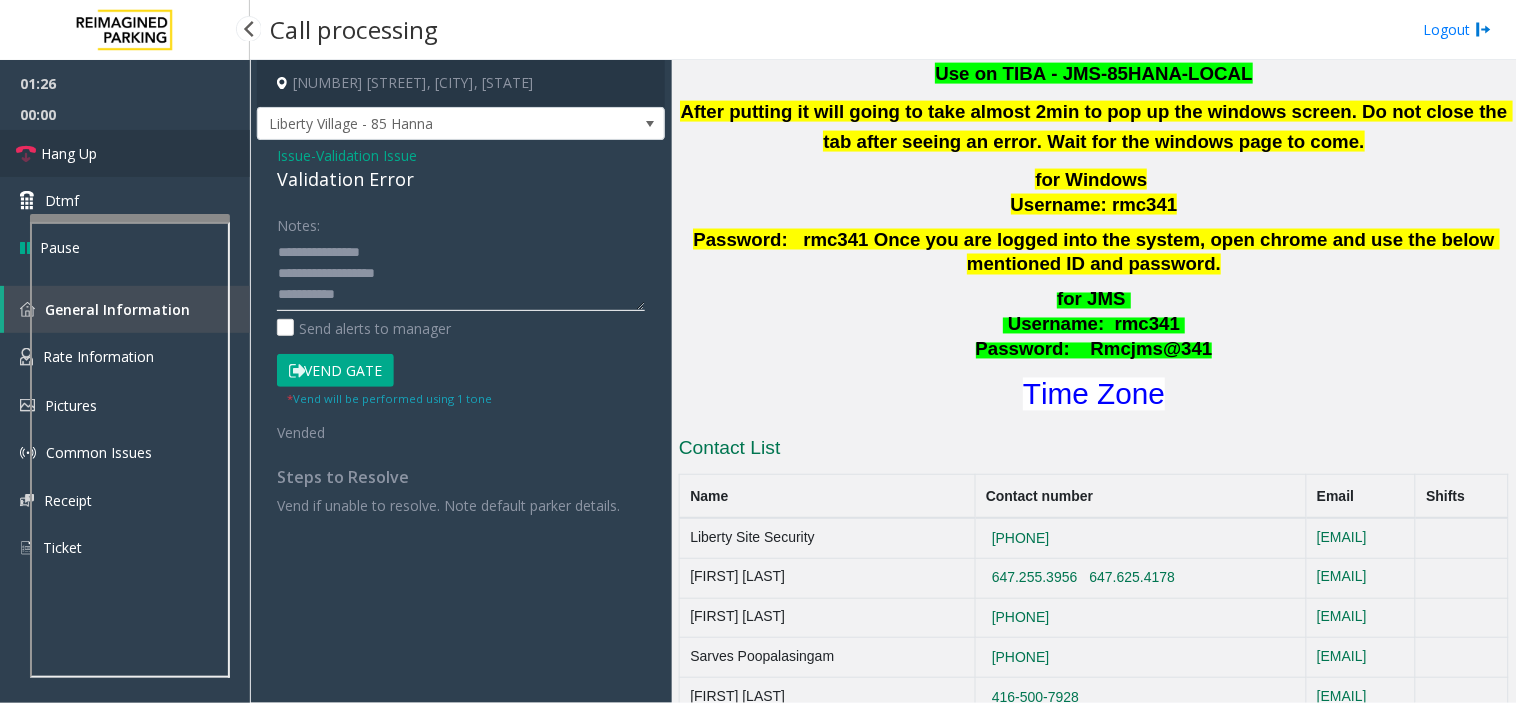 type on "**********" 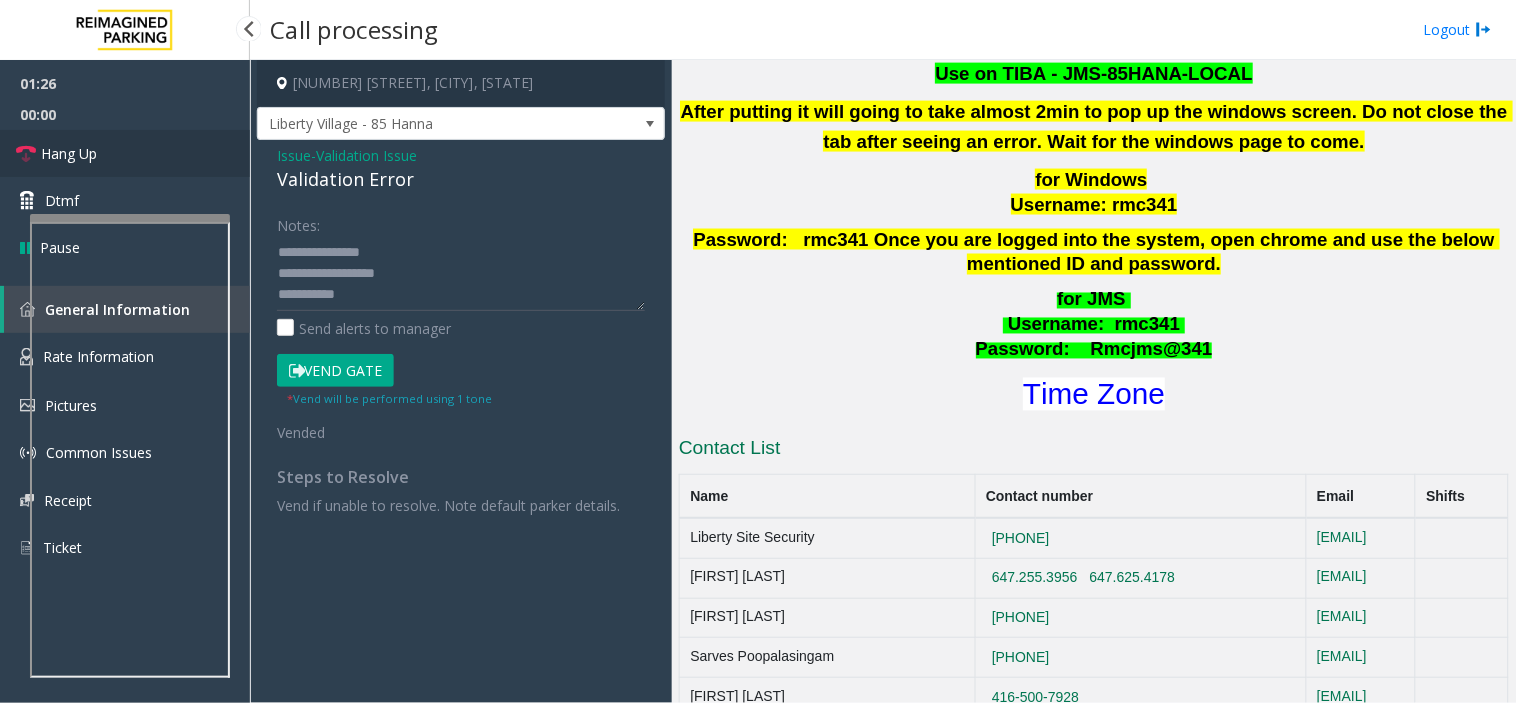 click on "Hang Up" at bounding box center [125, 153] 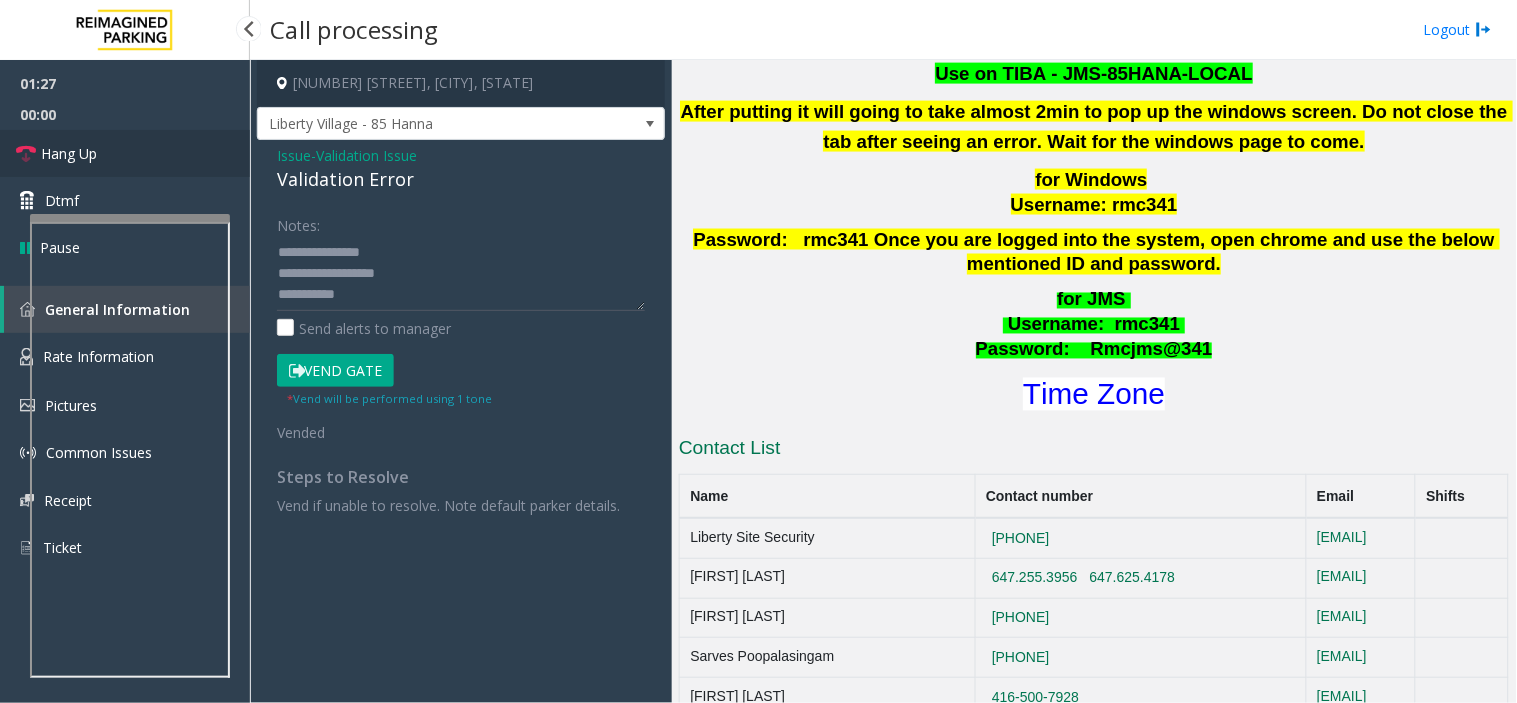 click on "Hang Up" at bounding box center [125, 153] 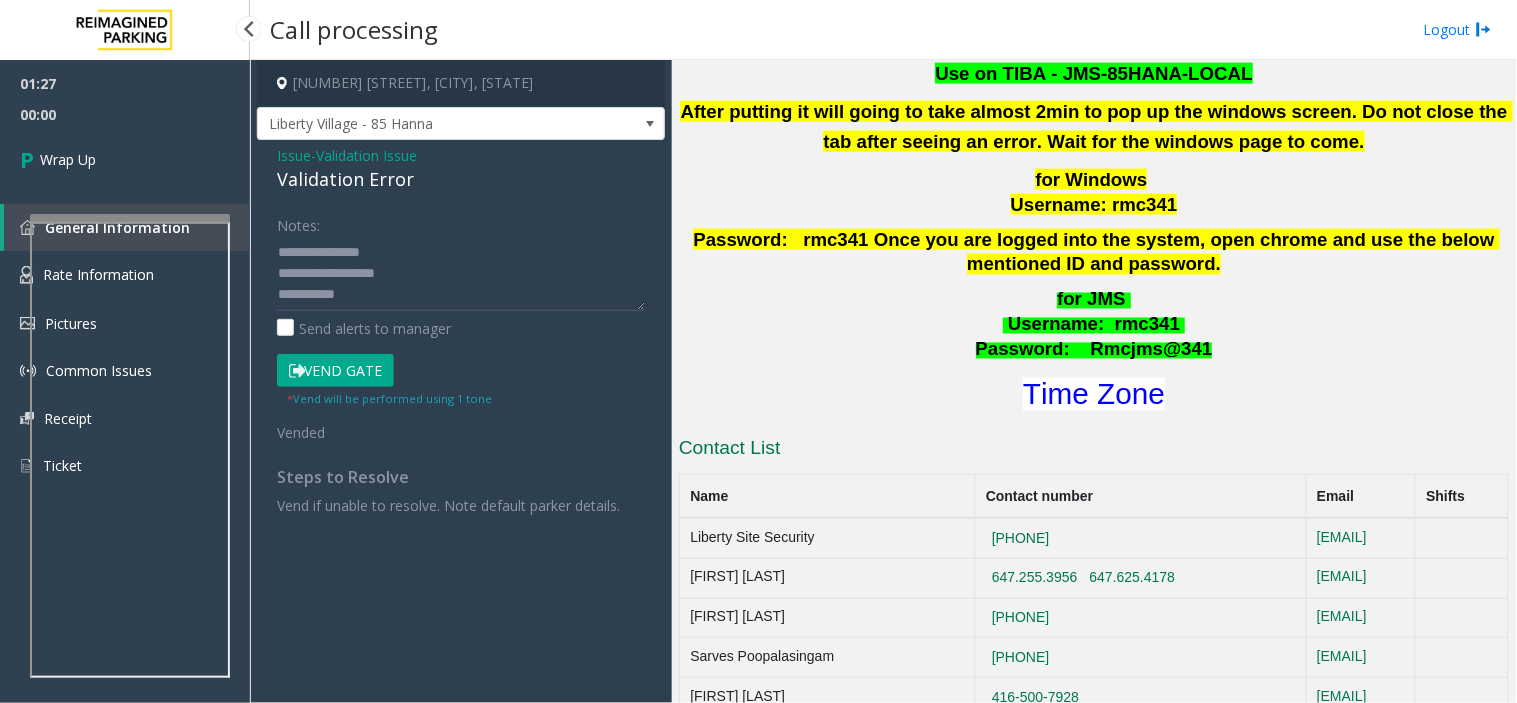 click on "Wrap Up" at bounding box center (125, 159) 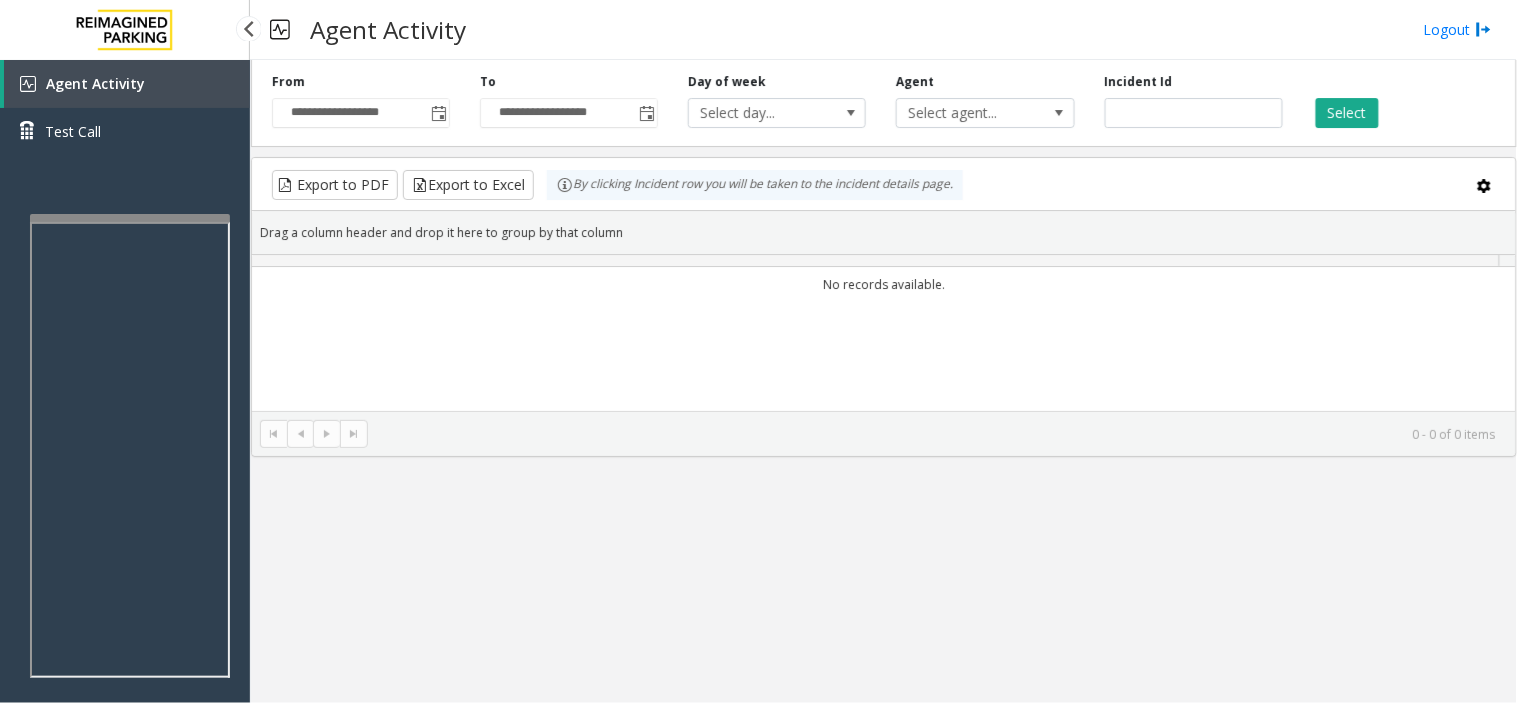 click on "Agent Activity Test Call" at bounding box center (125, 115) 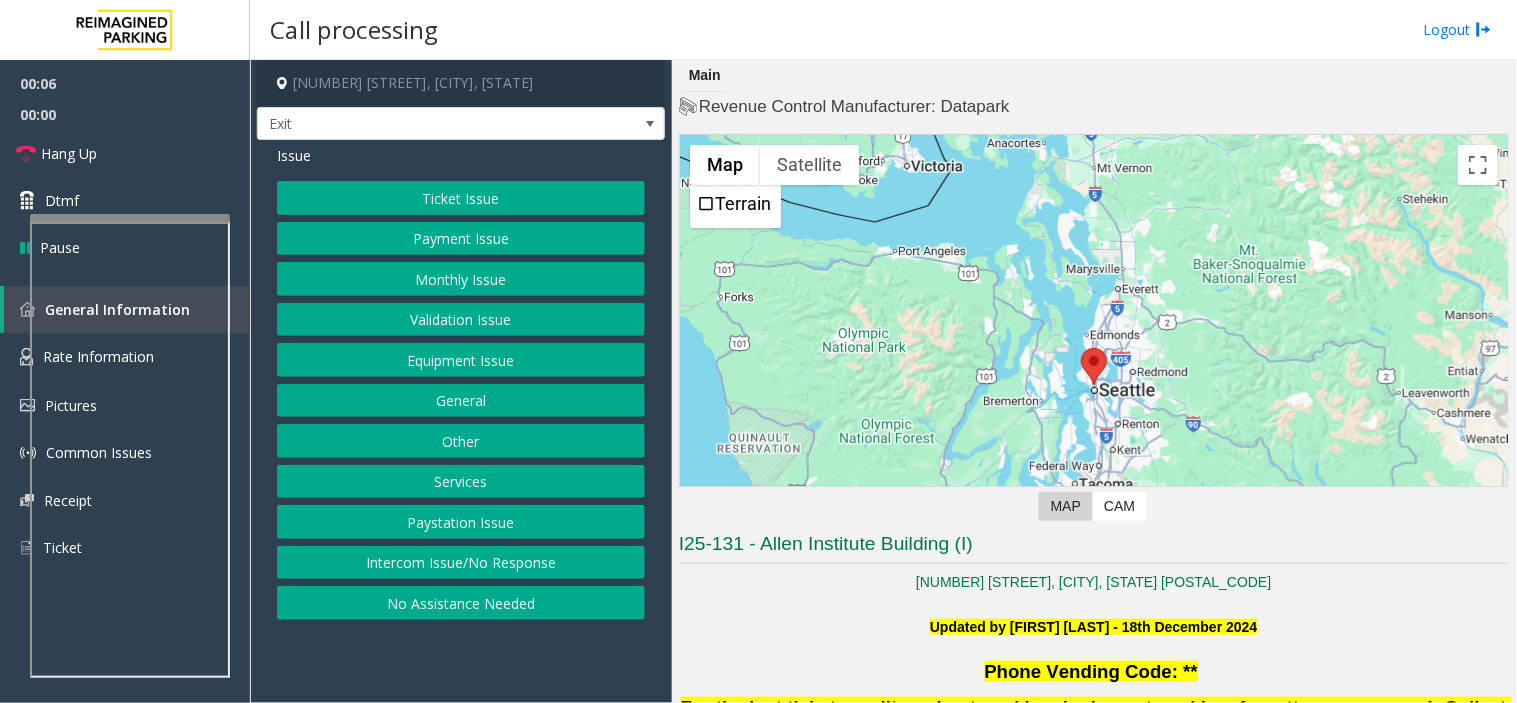 click on "Ticket Issue" 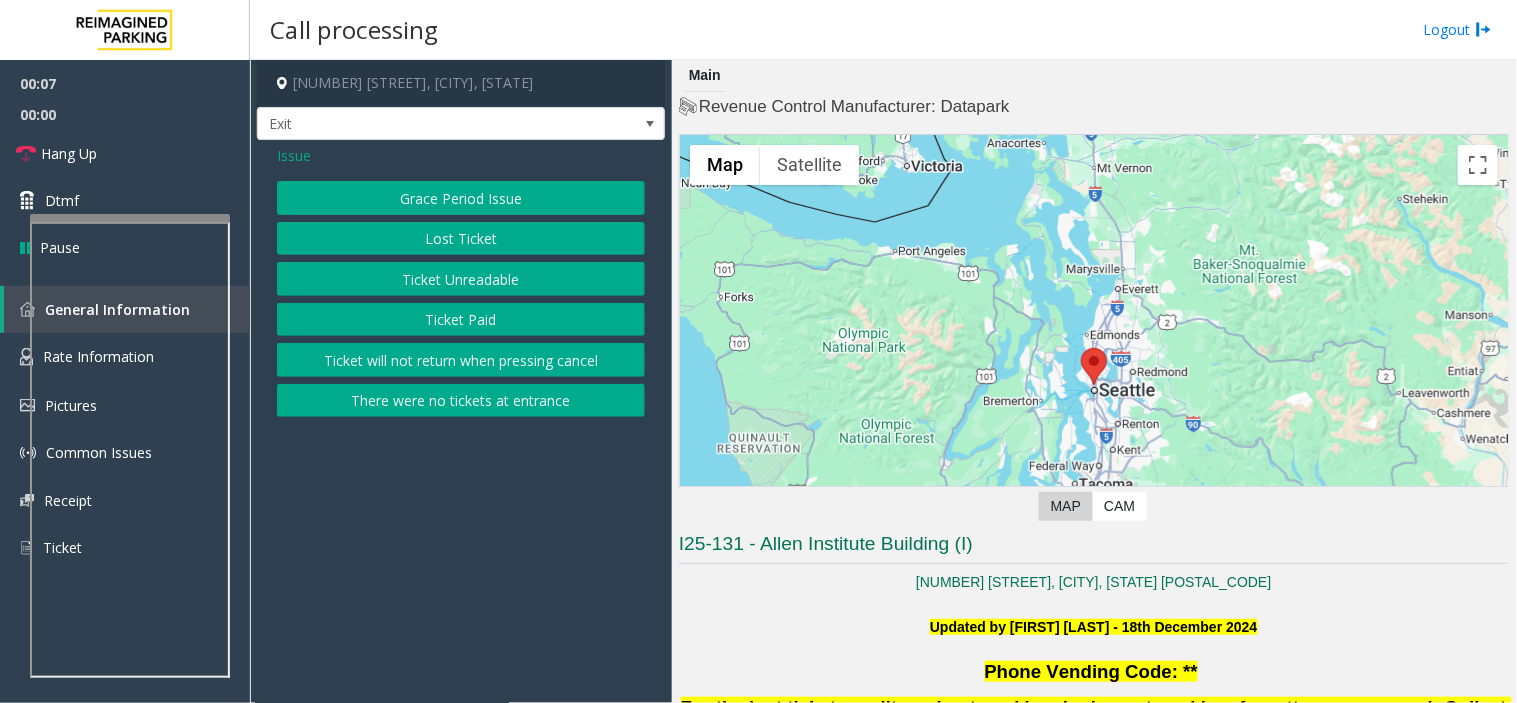 click on "Ticket Unreadable" 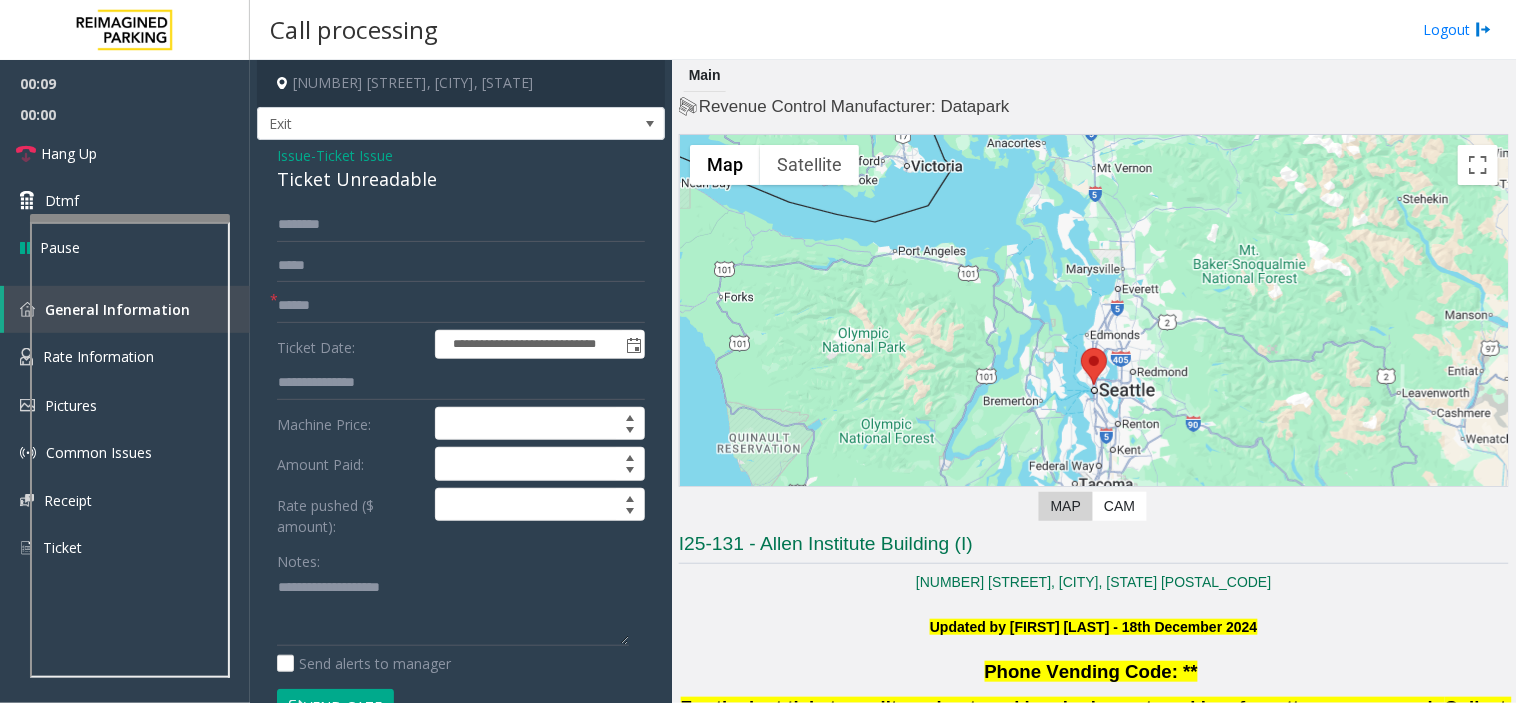 scroll, scrollTop: 281, scrollLeft: 0, axis: vertical 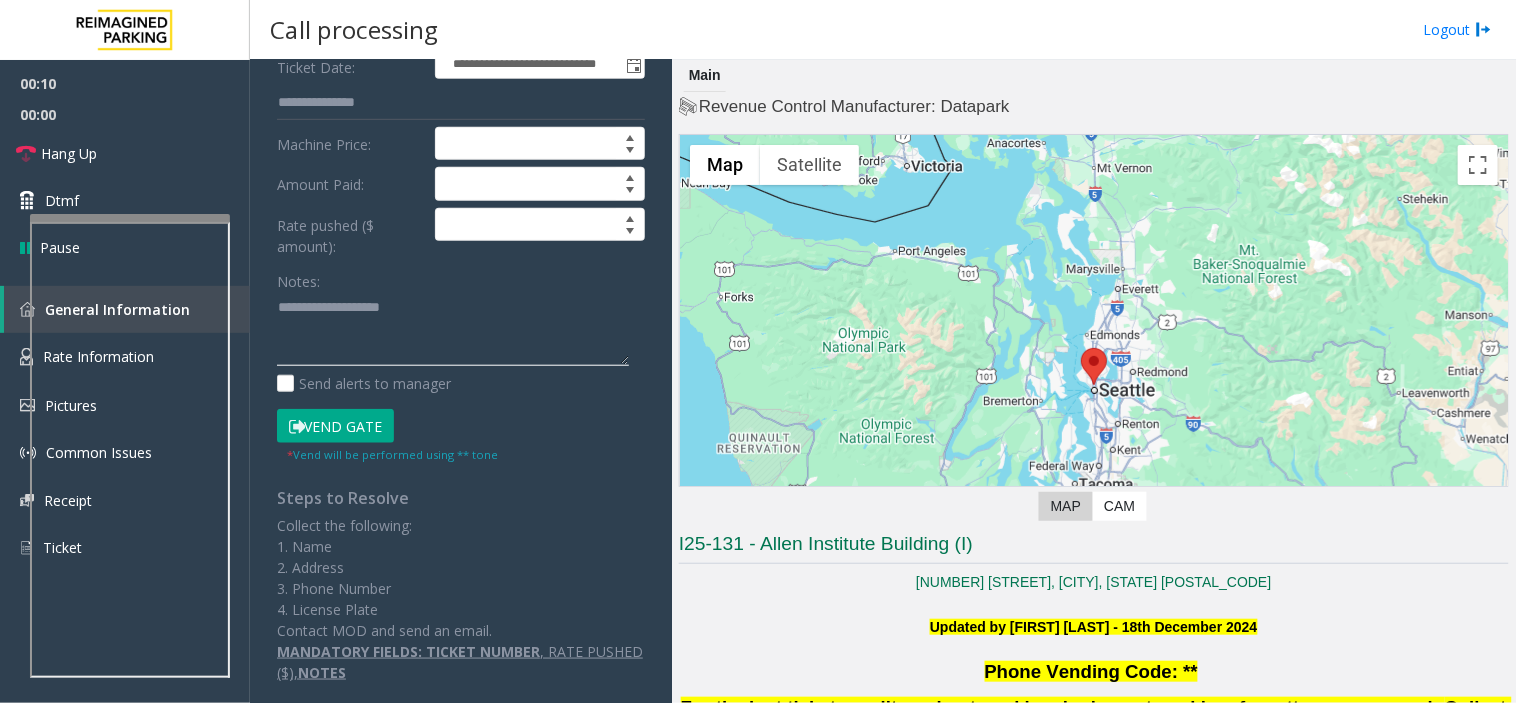 click 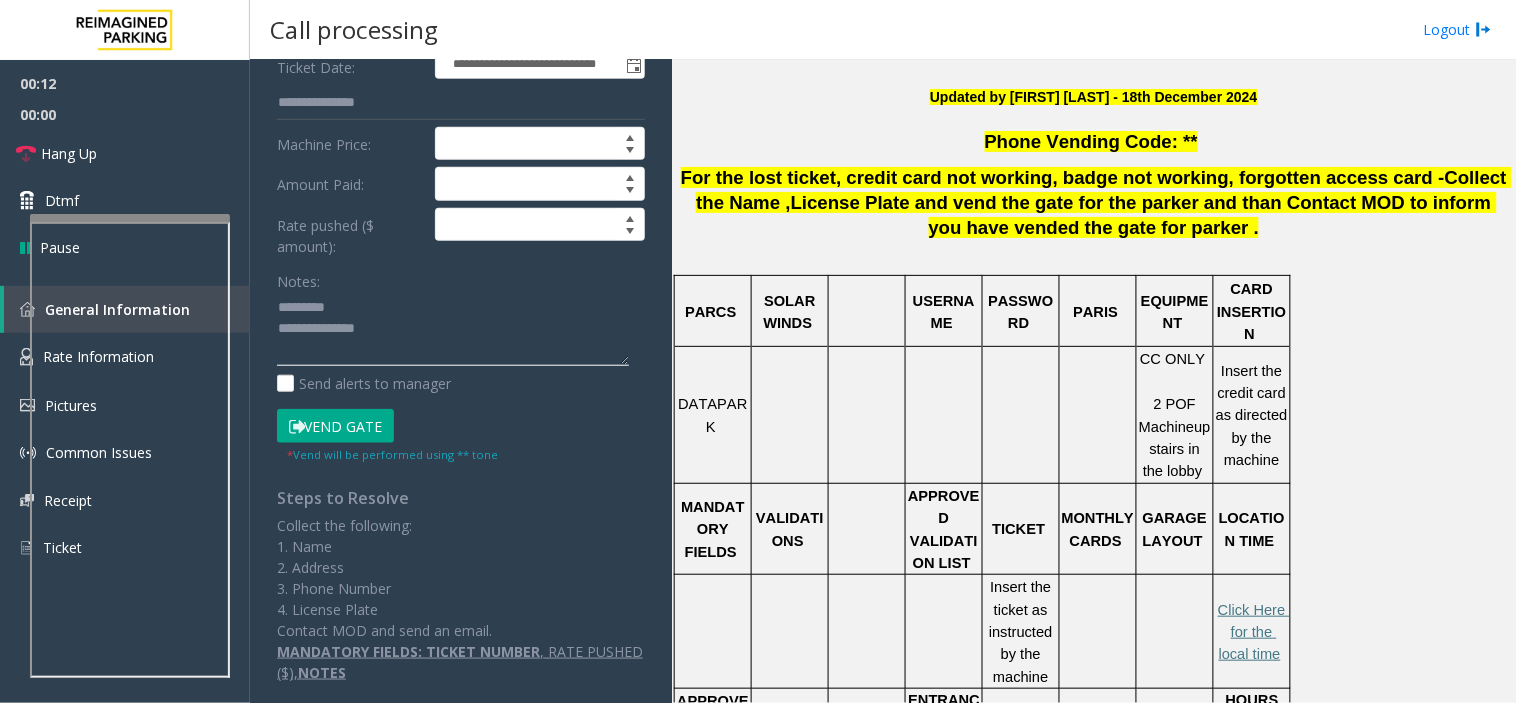 scroll, scrollTop: 777, scrollLeft: 0, axis: vertical 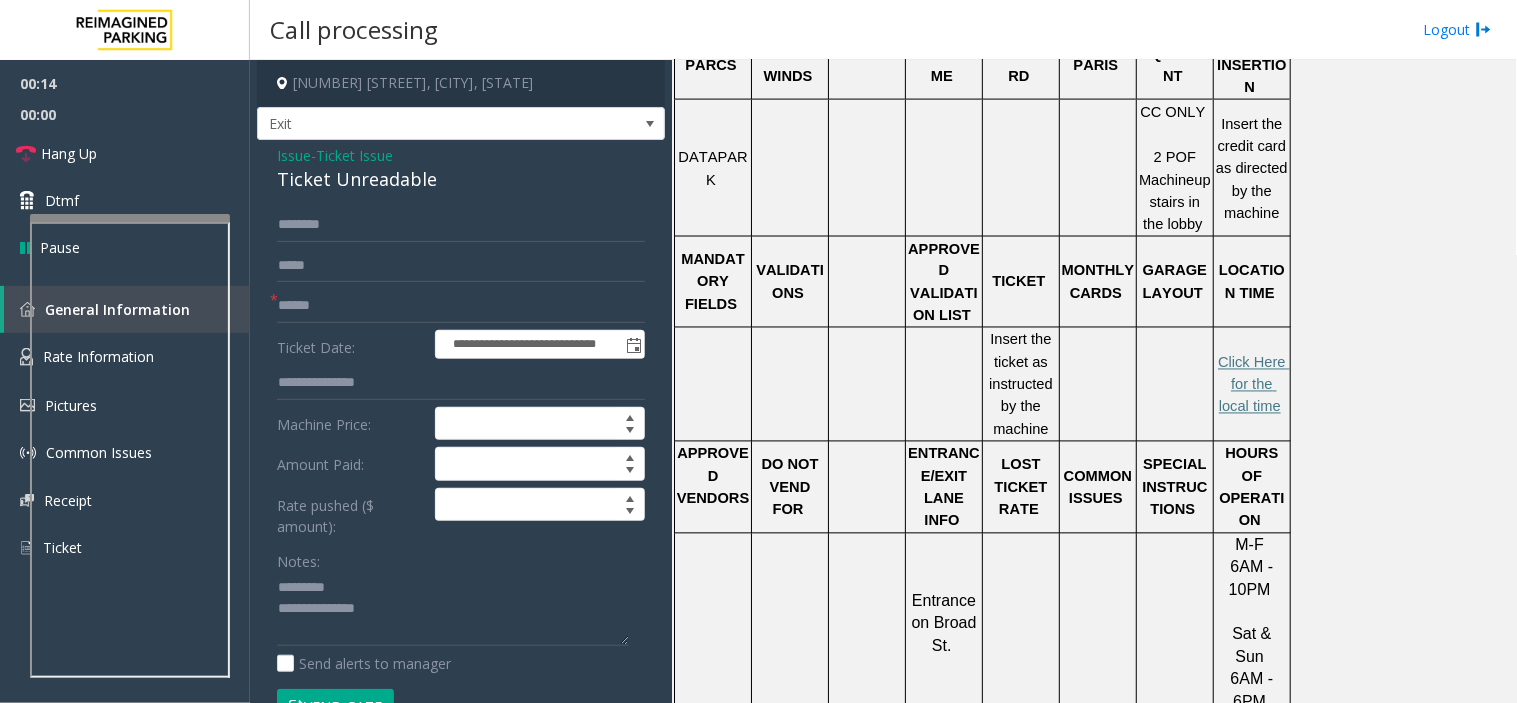 click on "Ticket Unreadable" 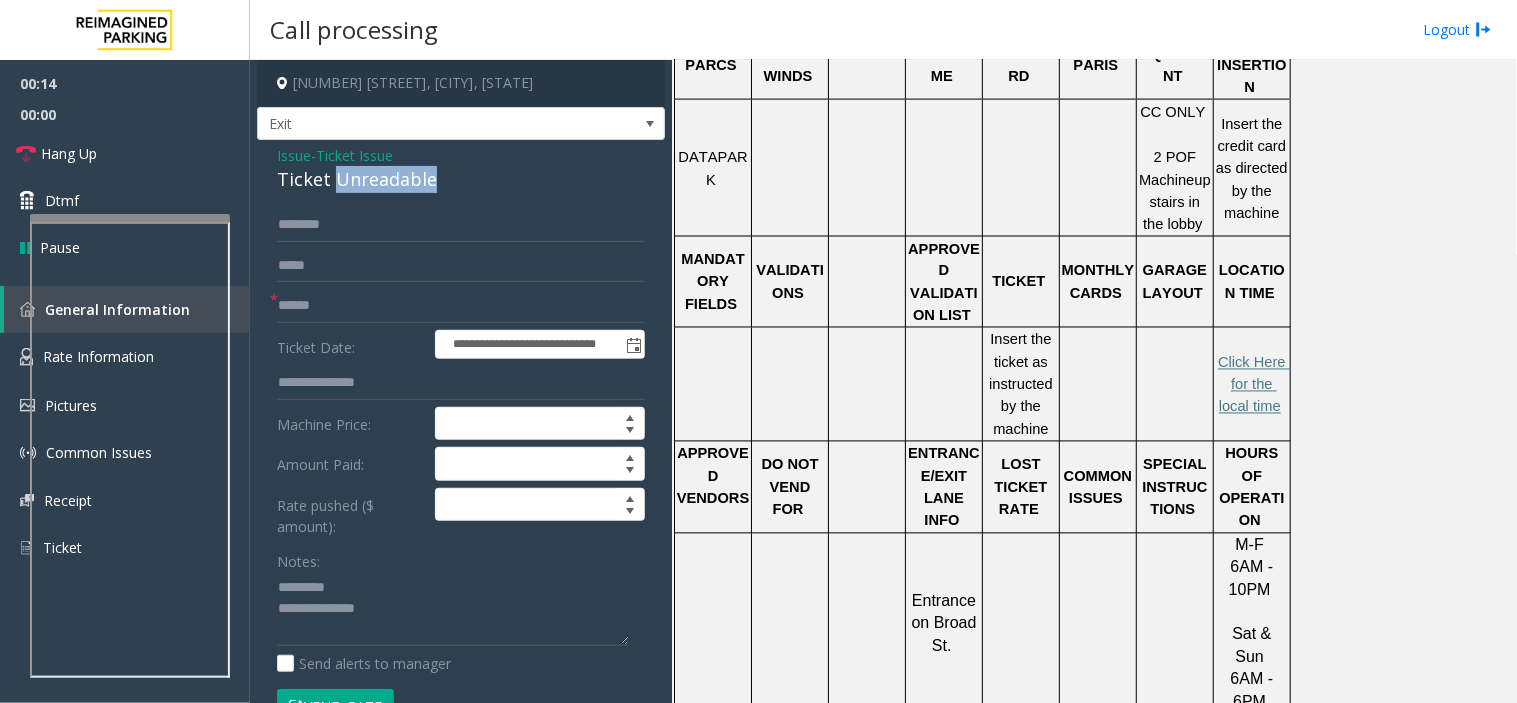 click on "Ticket Unreadable" 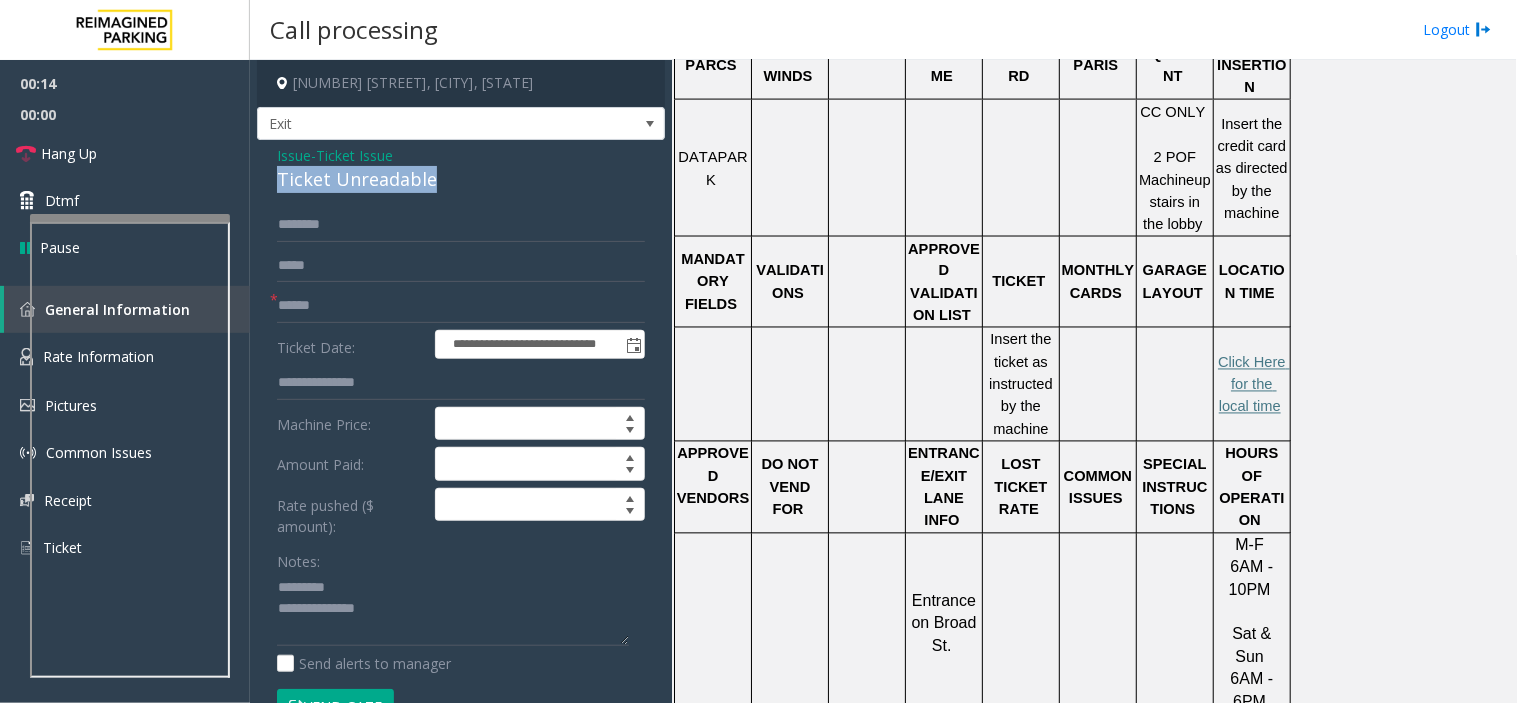 click on "Ticket Unreadable" 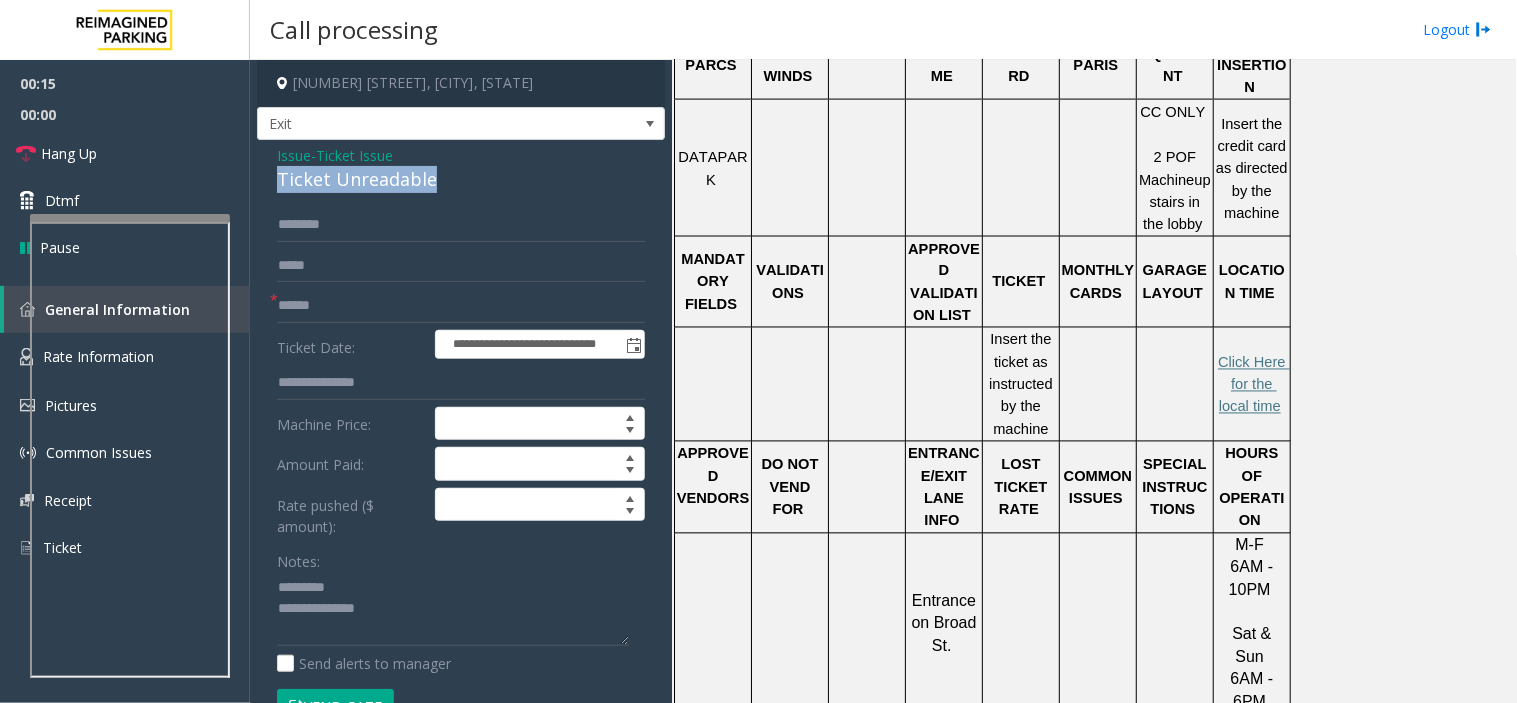 copy on "Ticket Unreadable" 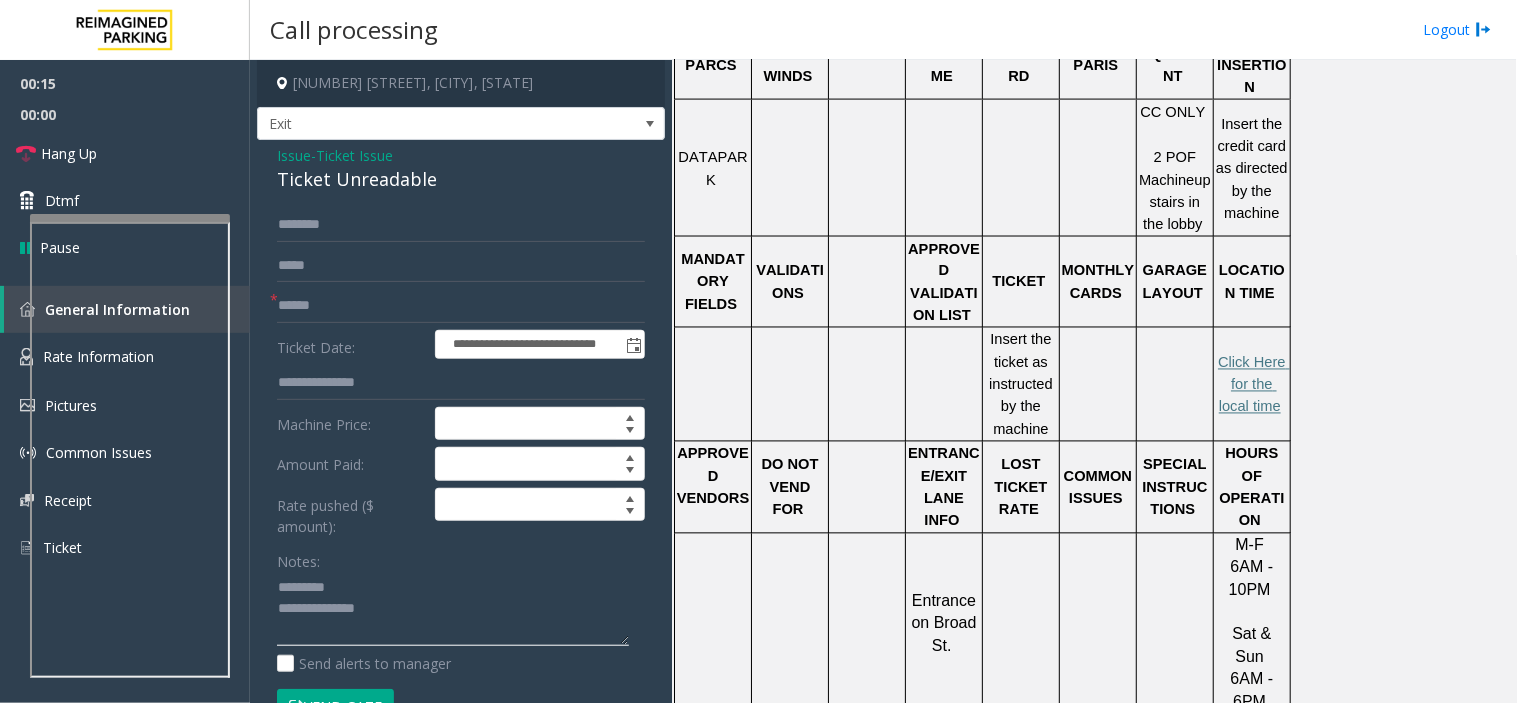click 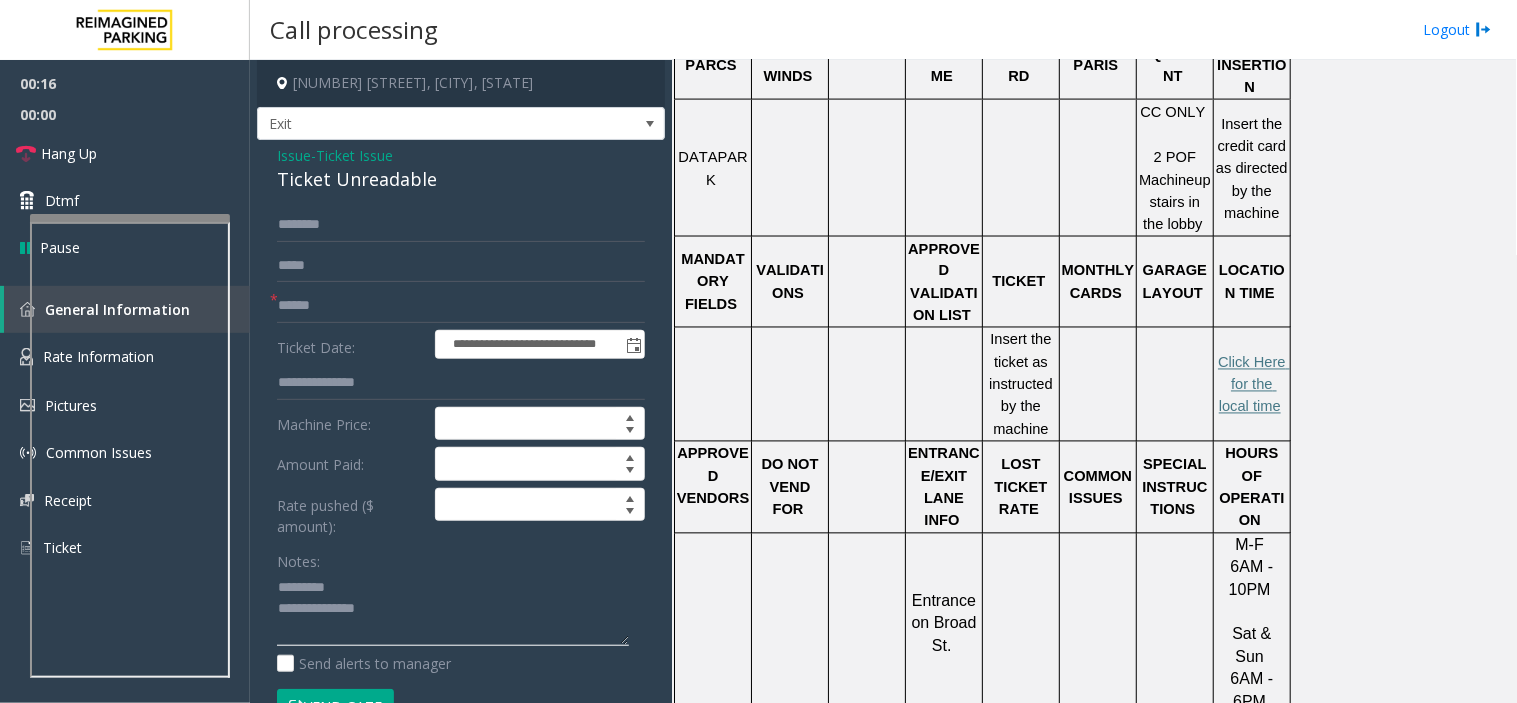 paste on "**********" 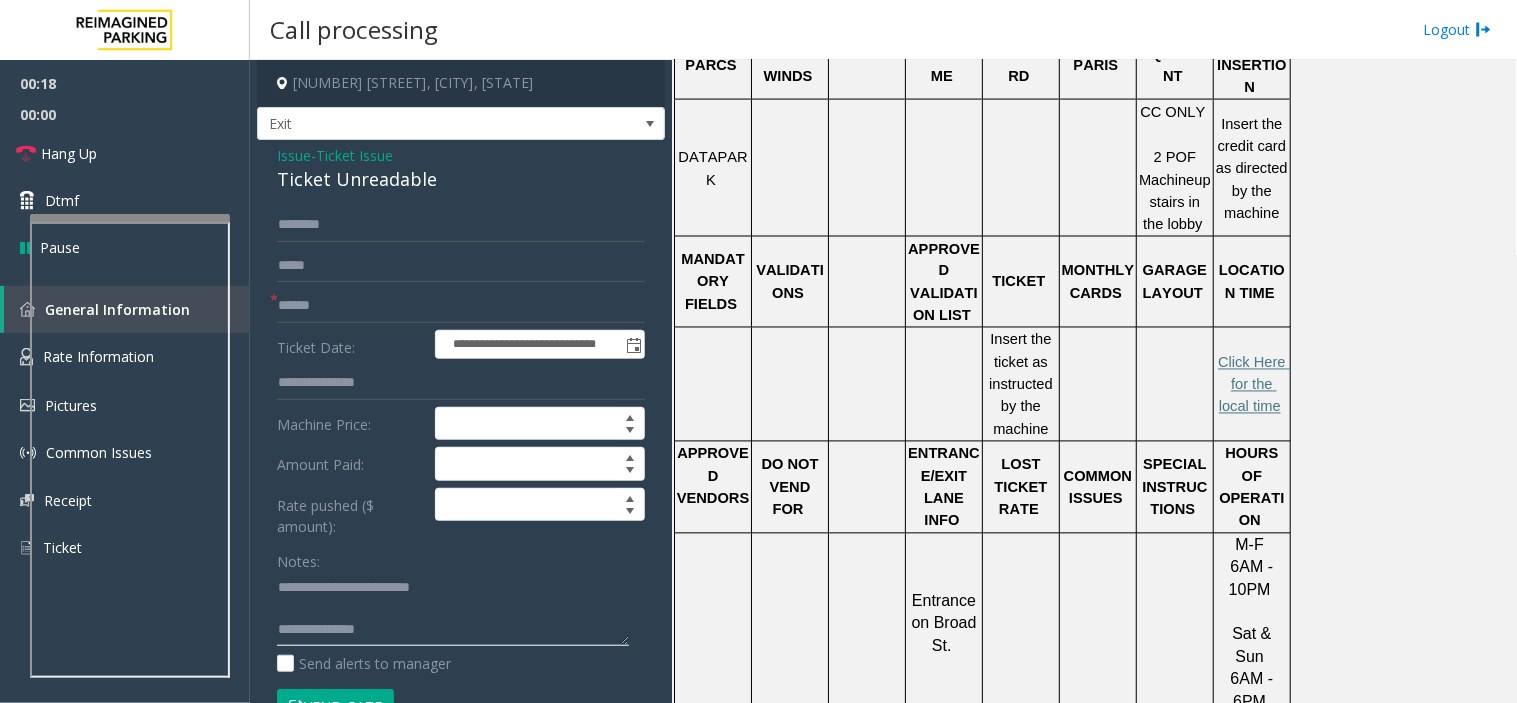 type on "**********" 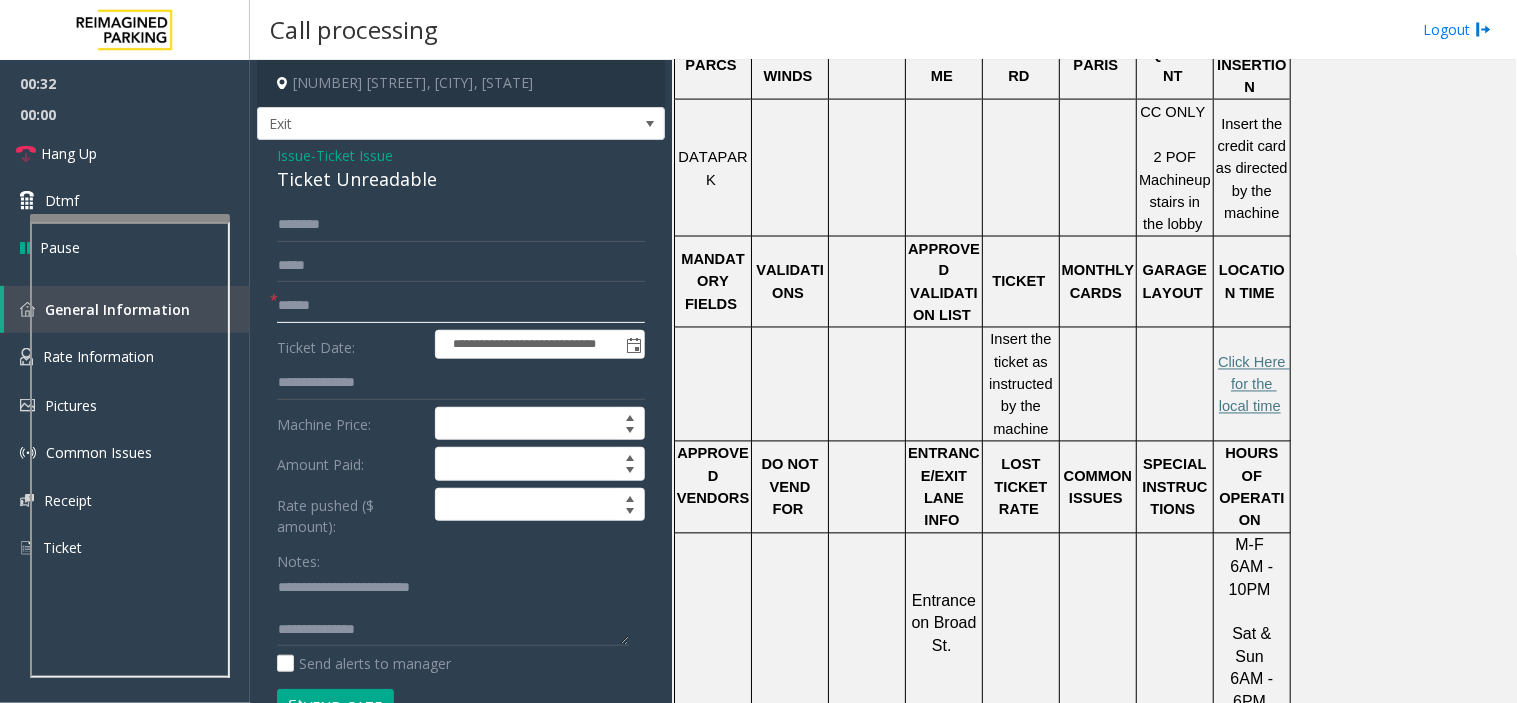 click 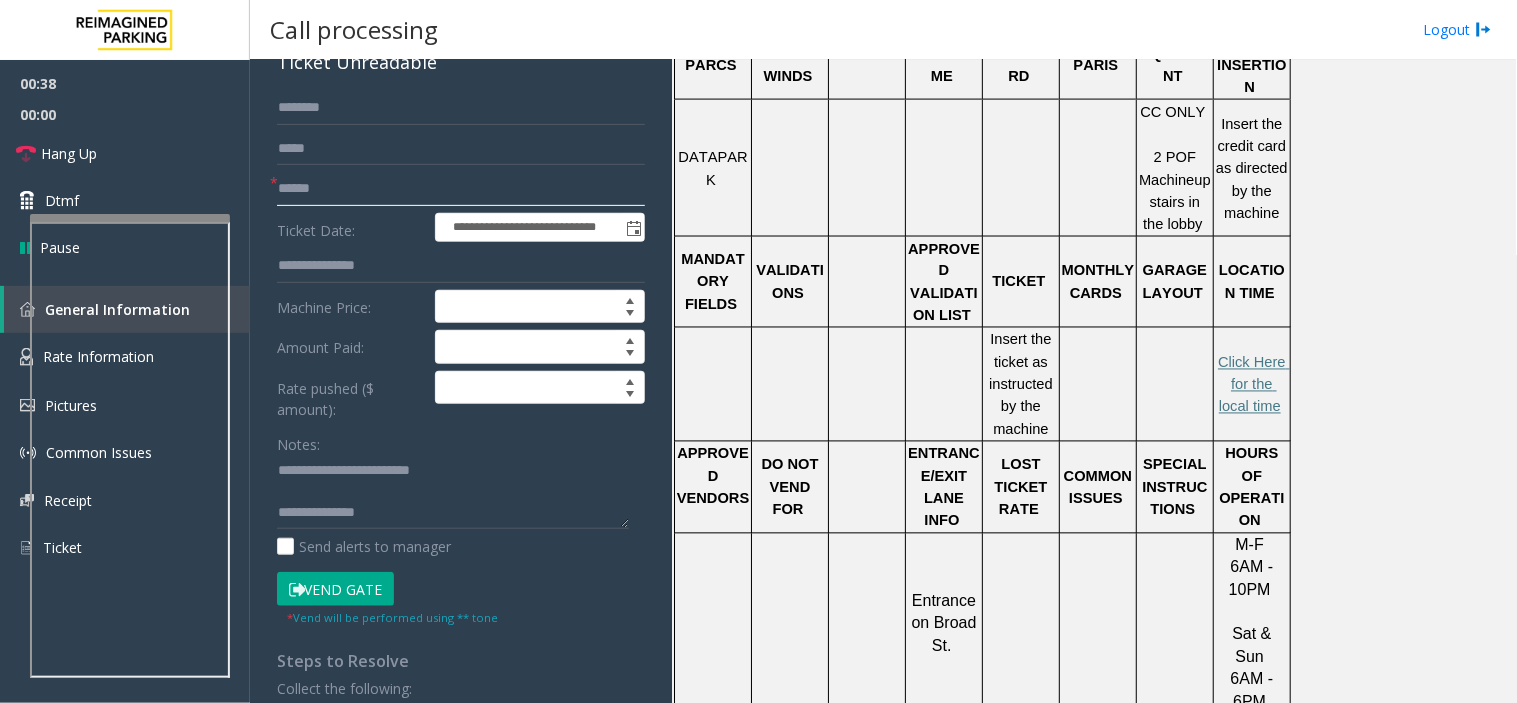 scroll, scrollTop: 222, scrollLeft: 0, axis: vertical 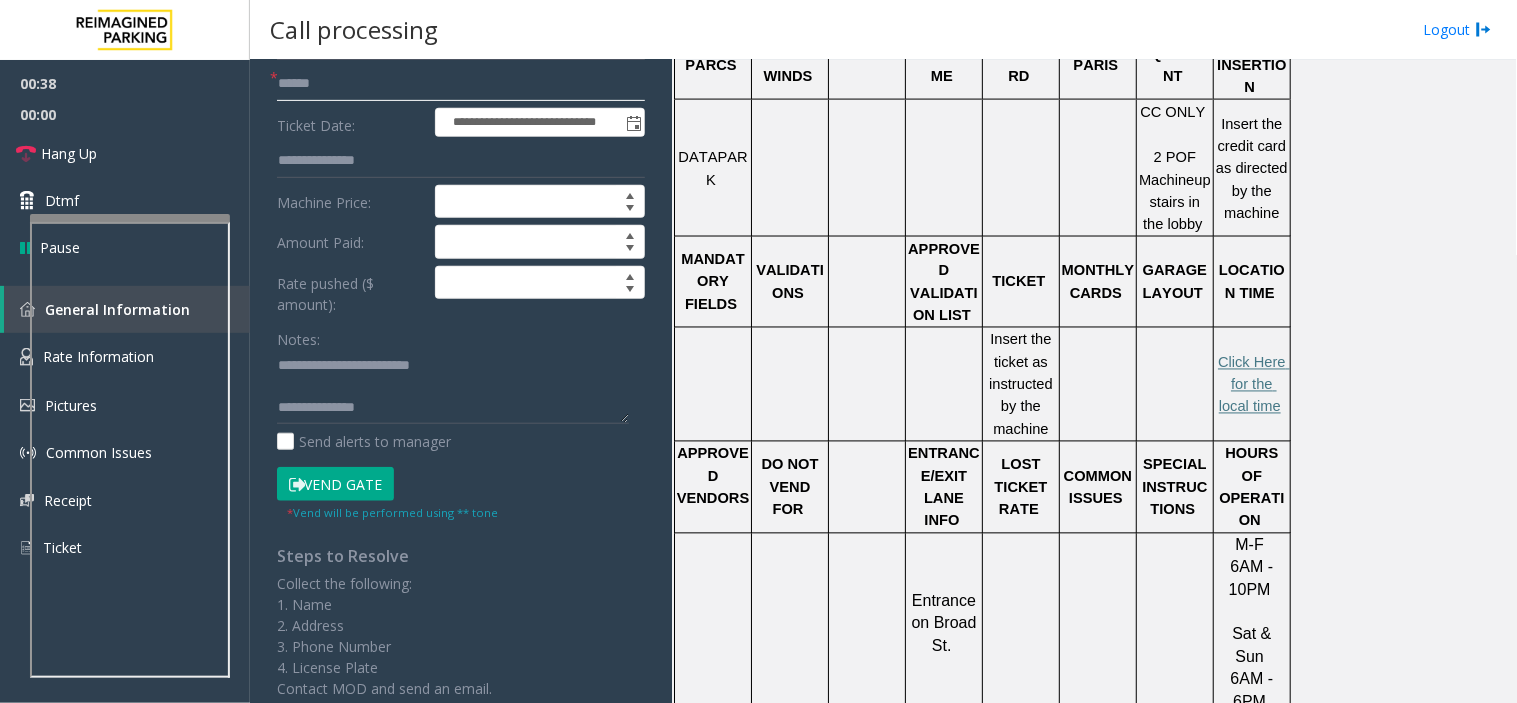 type on "******" 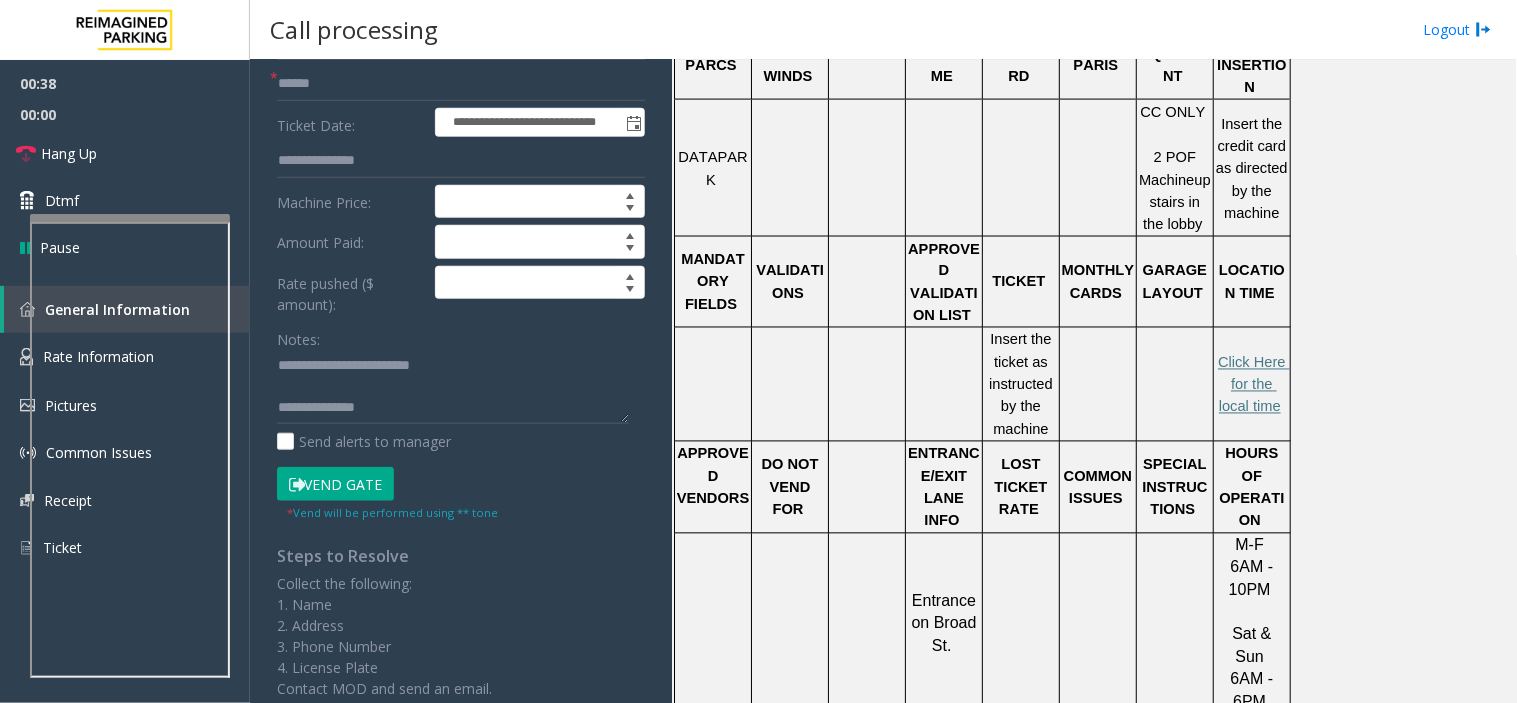 click on "Vend Gate" 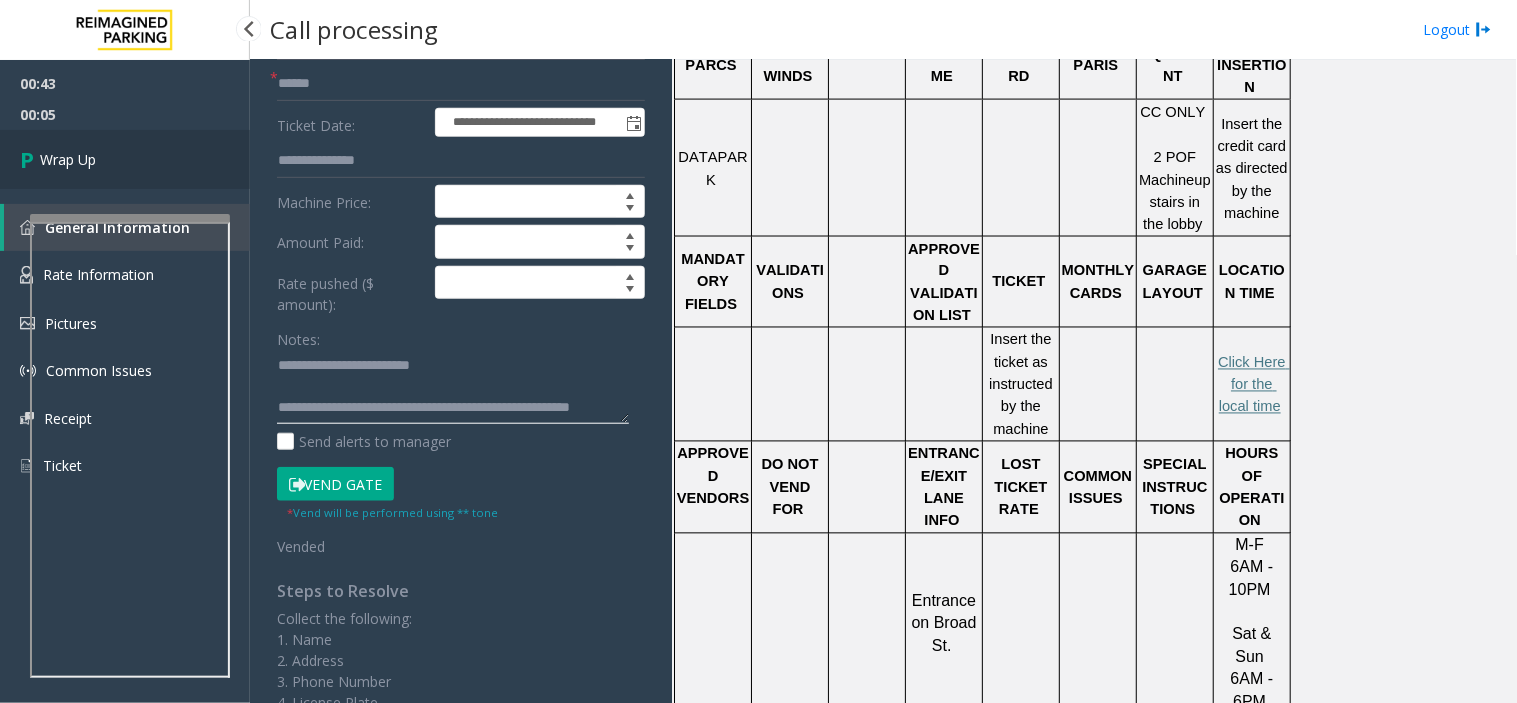 type on "**********" 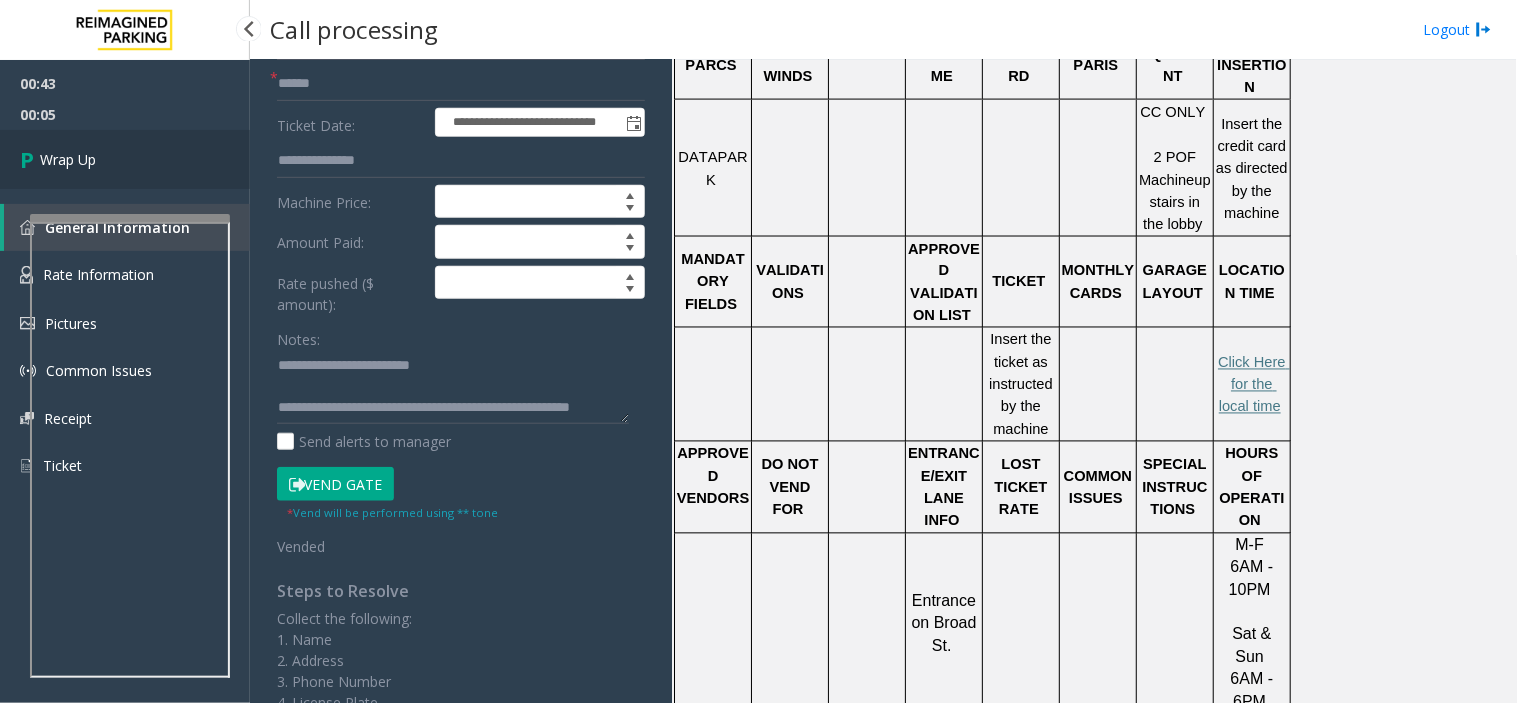 click on "Wrap Up" at bounding box center [68, 159] 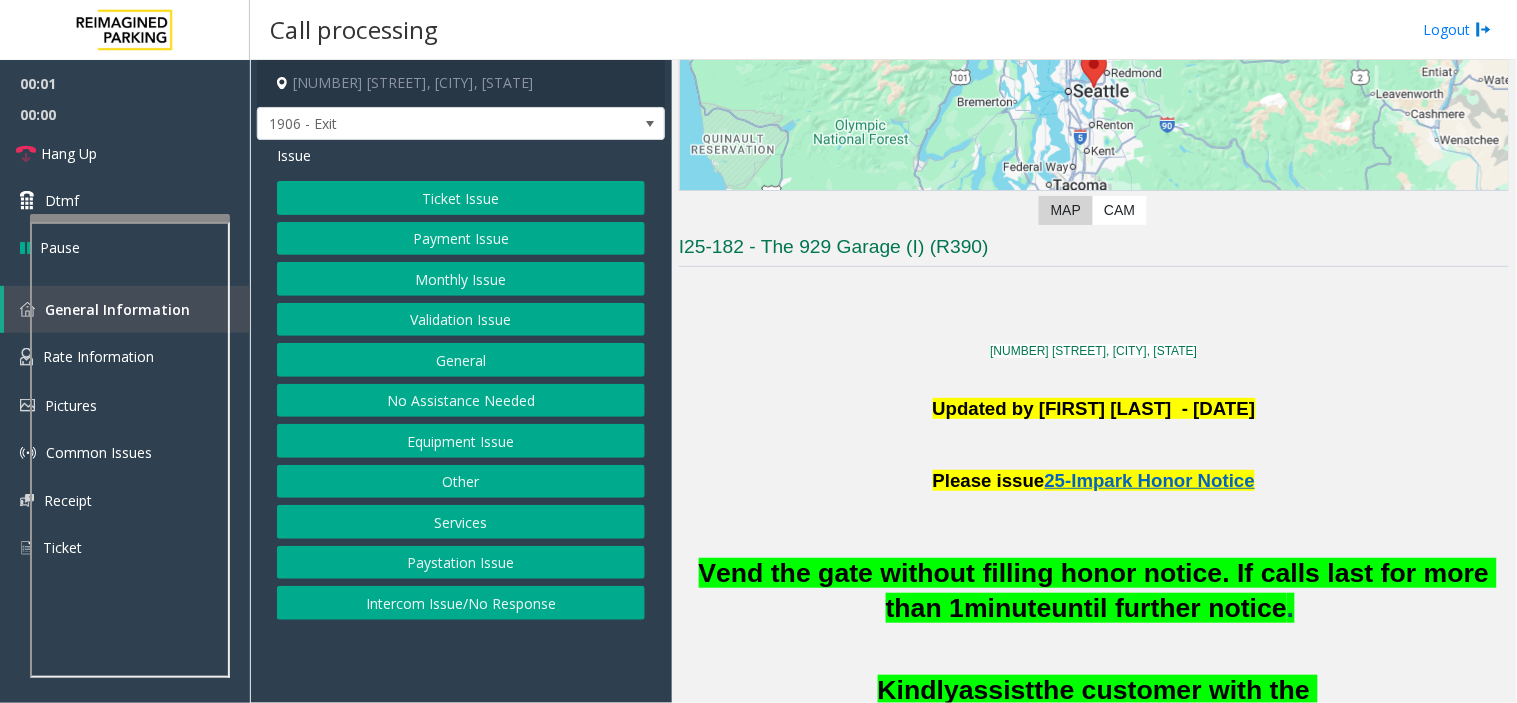 scroll, scrollTop: 444, scrollLeft: 0, axis: vertical 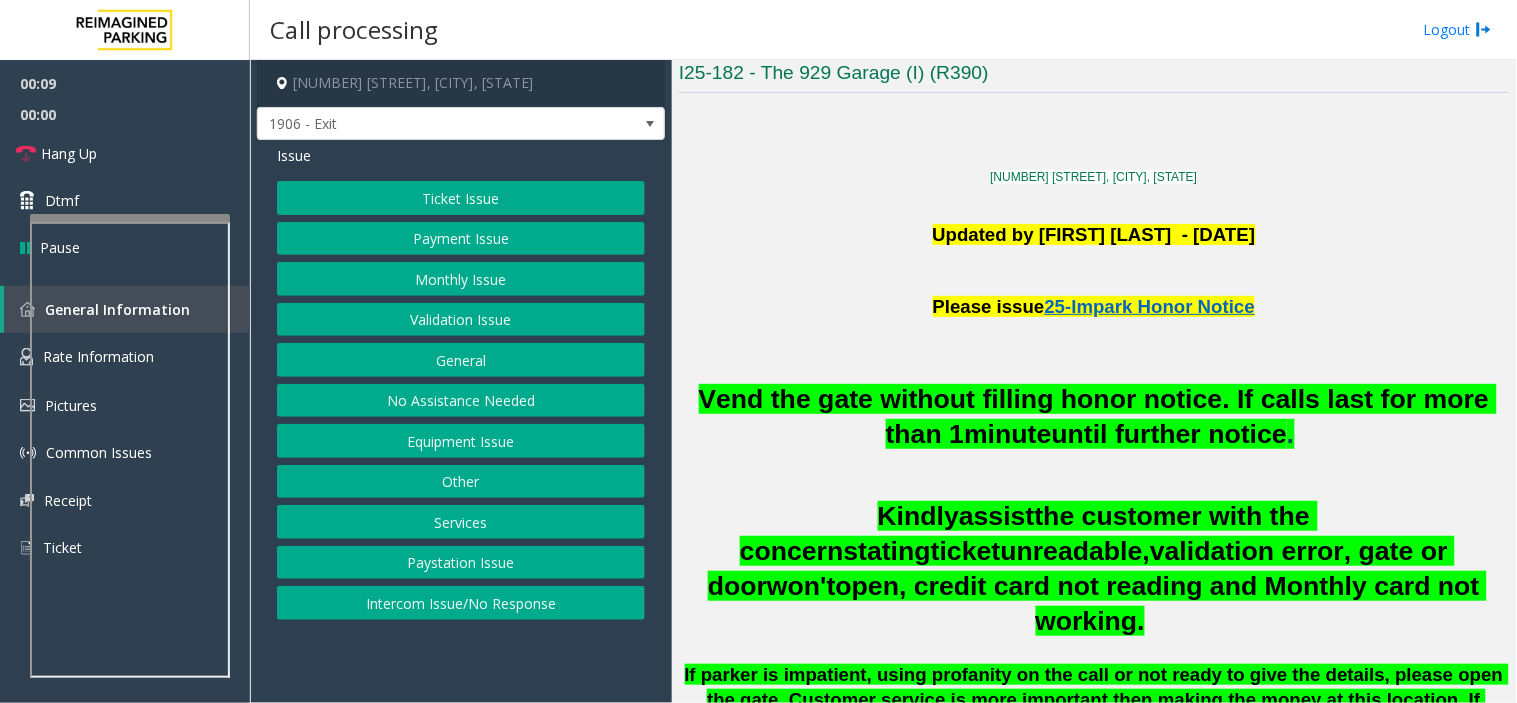 click on "Monthly Issue" 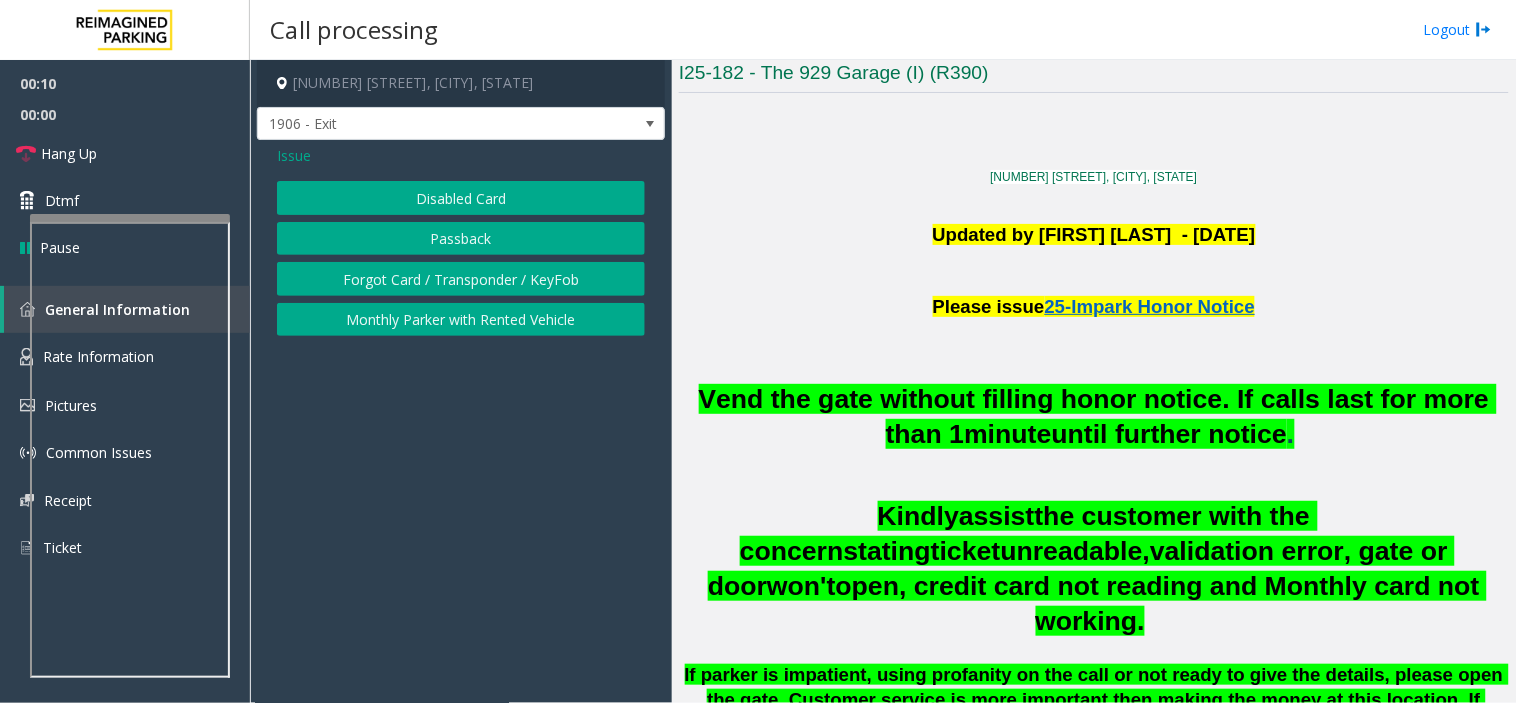click on "Disabled Card" 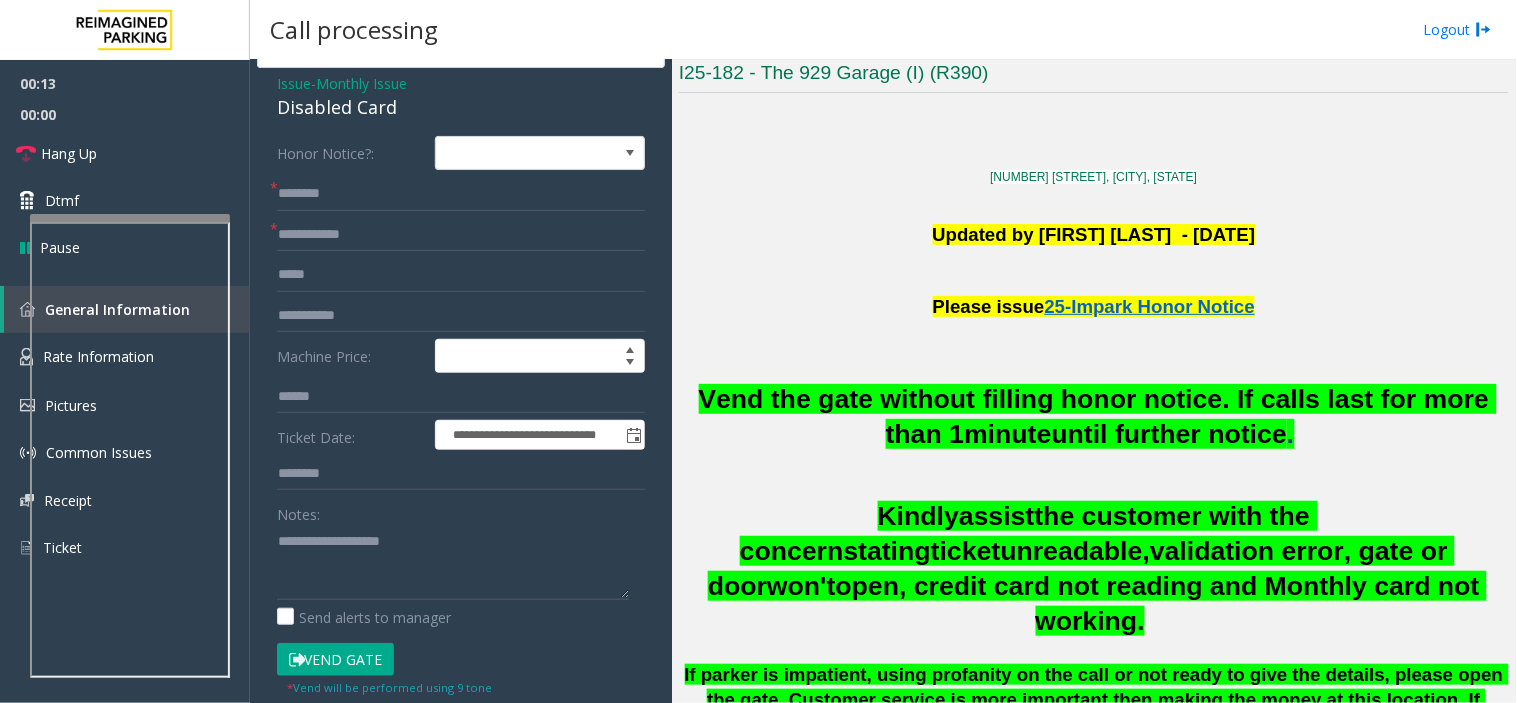 scroll, scrollTop: 111, scrollLeft: 0, axis: vertical 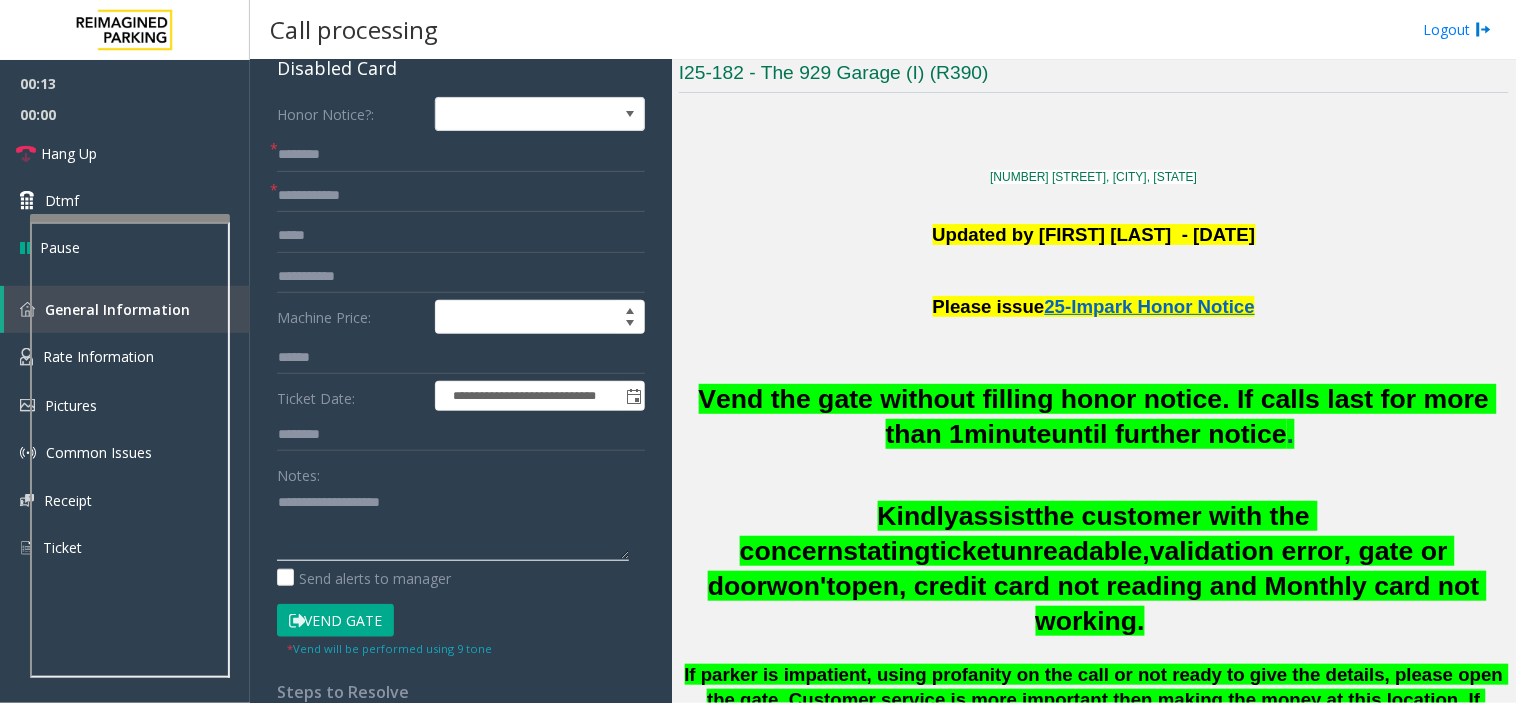 click 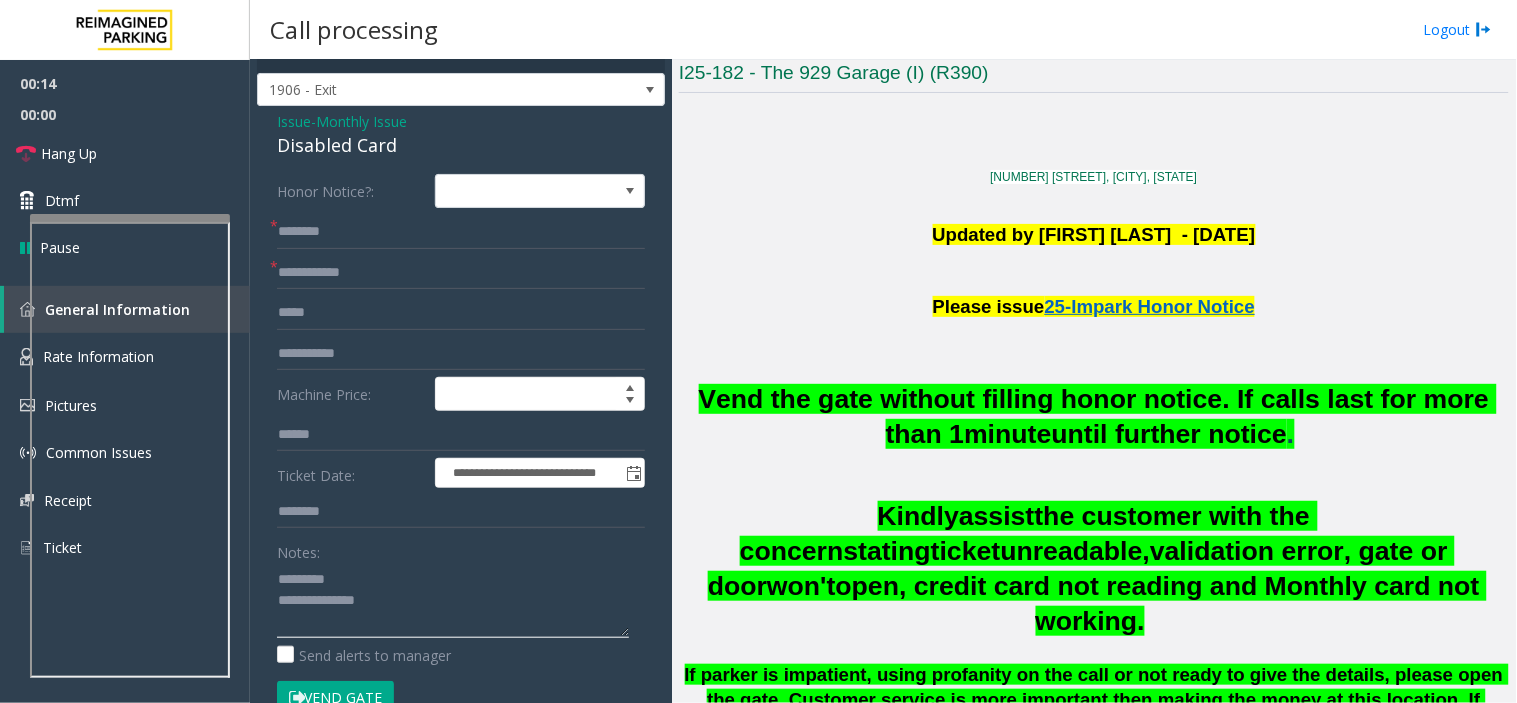 scroll, scrollTop: 0, scrollLeft: 0, axis: both 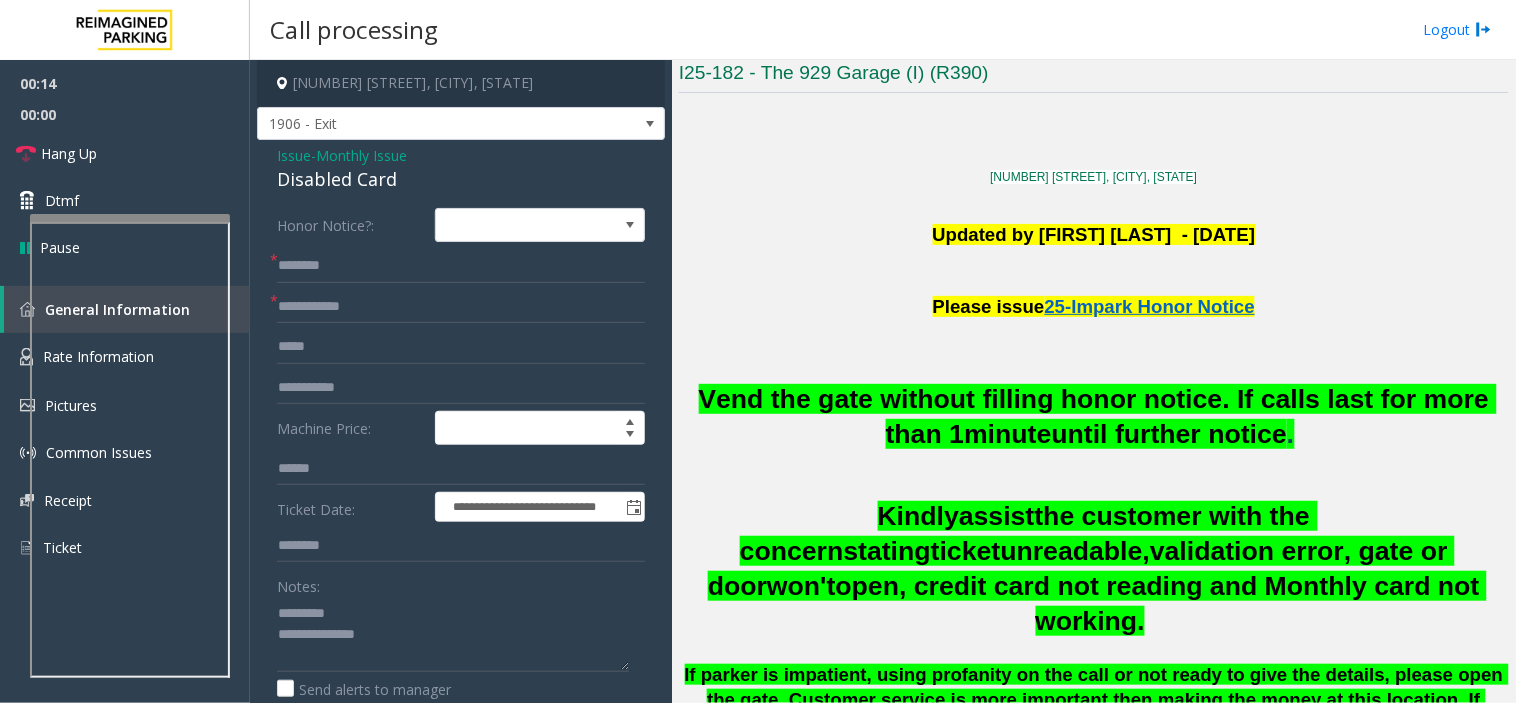 click on "Disabled Card" 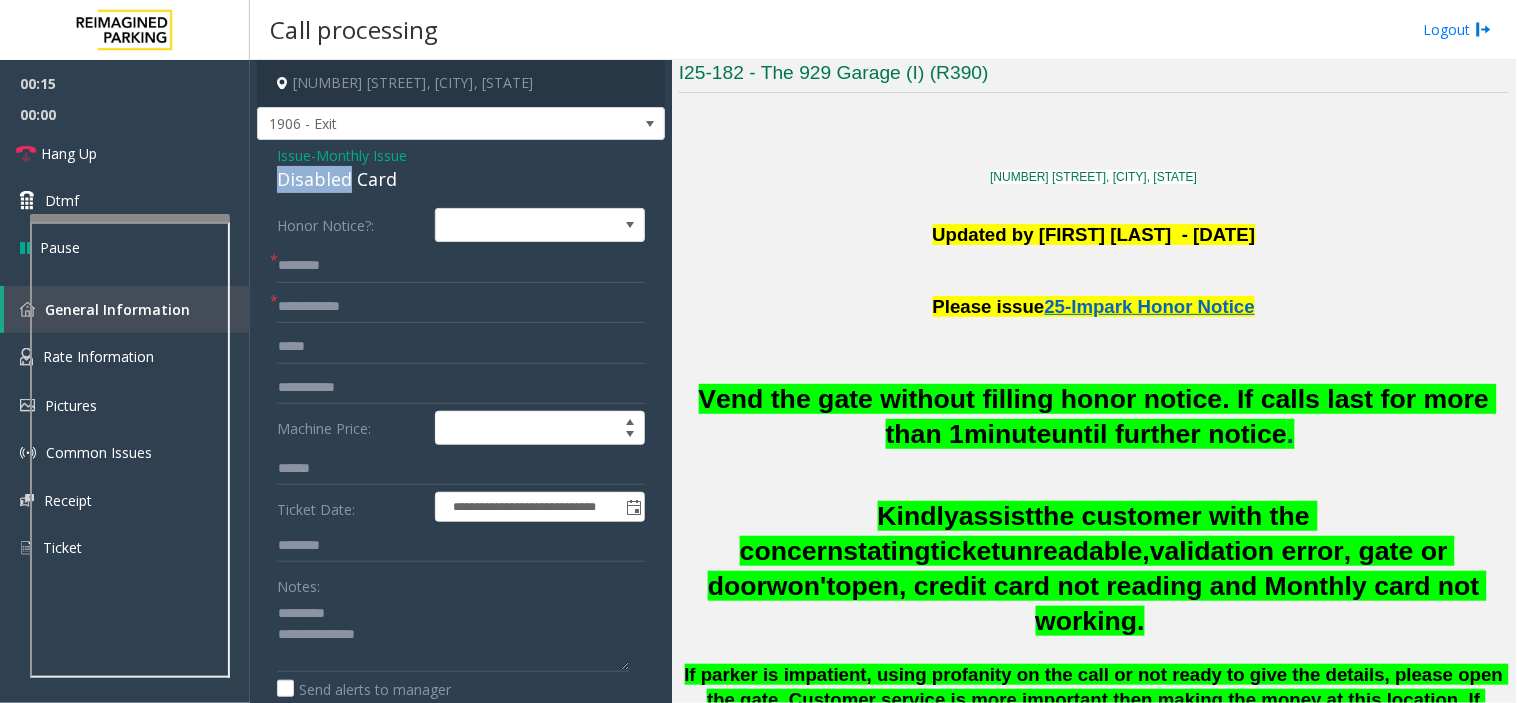 click on "Disabled Card" 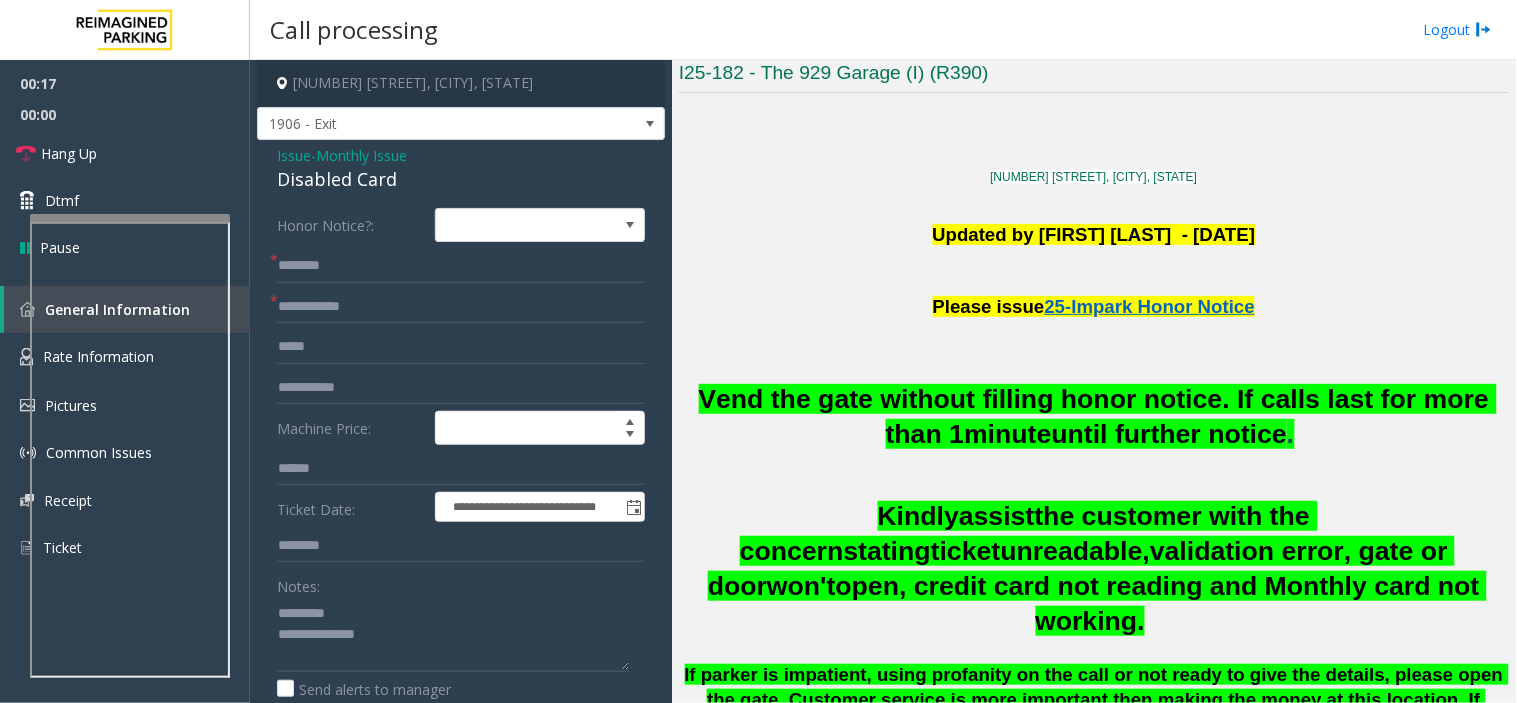 click on "Disabled Card" 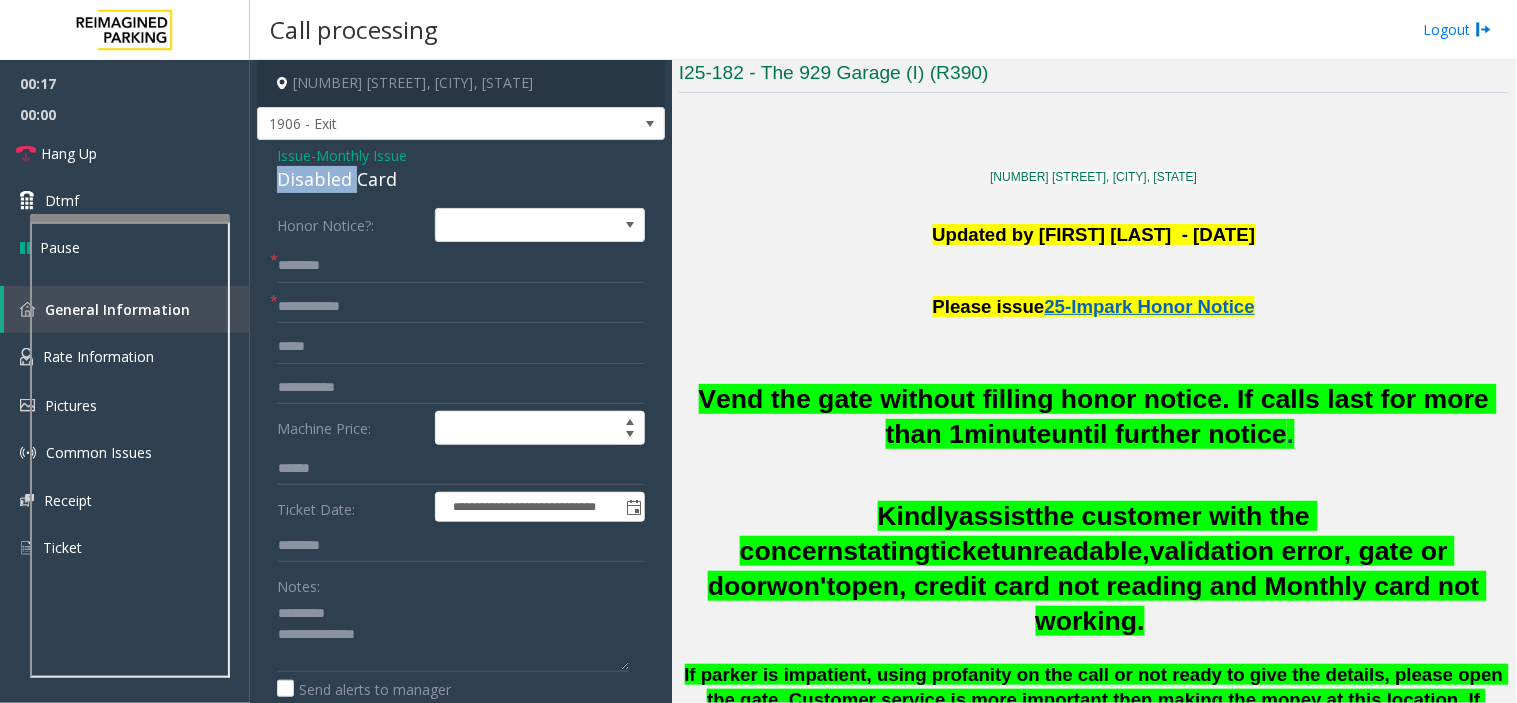 click on "Disabled Card" 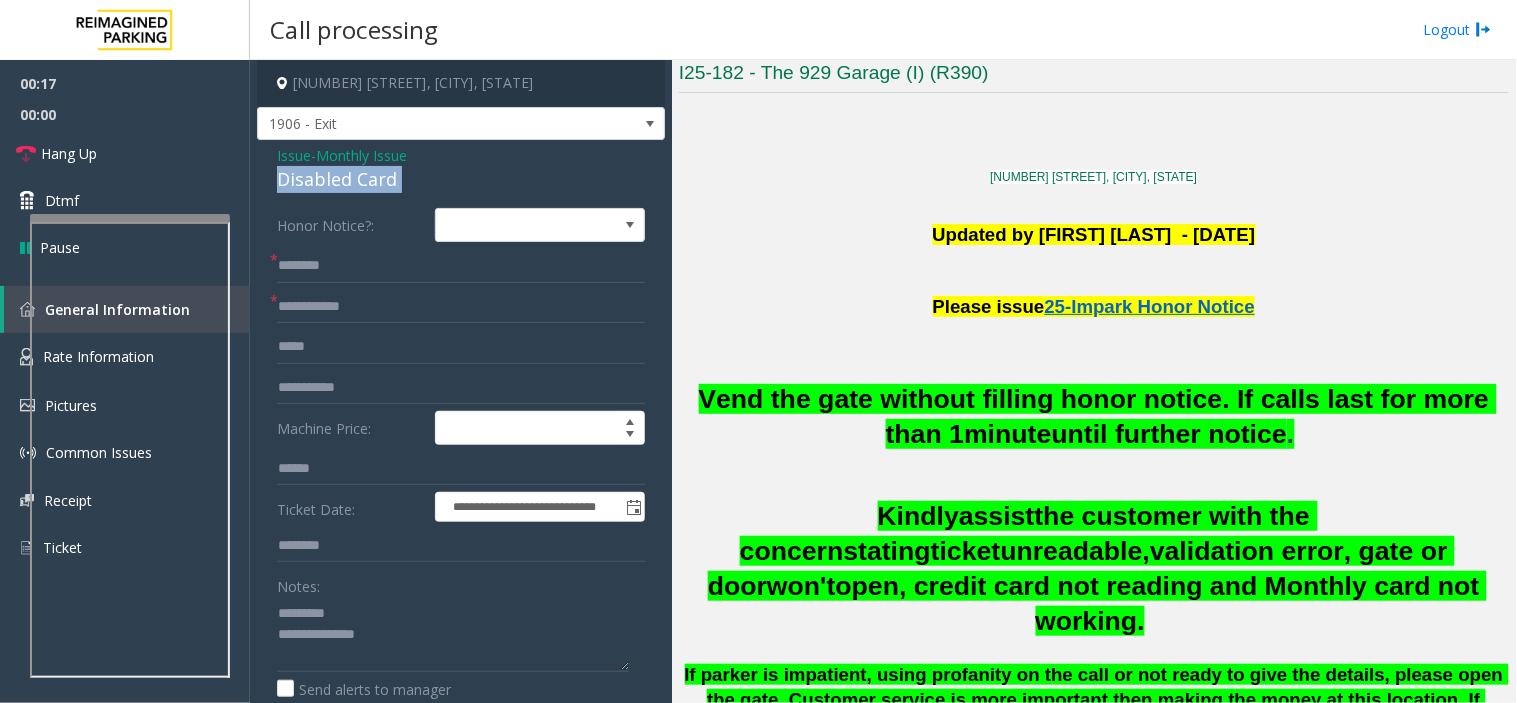 click on "Disabled Card" 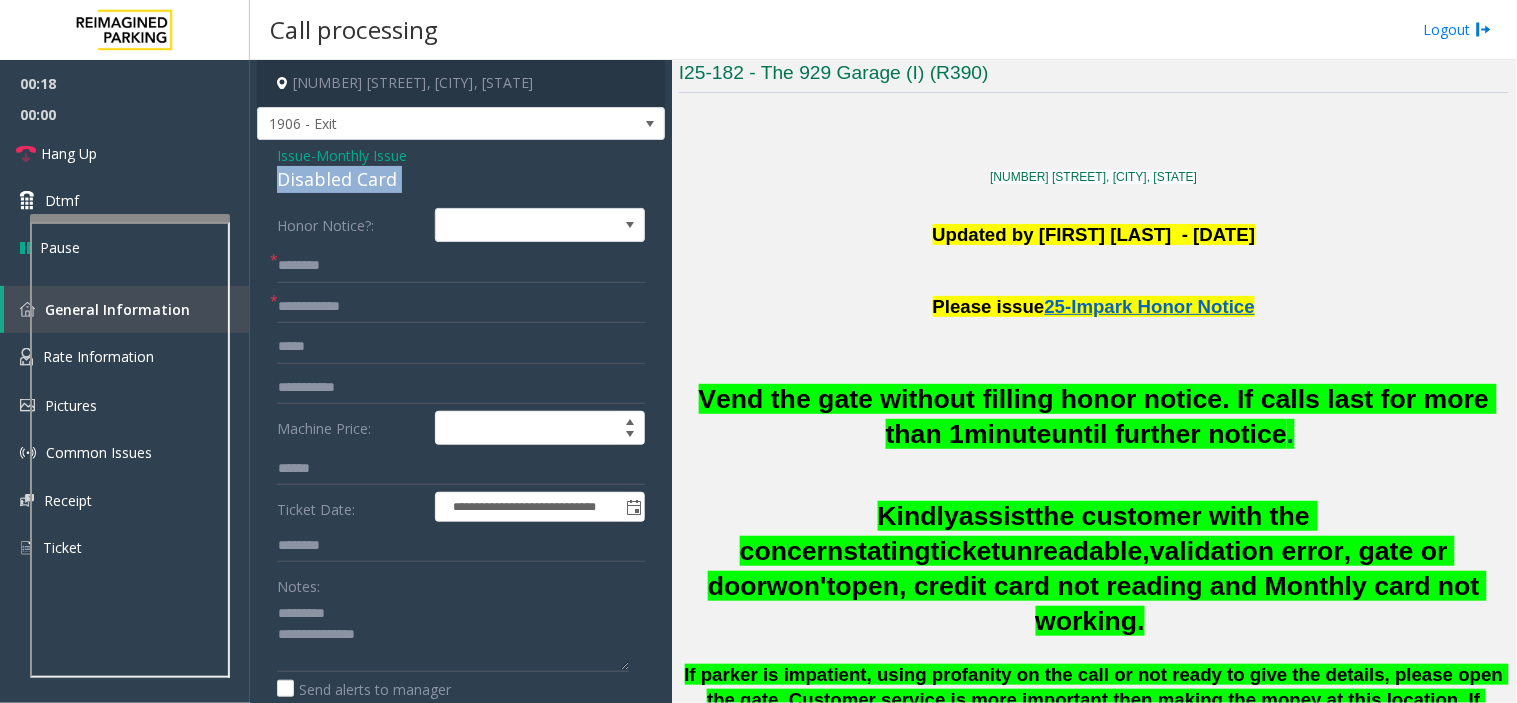 copy on "Disabled Card" 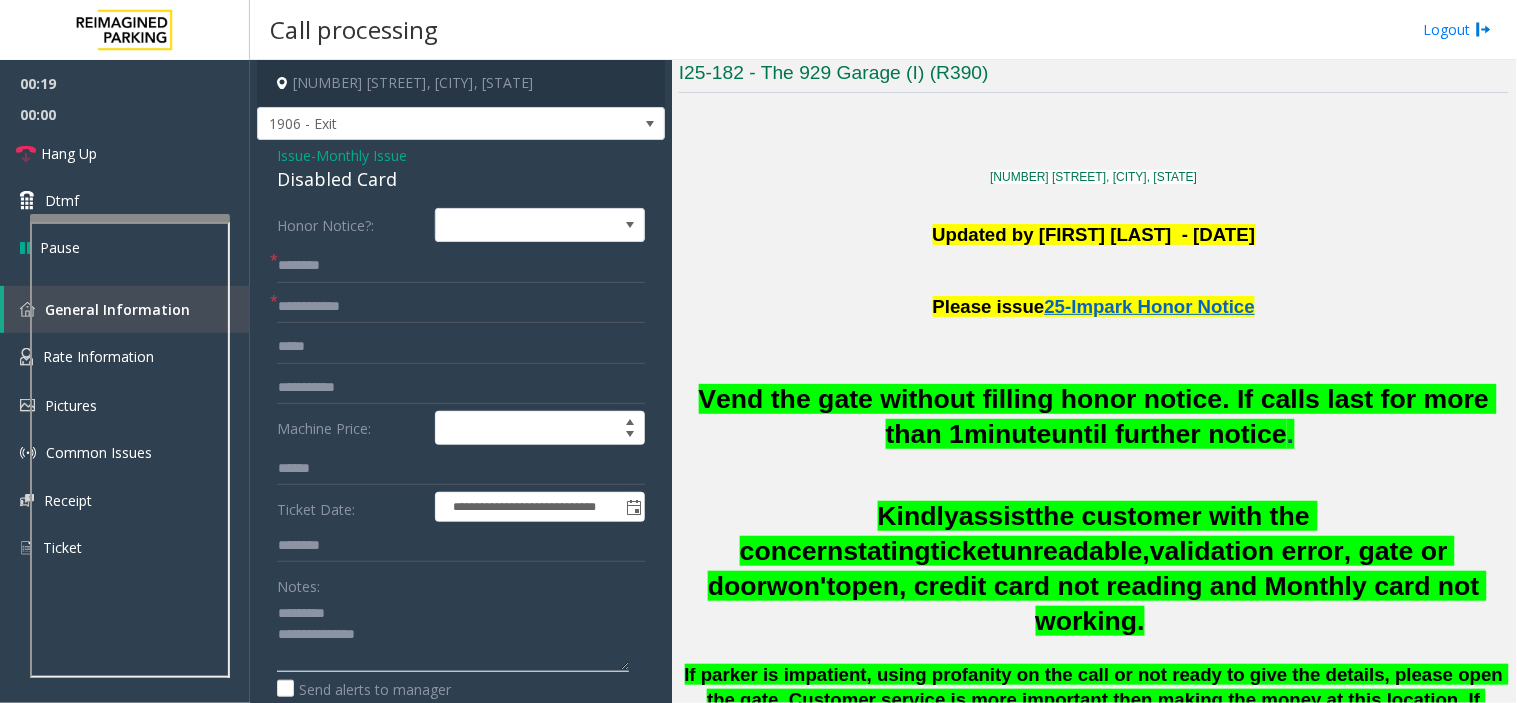 click 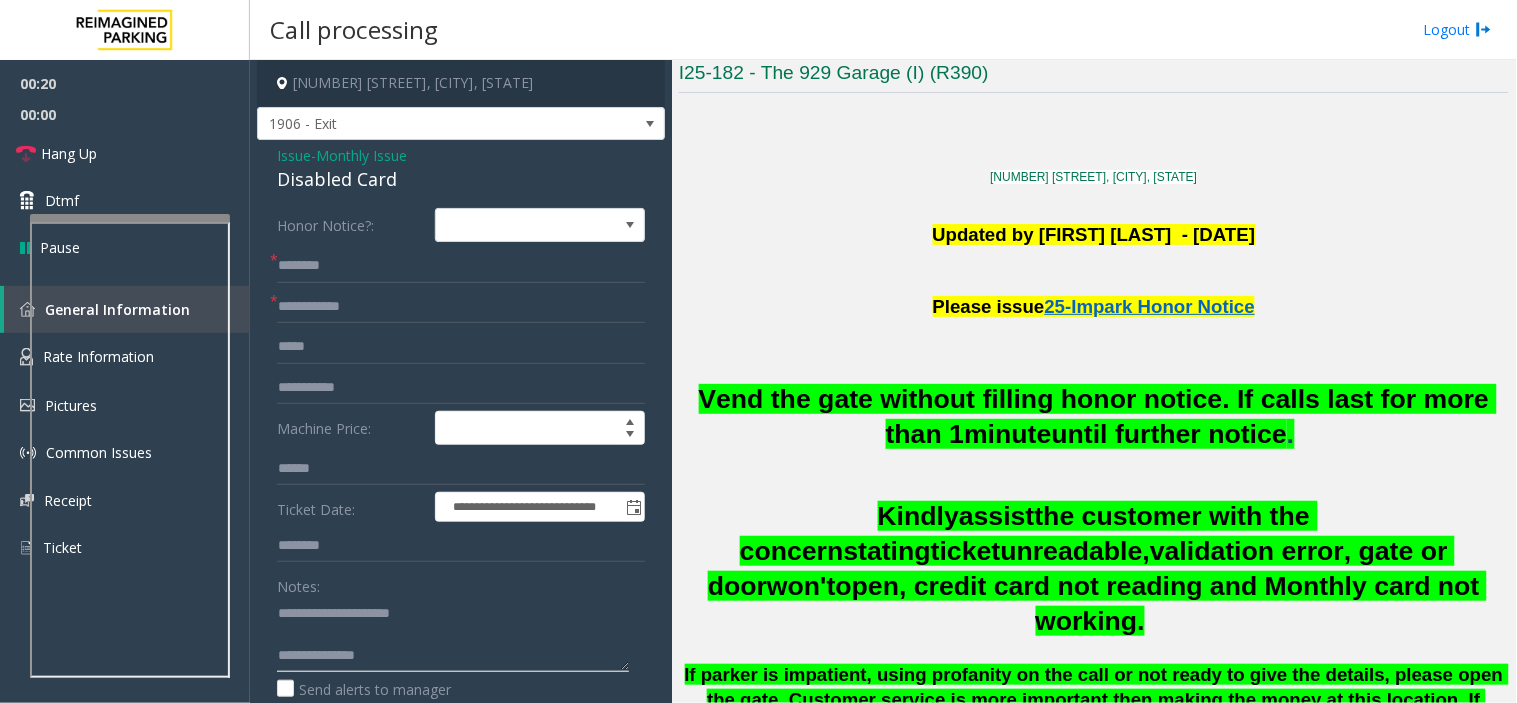 type on "**********" 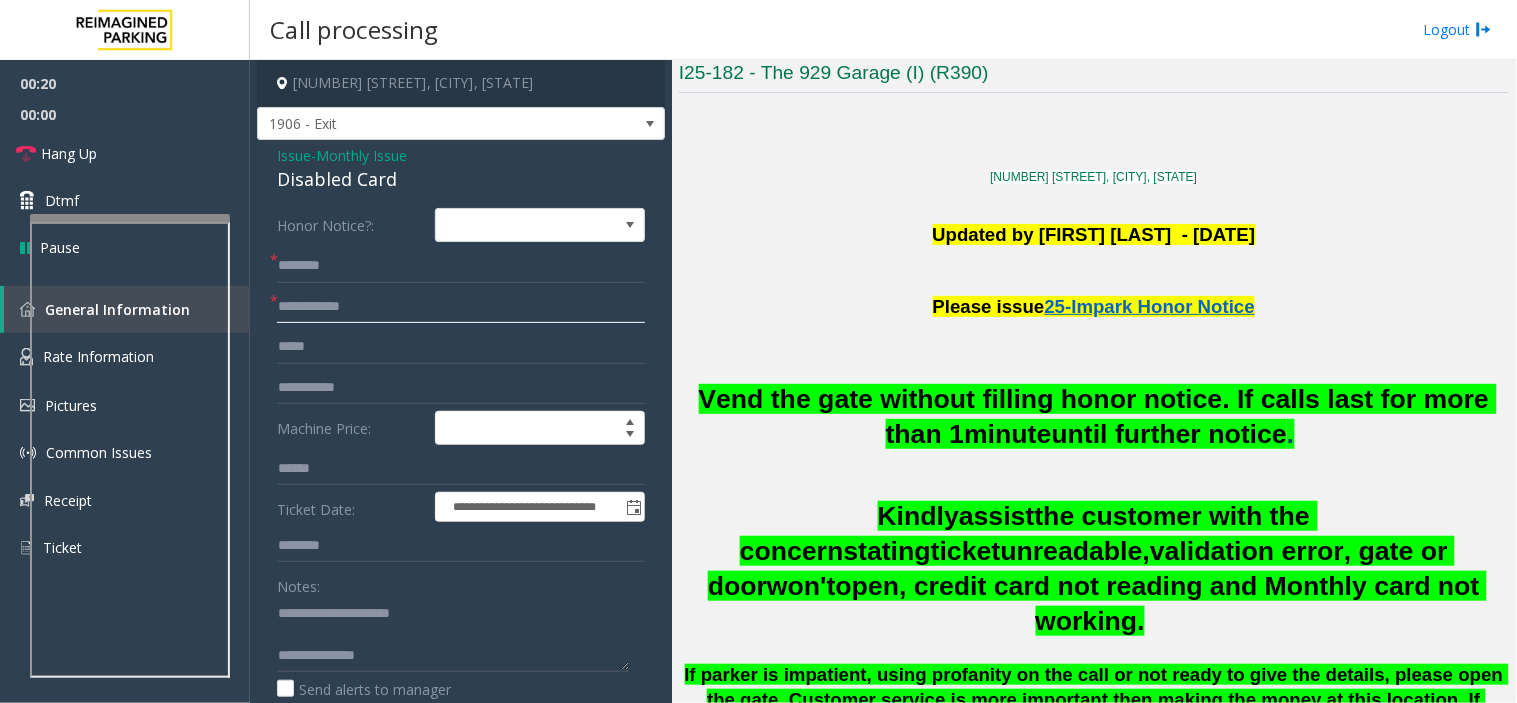click 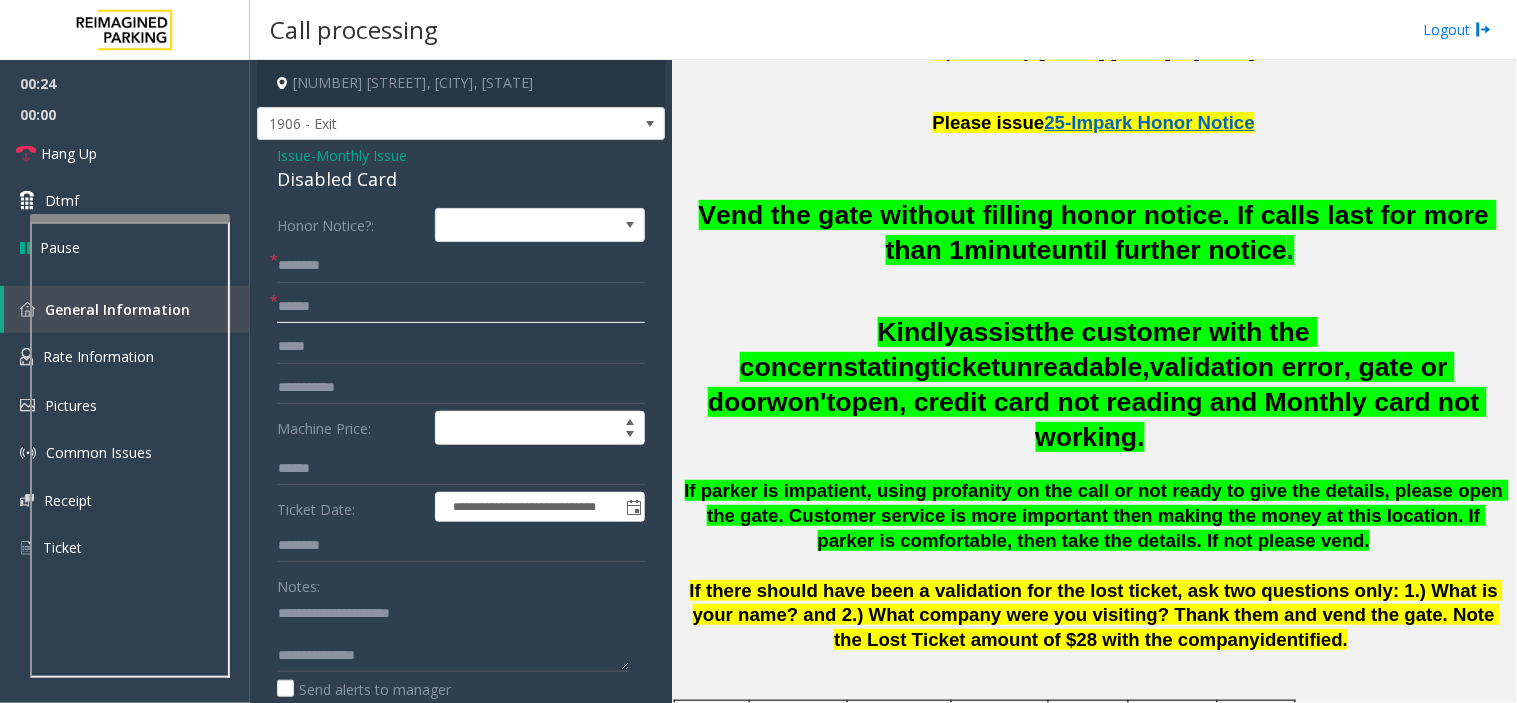scroll, scrollTop: 666, scrollLeft: 0, axis: vertical 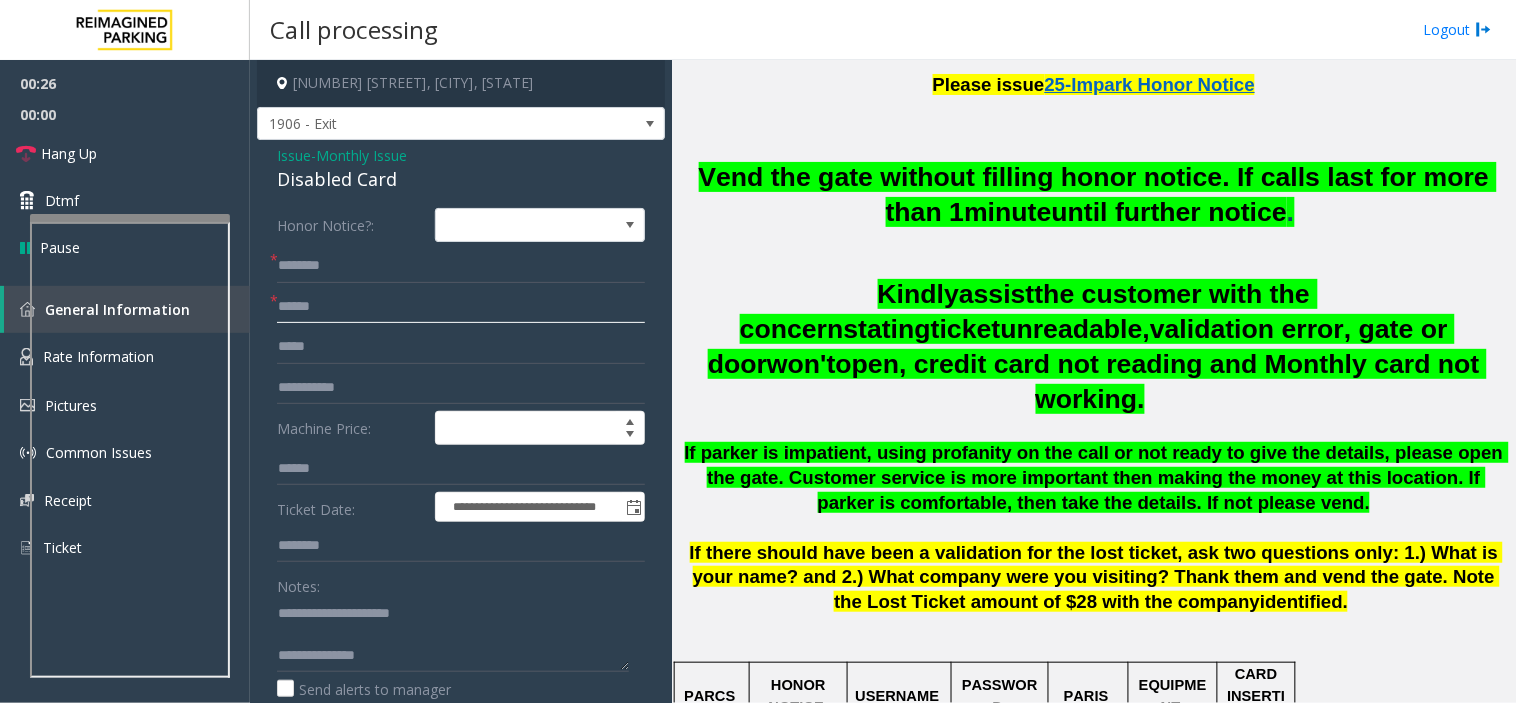 type on "******" 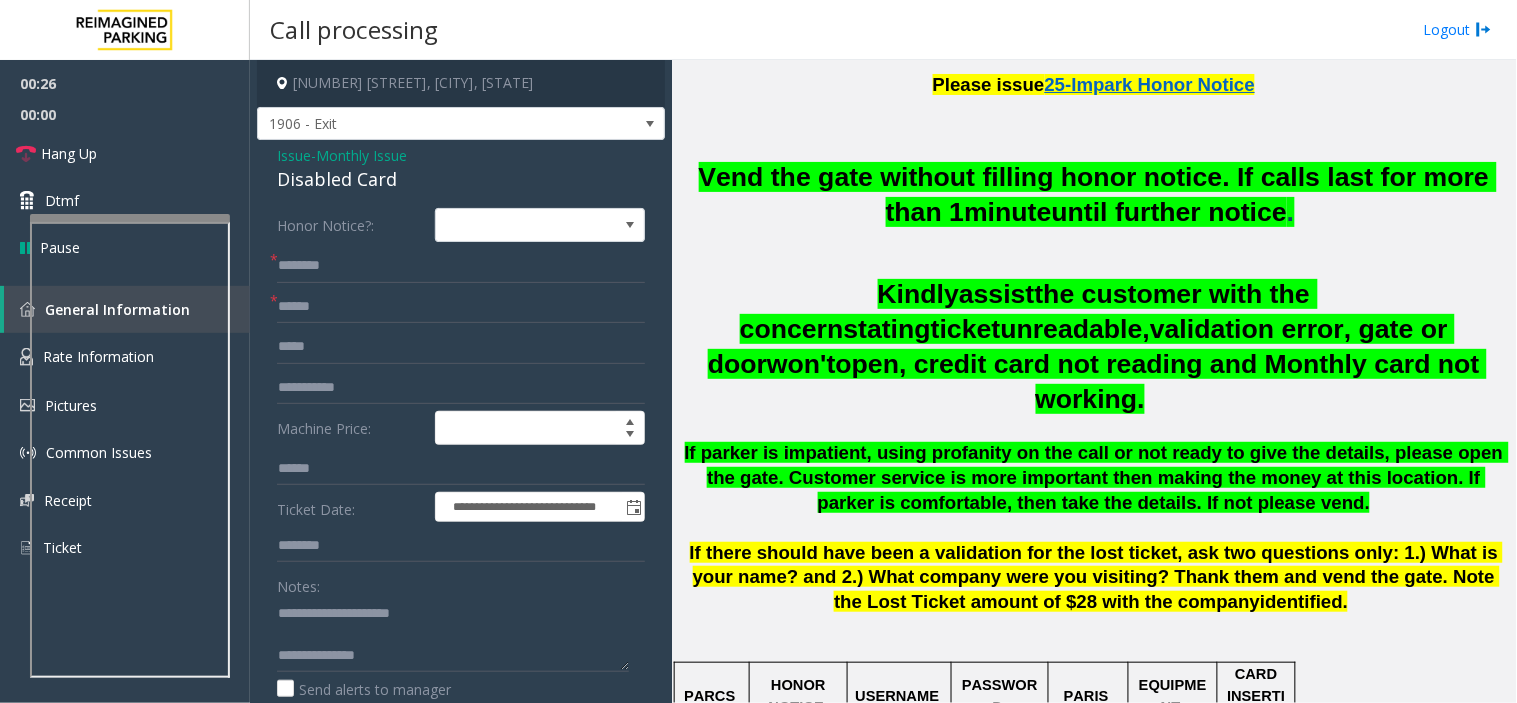 click on "Disabled Card" 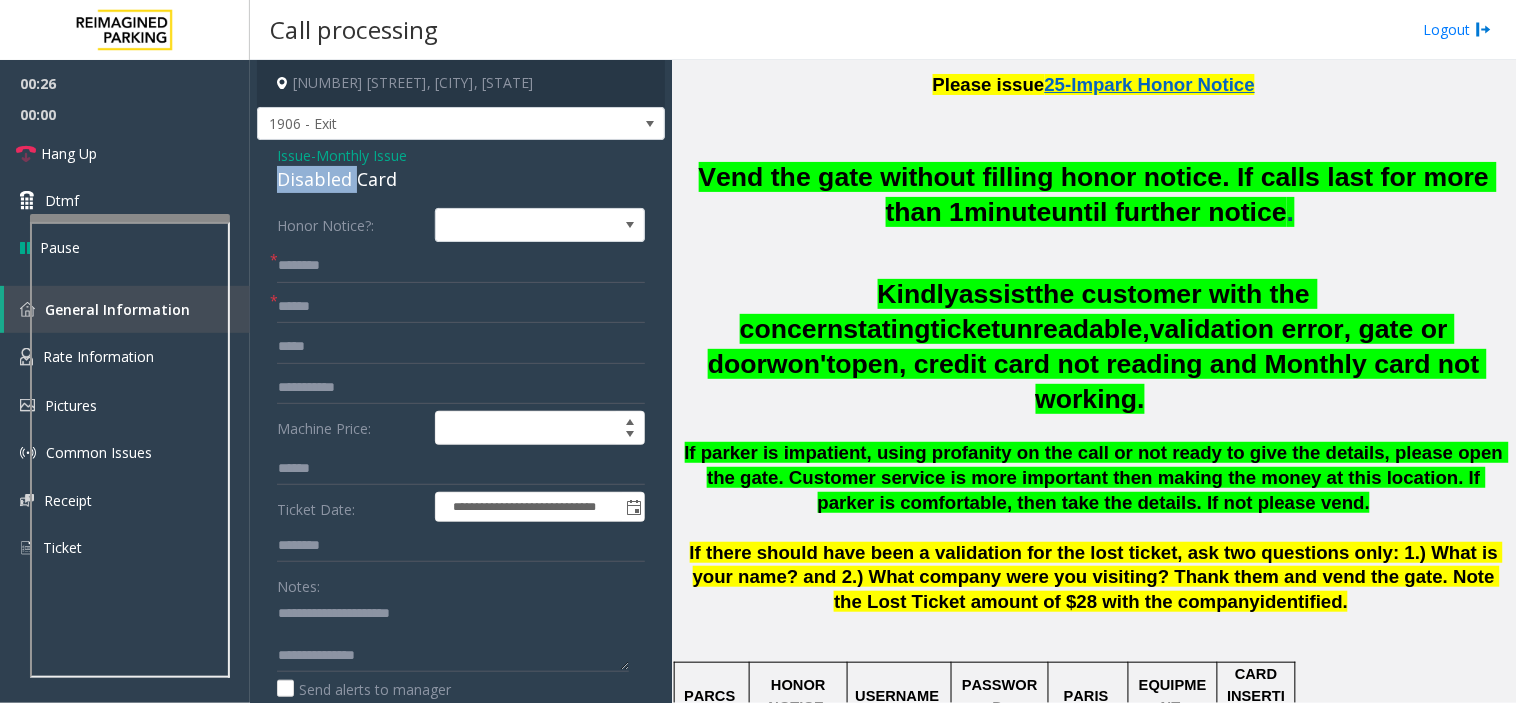 click on "Disabled Card" 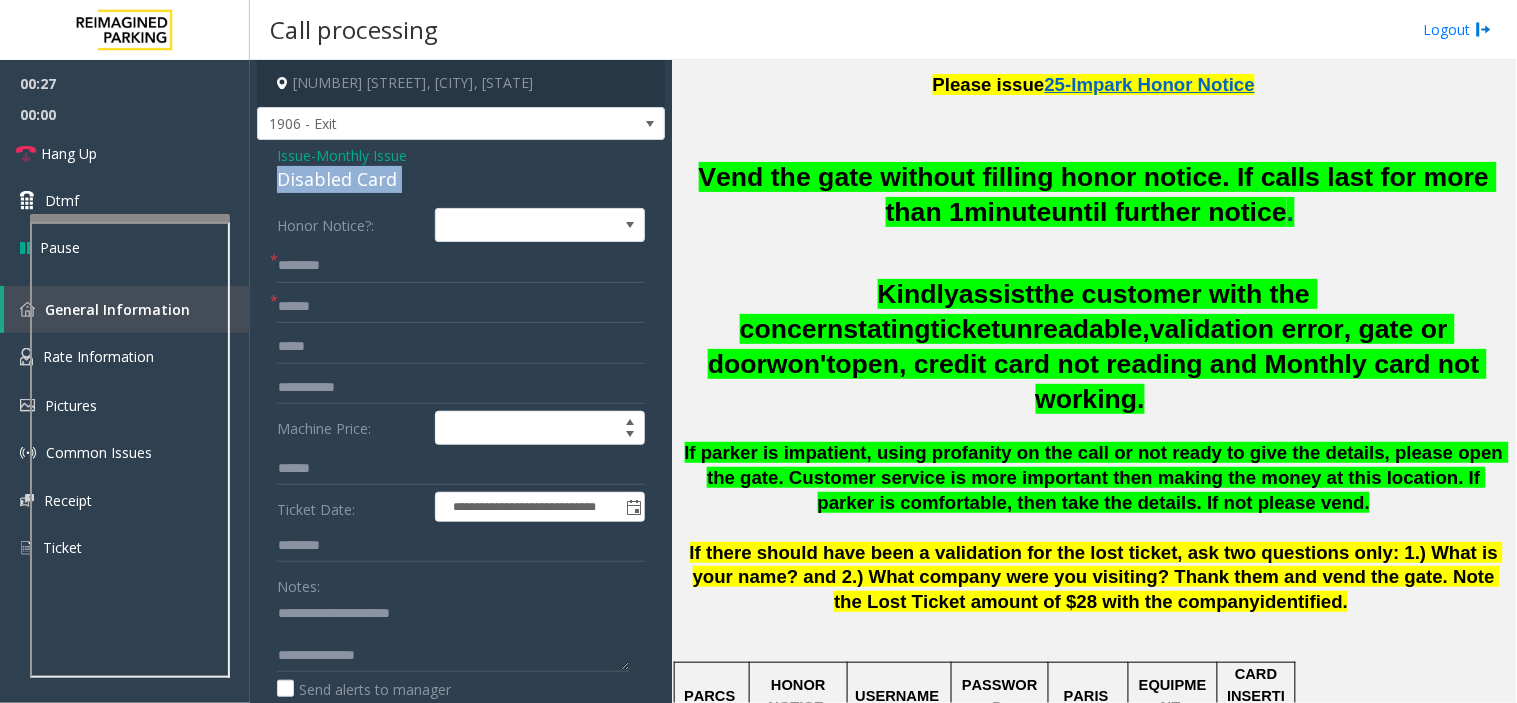 click on "Disabled Card" 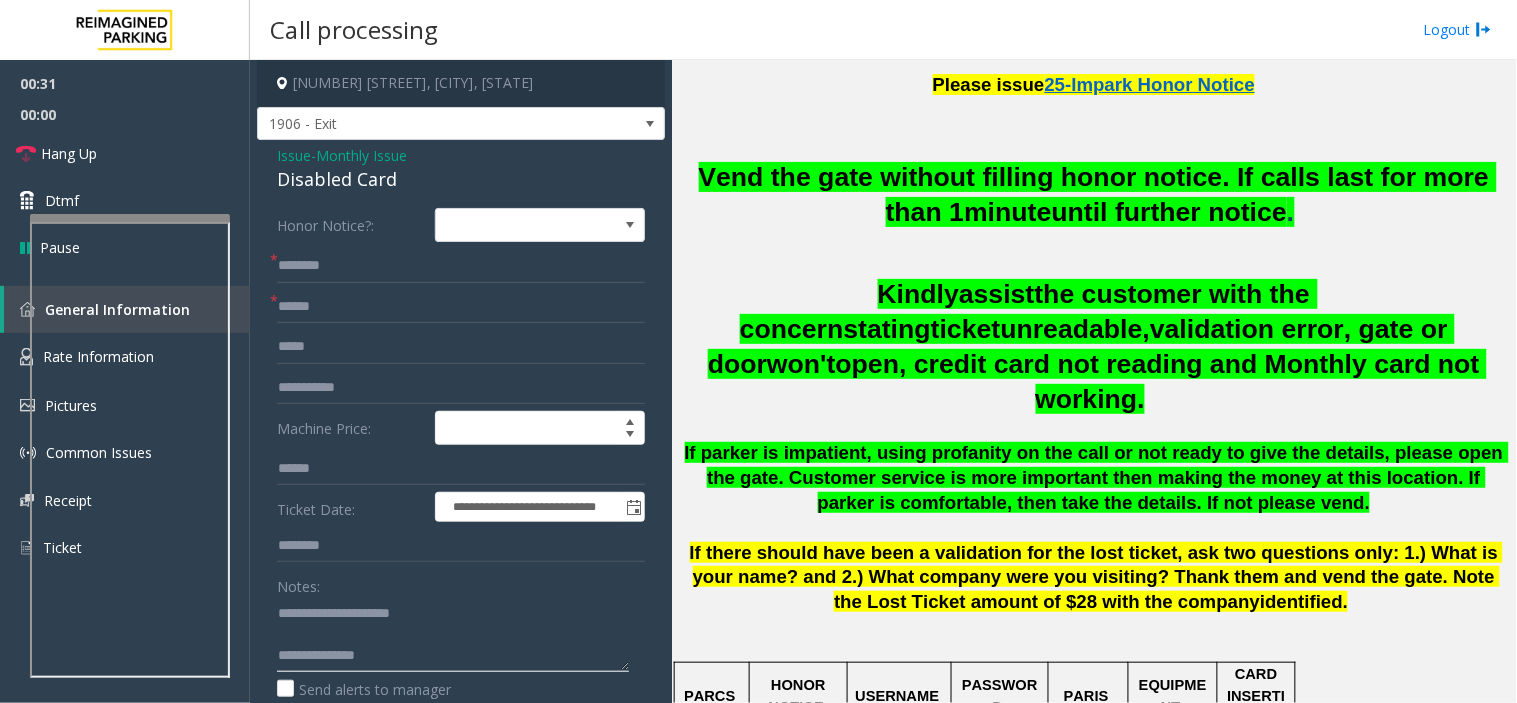 click 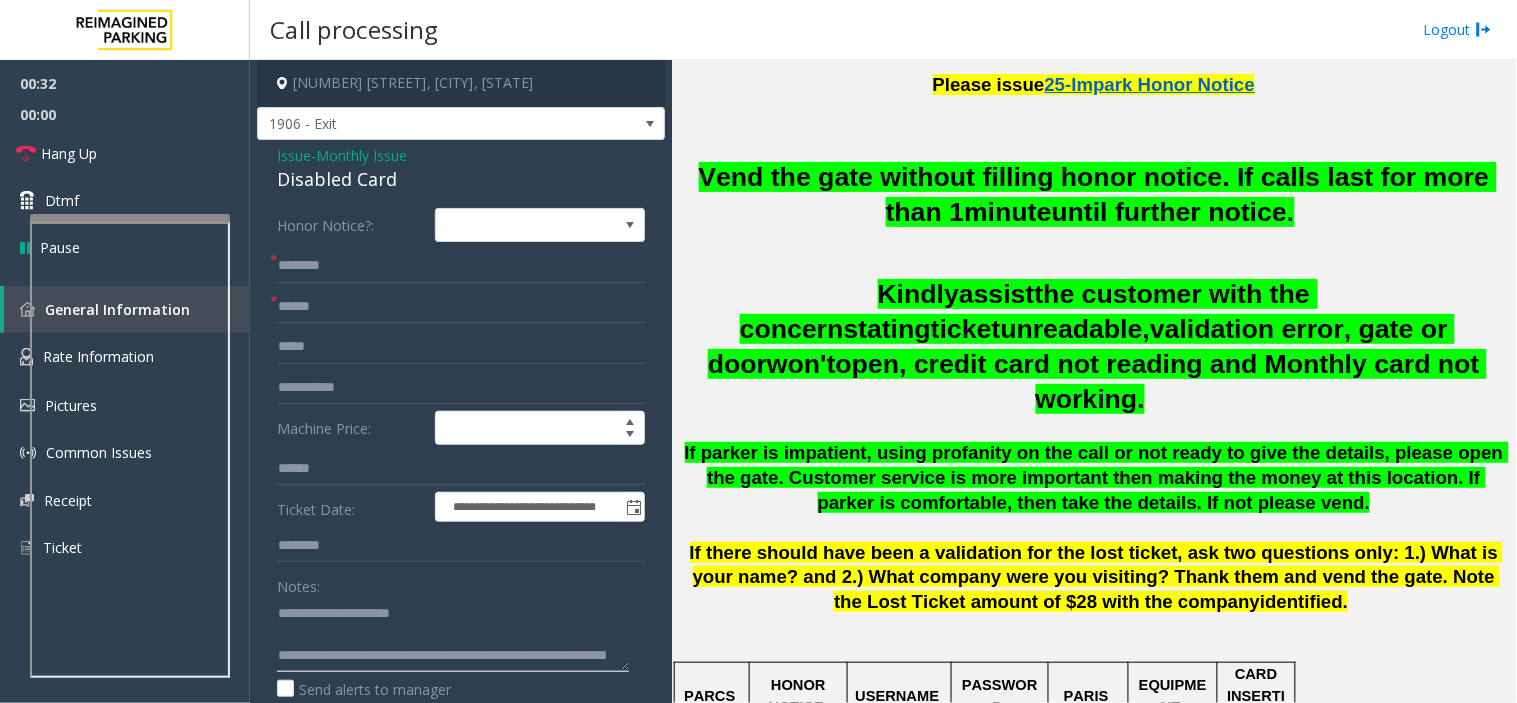 scroll, scrollTop: 35, scrollLeft: 0, axis: vertical 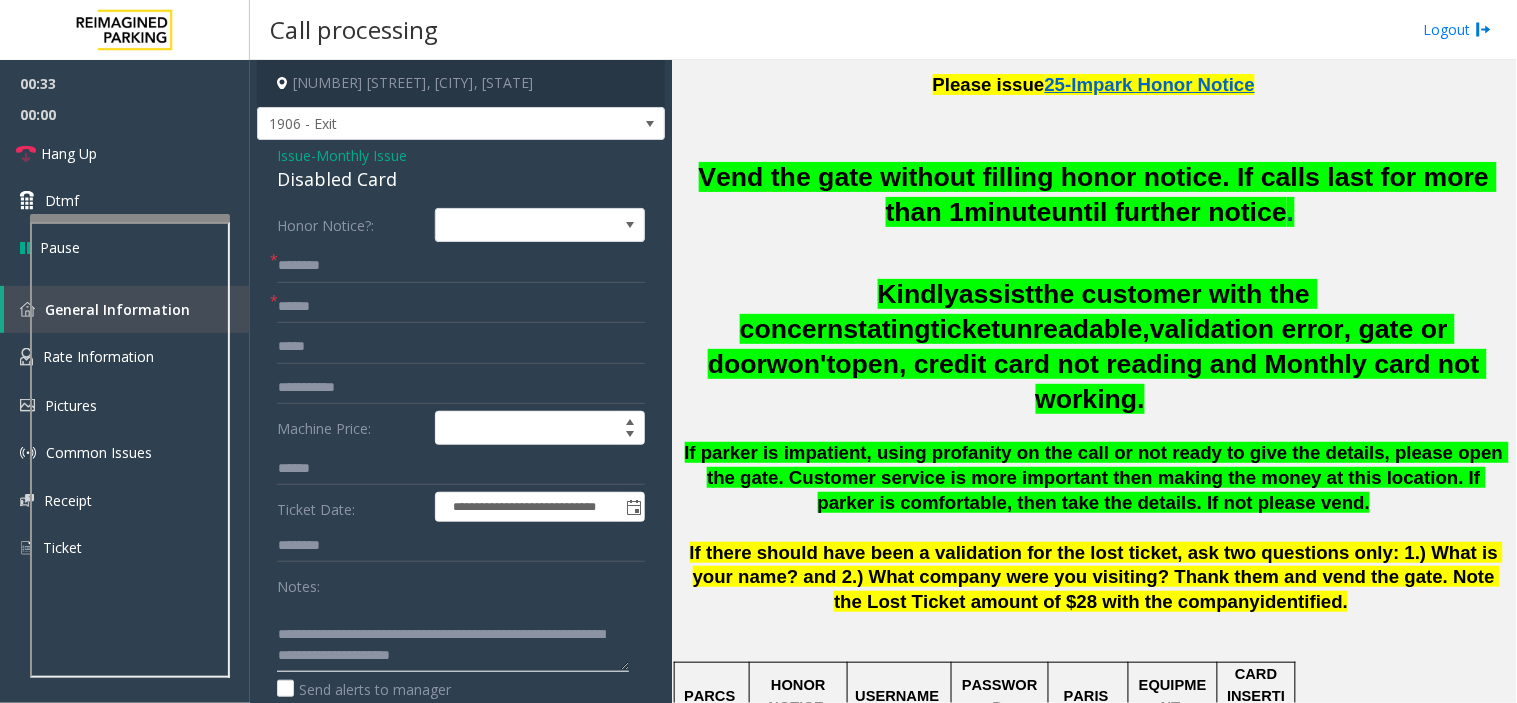 type on "**********" 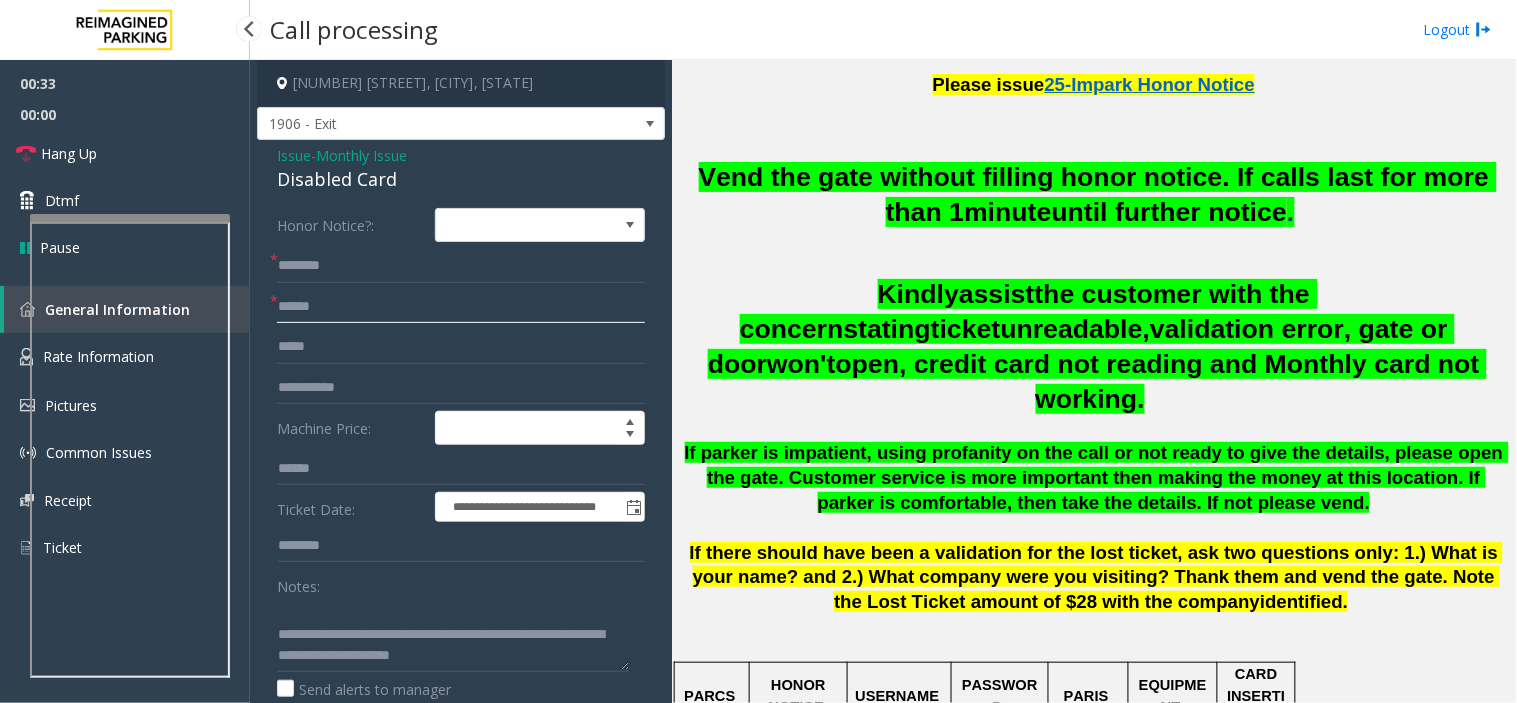 drag, startPoint x: 303, startPoint y: 317, endPoint x: 246, endPoint y: 317, distance: 57 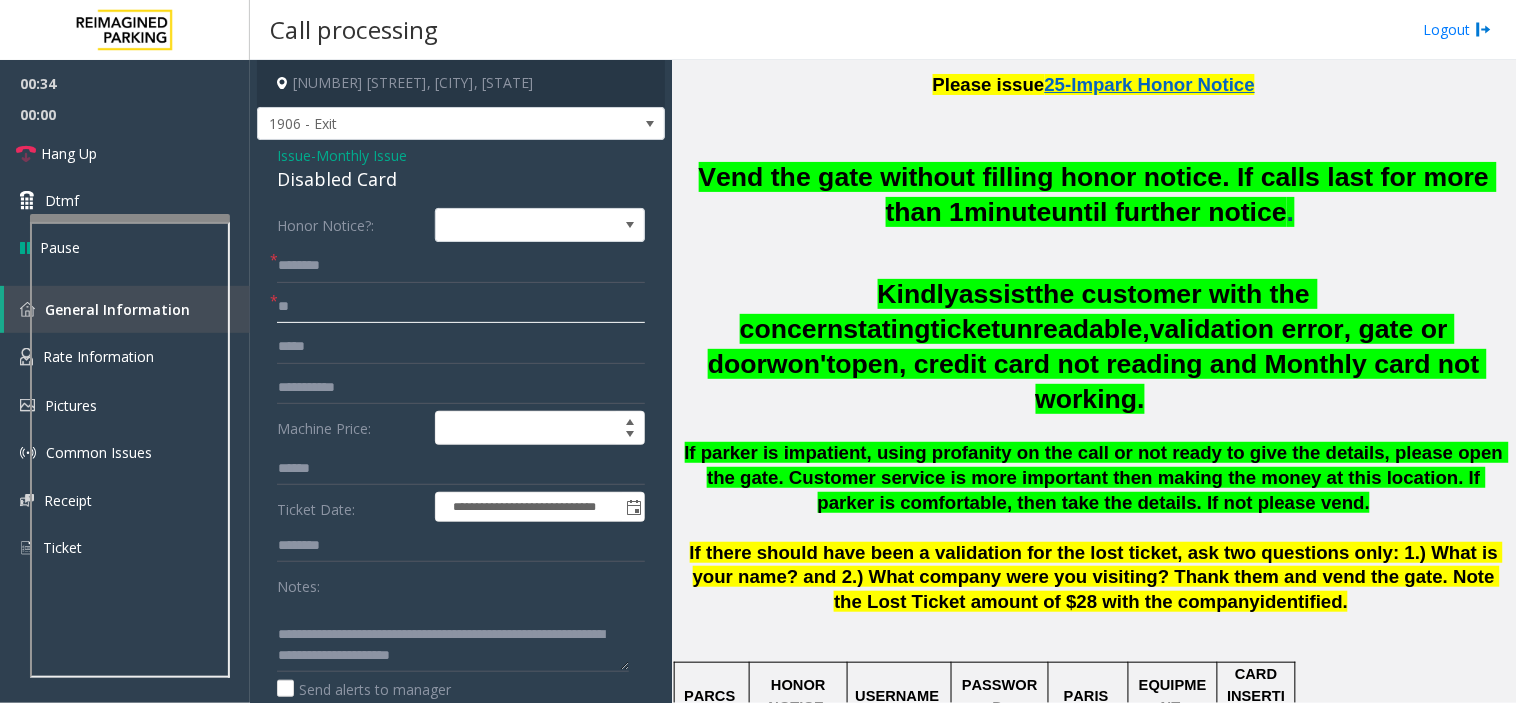 type on "**" 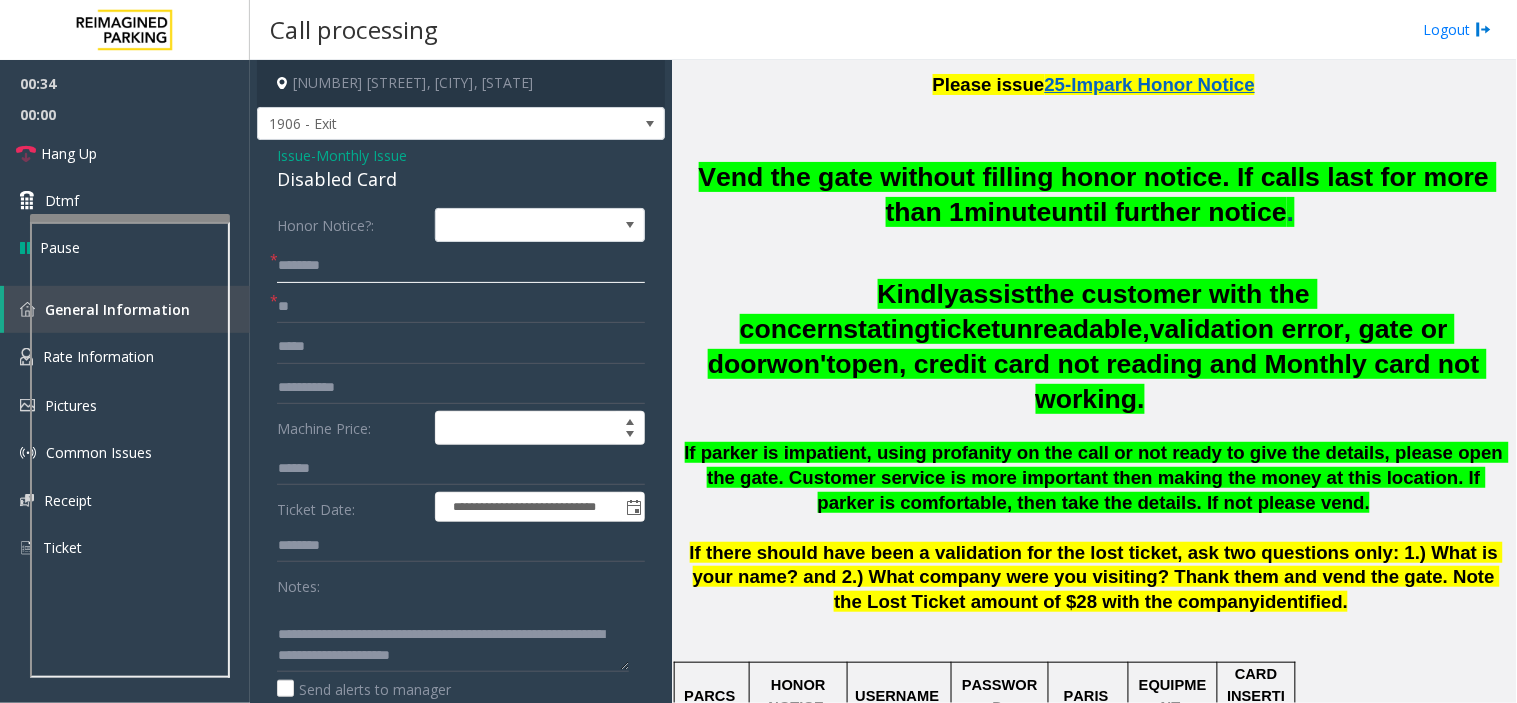 click 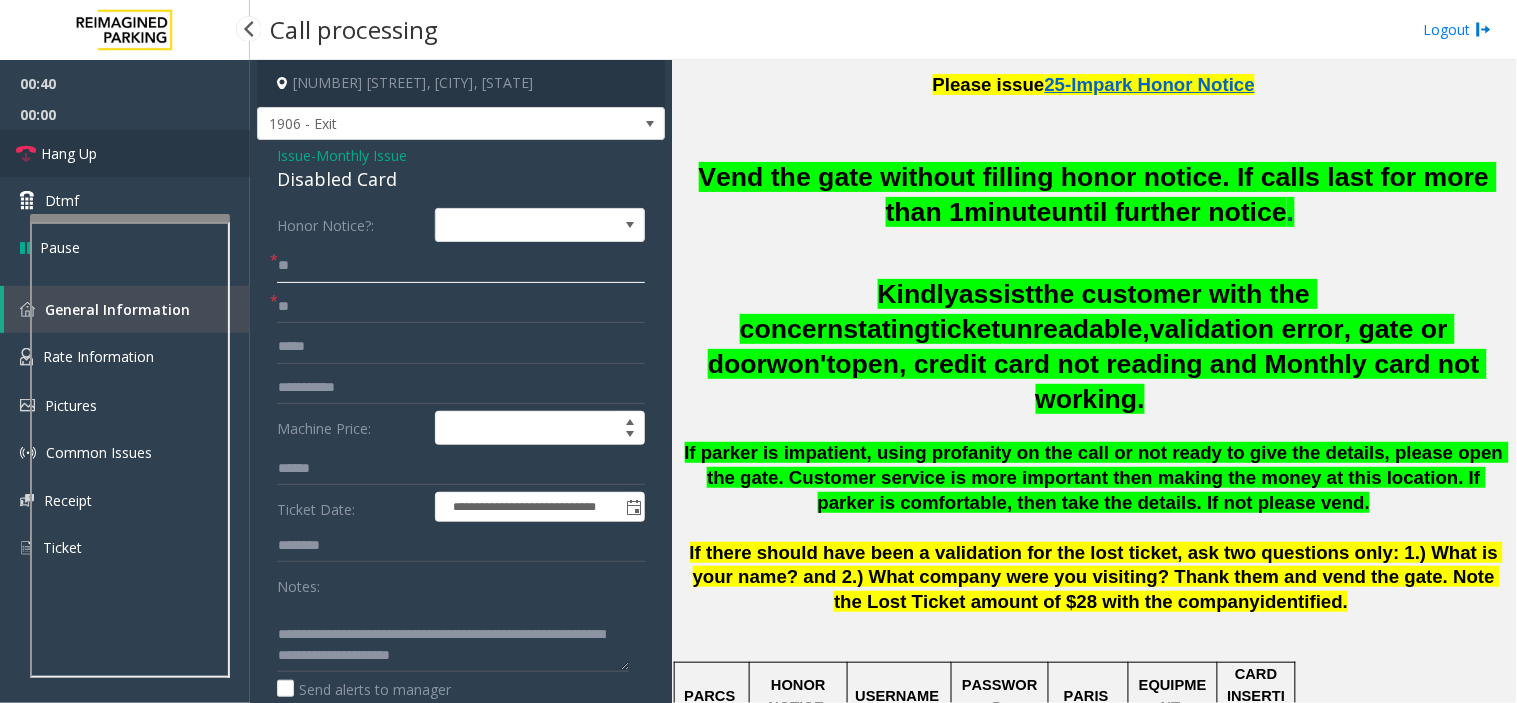 type on "**" 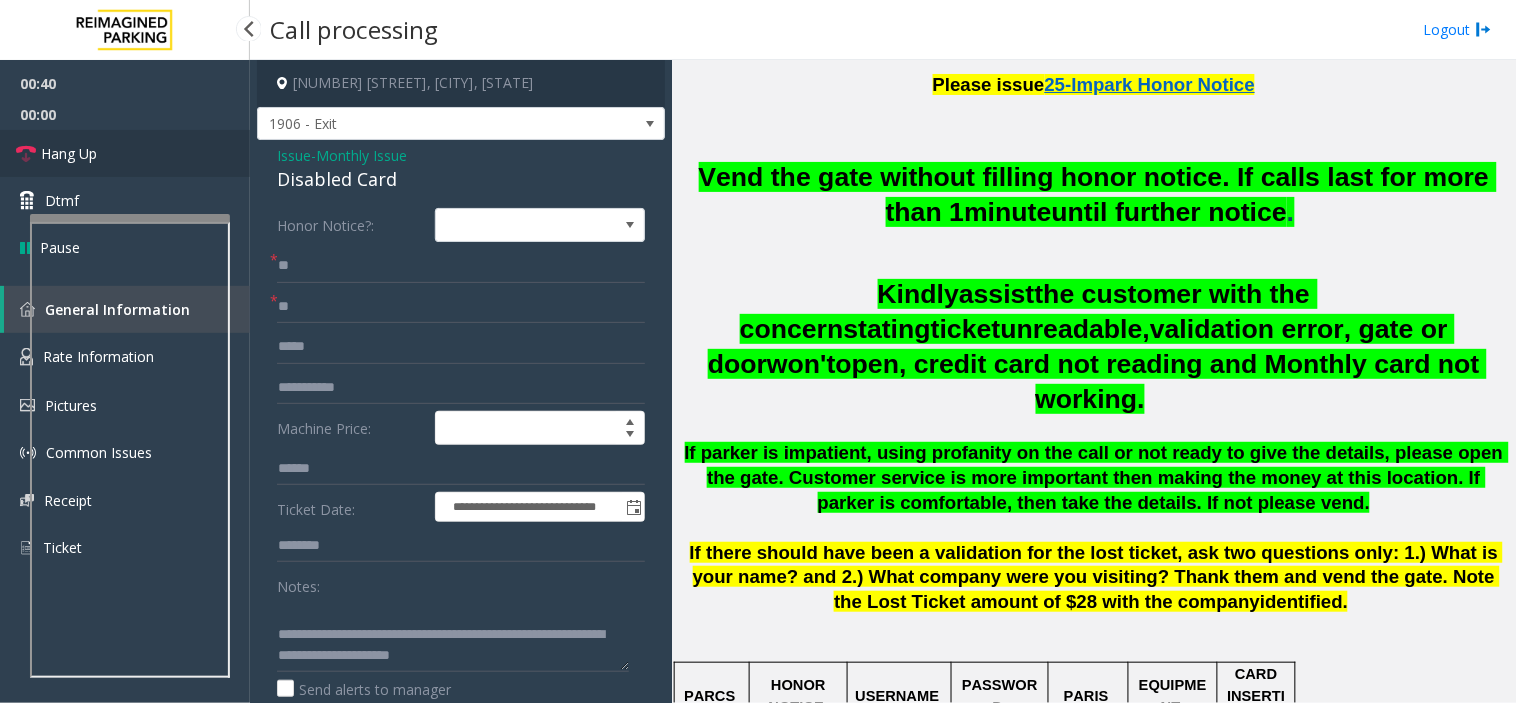 click on "Hang Up" at bounding box center (69, 153) 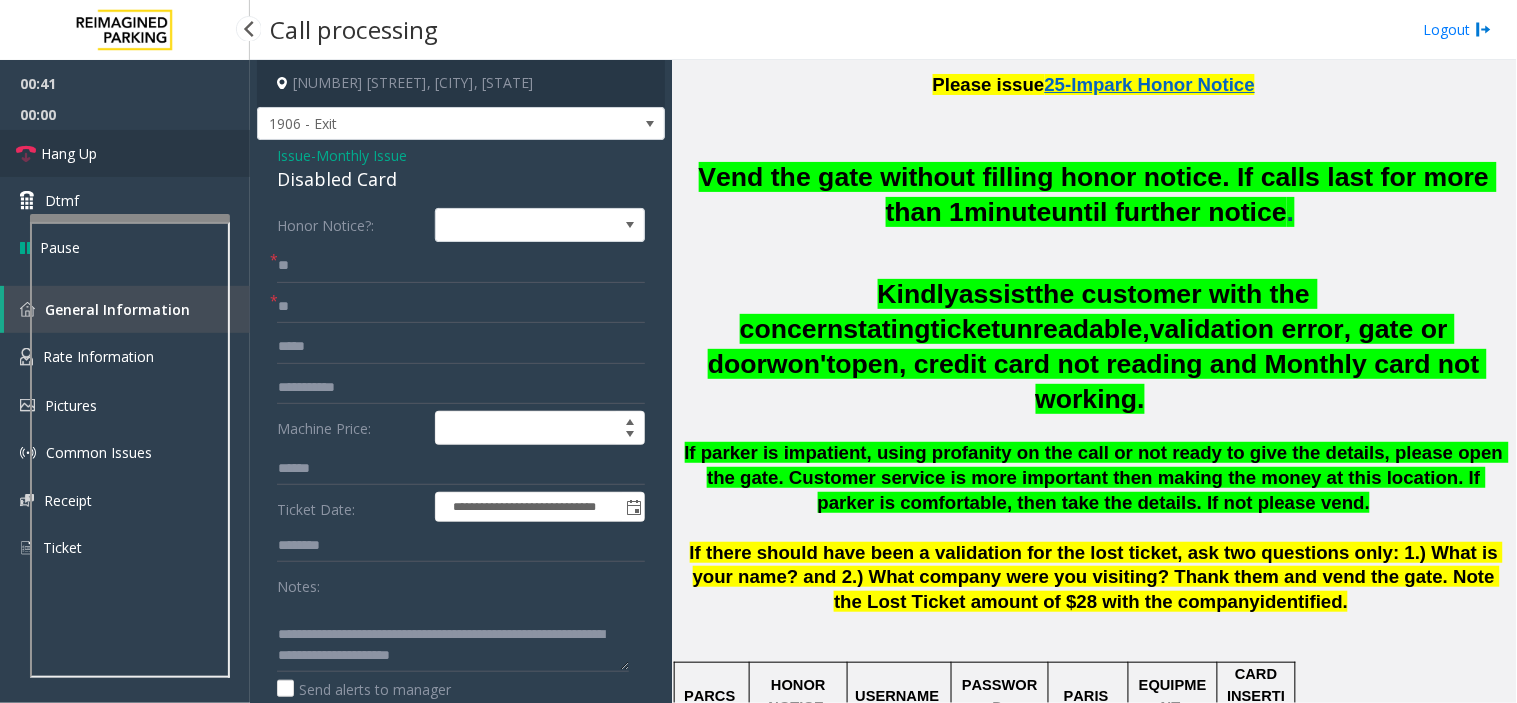 click on "Hang Up" at bounding box center (69, 153) 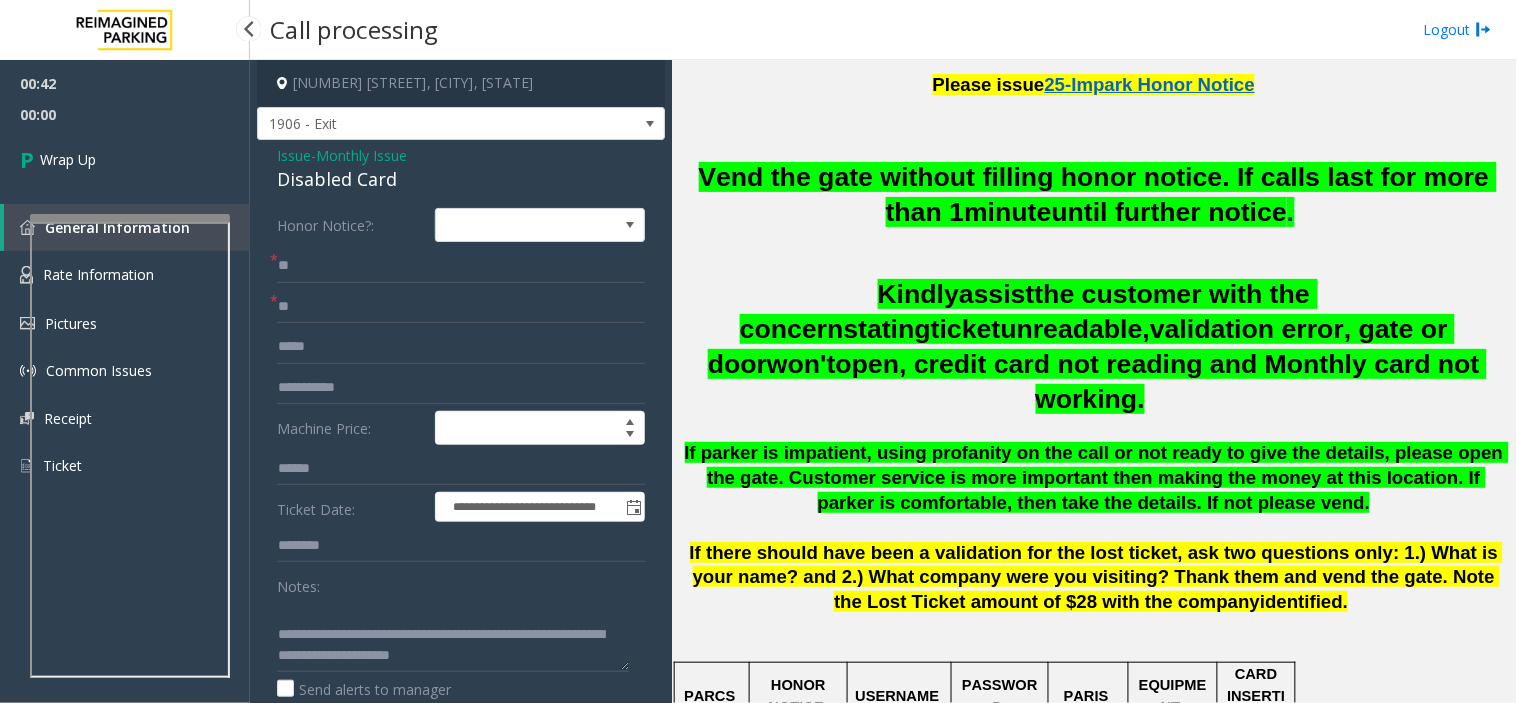 click on "Wrap Up" at bounding box center (125, 159) 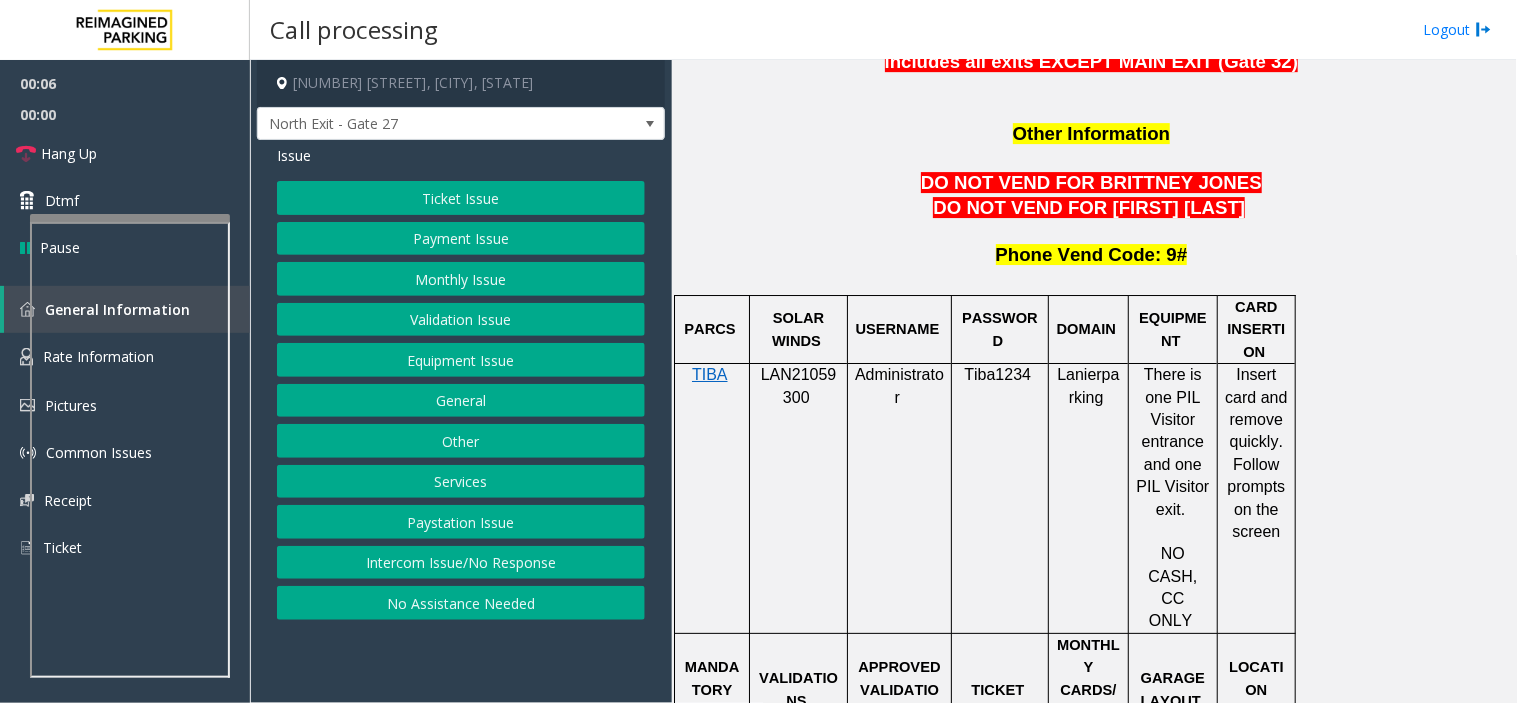 scroll, scrollTop: 1666, scrollLeft: 0, axis: vertical 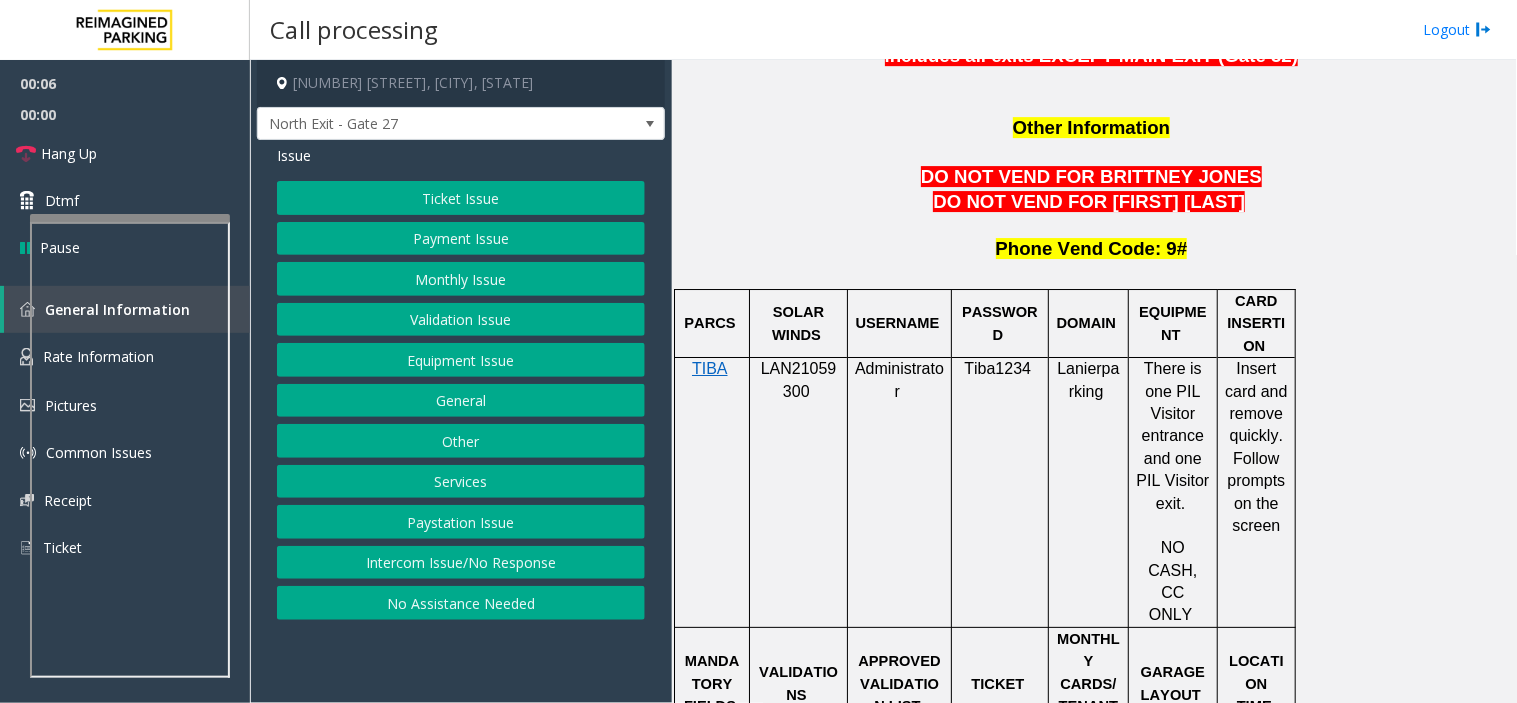 click 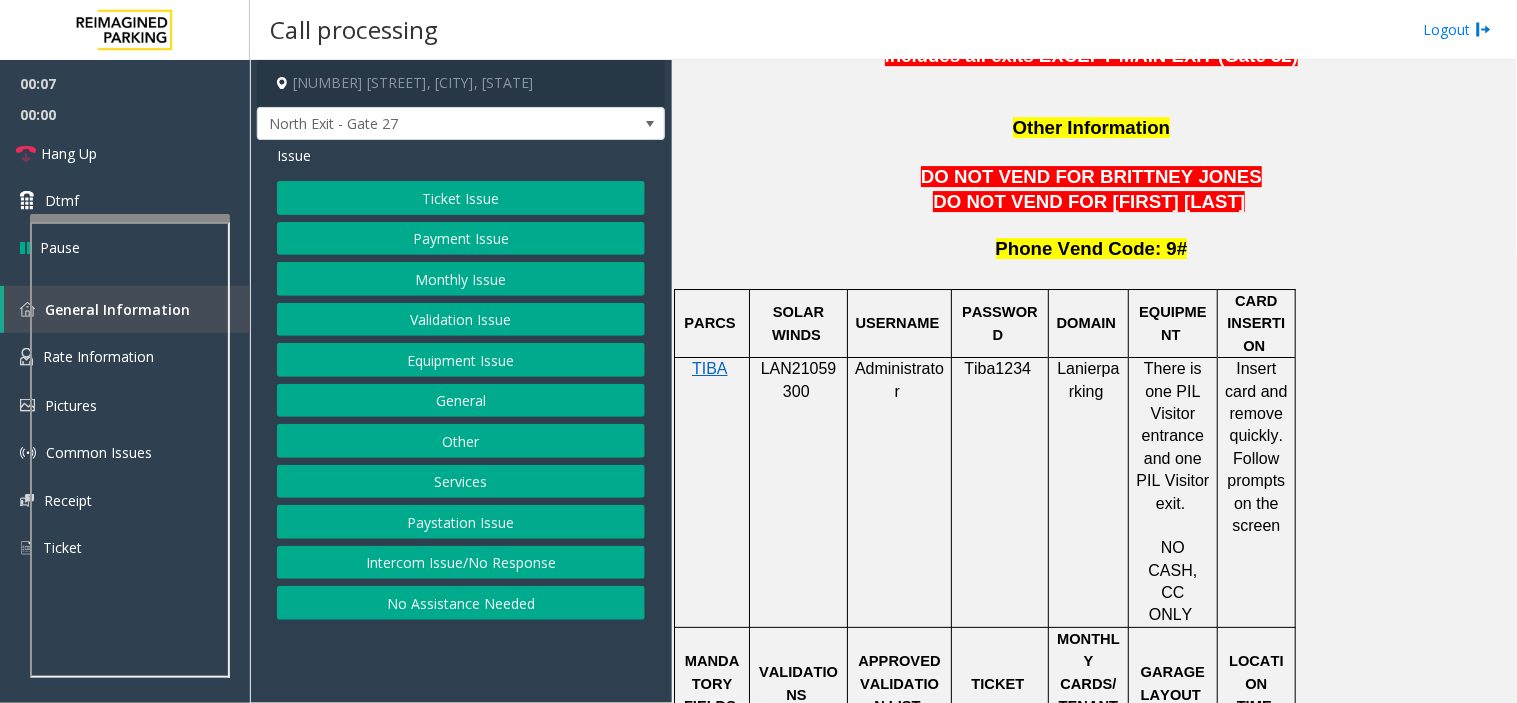 click on "LAN21059300" 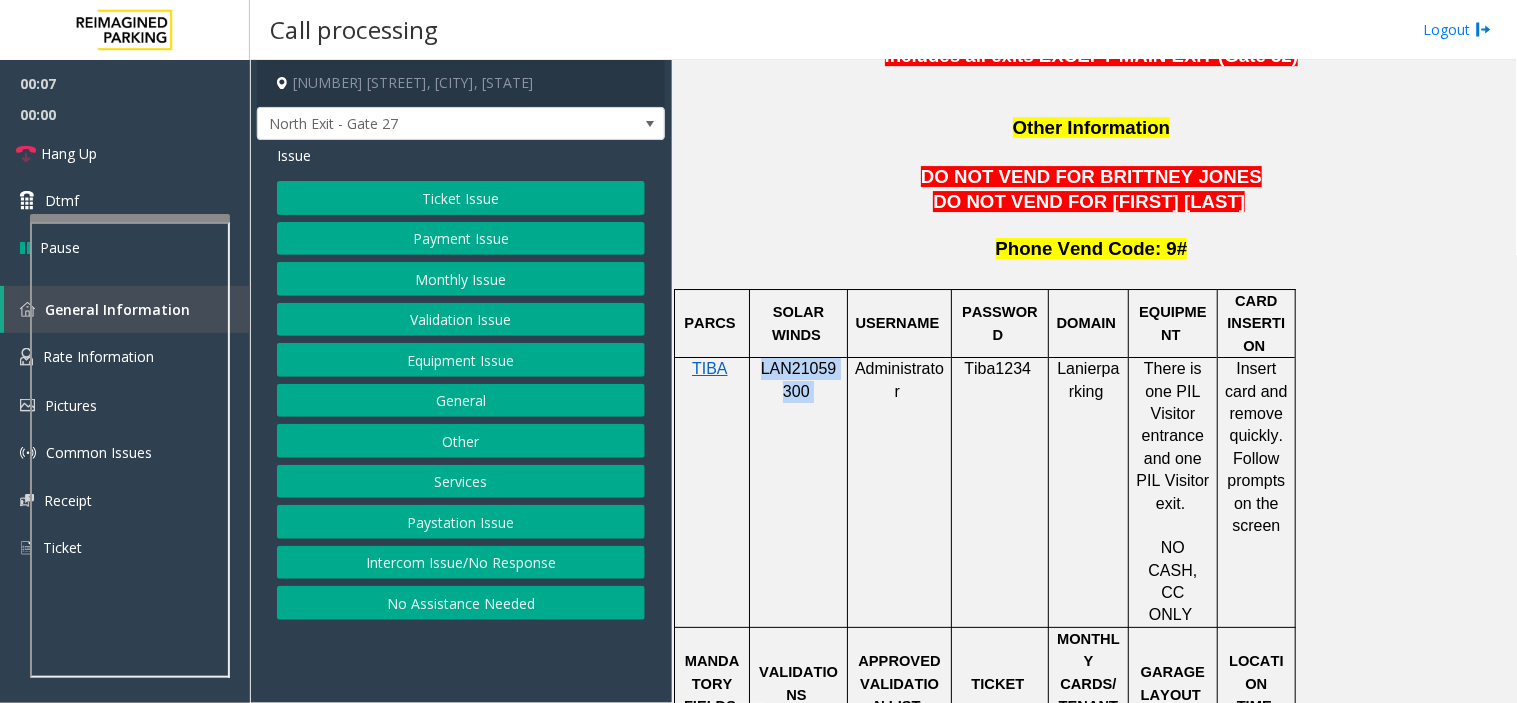 click on "LAN21059300" 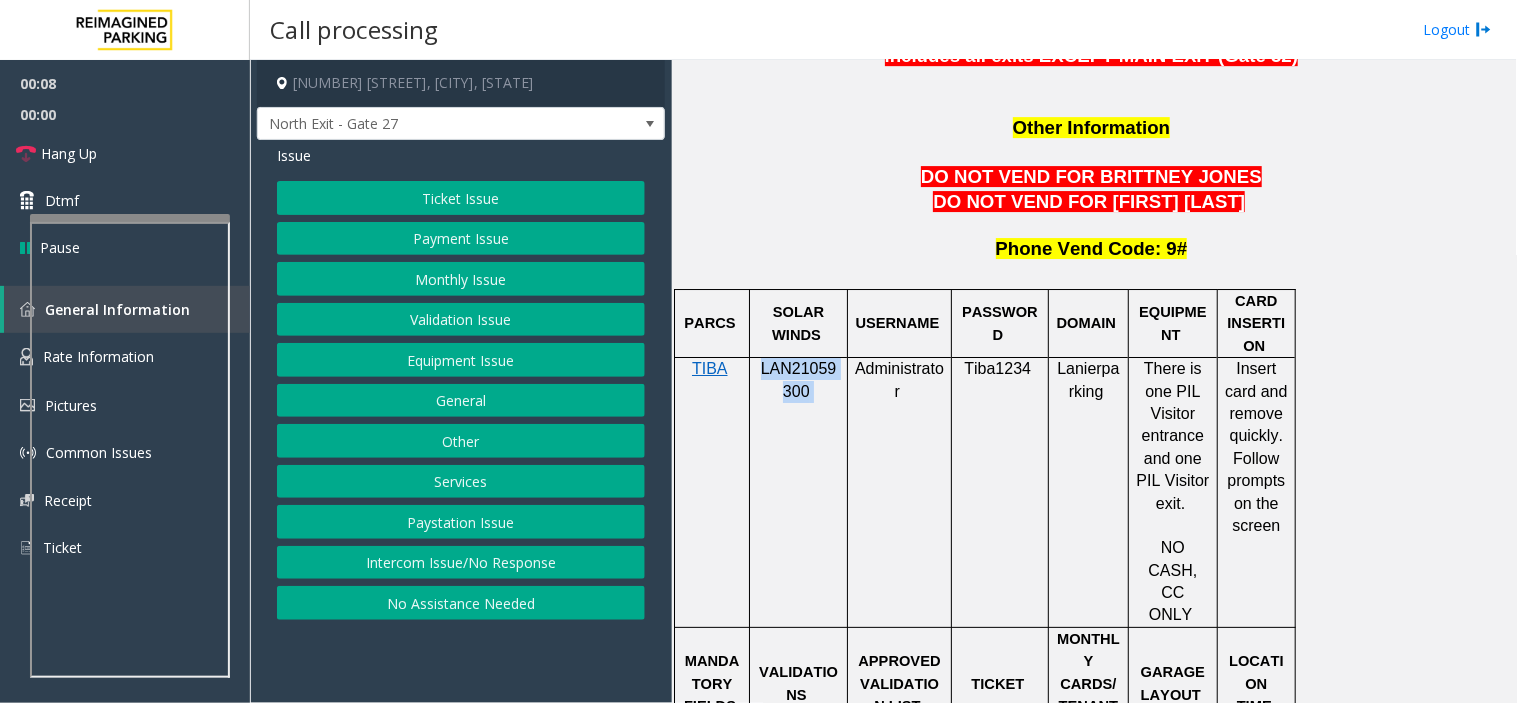 copy on "LAN21059300" 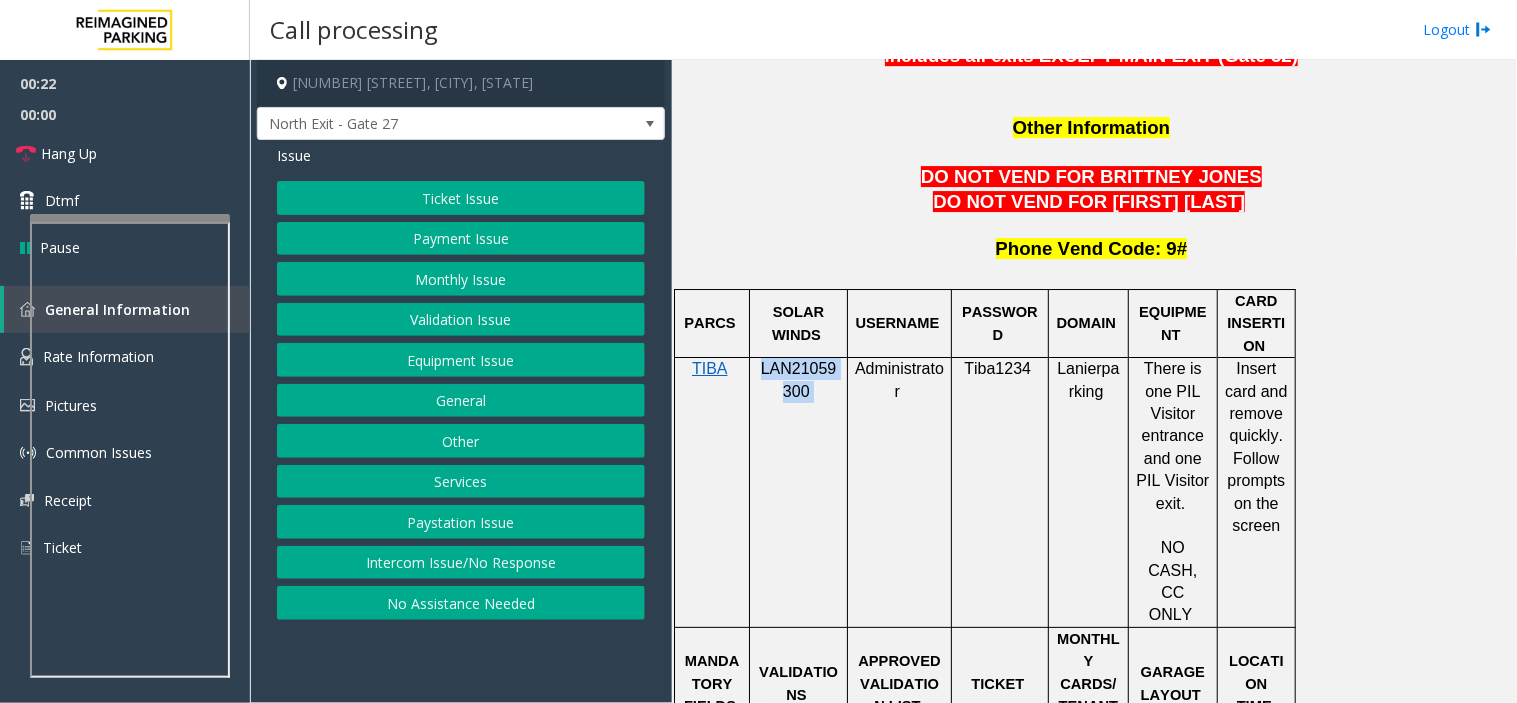 click on "Monthly Issue" 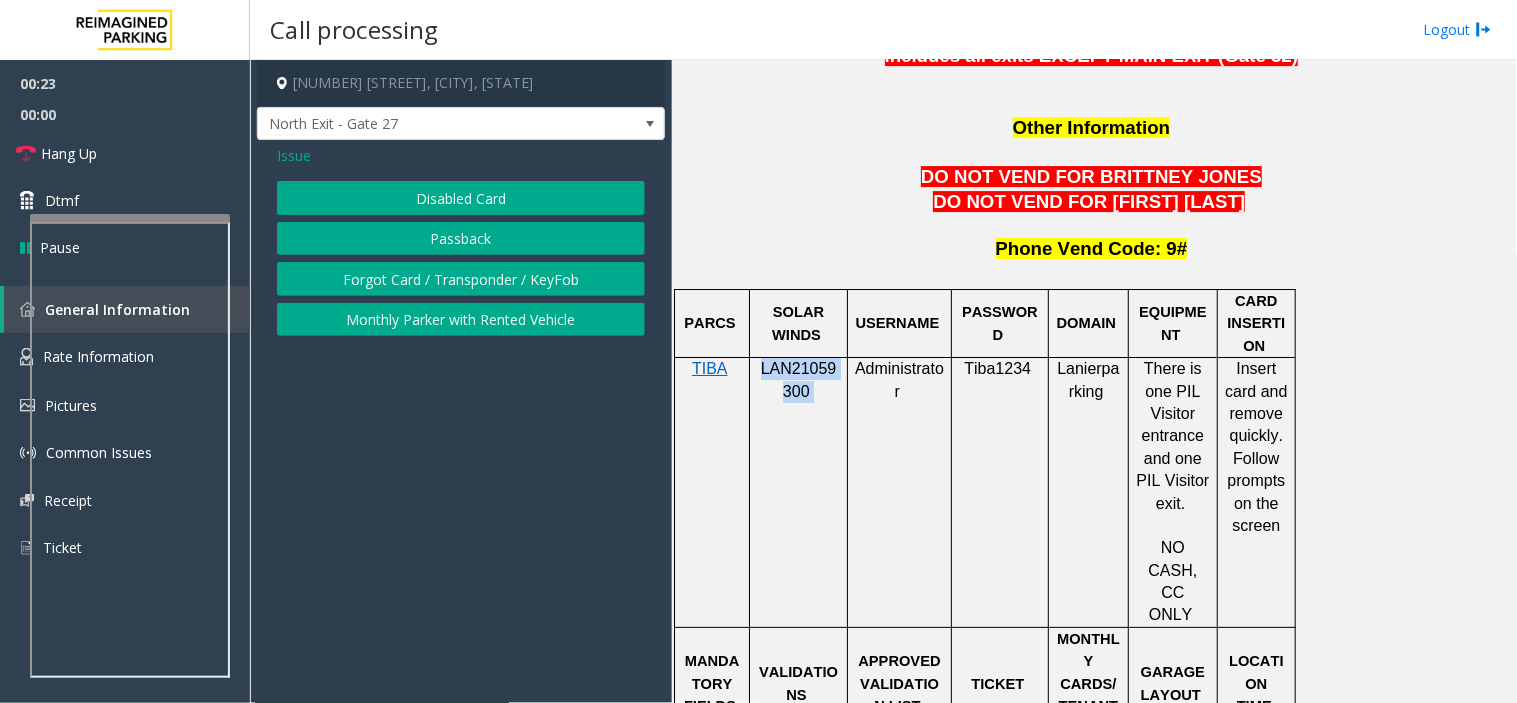 click on "Passback" 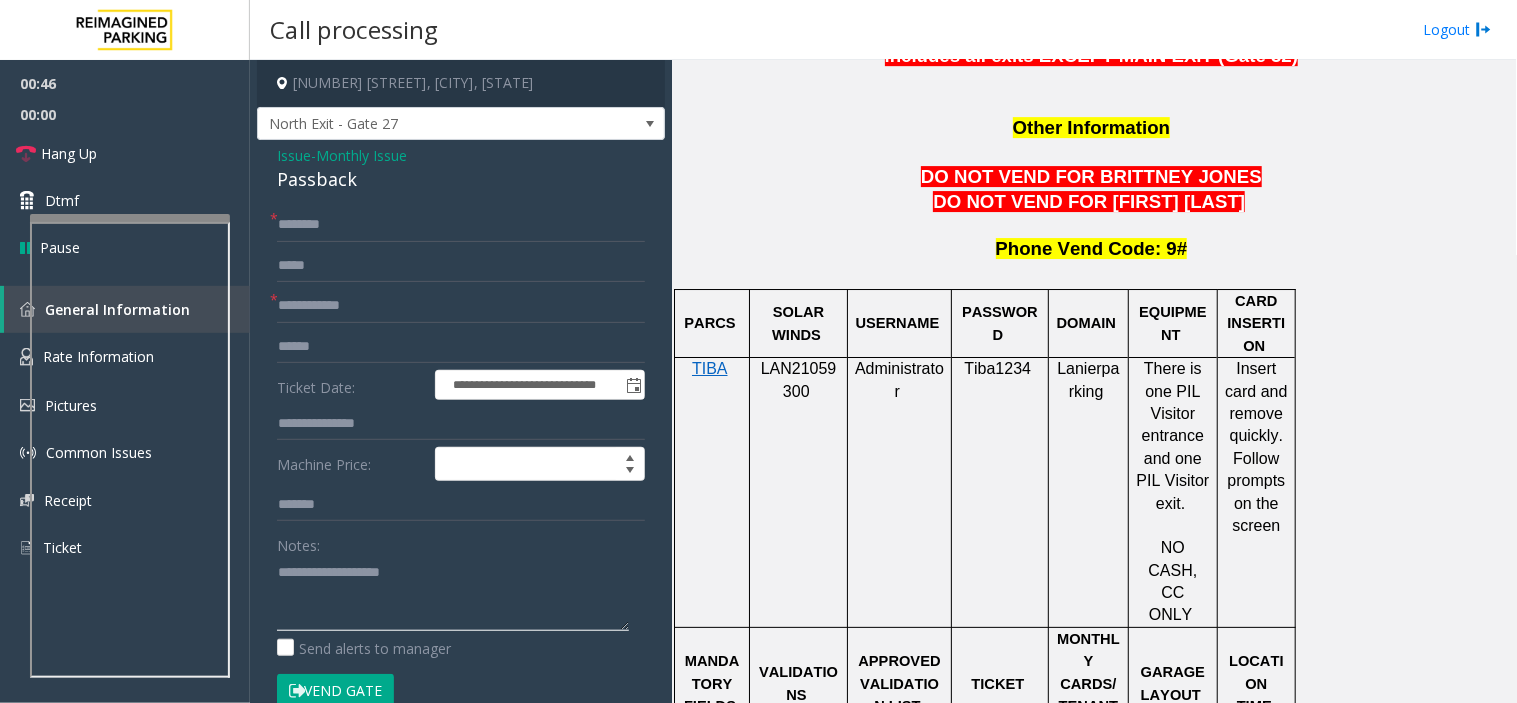drag, startPoint x: 427, startPoint y: 605, endPoint x: 366, endPoint y: 484, distance: 135.50645 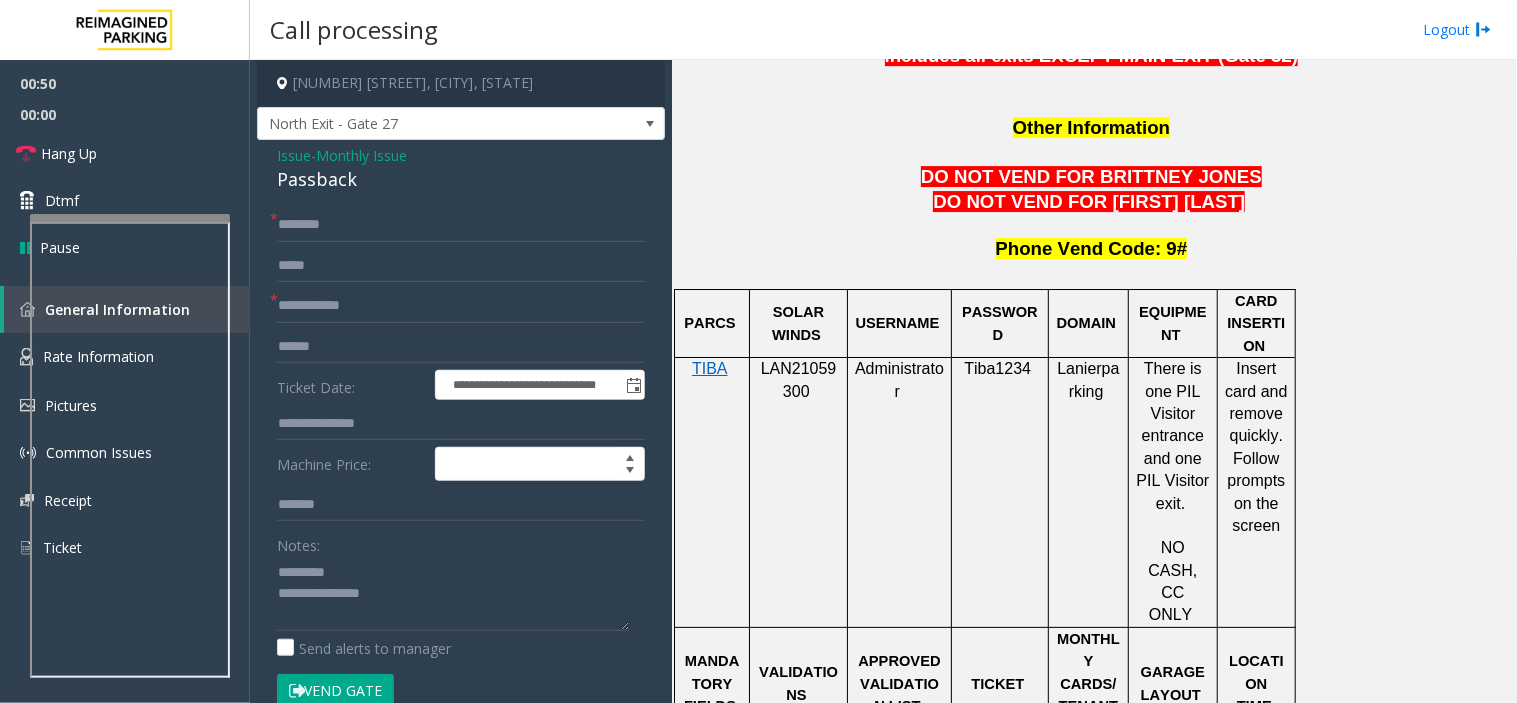 click on "Passback" 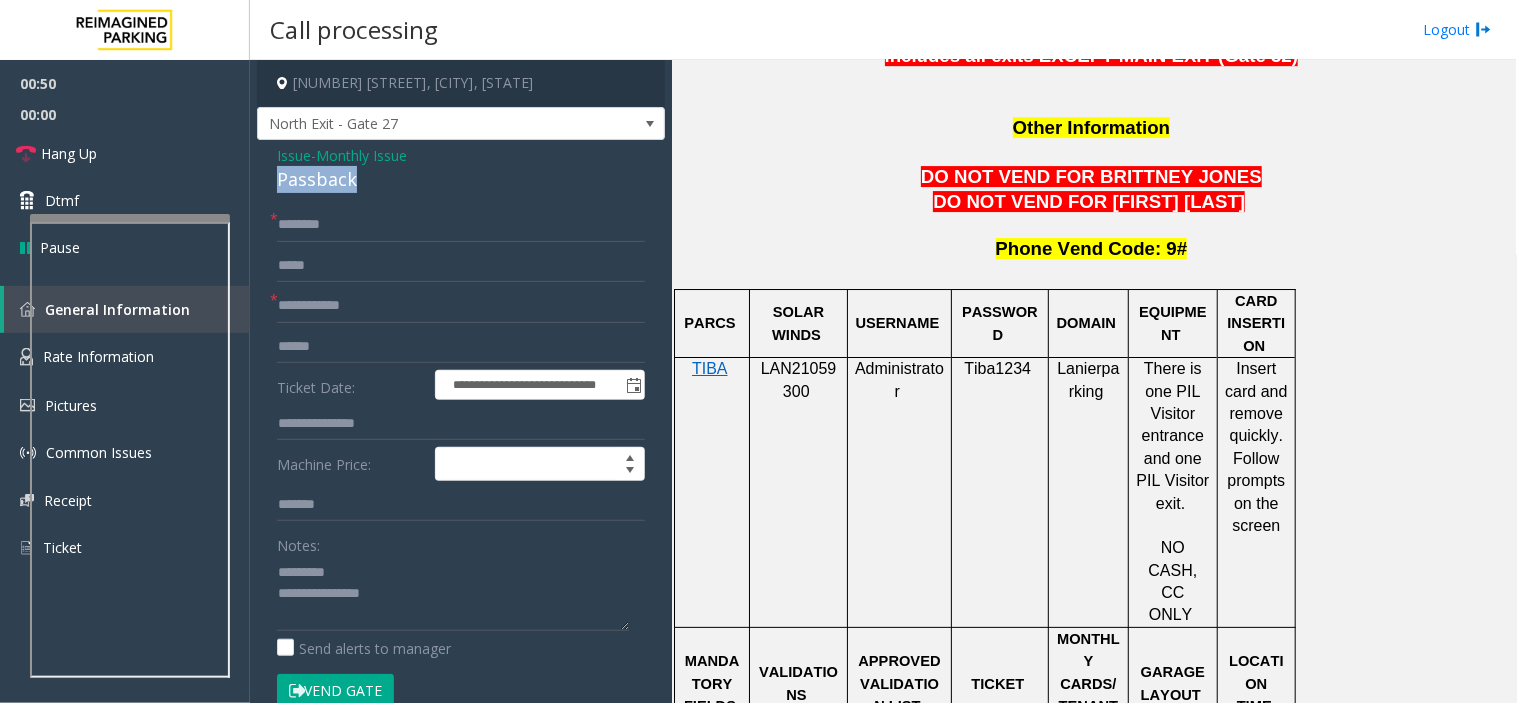 click on "Passback" 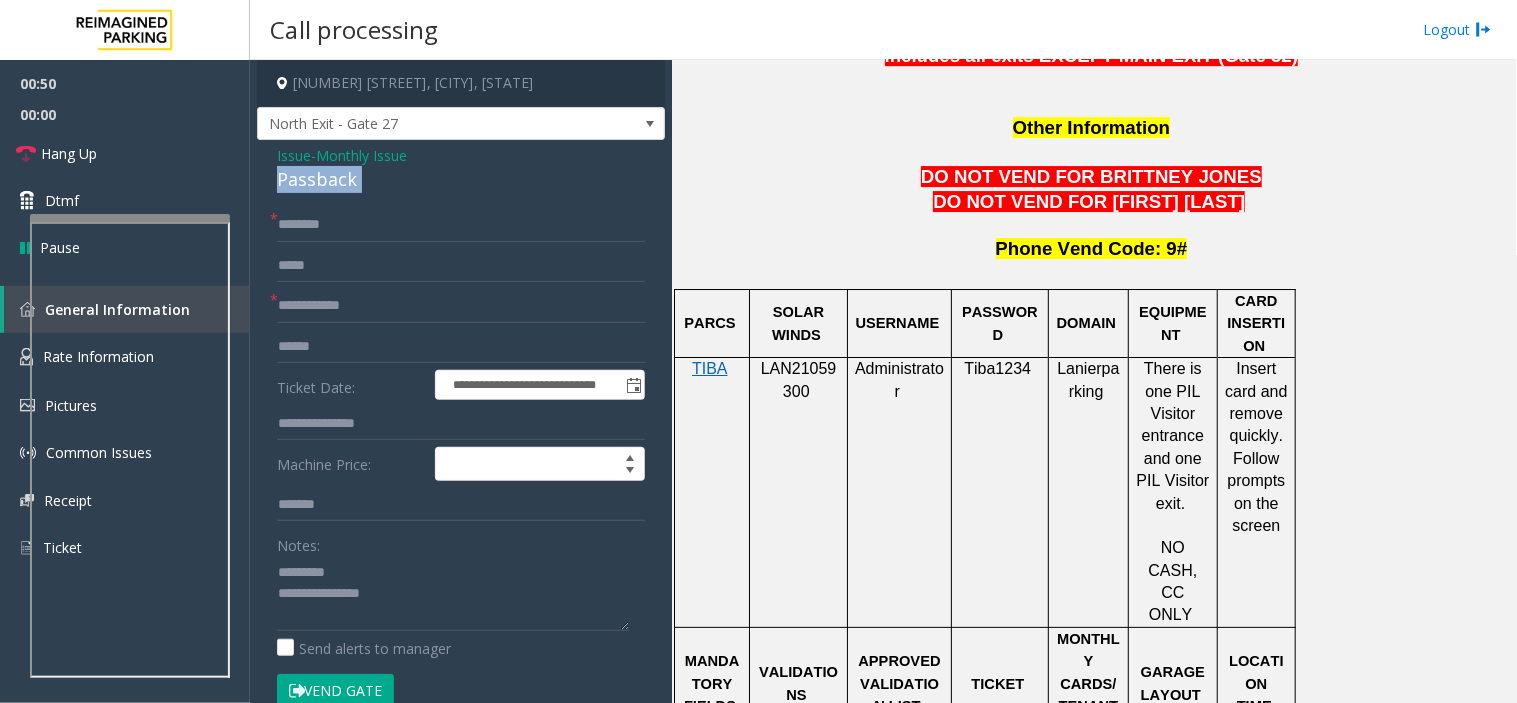 click on "Passback" 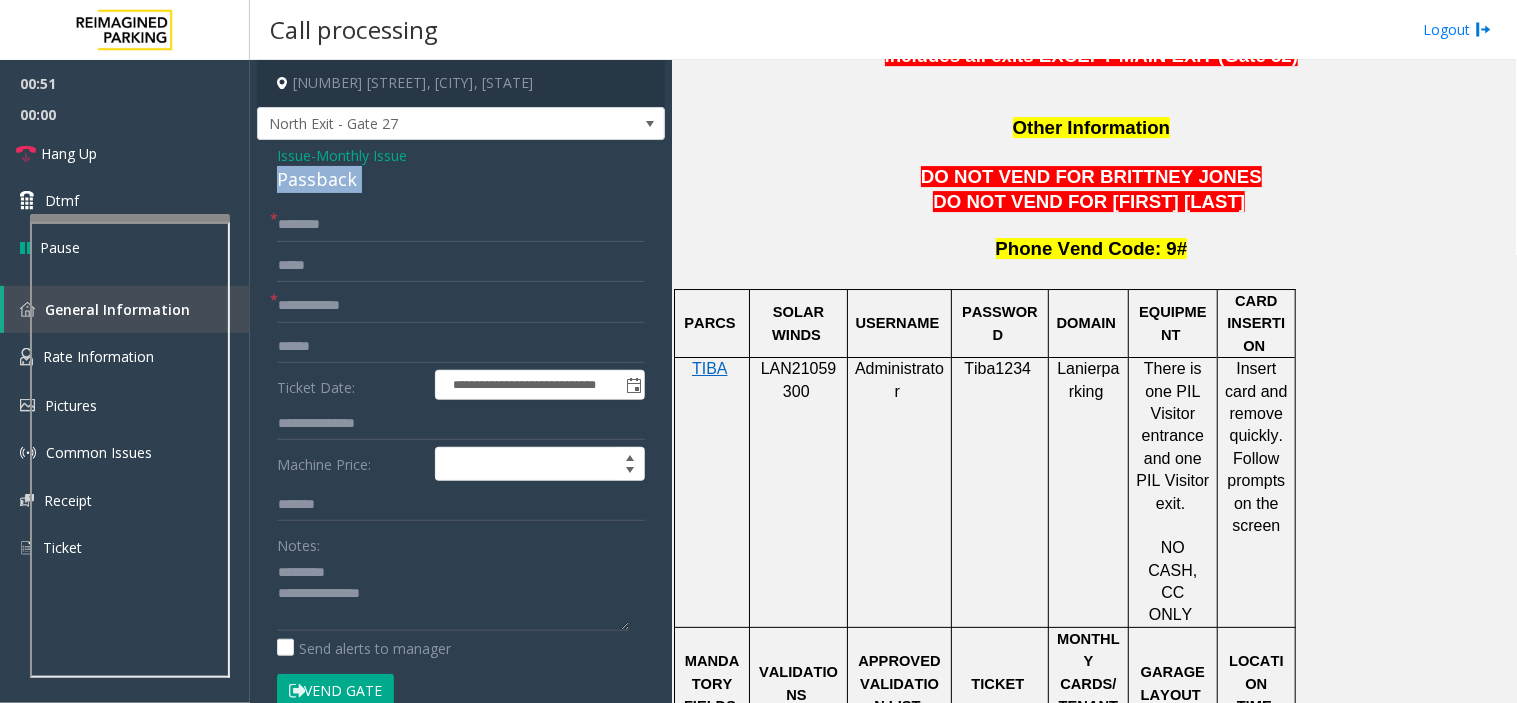 copy on "Passback" 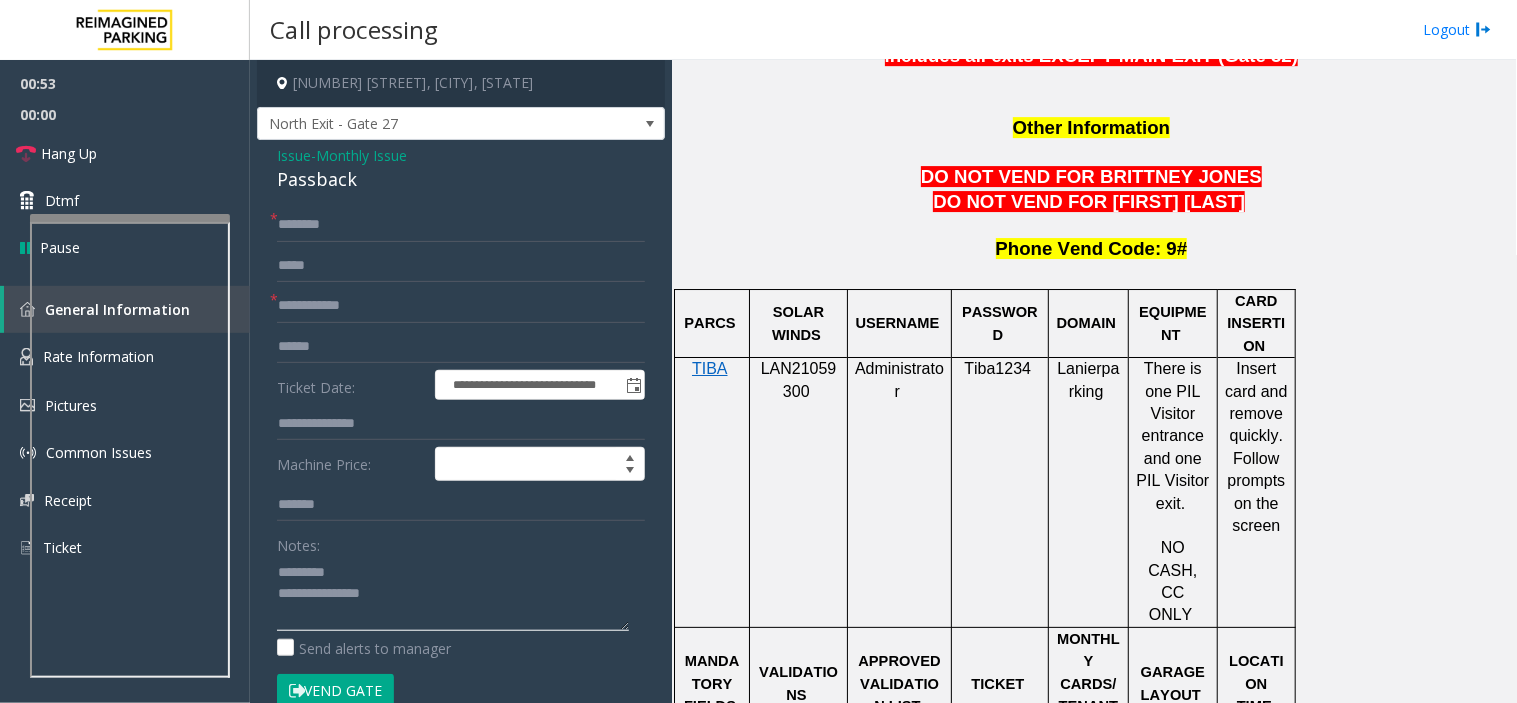 click 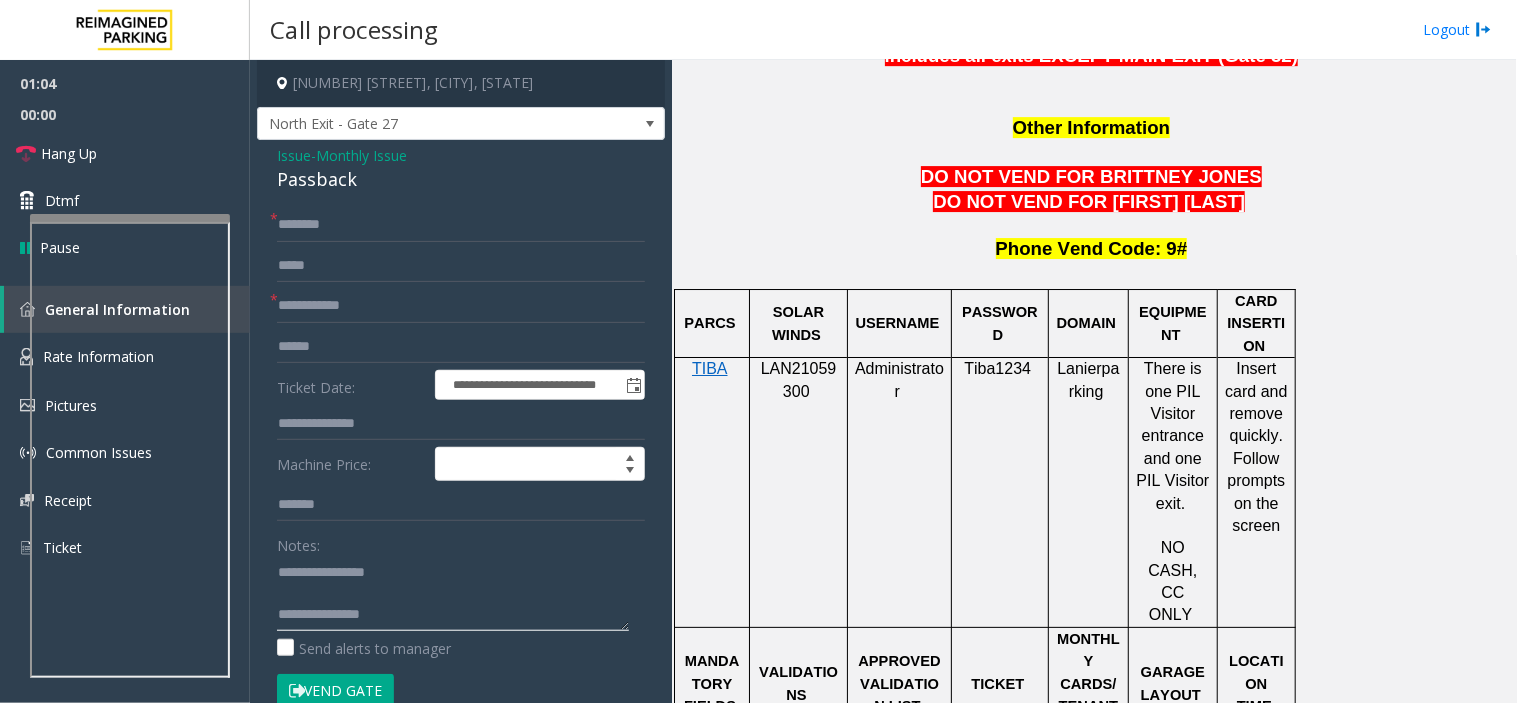 click 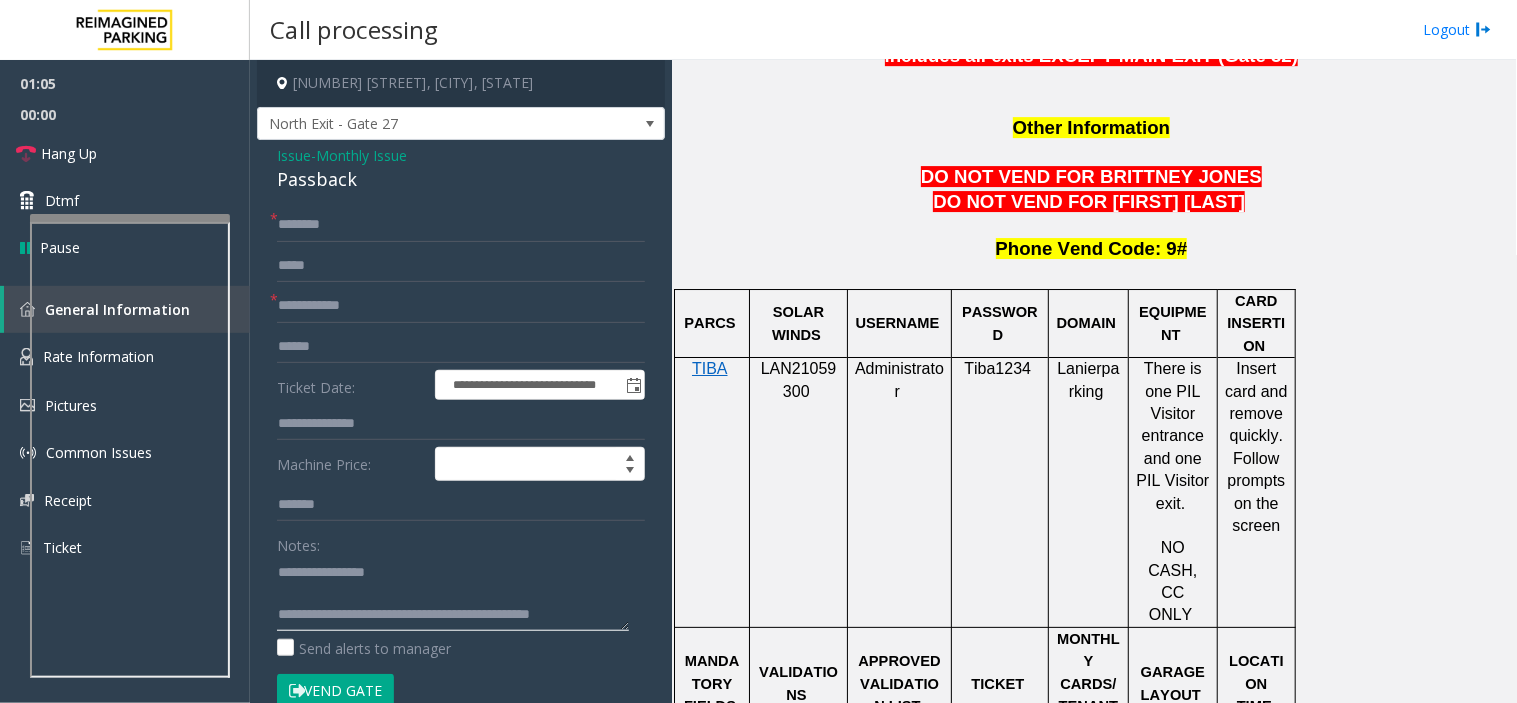 click 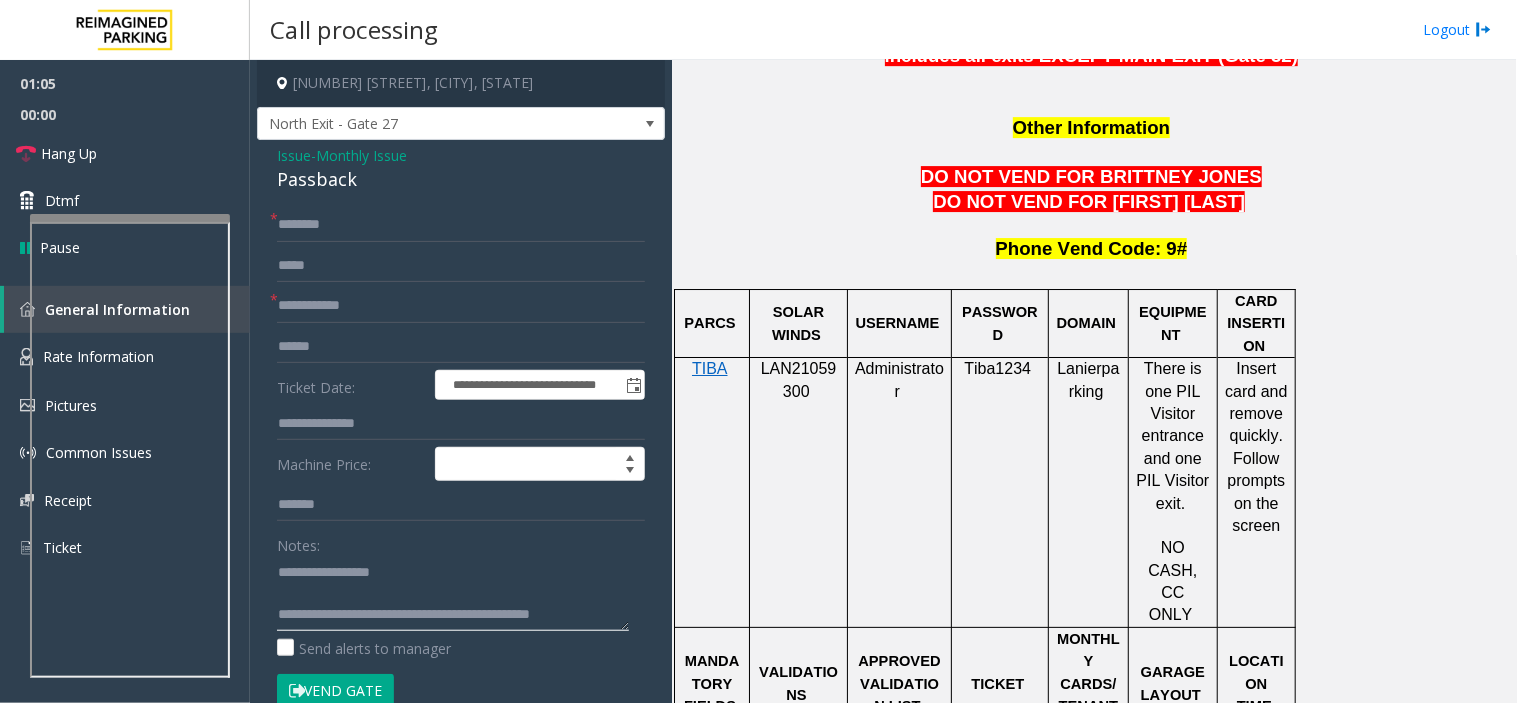 scroll, scrollTop: 4, scrollLeft: 0, axis: vertical 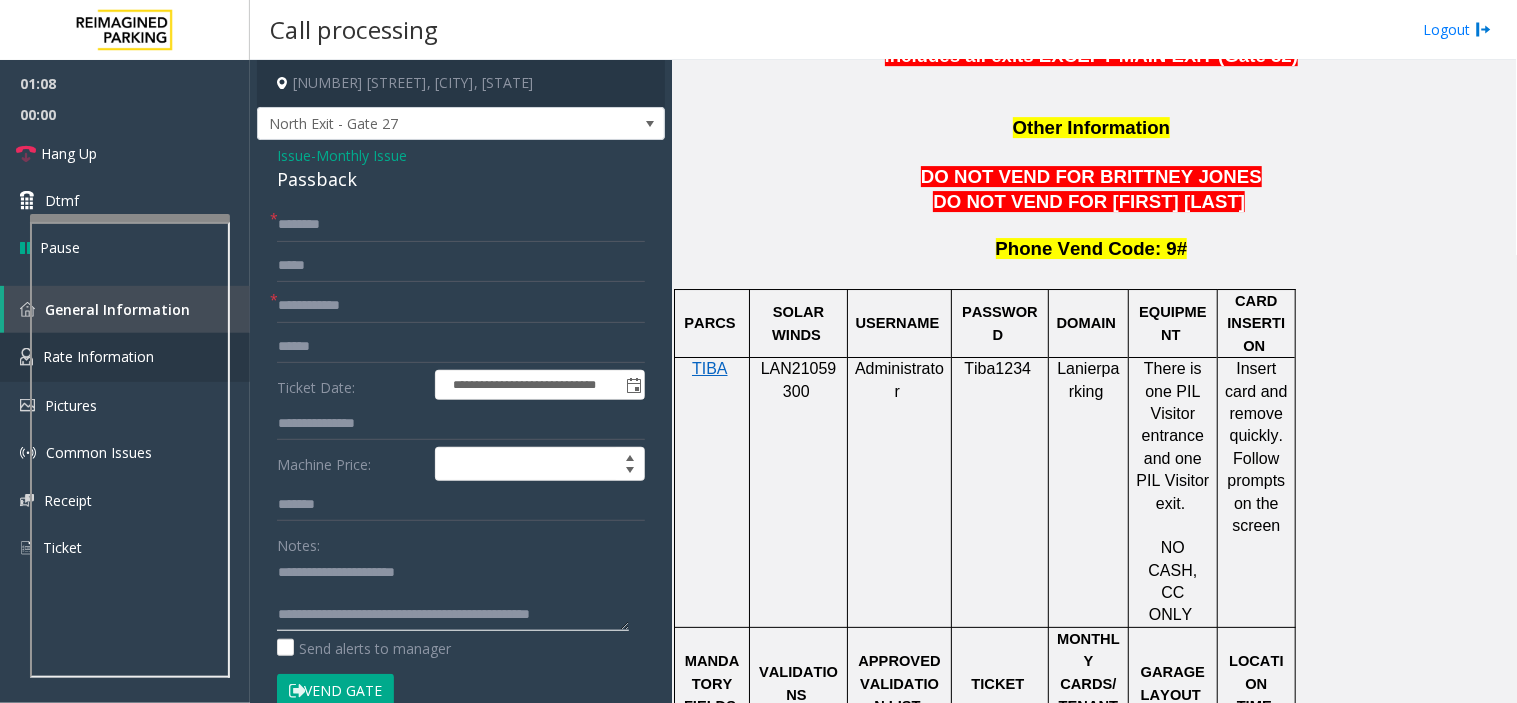type on "**********" 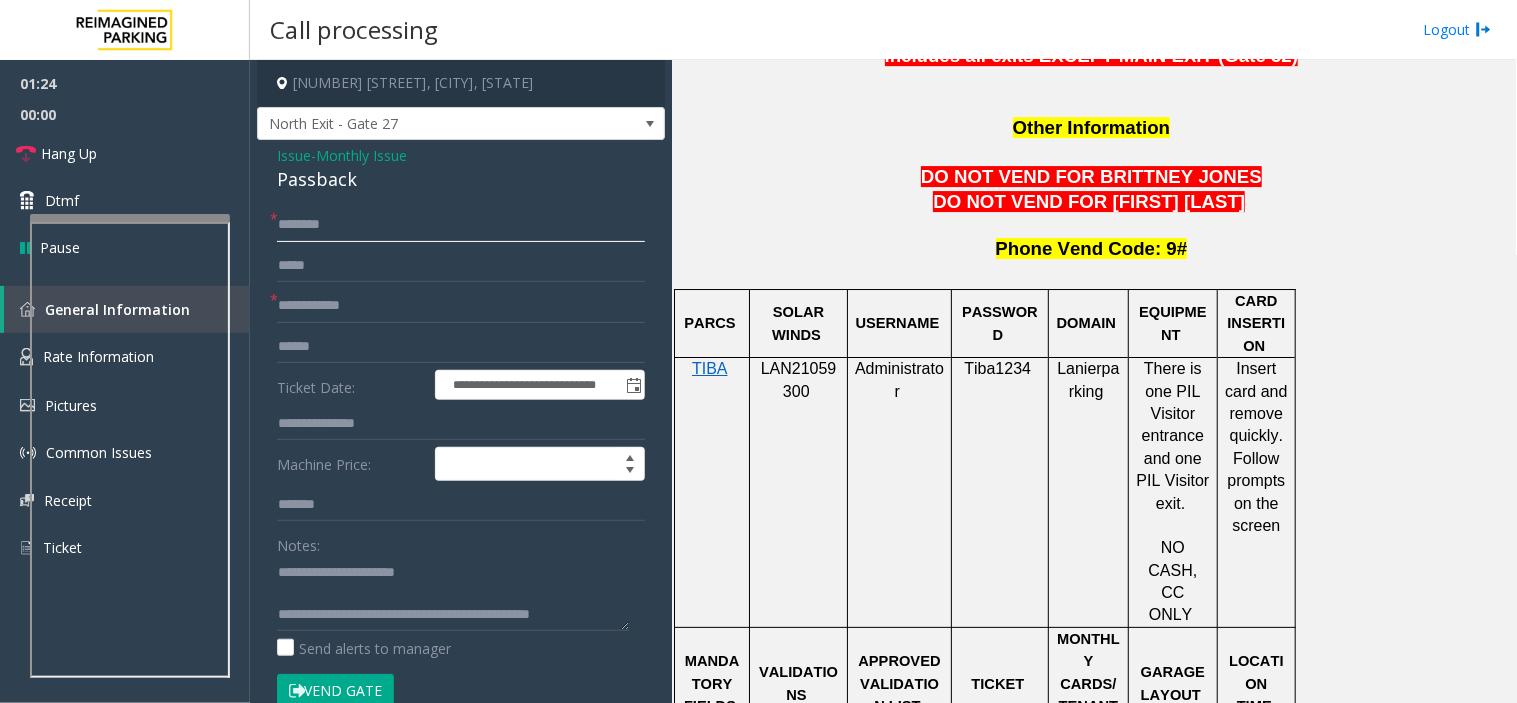 click 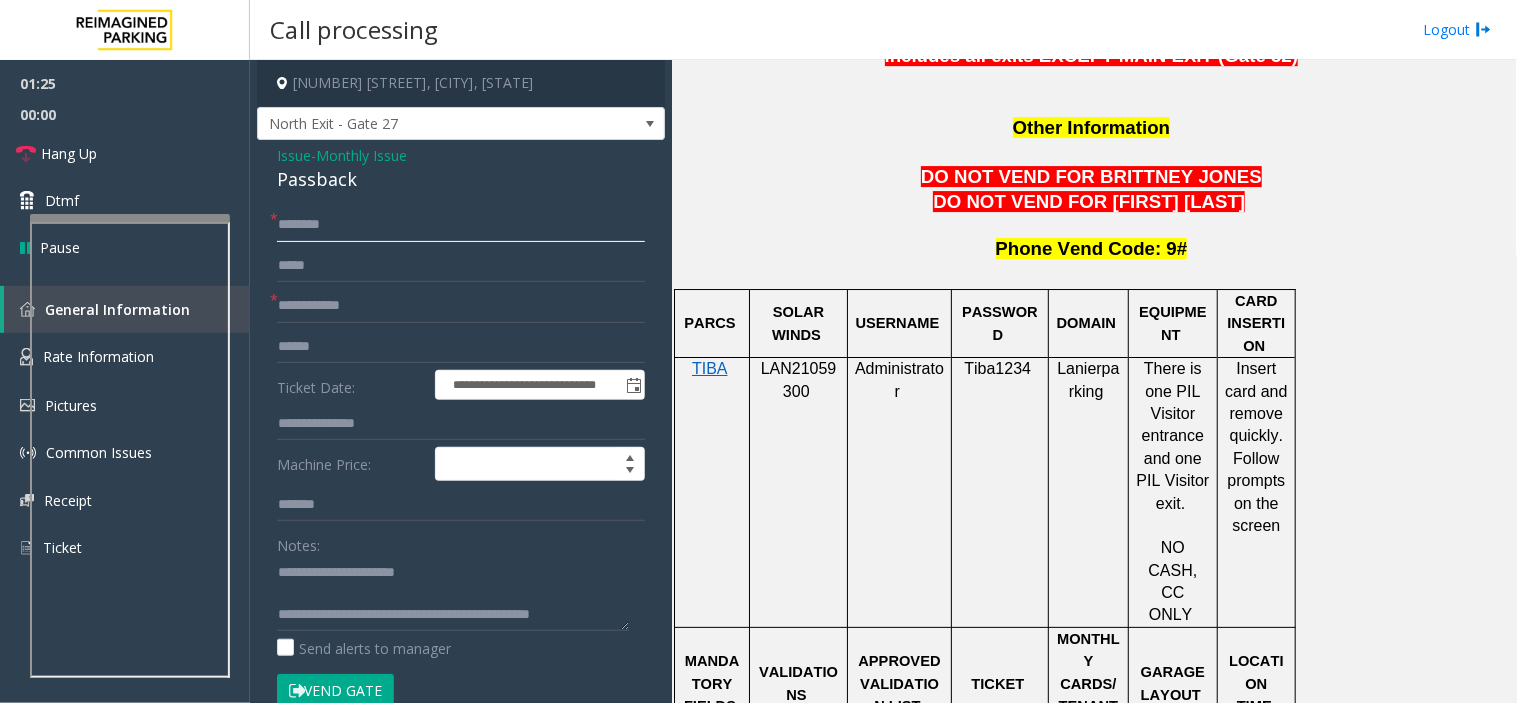 paste on "******" 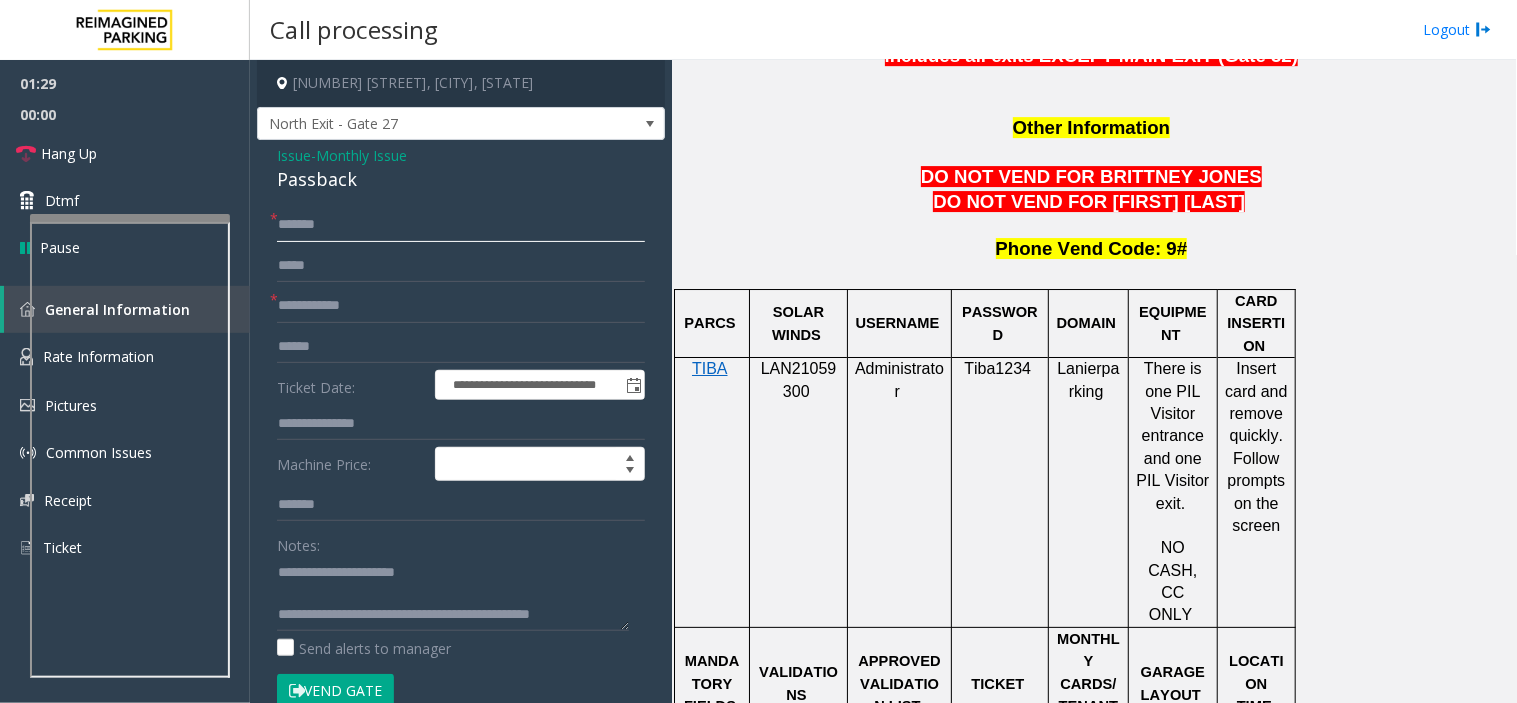 click on "******" 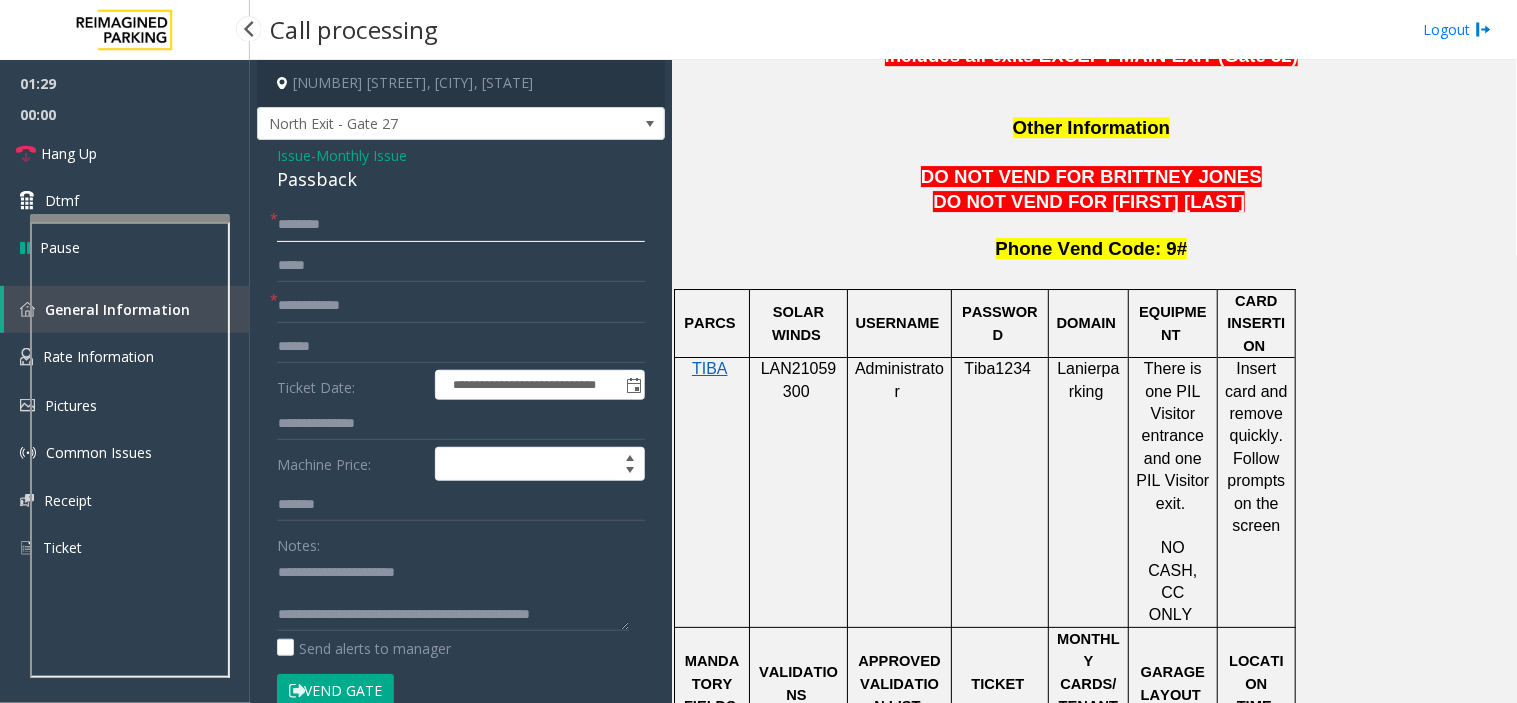 paste on "********" 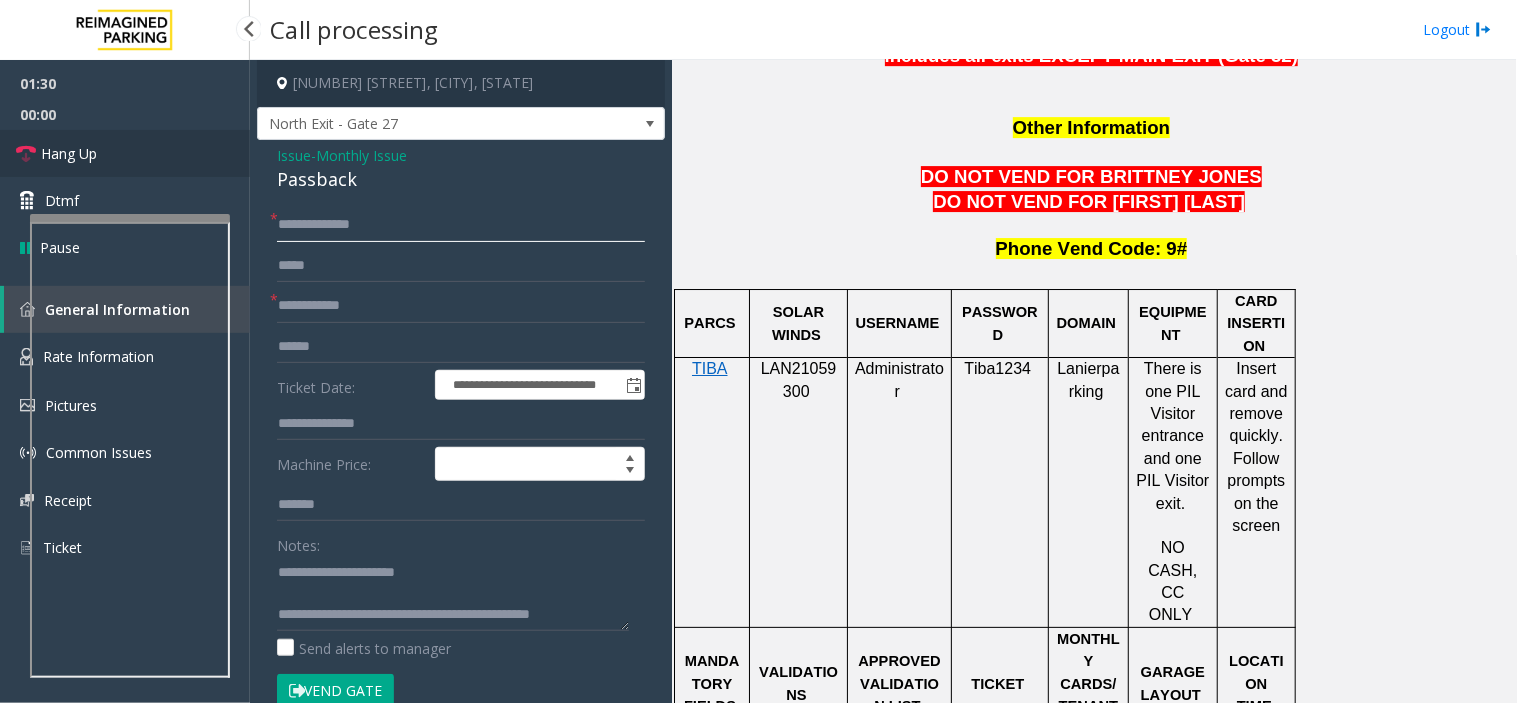type on "**********" 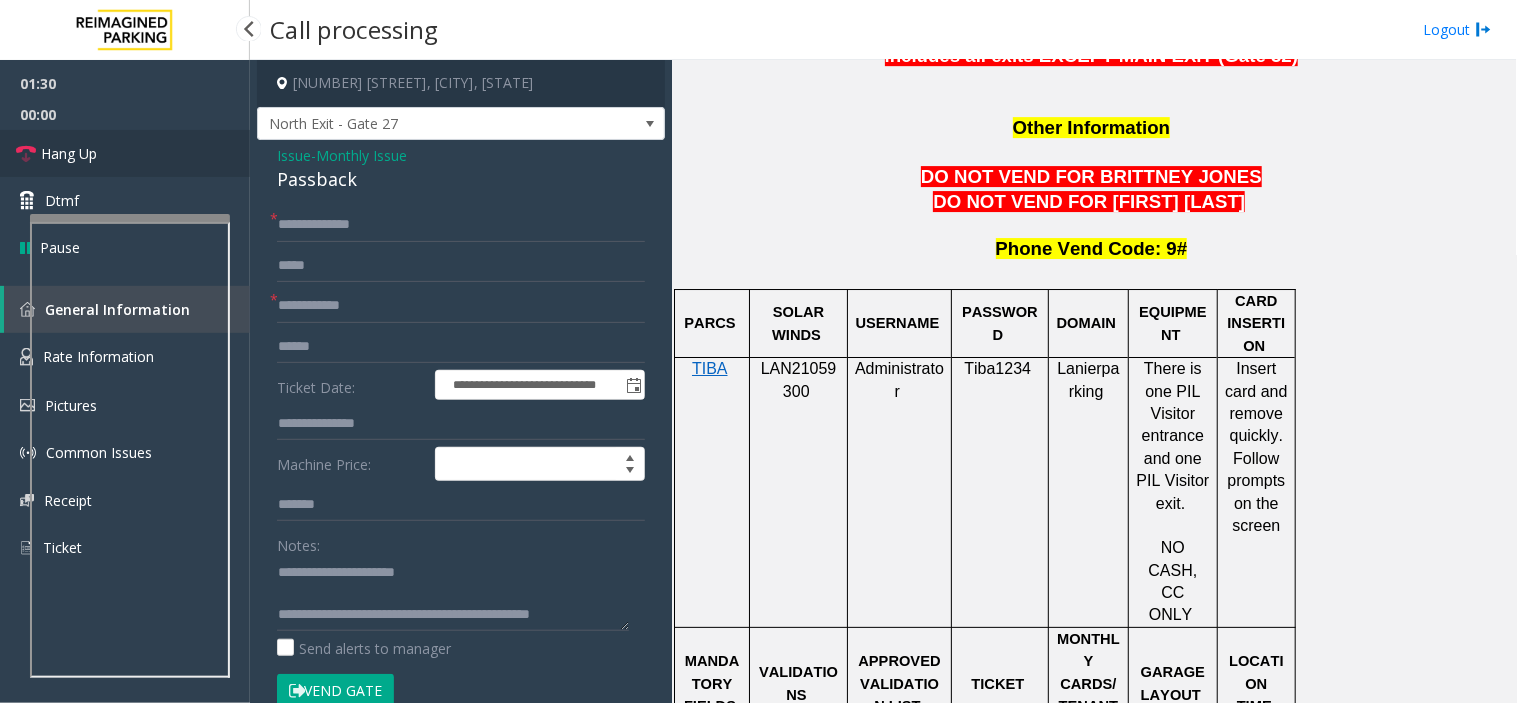click on "Hang Up" at bounding box center (125, 153) 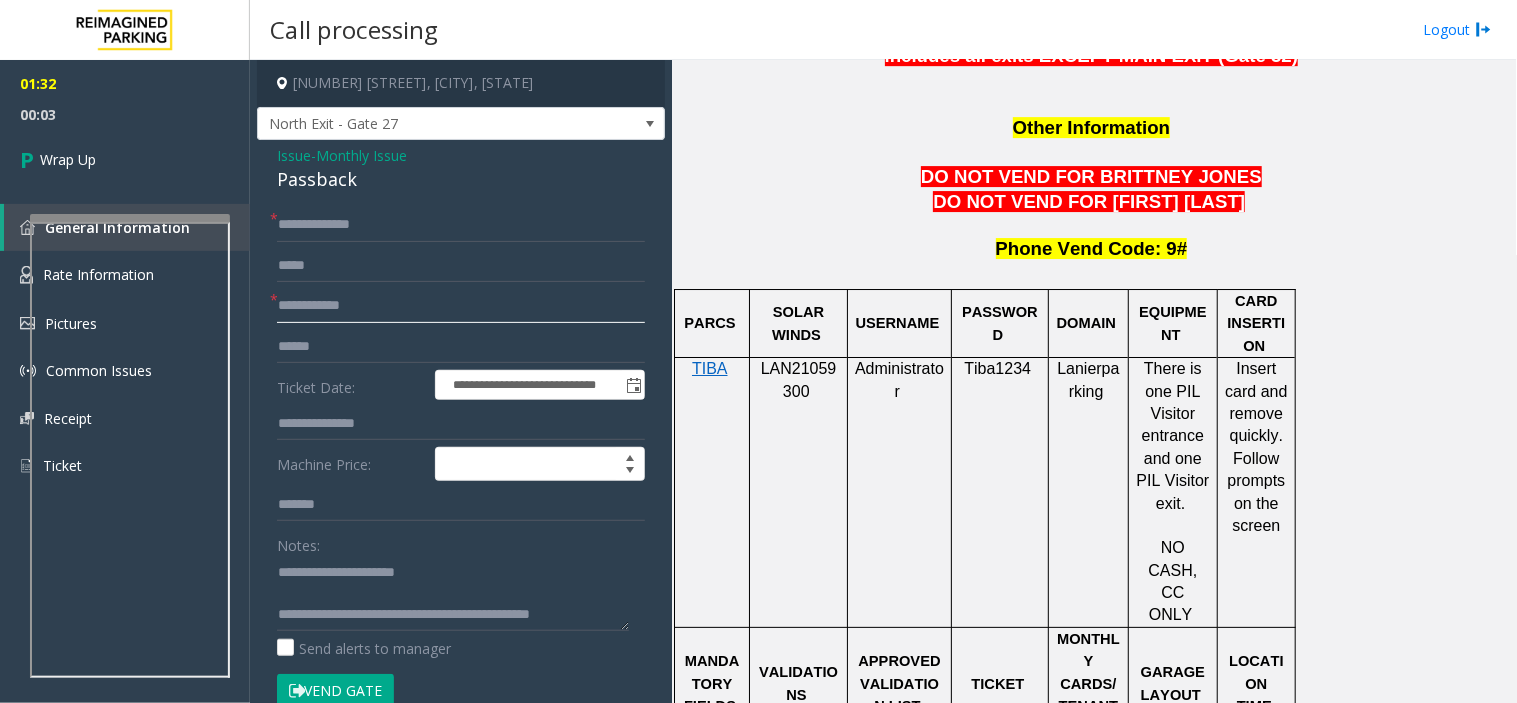 click 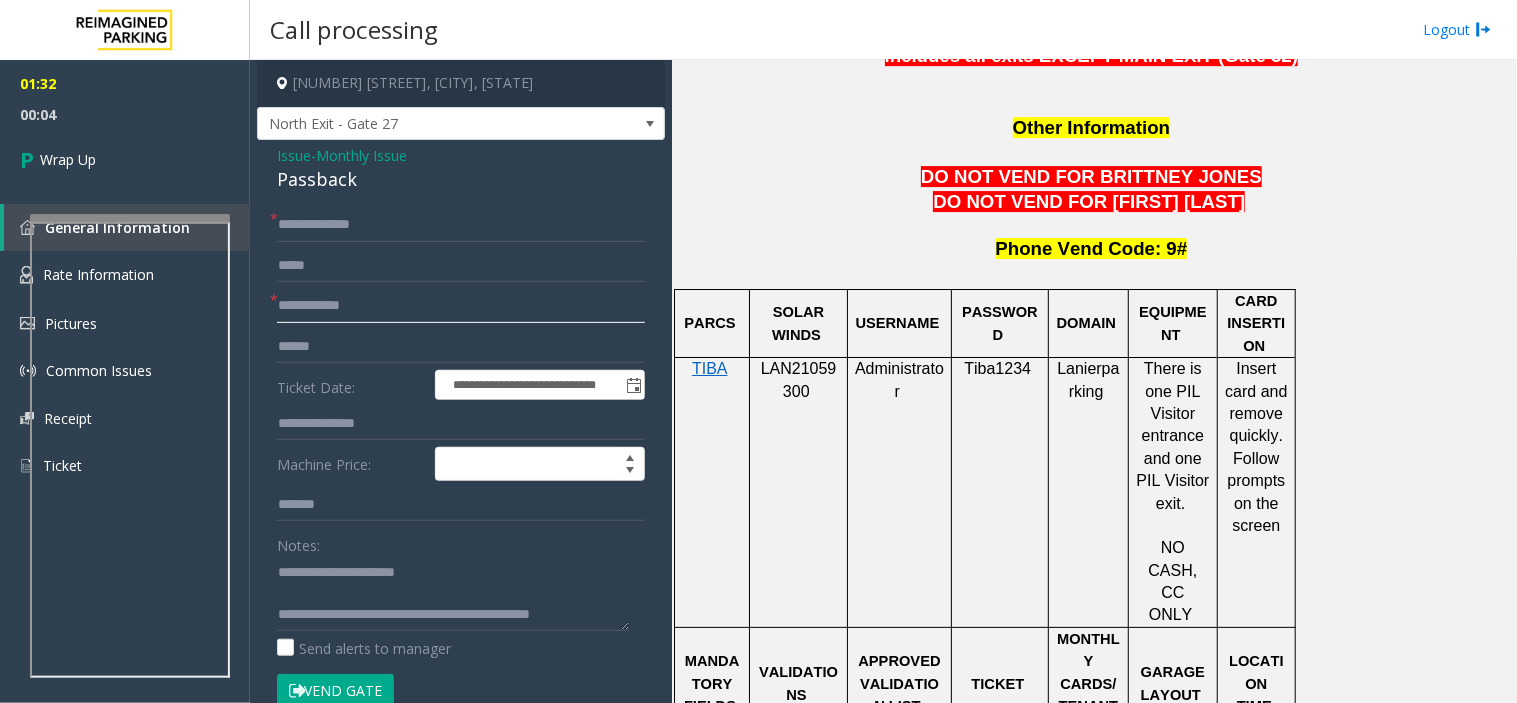 paste on "***" 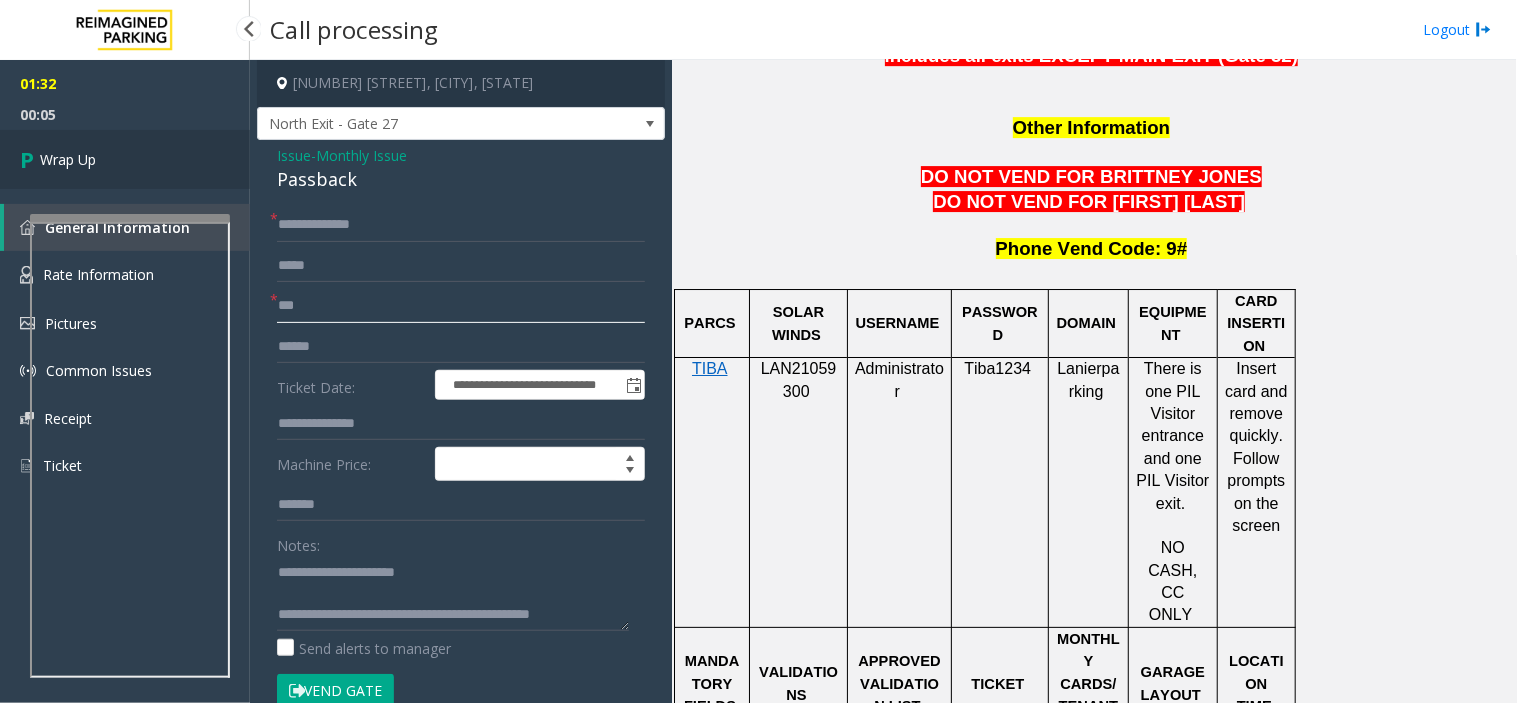 type on "***" 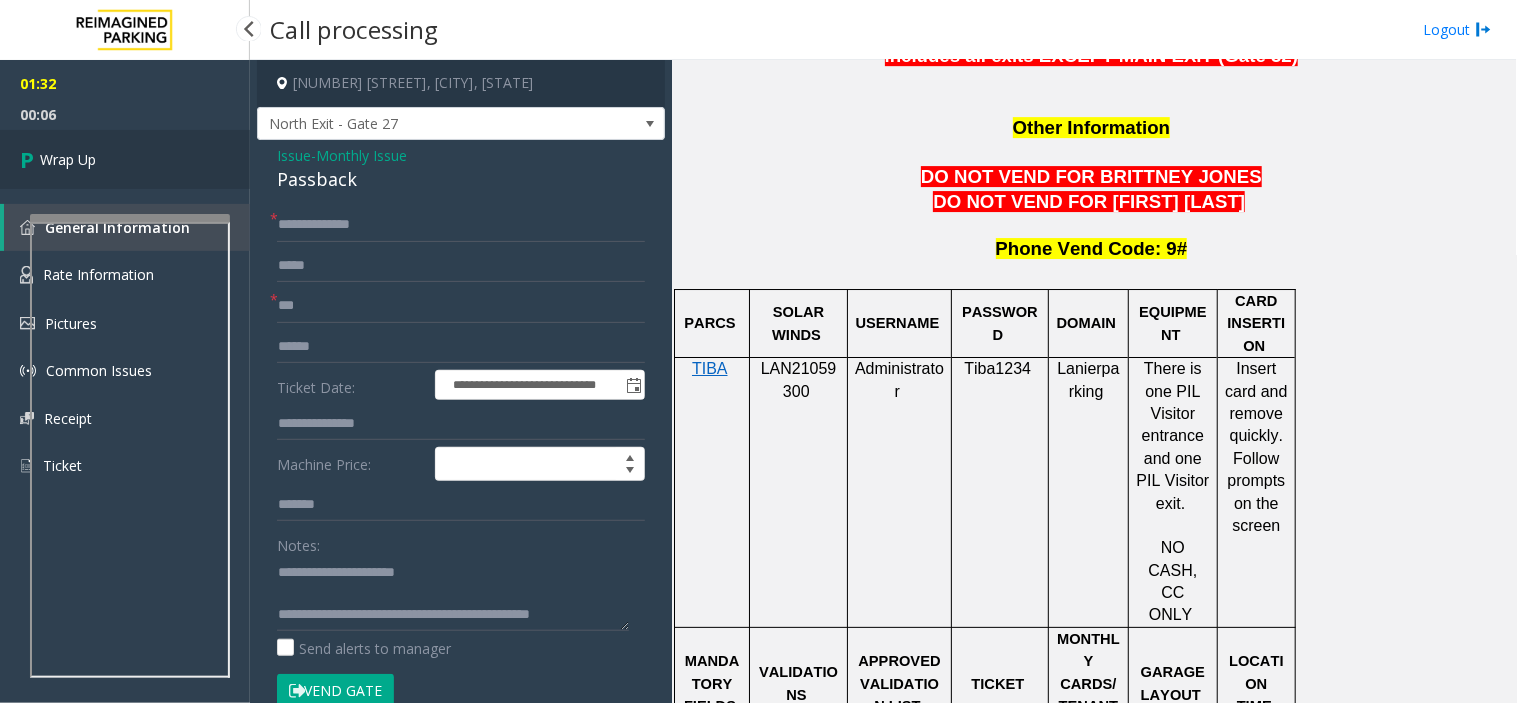 click on "Wrap Up" at bounding box center [125, 159] 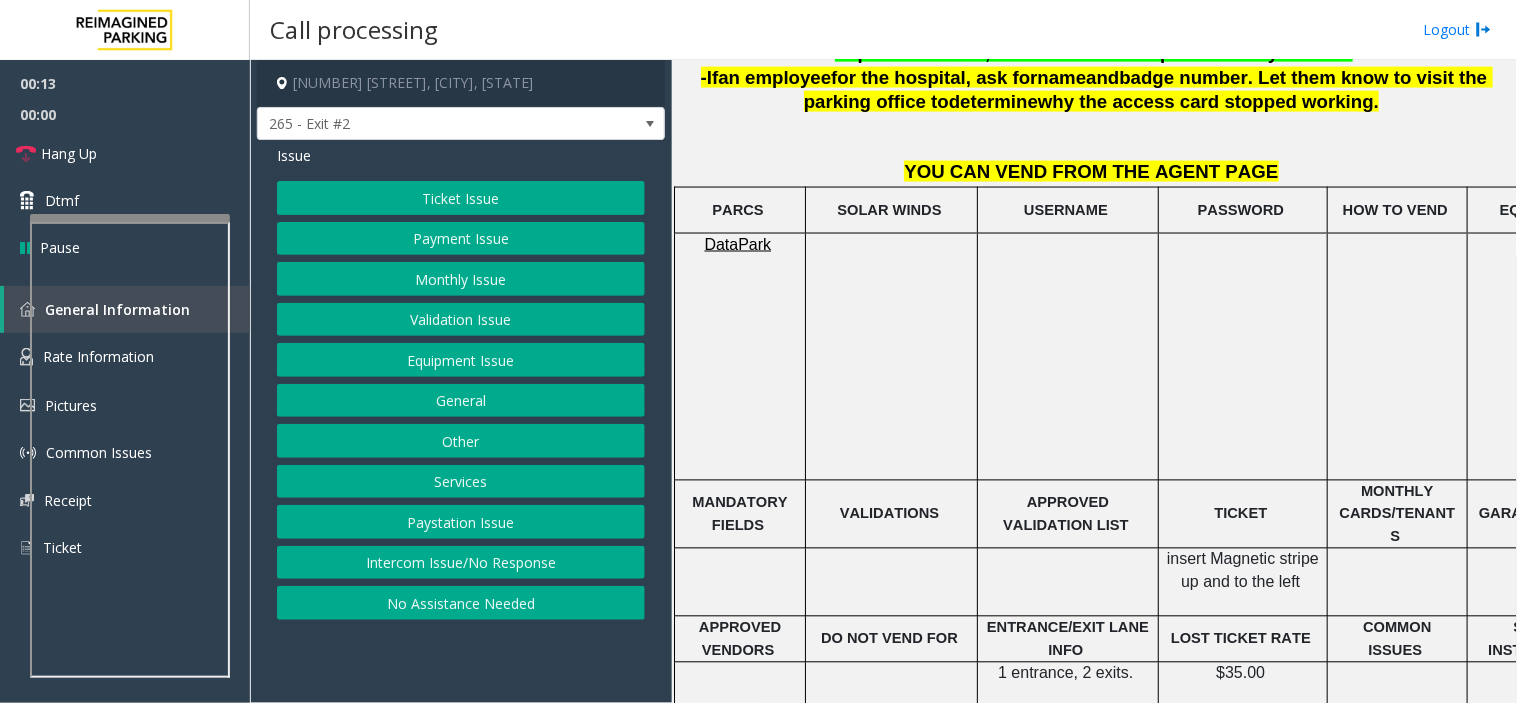 scroll, scrollTop: 777, scrollLeft: 0, axis: vertical 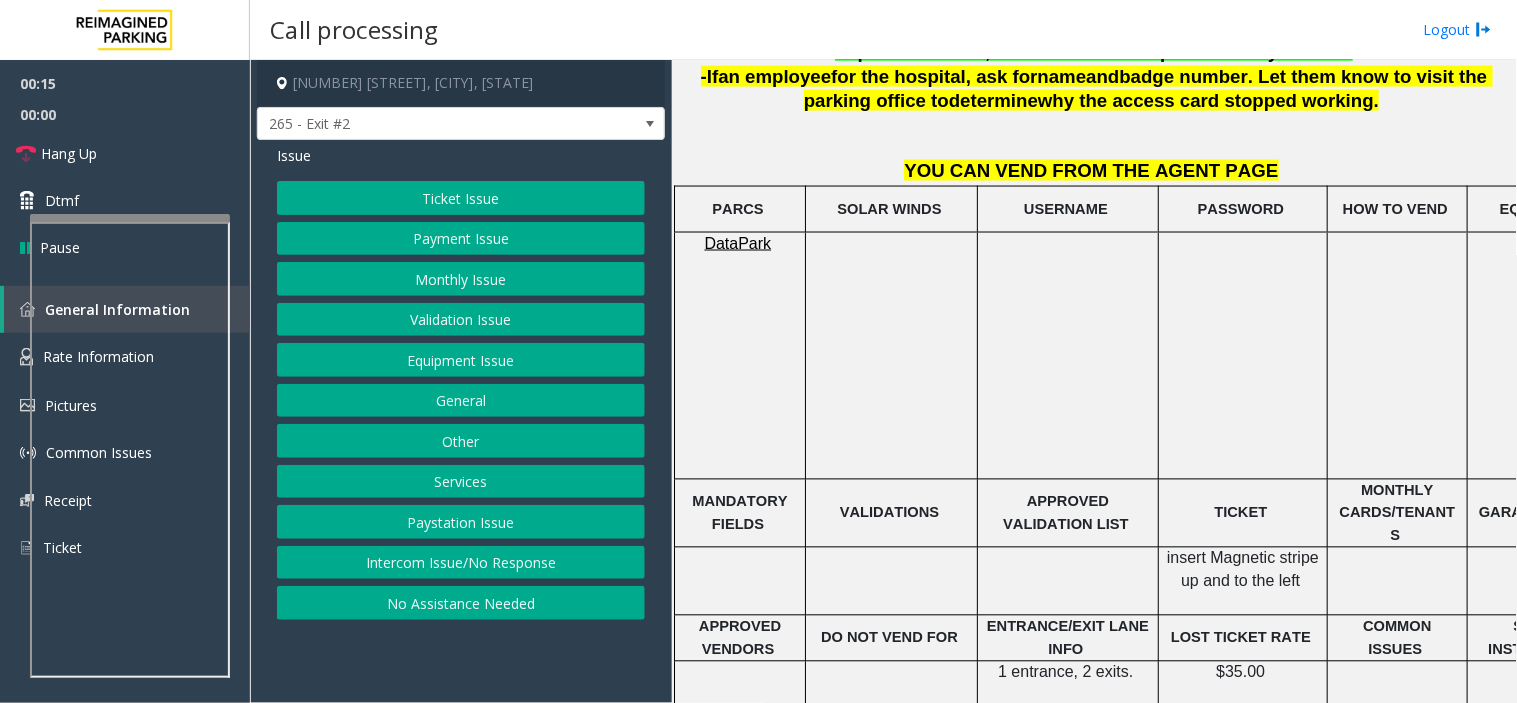 click on "Ticket Issue" 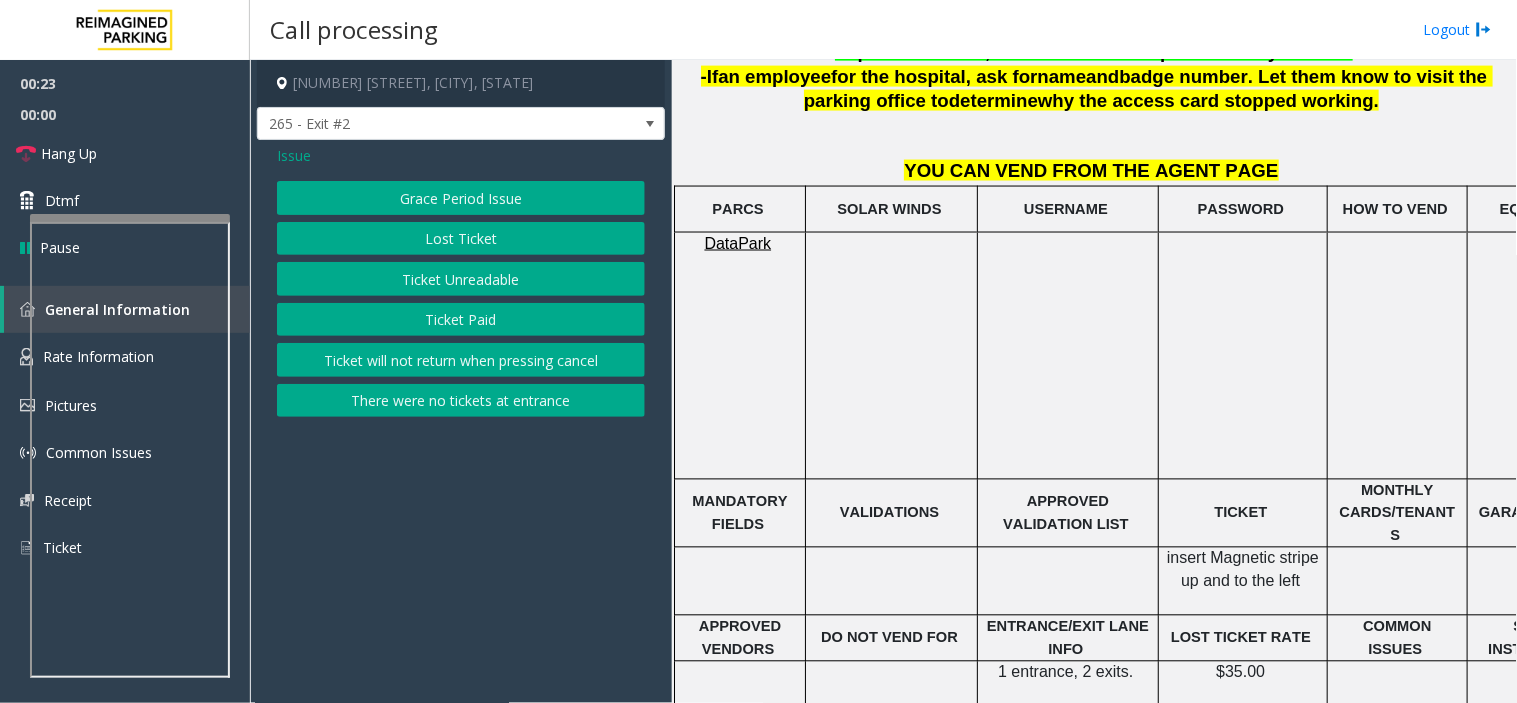 click on "Ticket Unreadable" 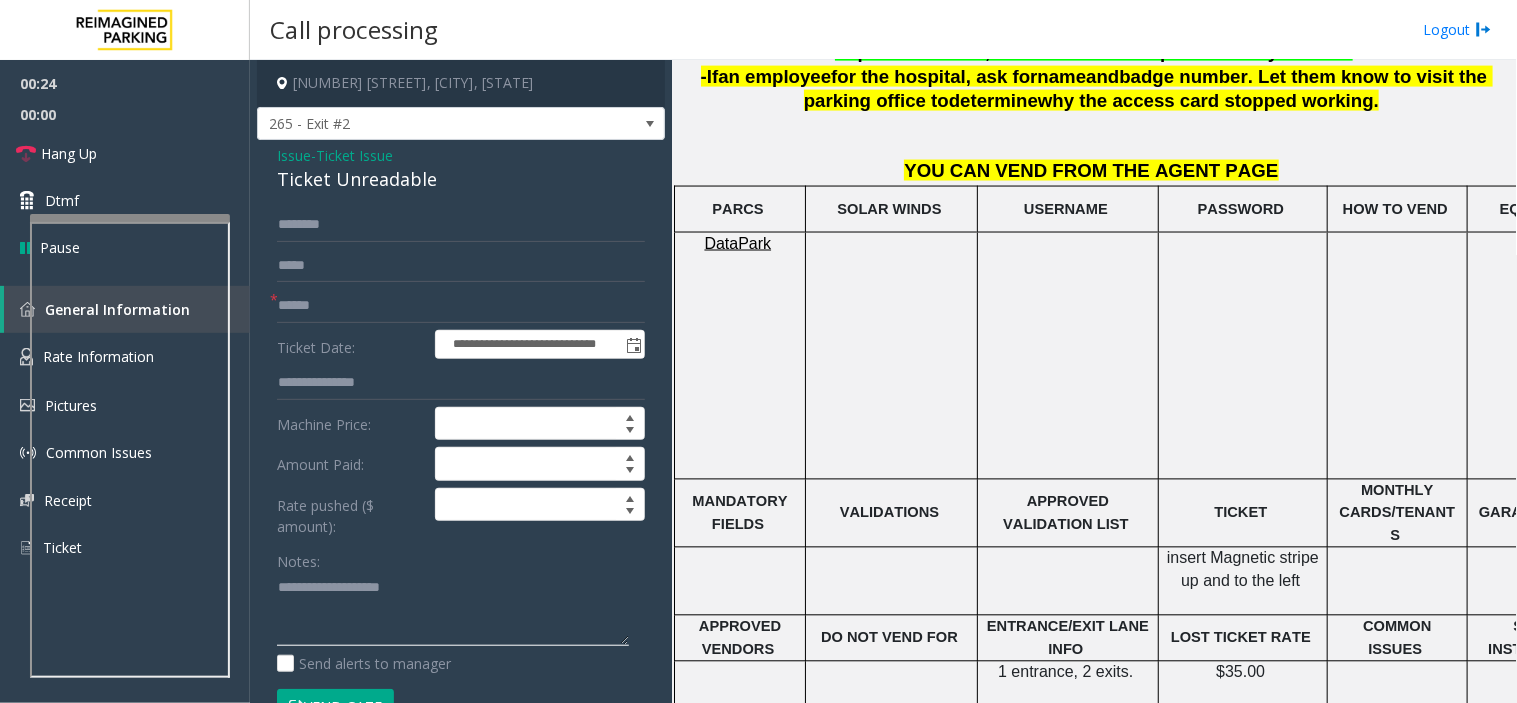 click 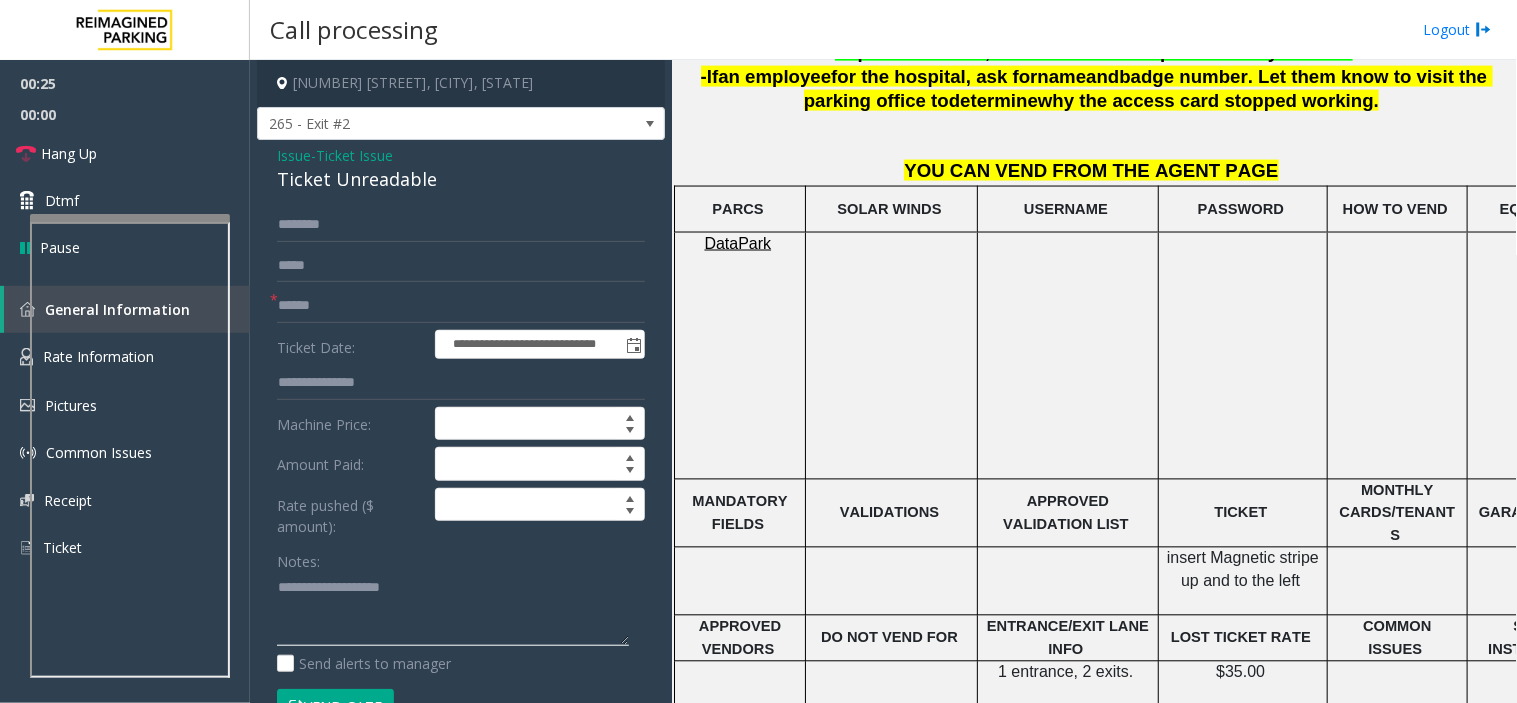 paste on "**********" 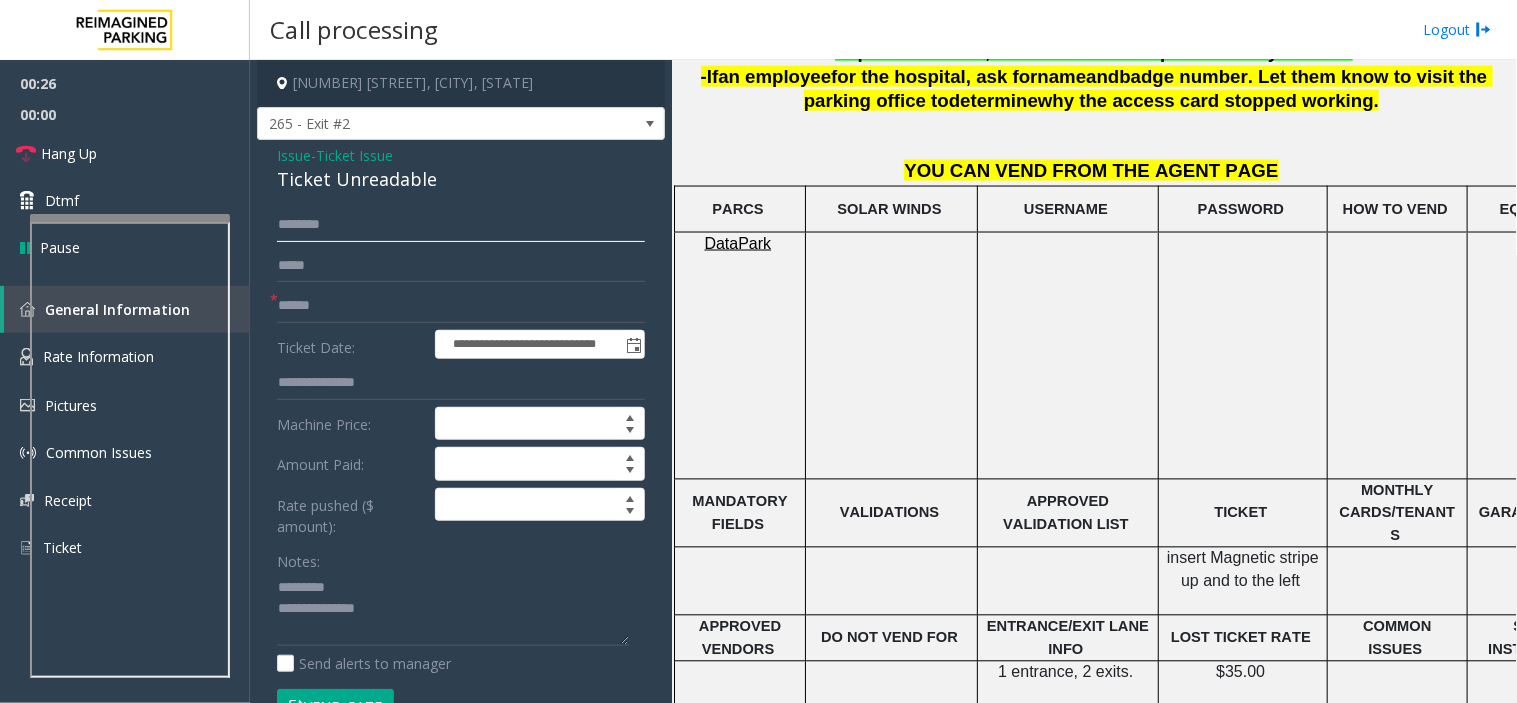 click 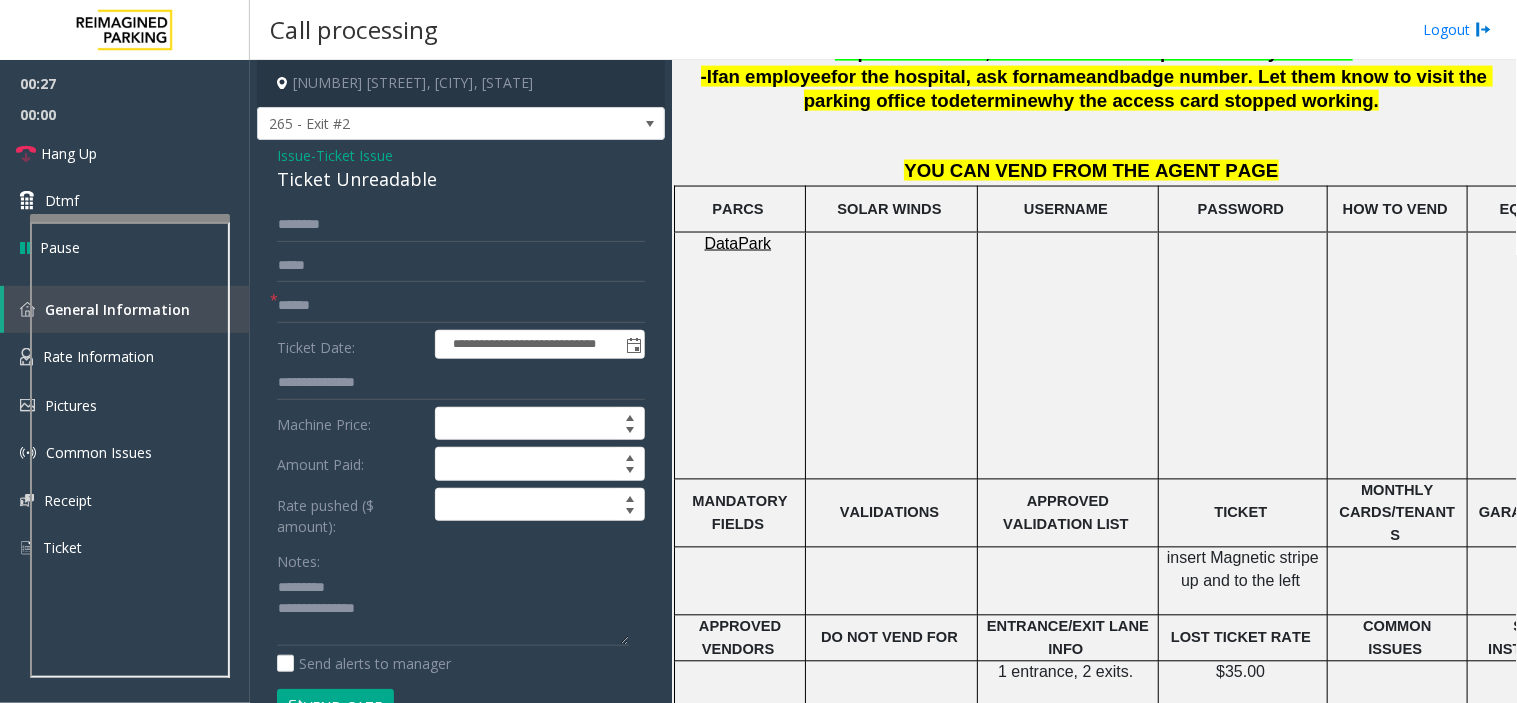 click on "**********" 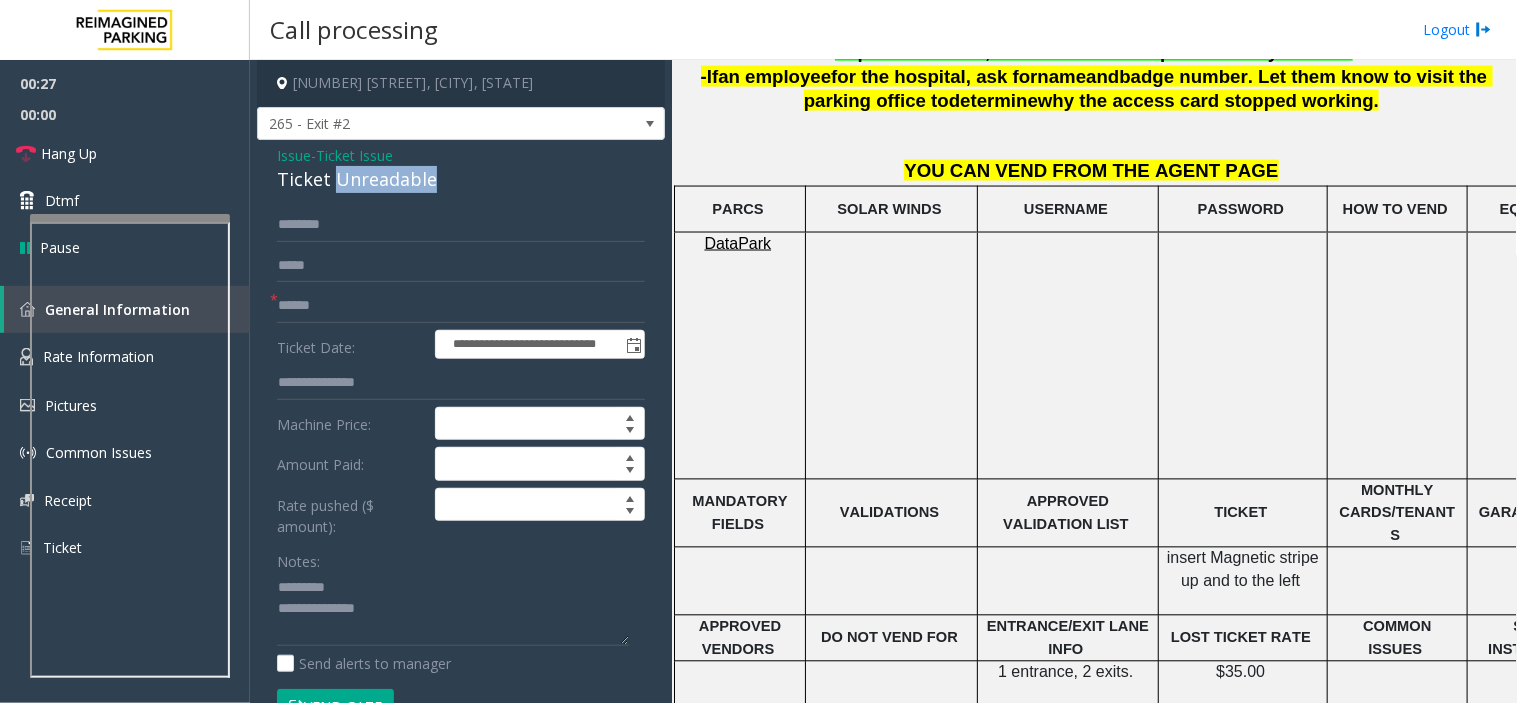 click on "Ticket Unreadable" 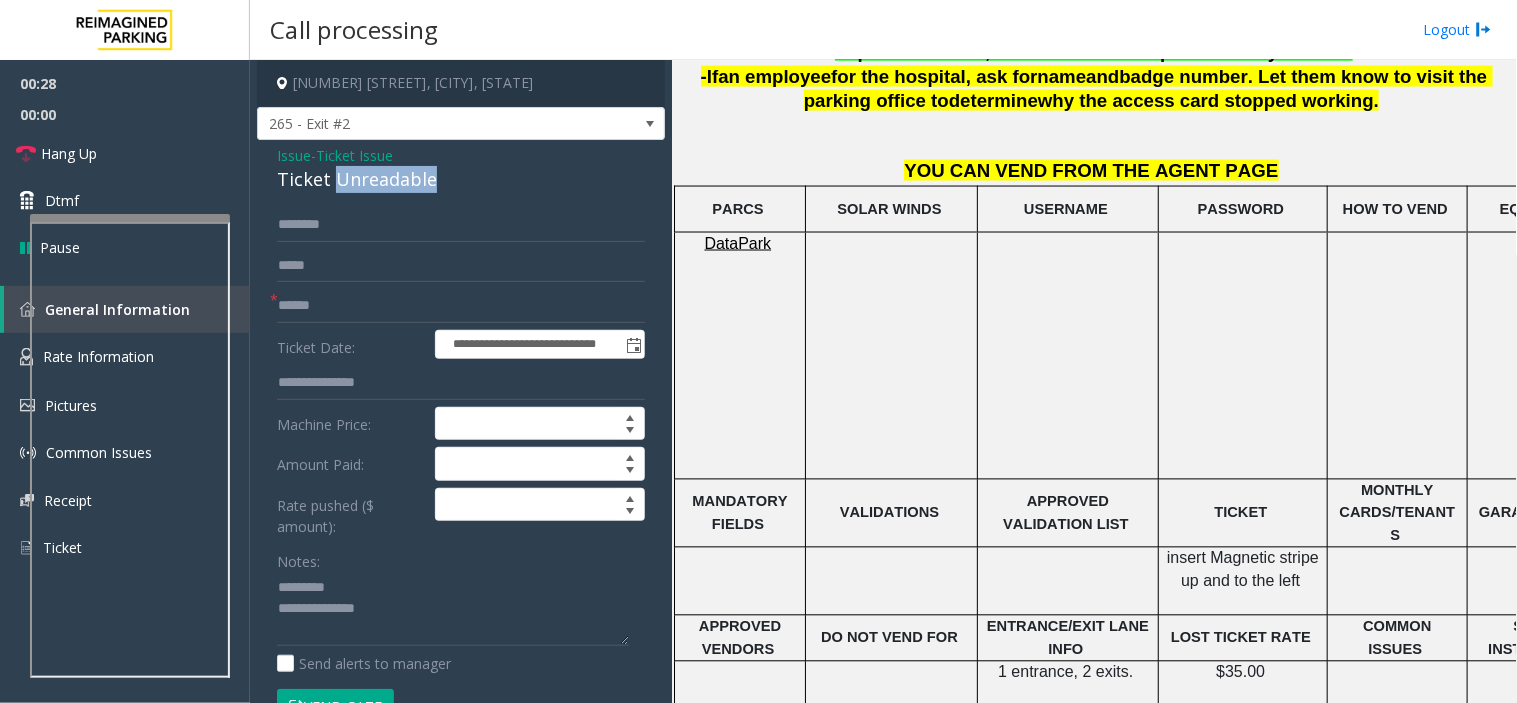click on "Ticket Unreadable" 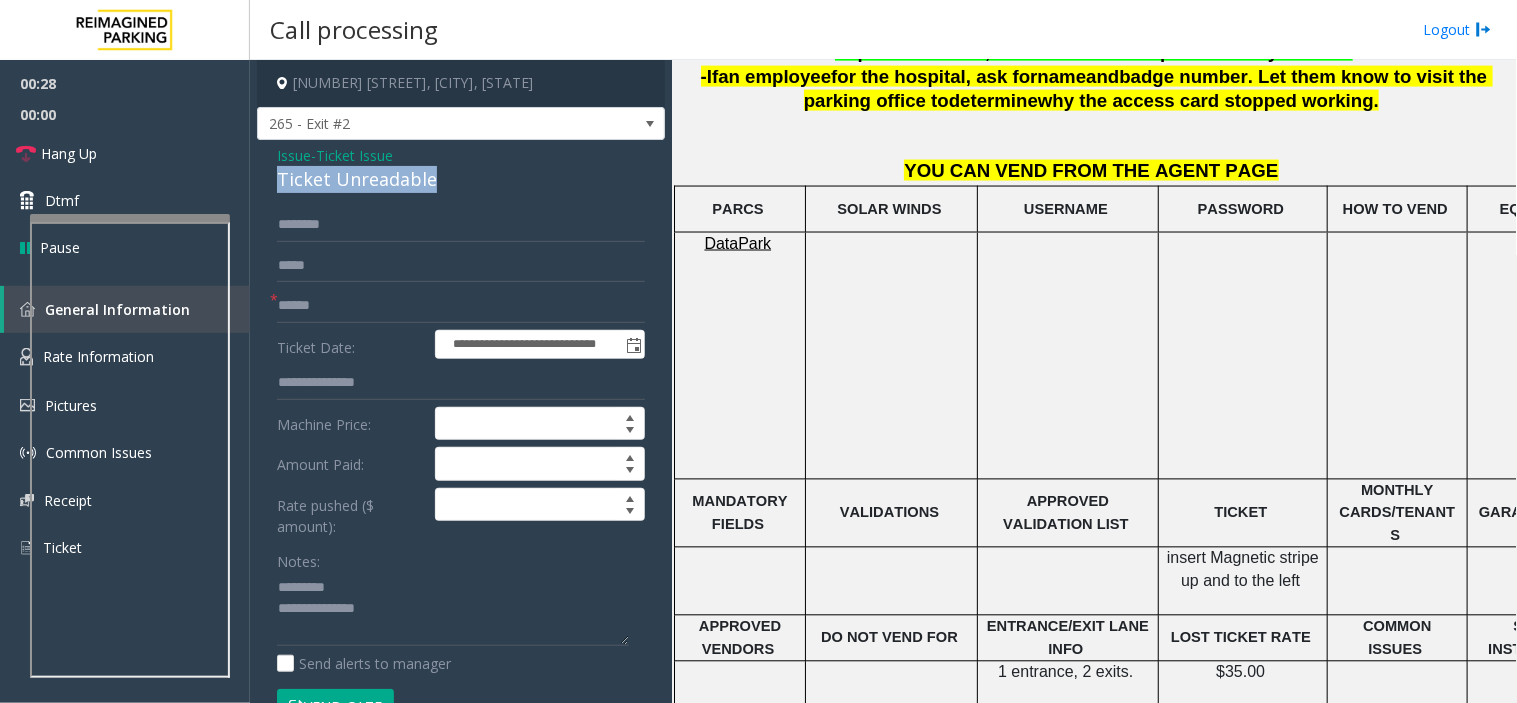 click on "Ticket Unreadable" 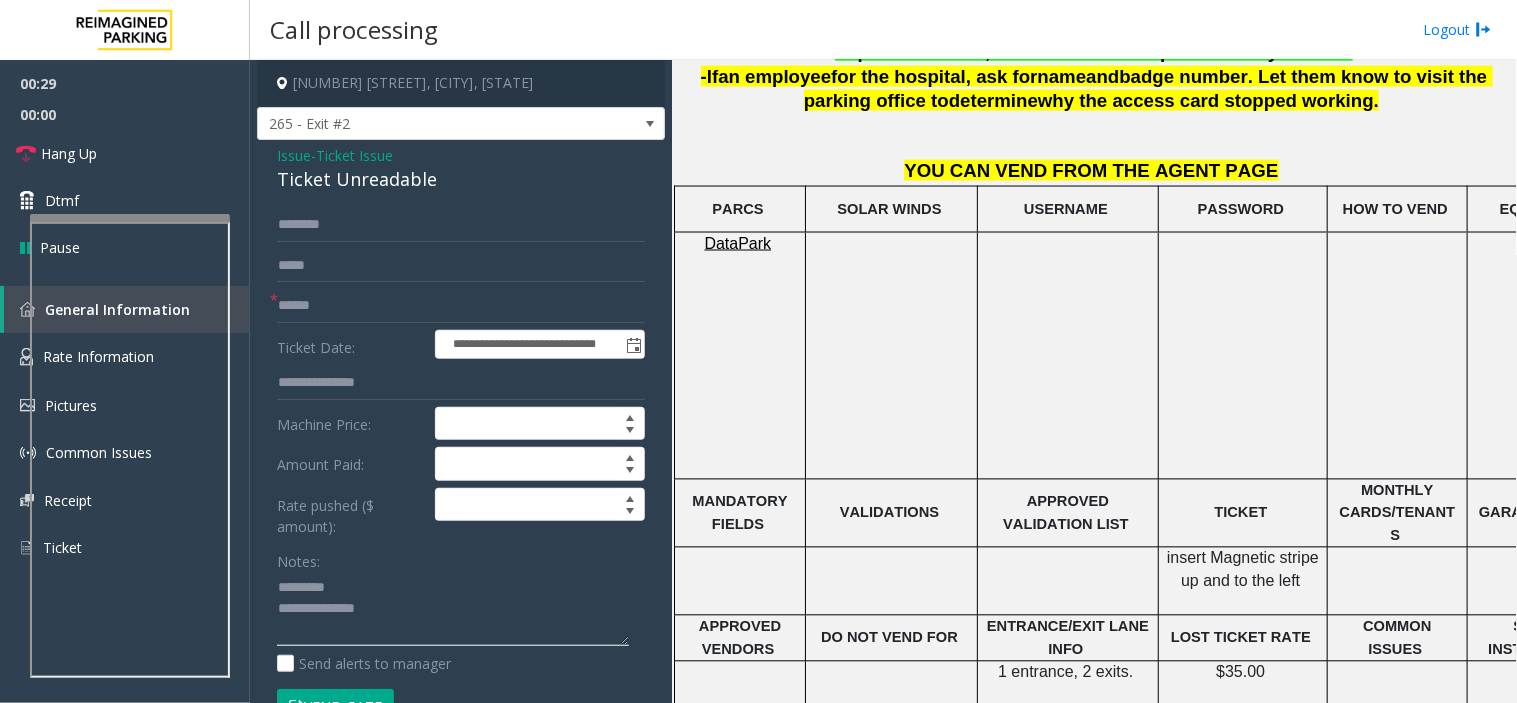 click 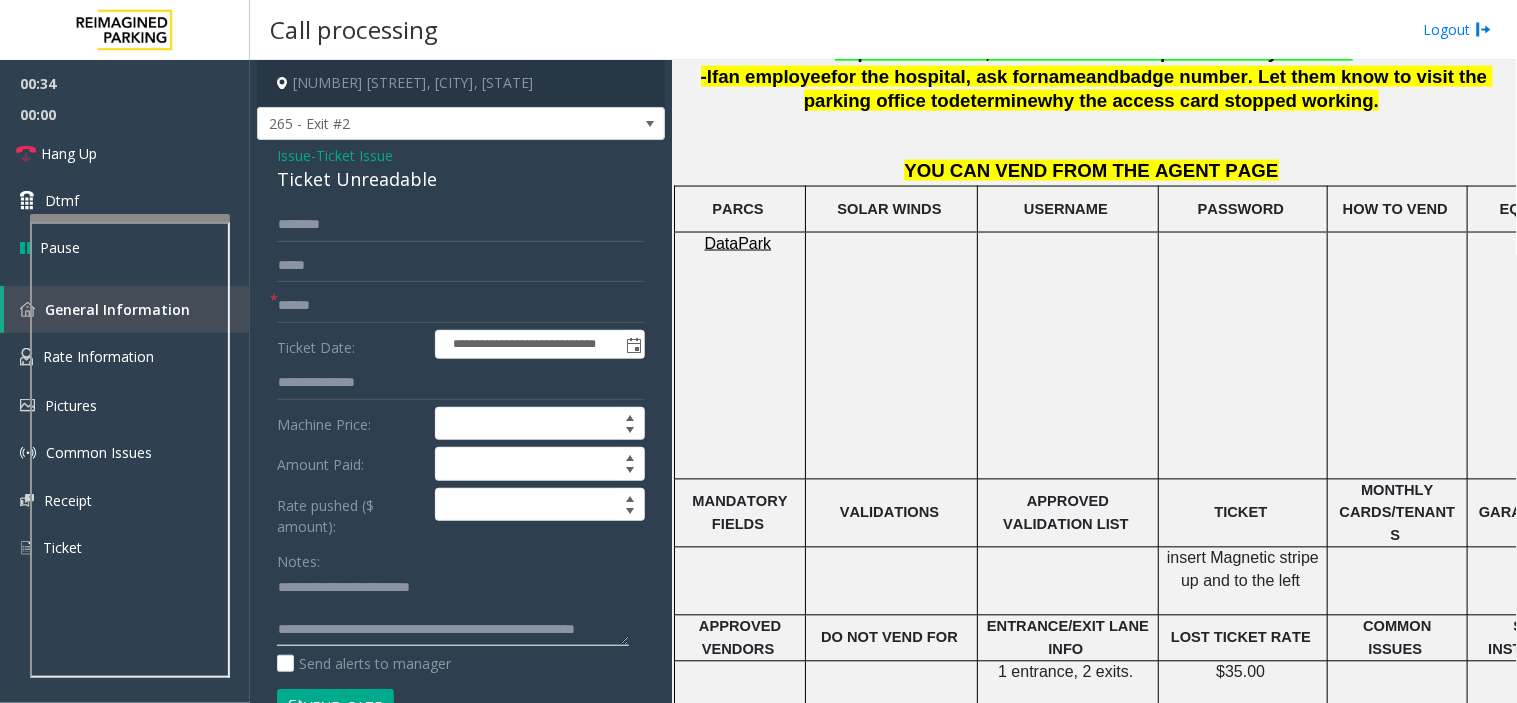 type on "**********" 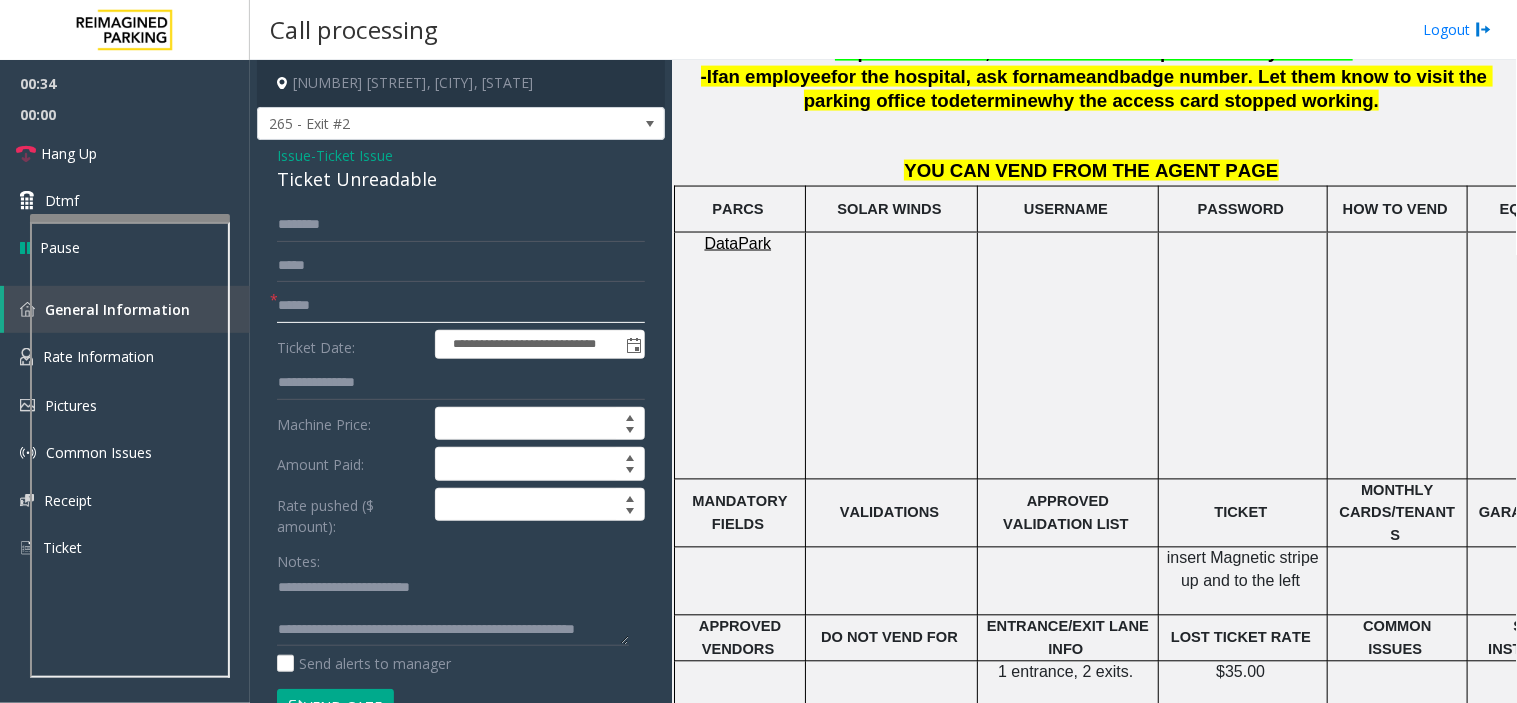 click 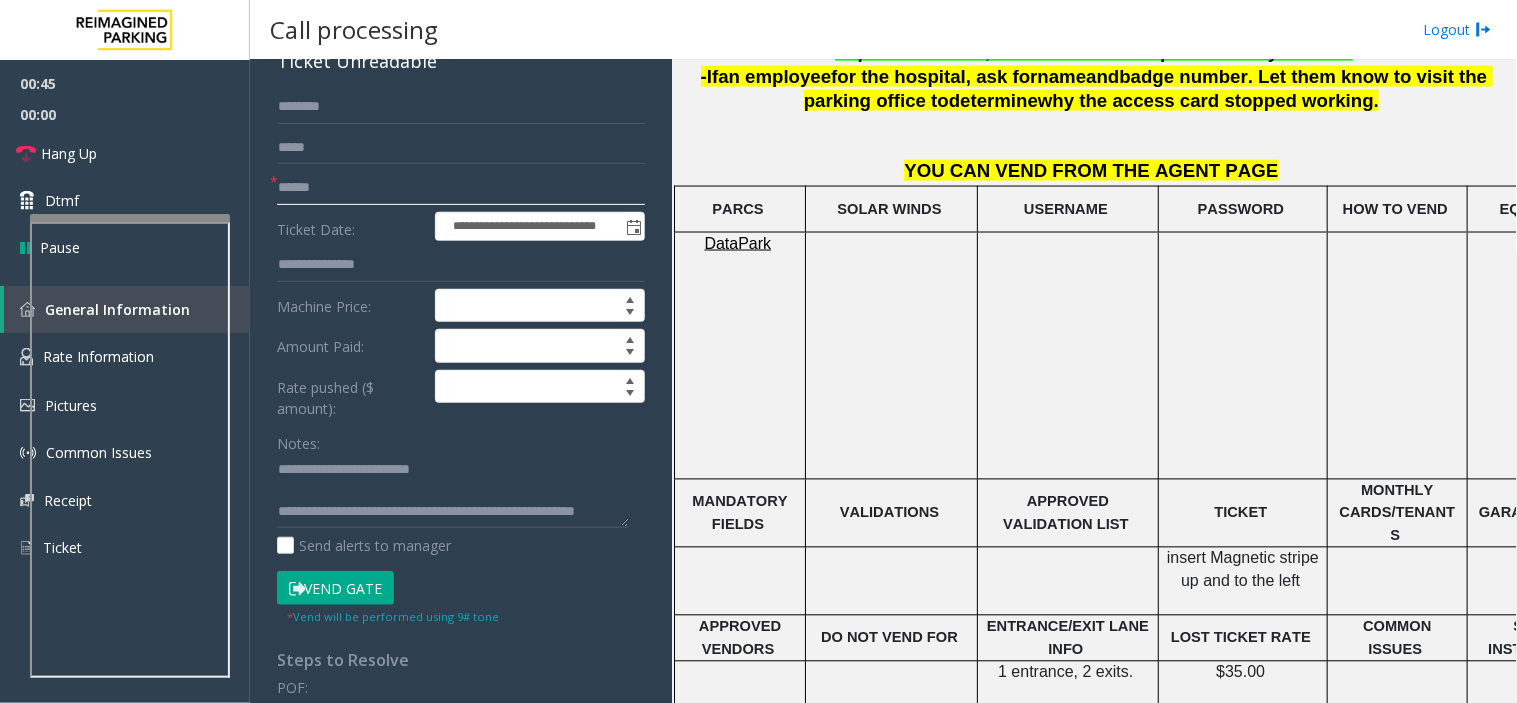 scroll, scrollTop: 222, scrollLeft: 0, axis: vertical 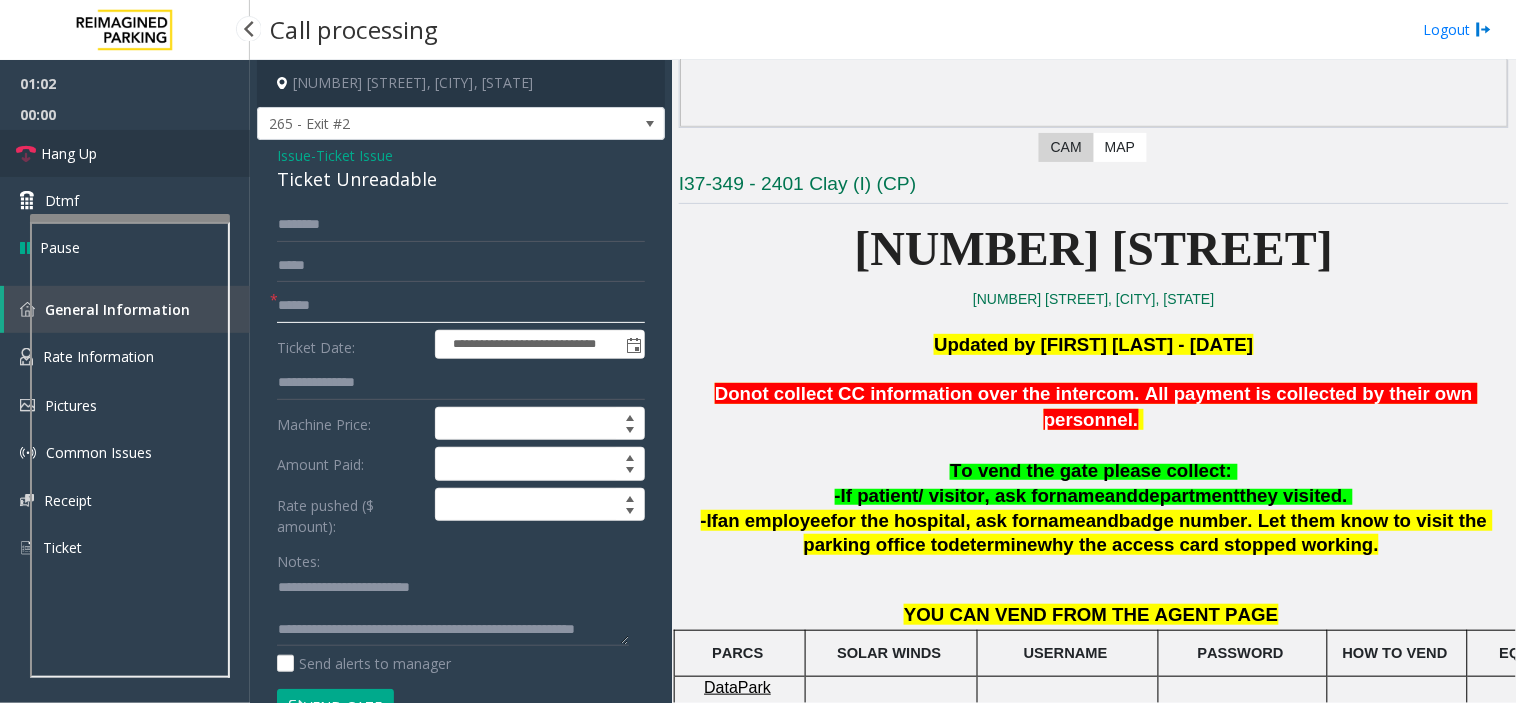 type on "******" 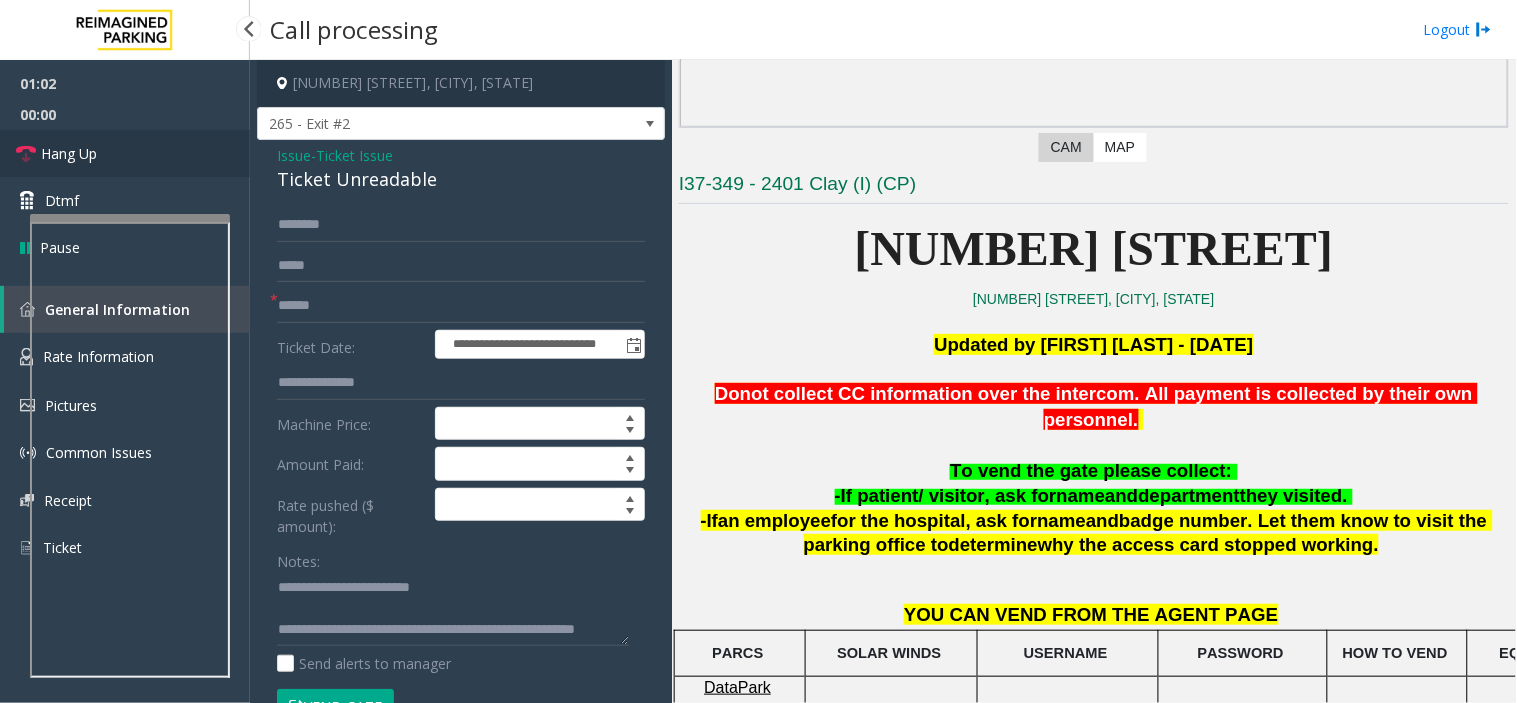 click on "Hang Up" at bounding box center (125, 153) 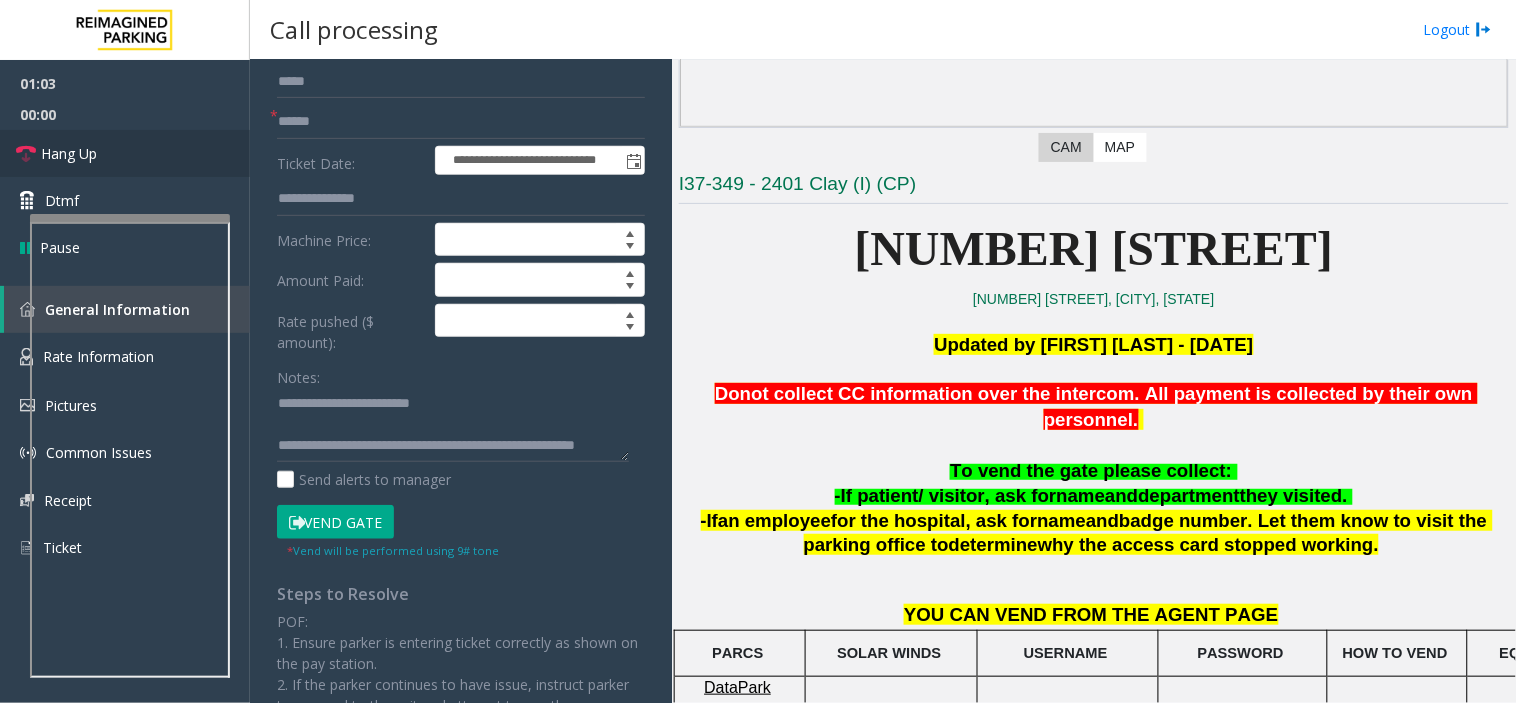 scroll, scrollTop: 222, scrollLeft: 0, axis: vertical 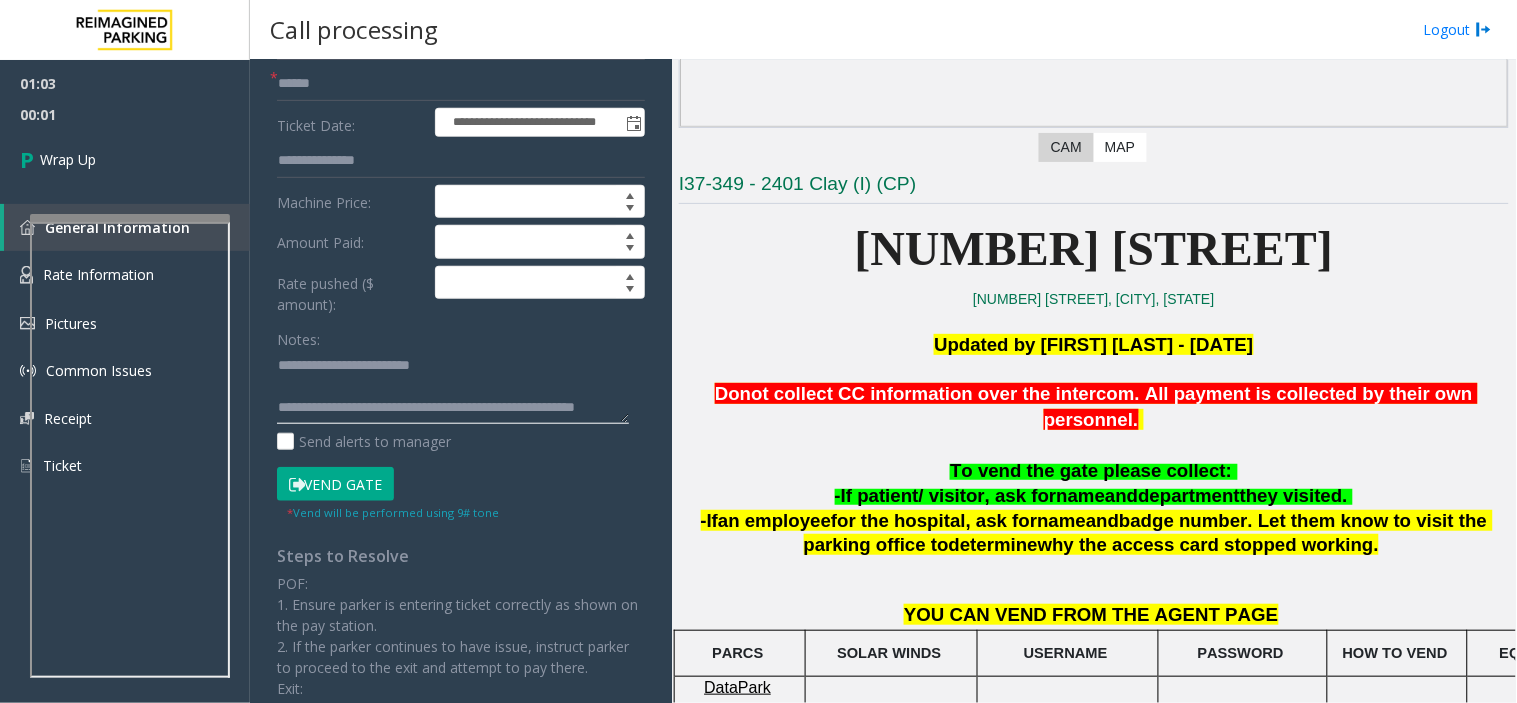 drag, startPoint x: 451, startPoint y: 385, endPoint x: 471, endPoint y: 412, distance: 33.600594 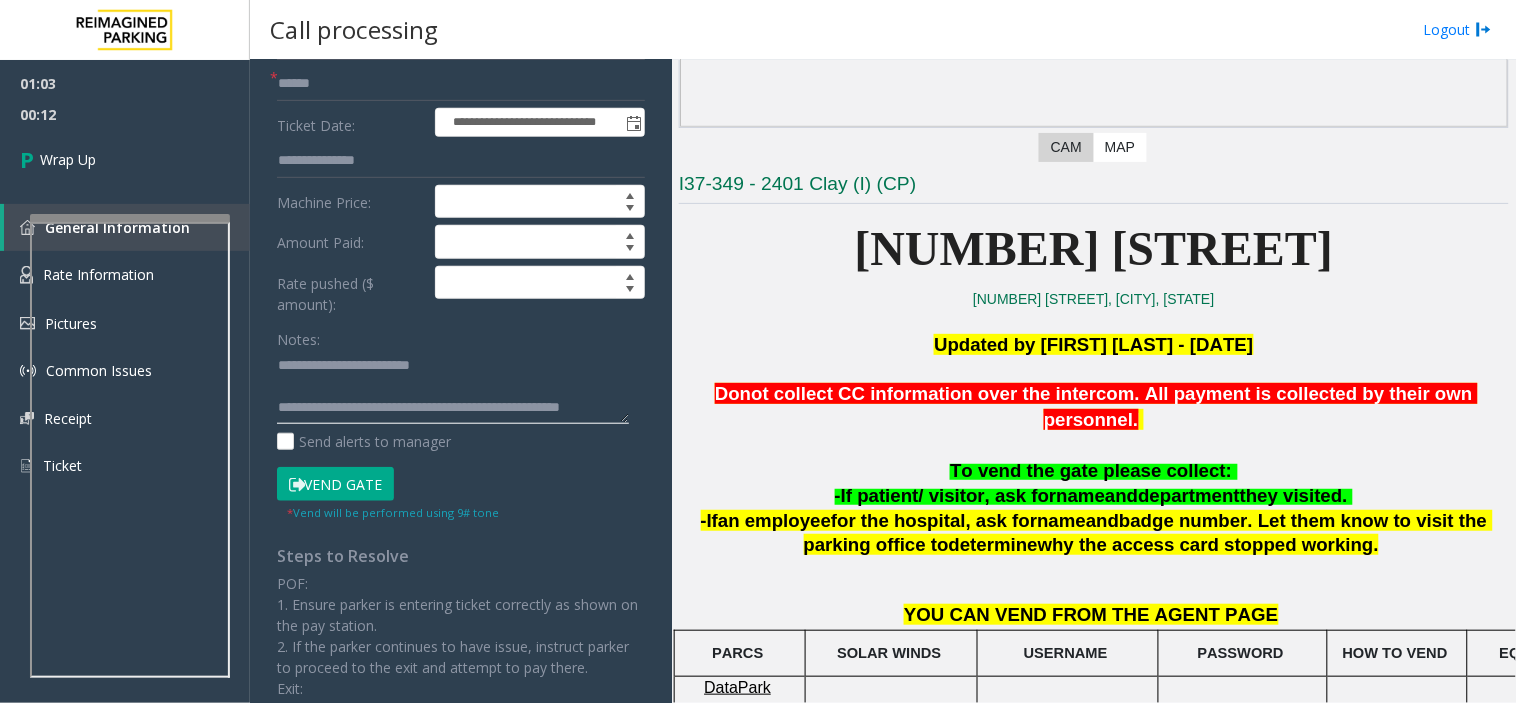 scroll, scrollTop: 14, scrollLeft: 0, axis: vertical 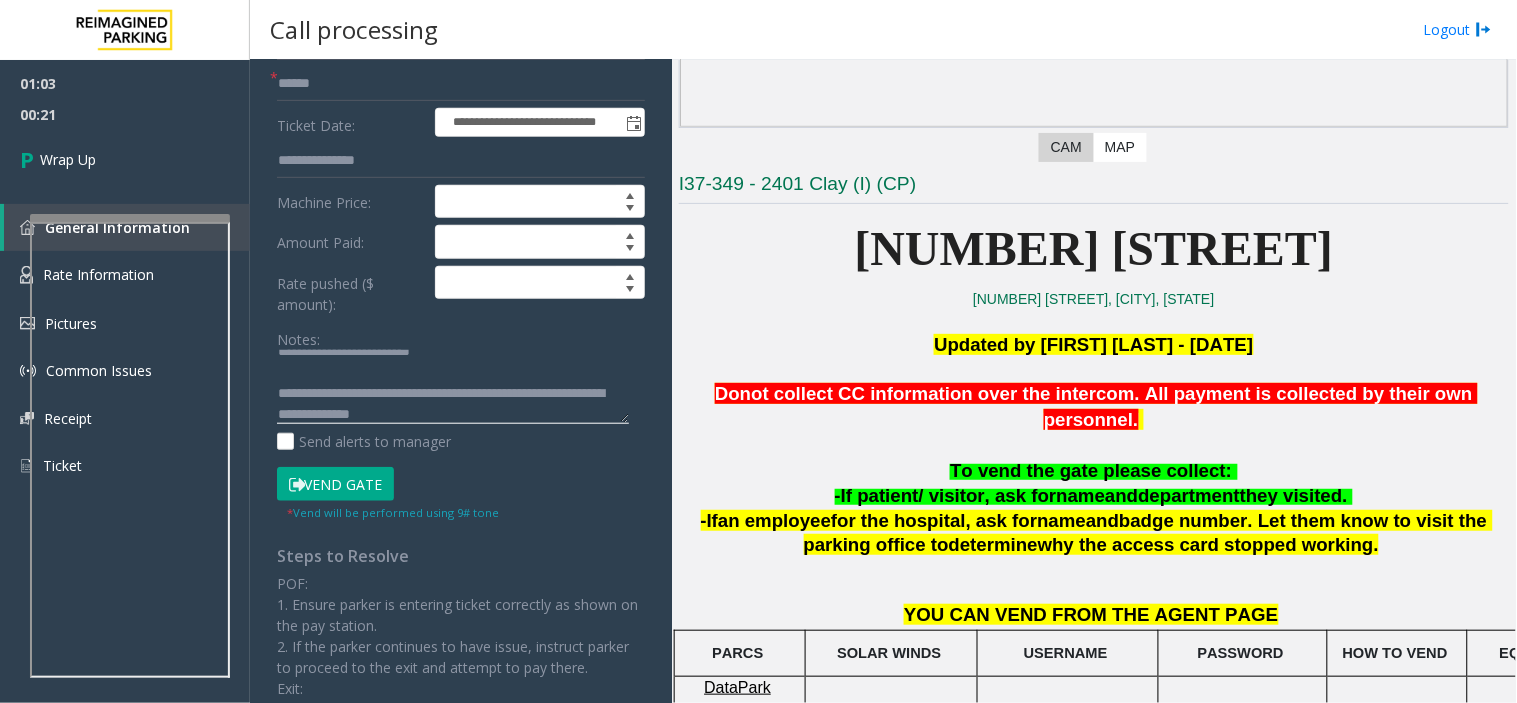 click 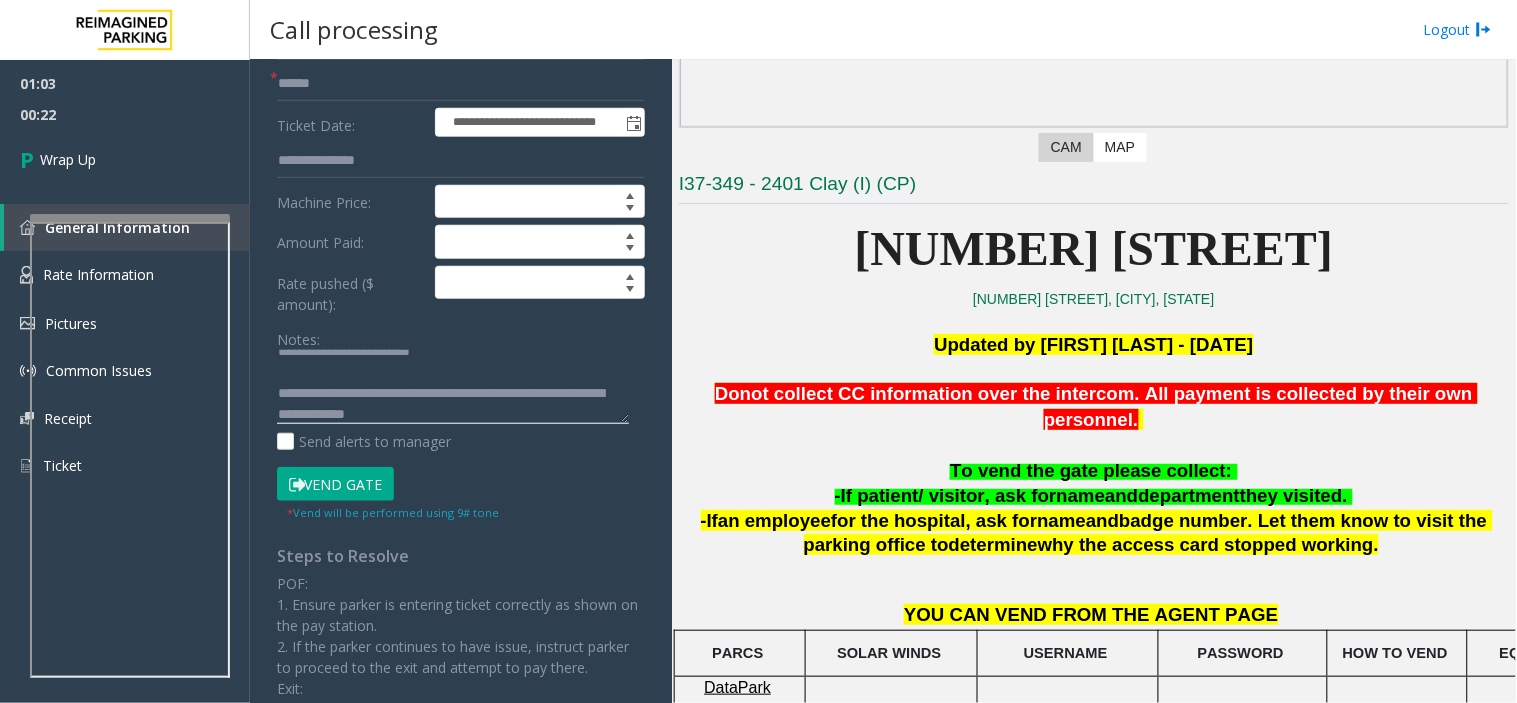 click 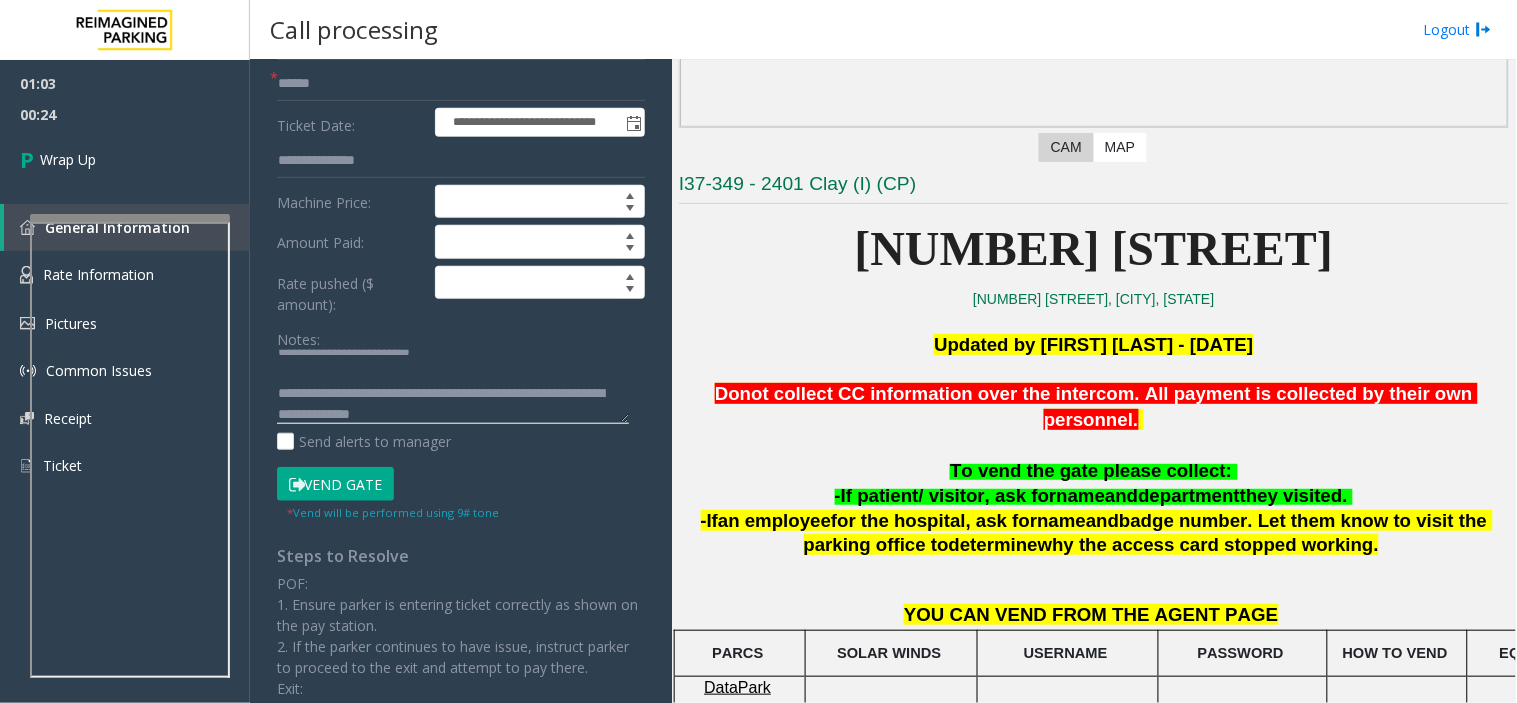 click 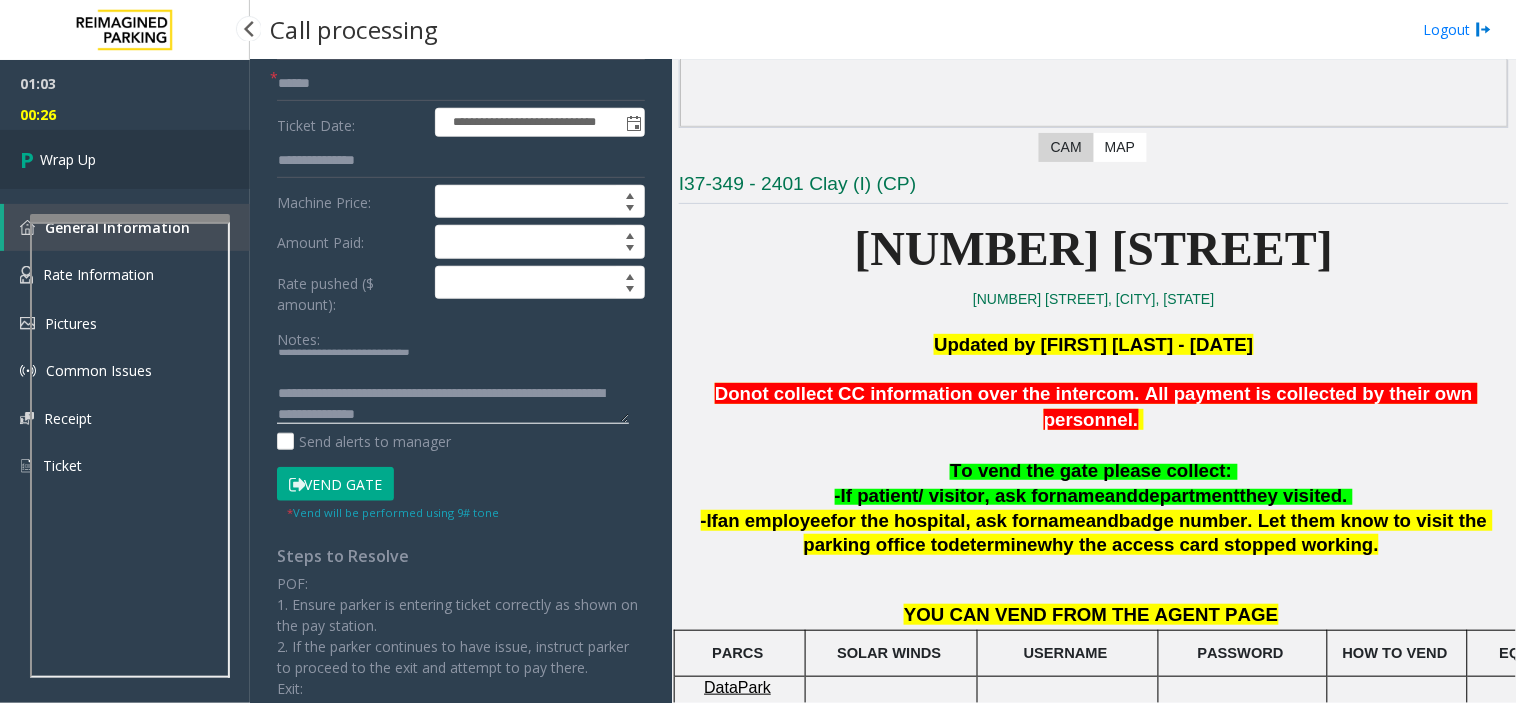 type on "**********" 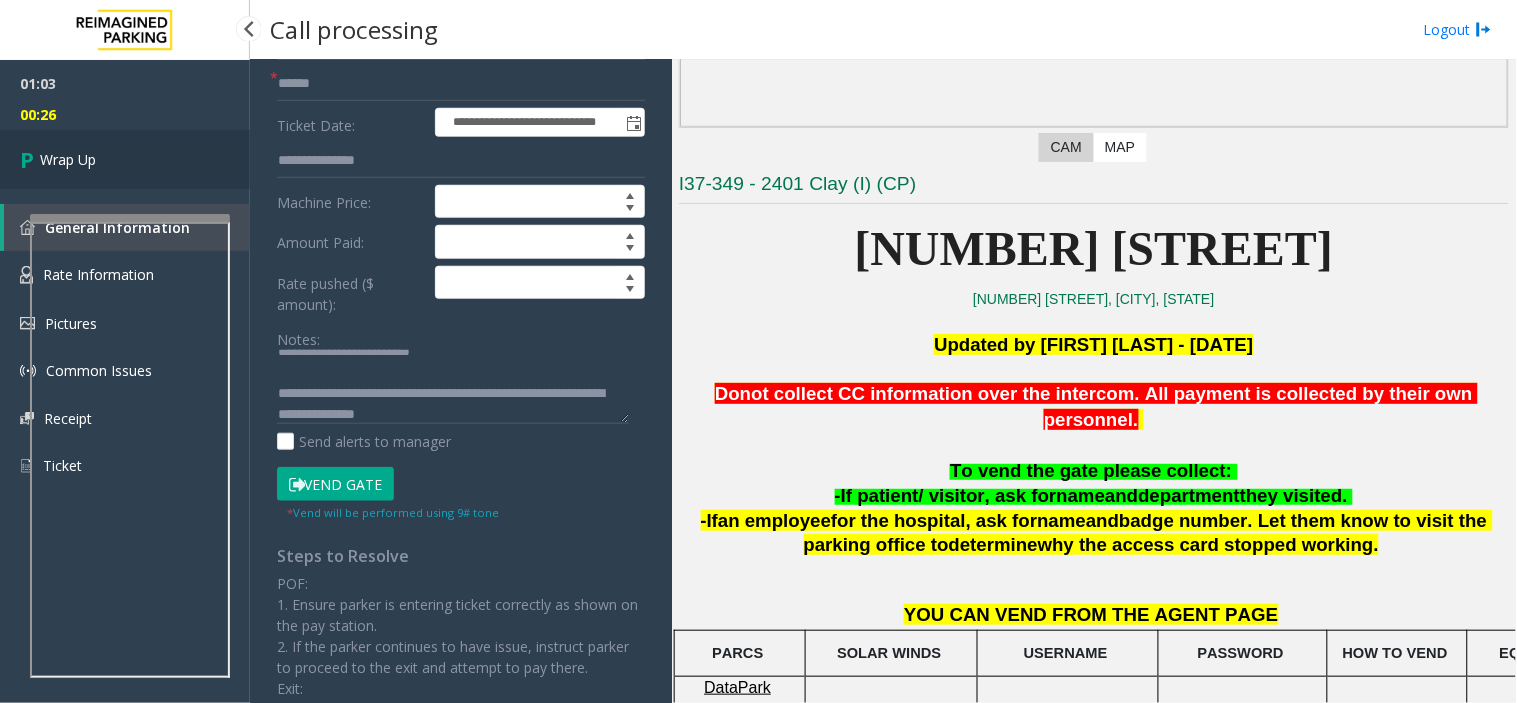 click on "Wrap Up" at bounding box center [125, 159] 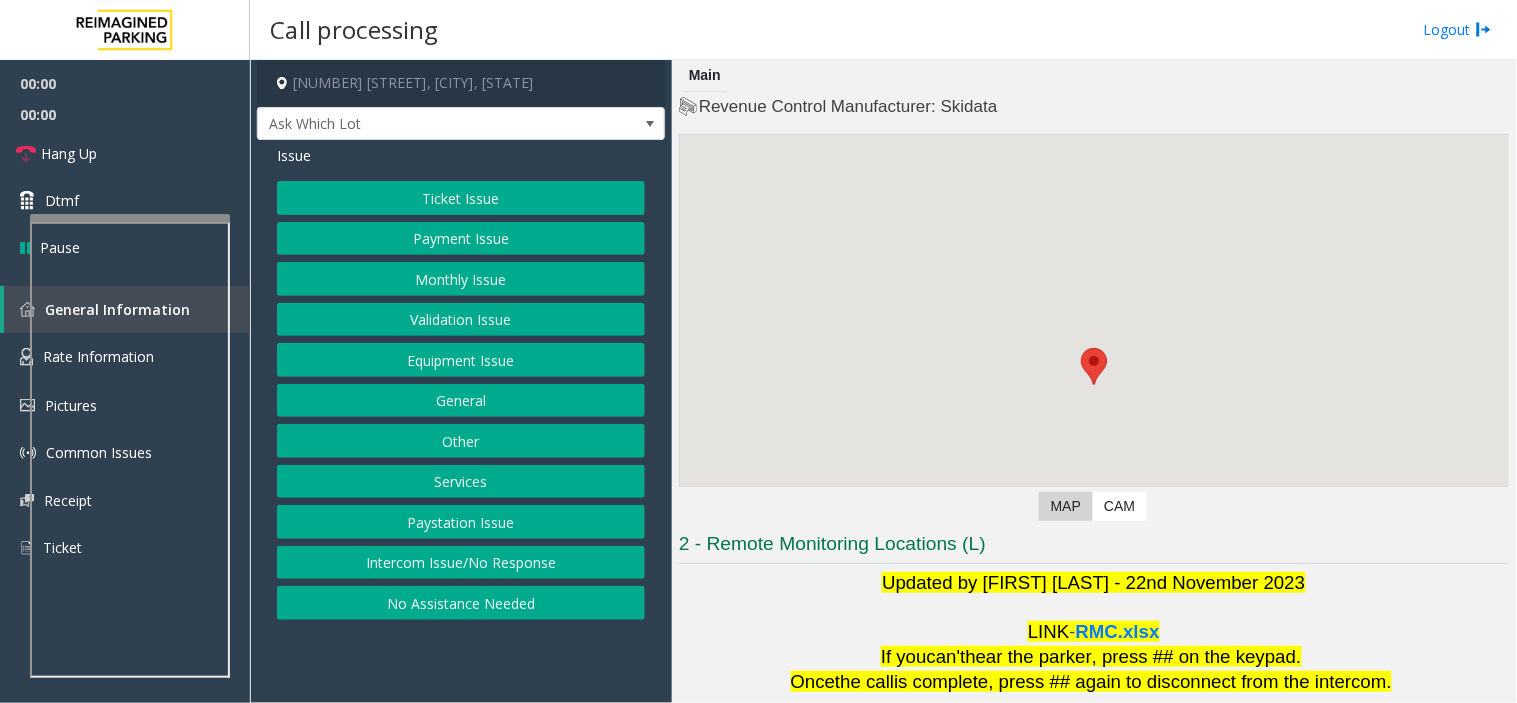 scroll, scrollTop: 210, scrollLeft: 0, axis: vertical 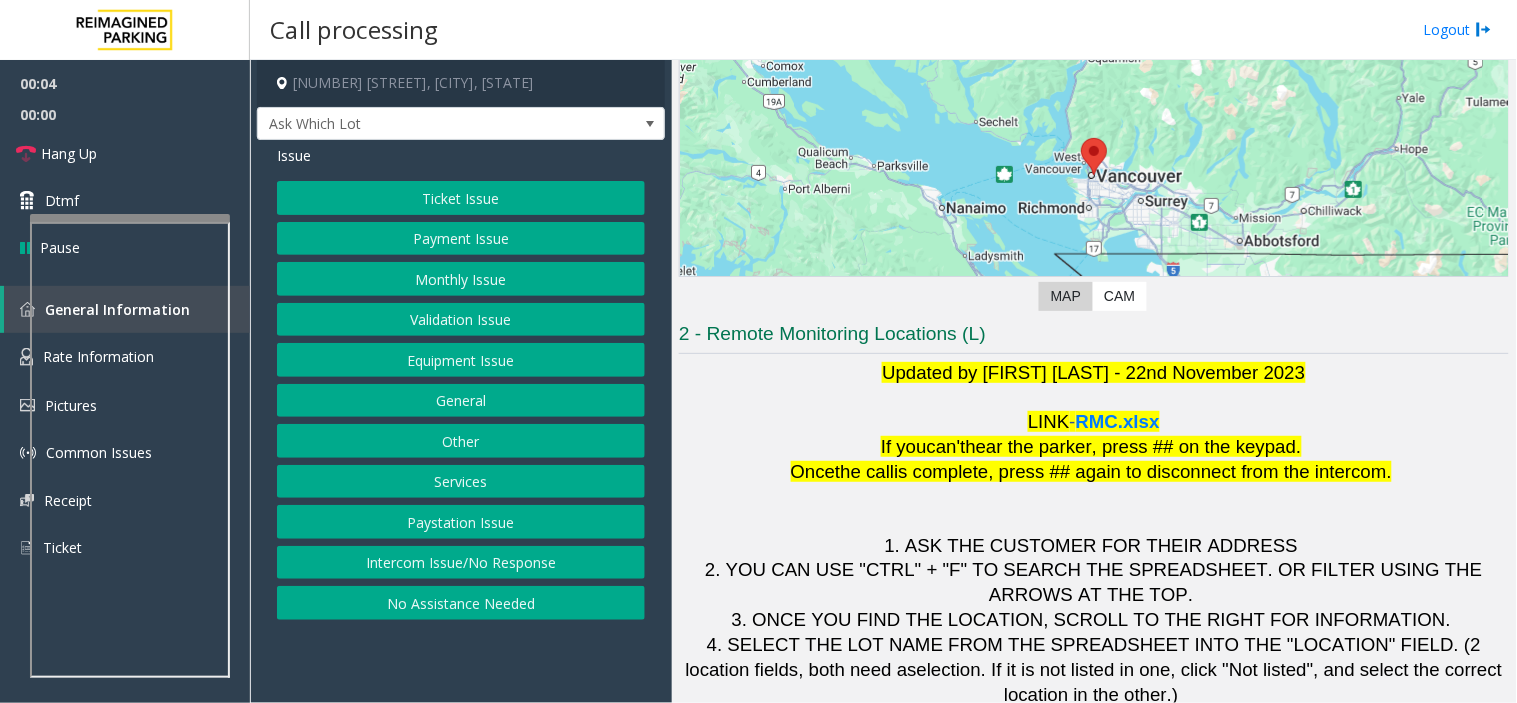click on "Intercom Issue/No Response" 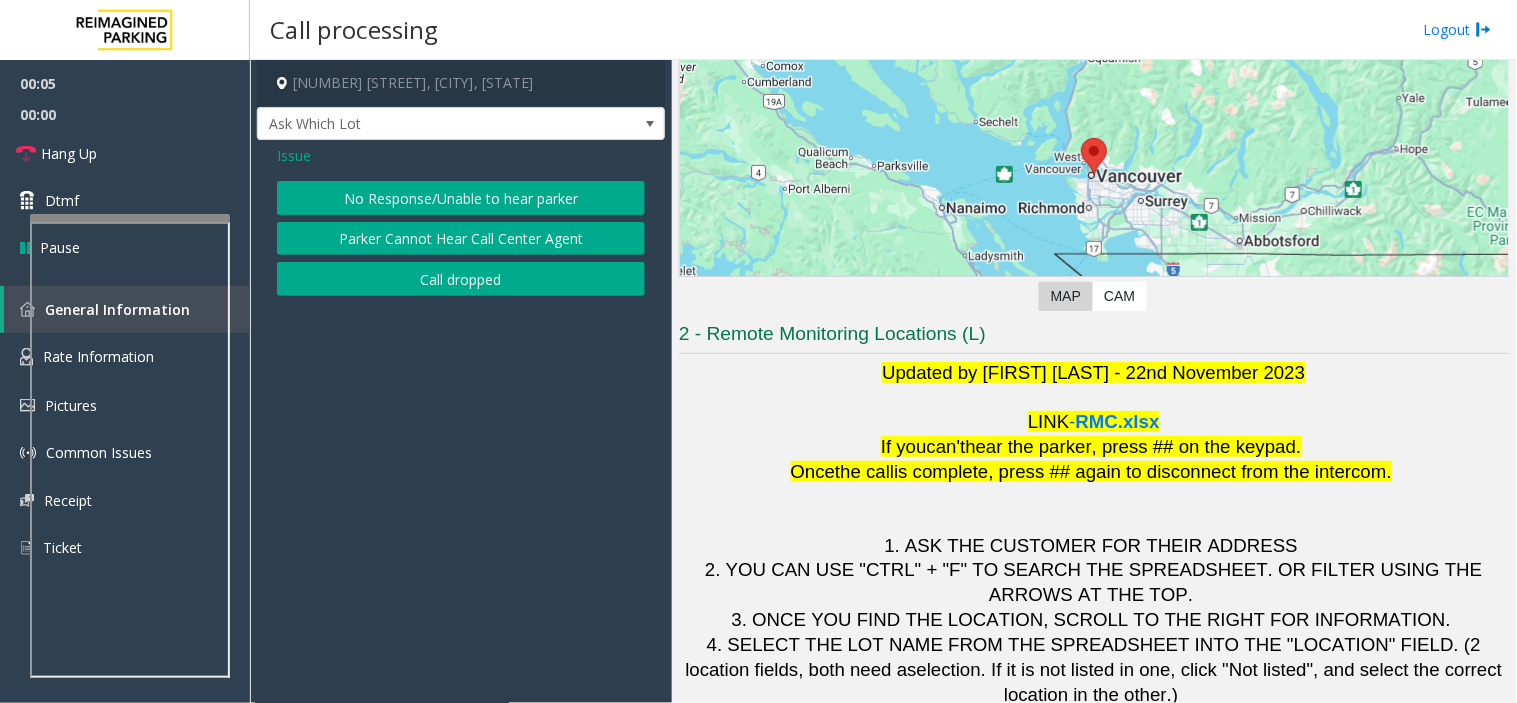 click on "No Response/Unable to hear parker" 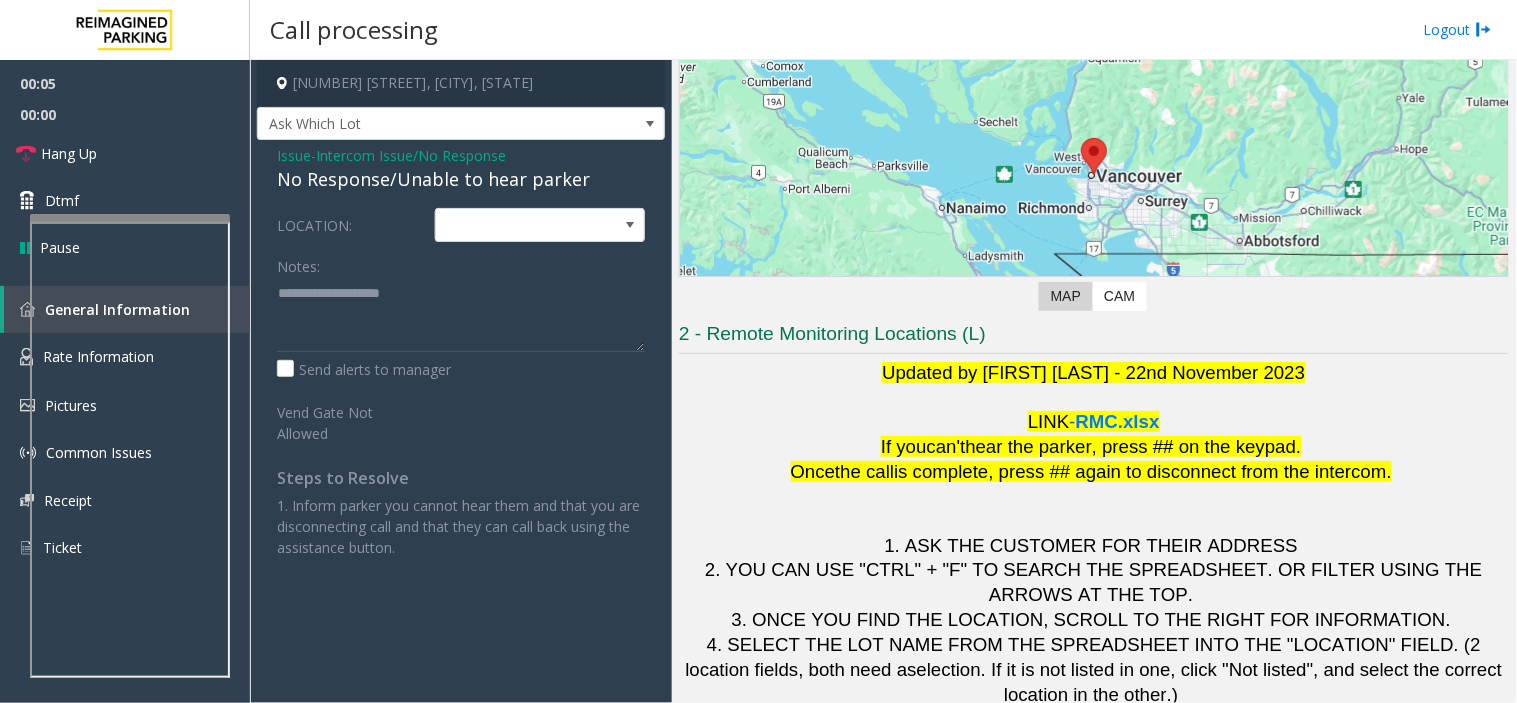 click on "No Response/Unable to hear parker" 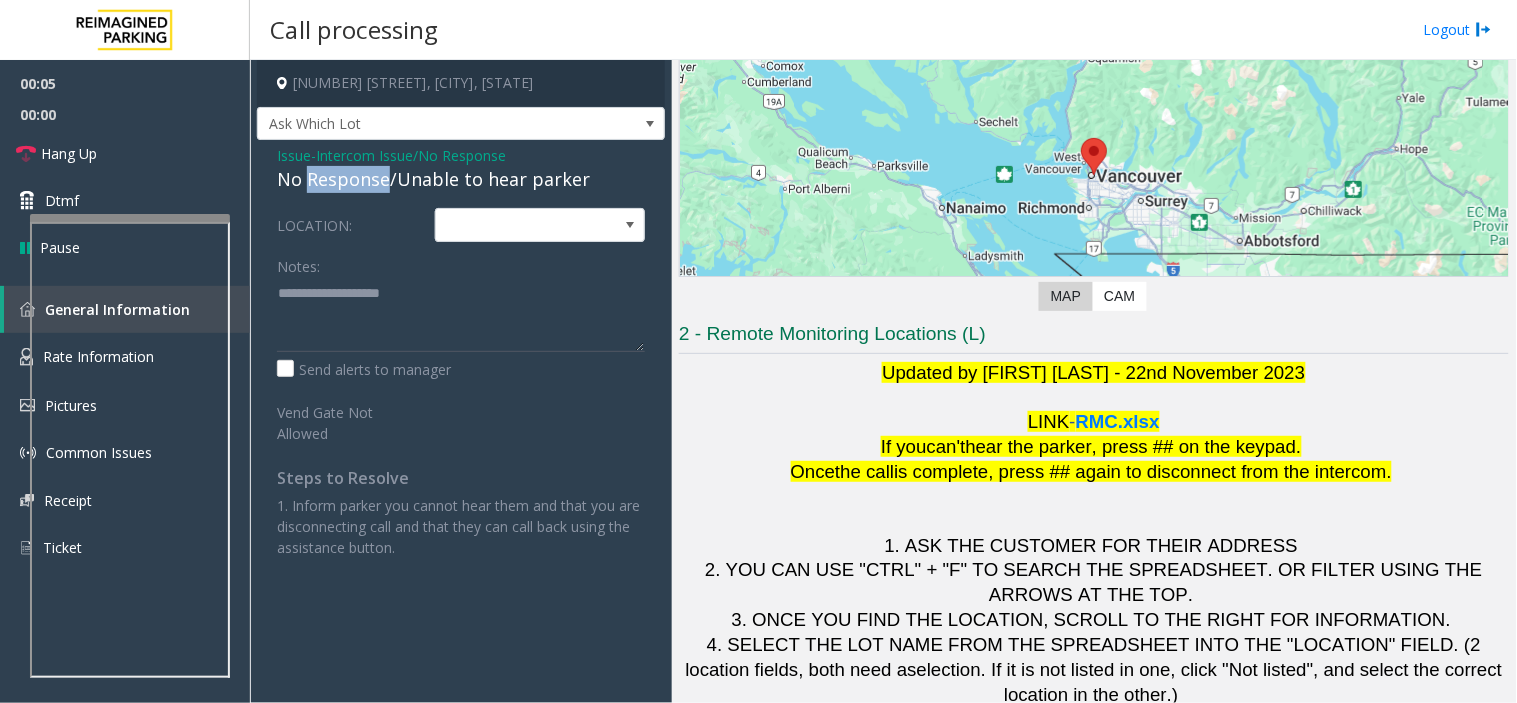 click on "No Response/Unable to hear parker" 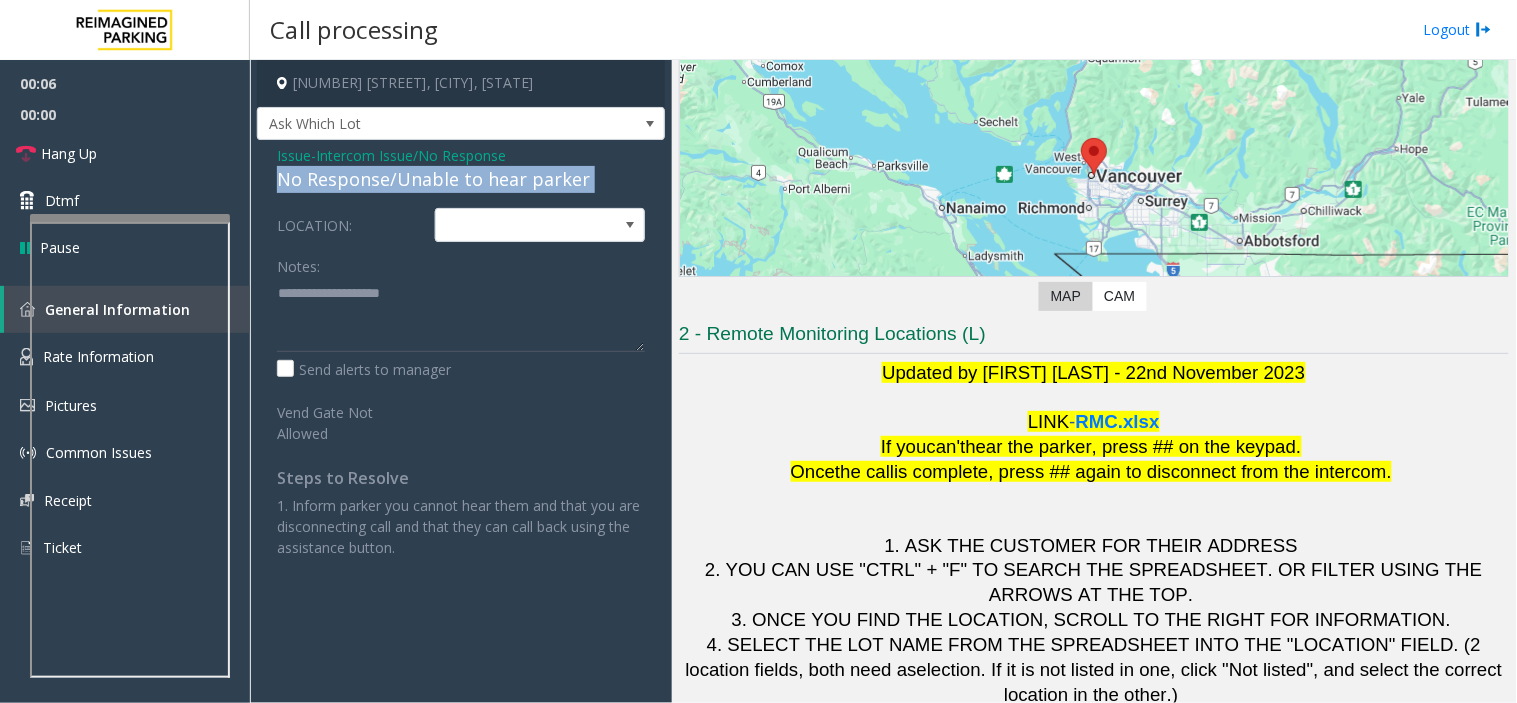 click on "No Response/Unable to hear parker" 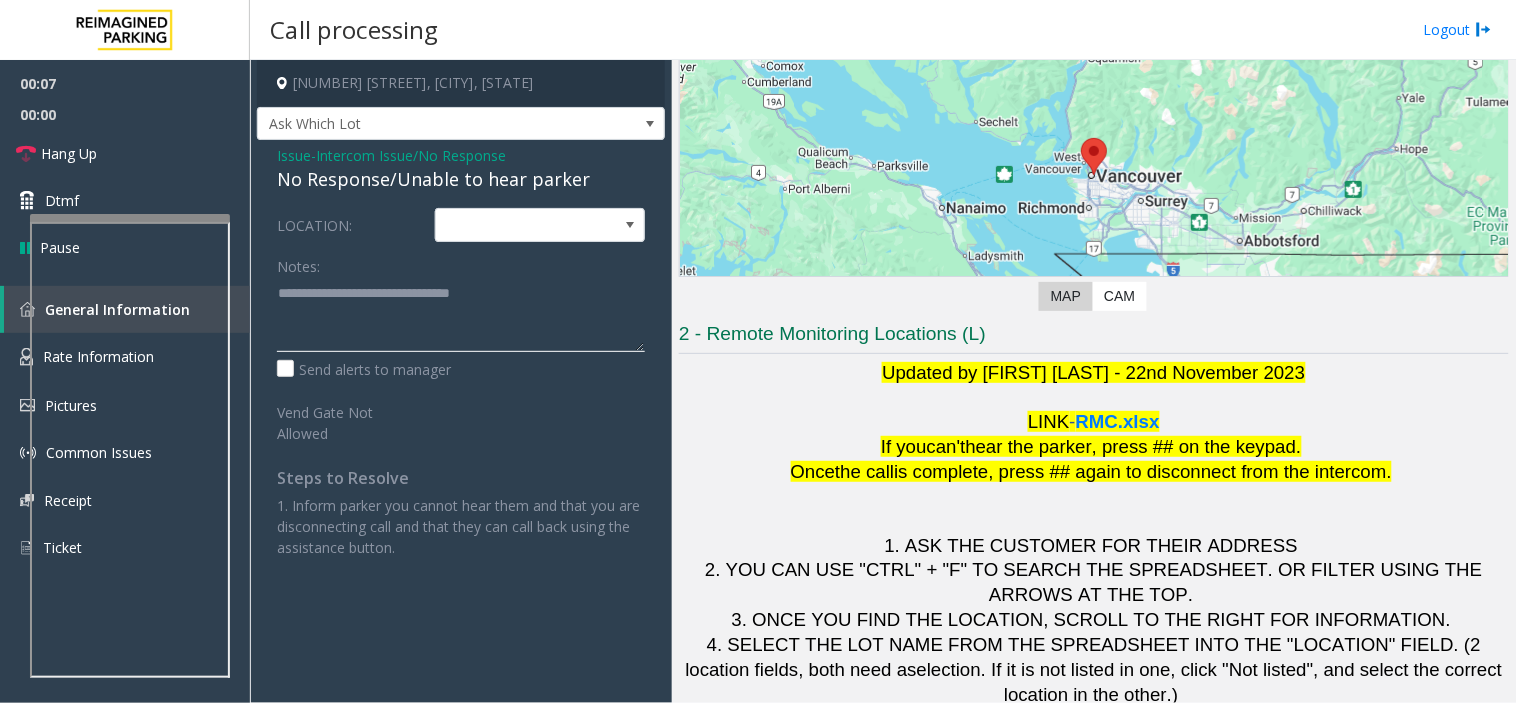 type on "**********" 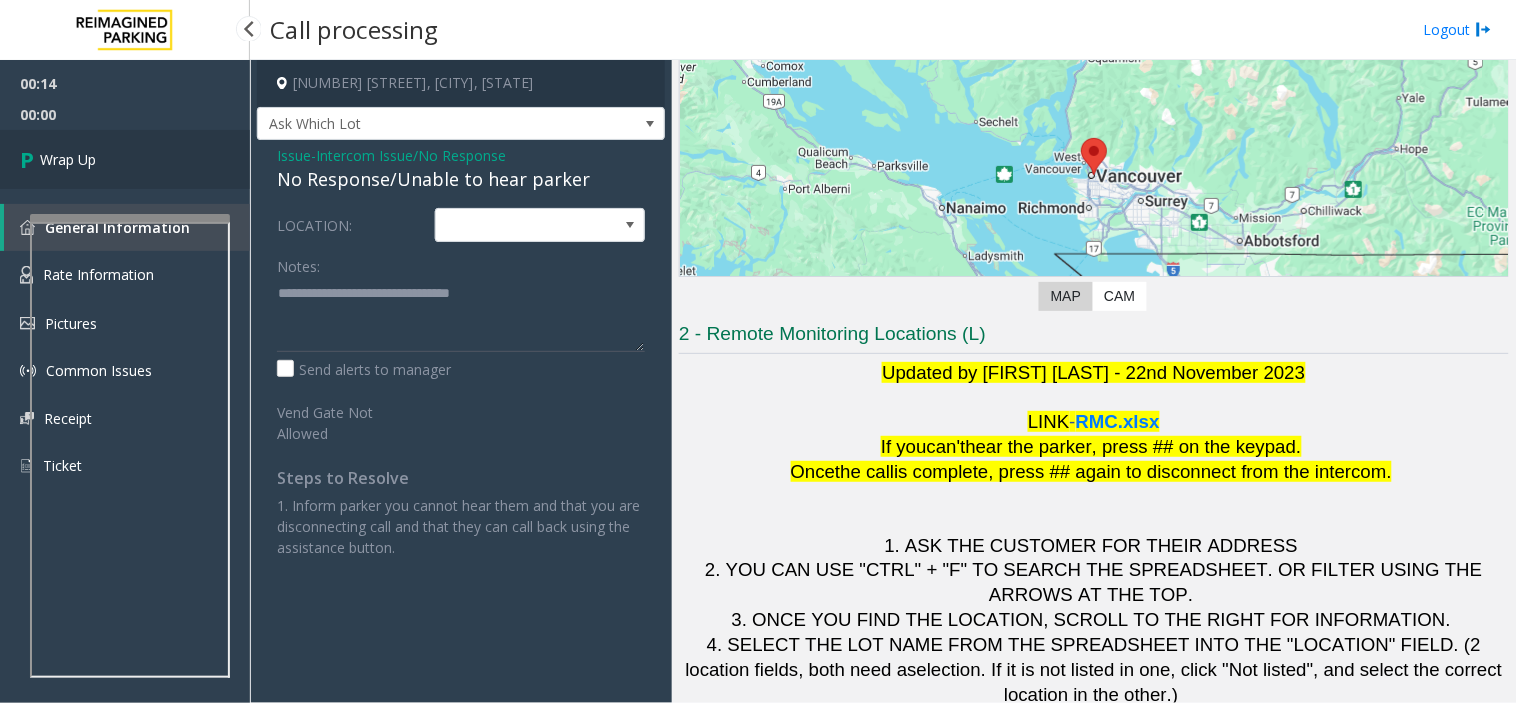 click on "Wrap Up" at bounding box center (125, 159) 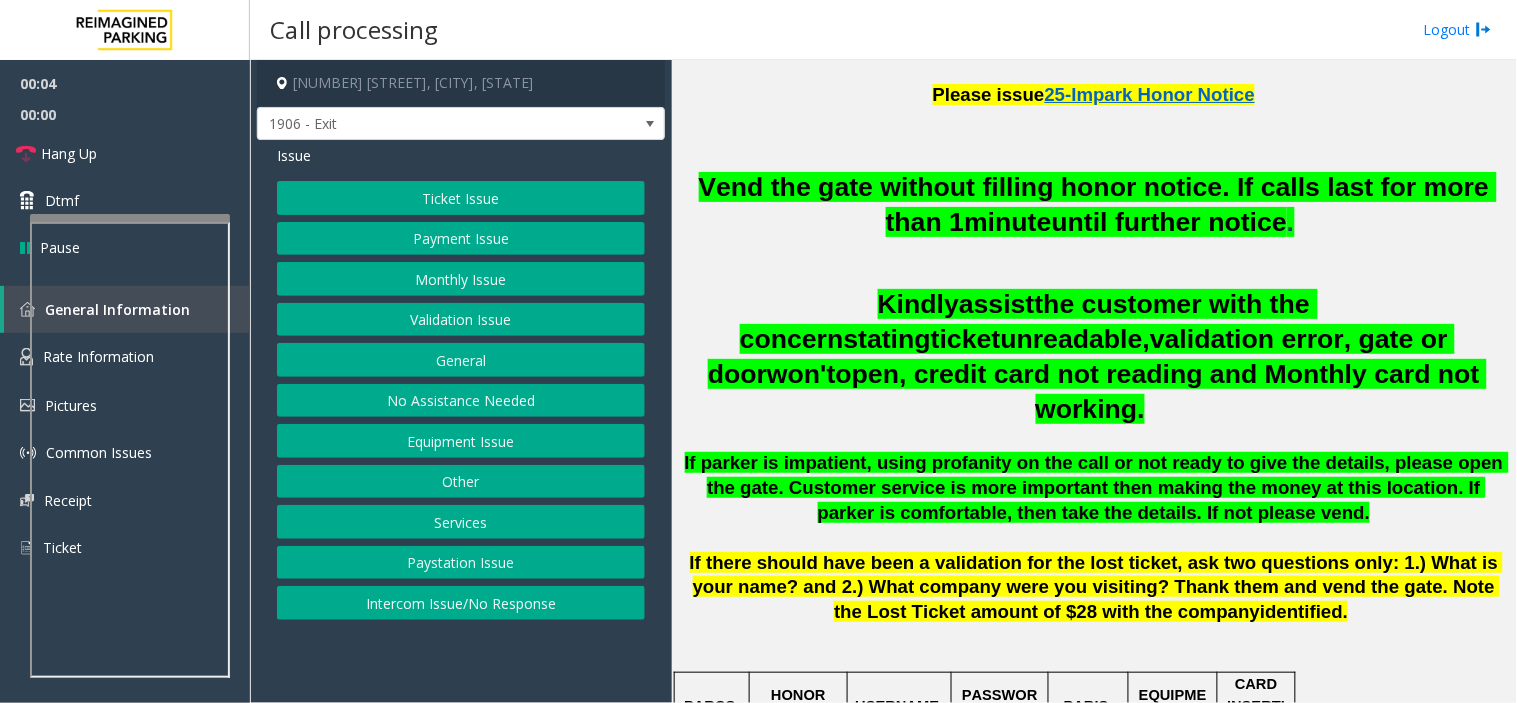 scroll, scrollTop: 666, scrollLeft: 0, axis: vertical 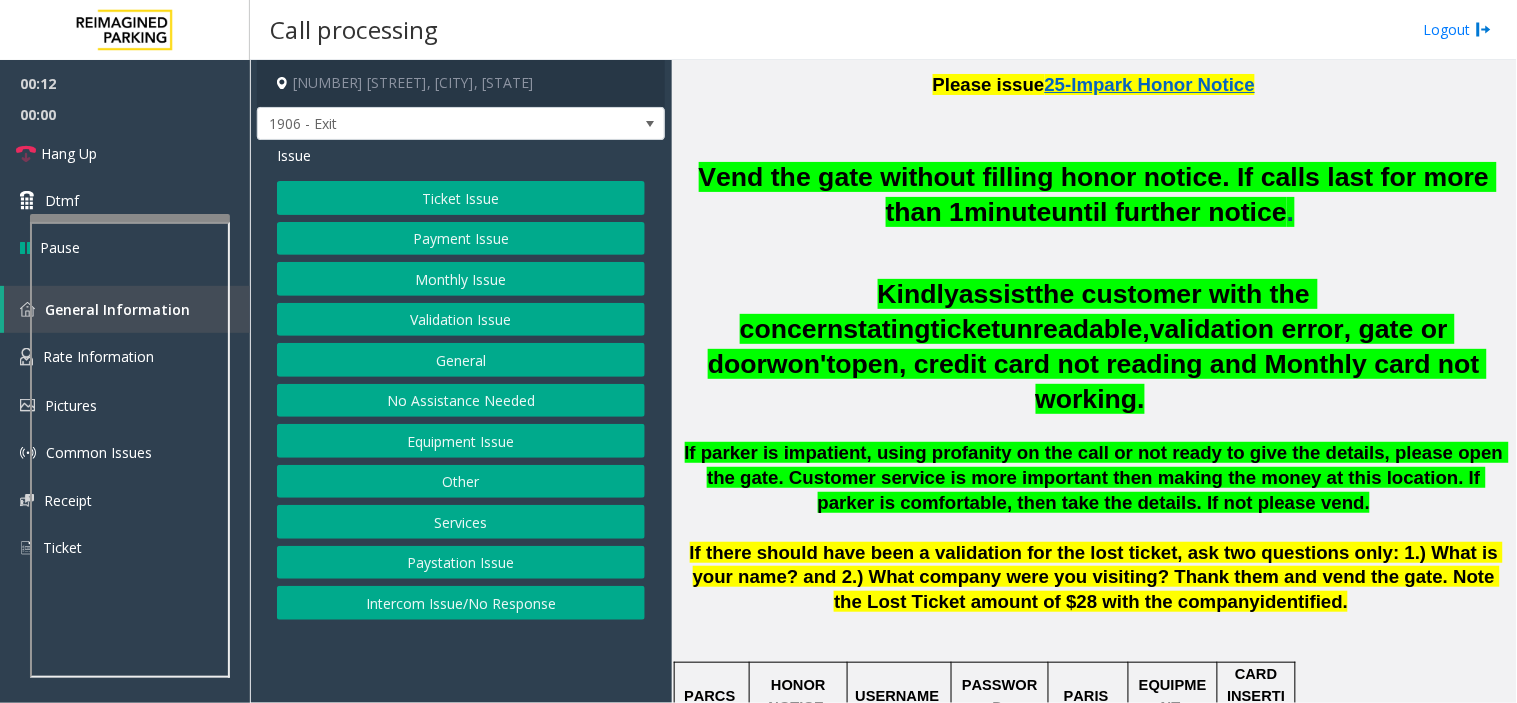 click on "Ticket Issue" 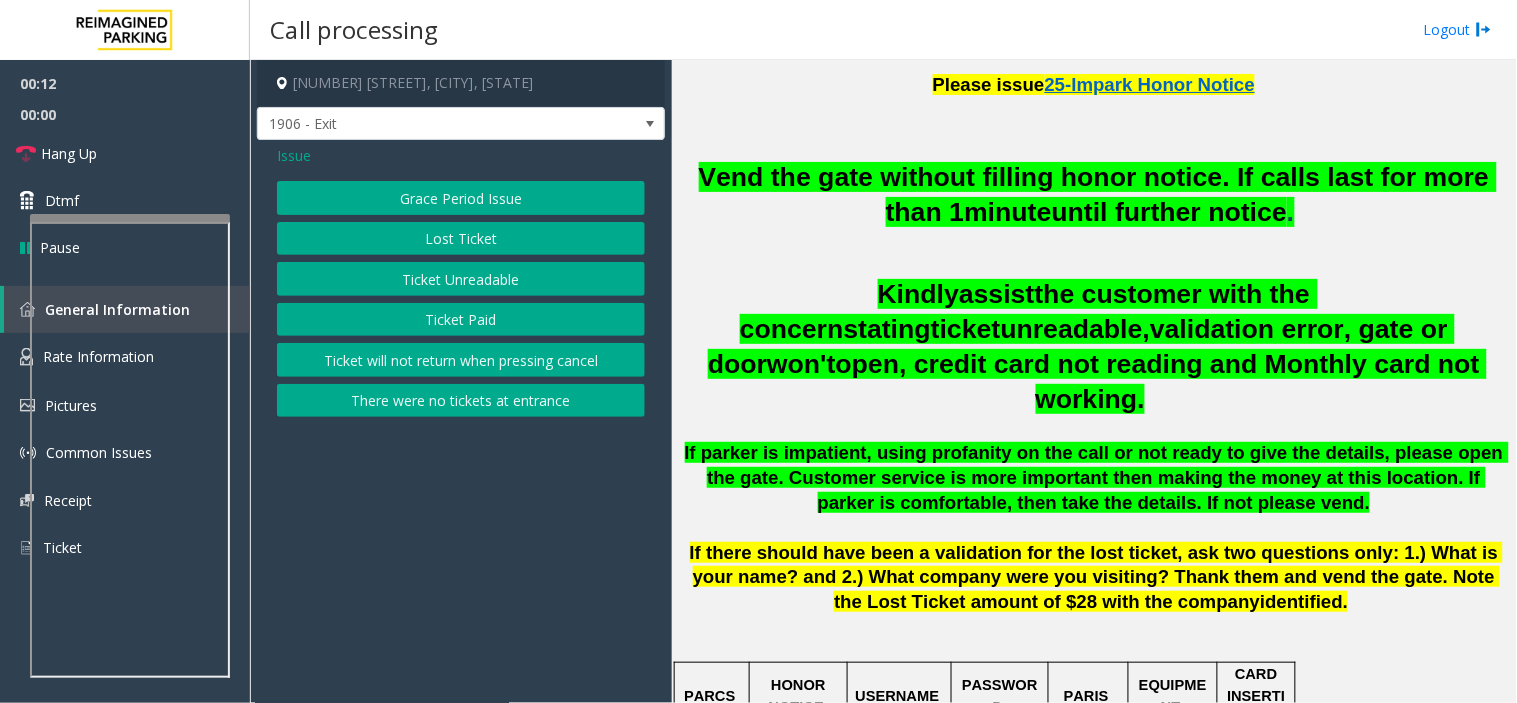 click on "Lost Ticket" 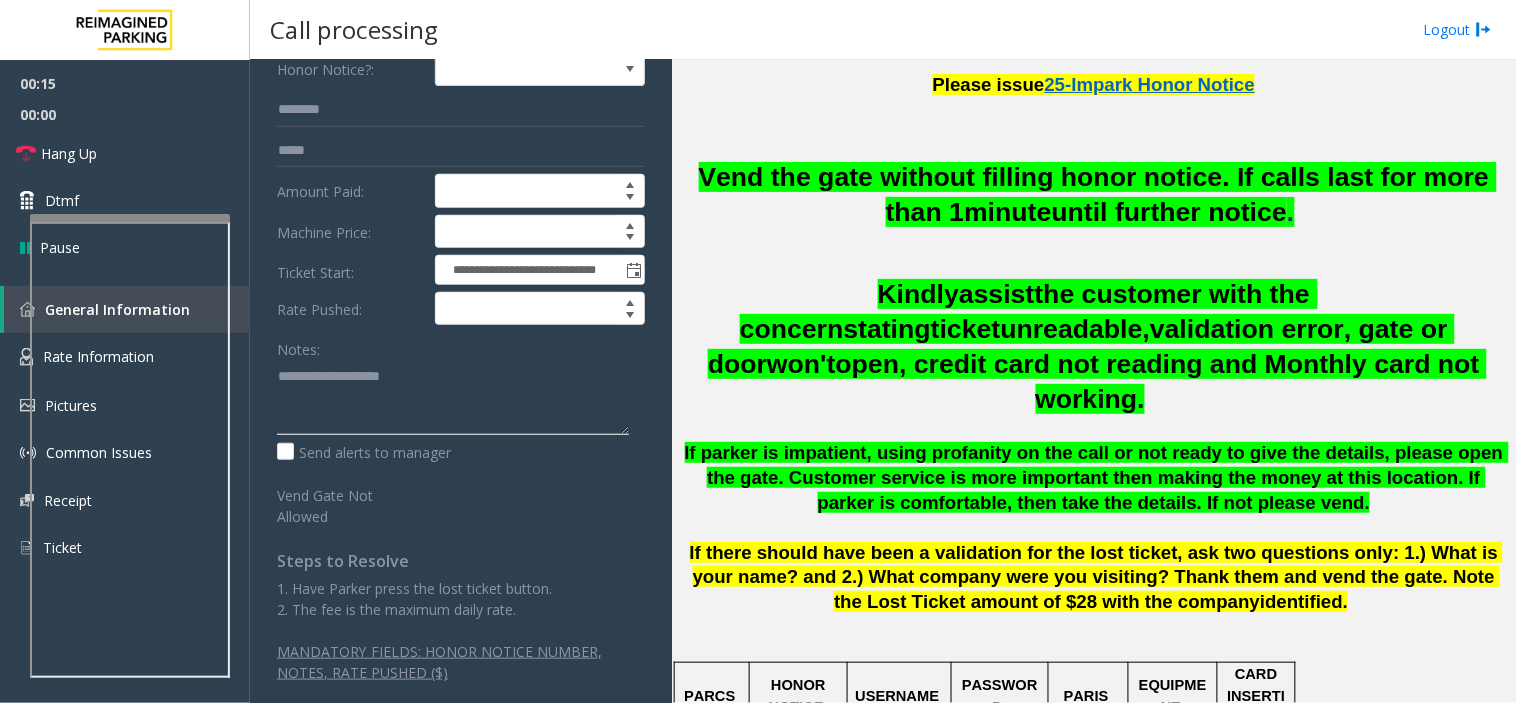 click 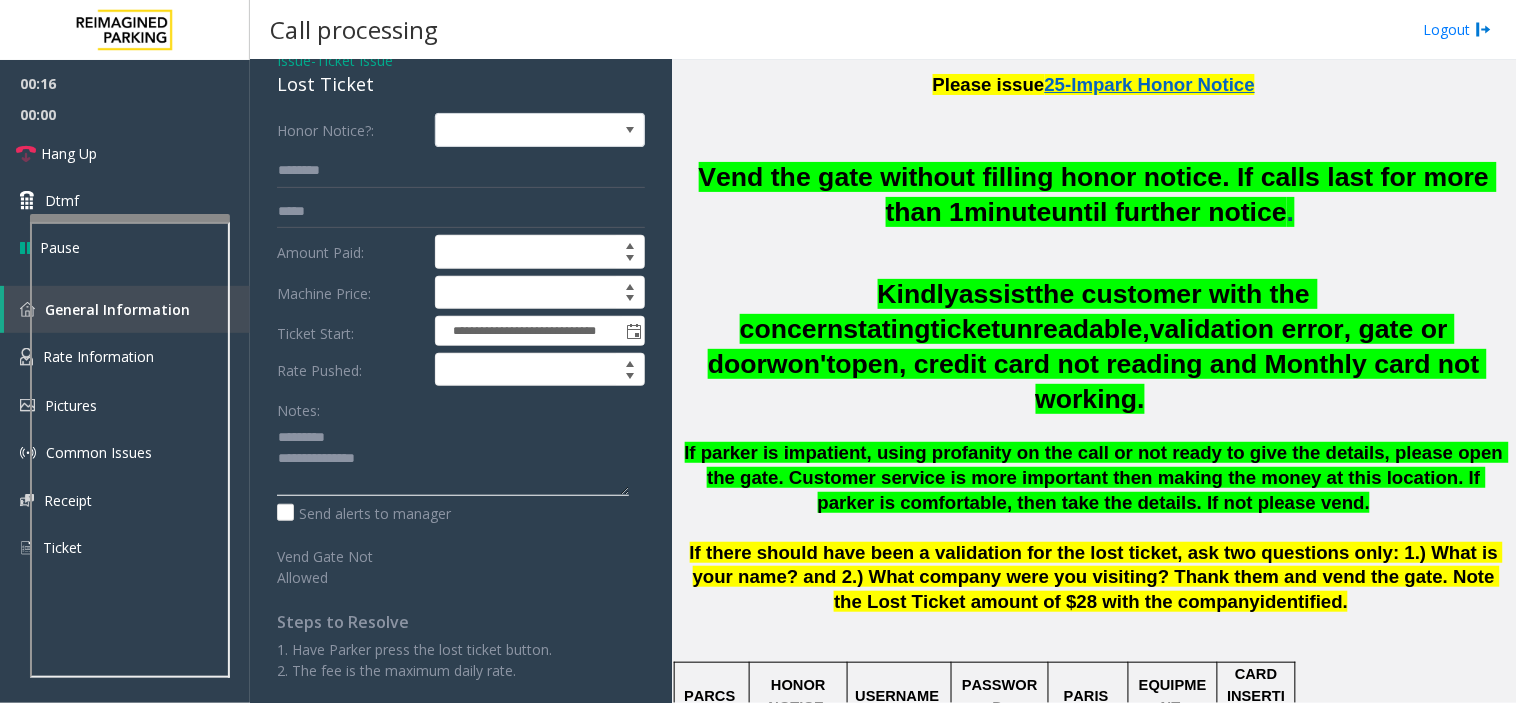 scroll, scrollTop: 0, scrollLeft: 0, axis: both 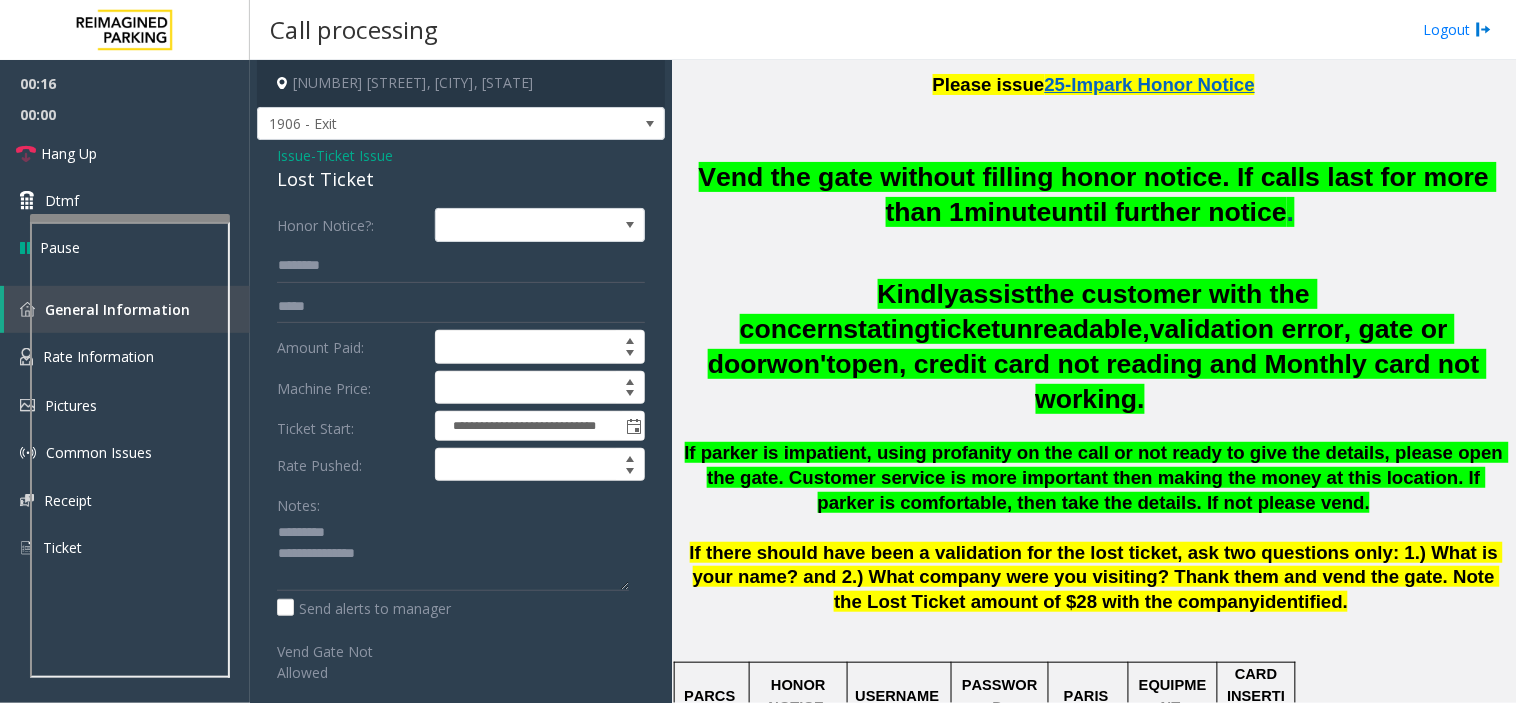 click on "Lost Ticket" 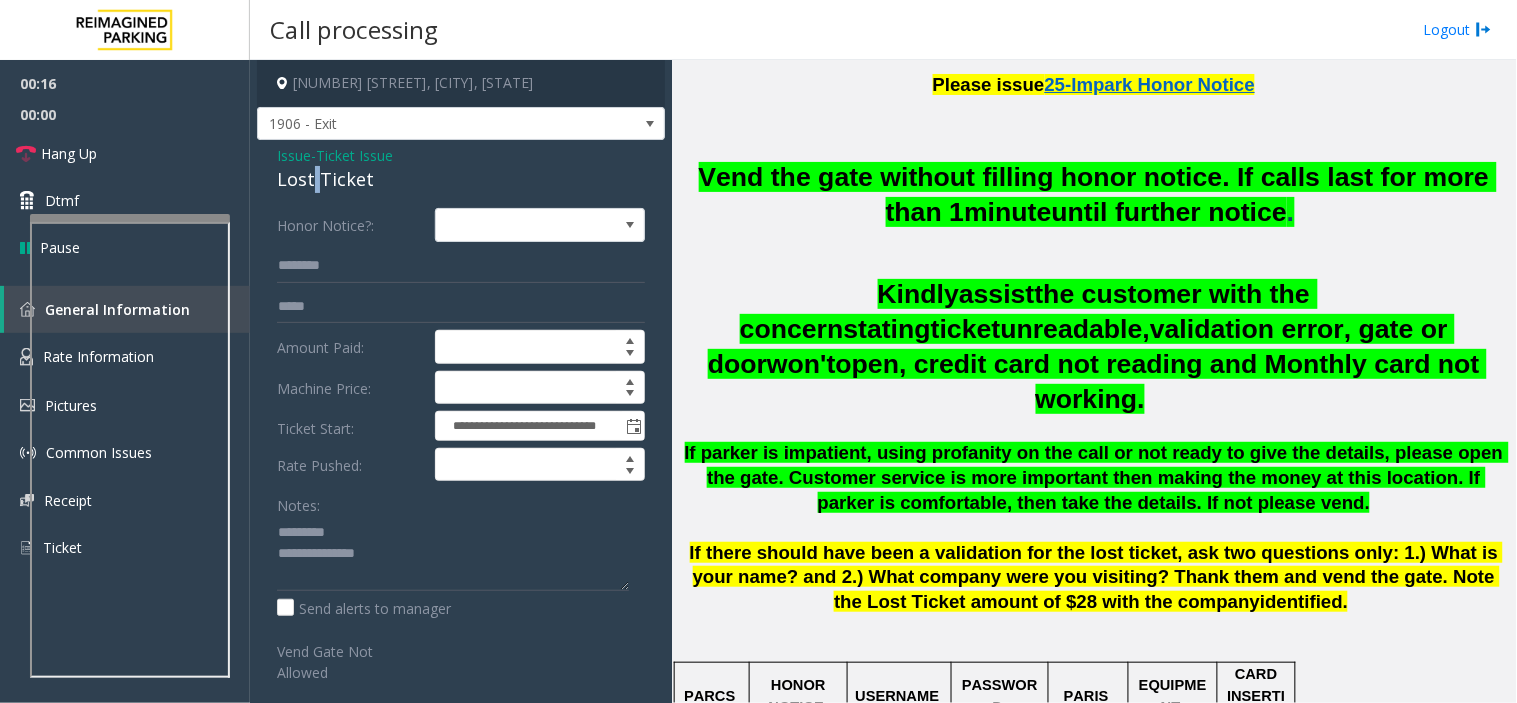 click on "Lost Ticket" 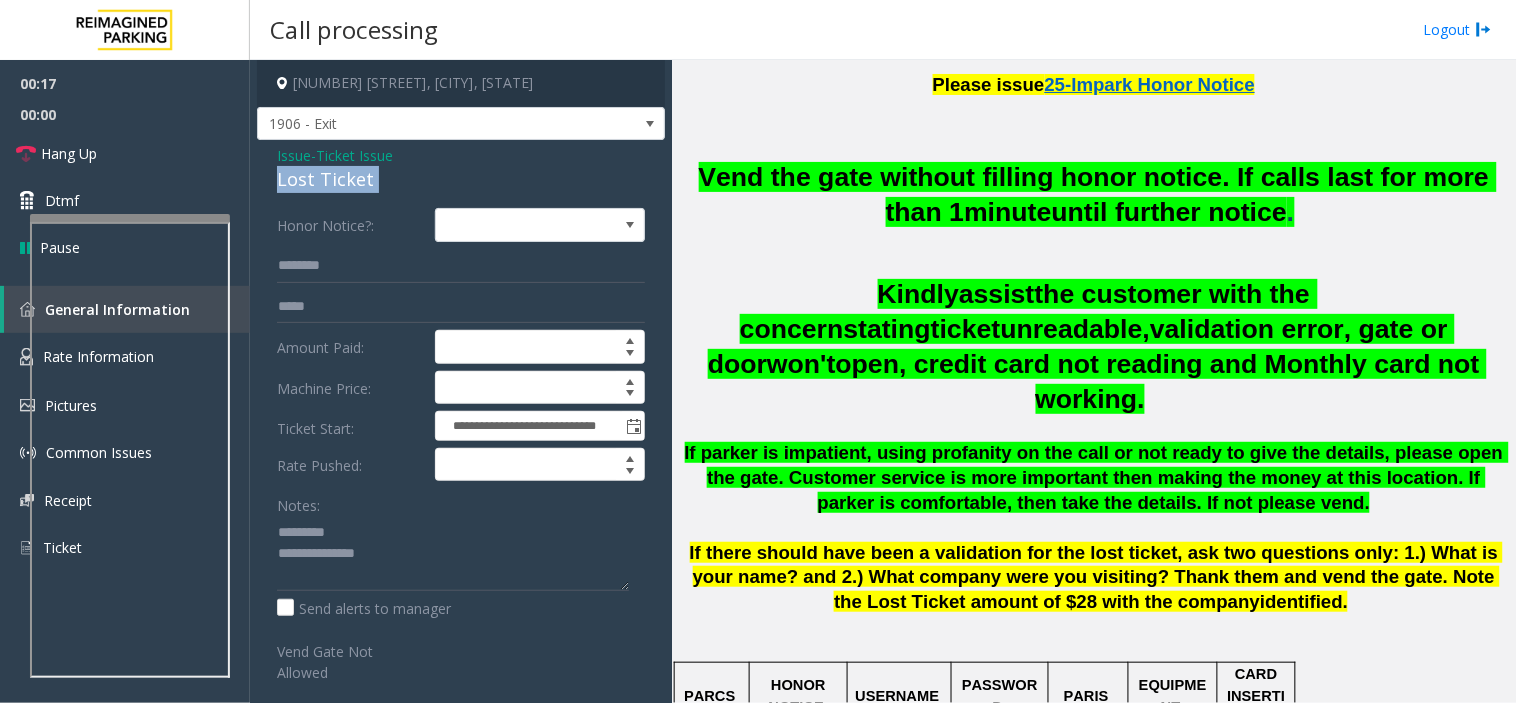 click on "Lost Ticket" 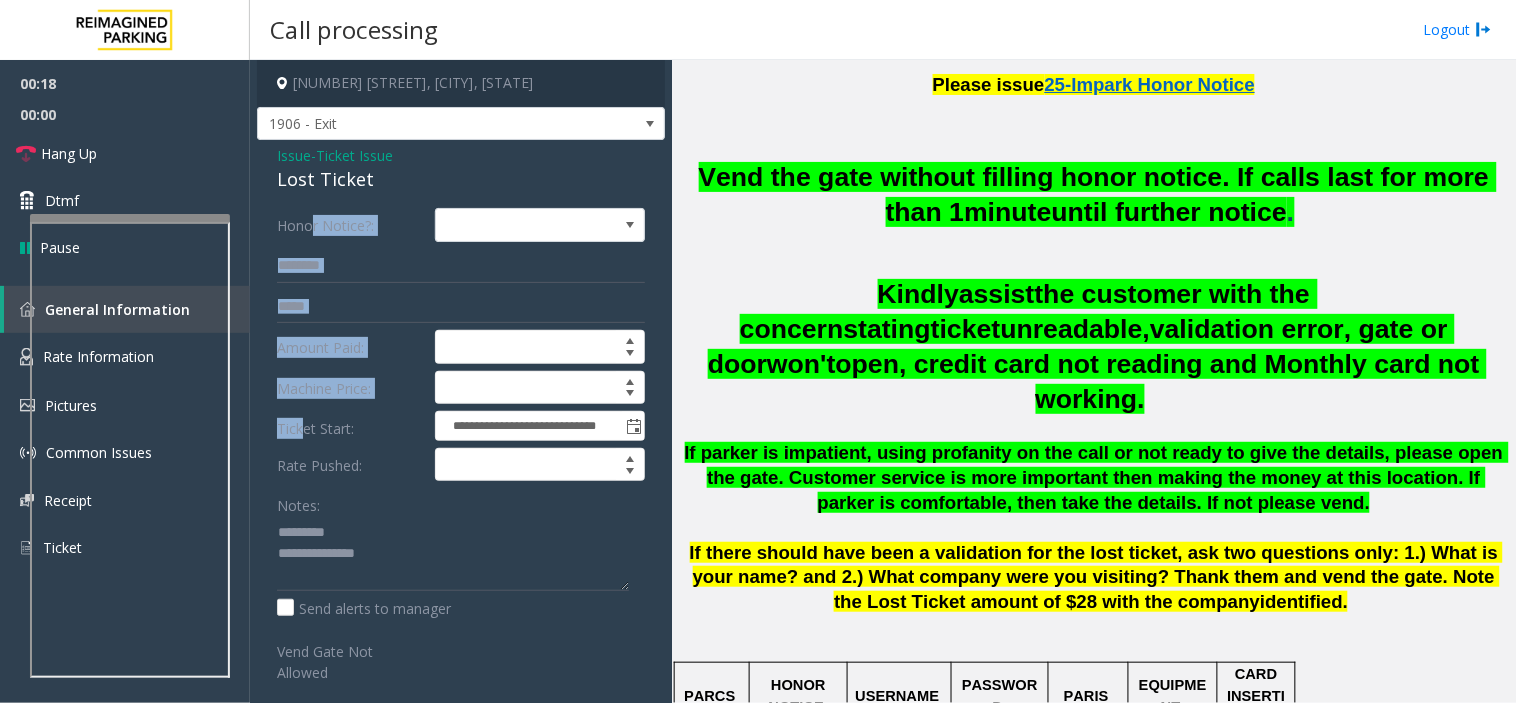 drag, startPoint x: 314, startPoint y: 251, endPoint x: 315, endPoint y: 223, distance: 28.01785 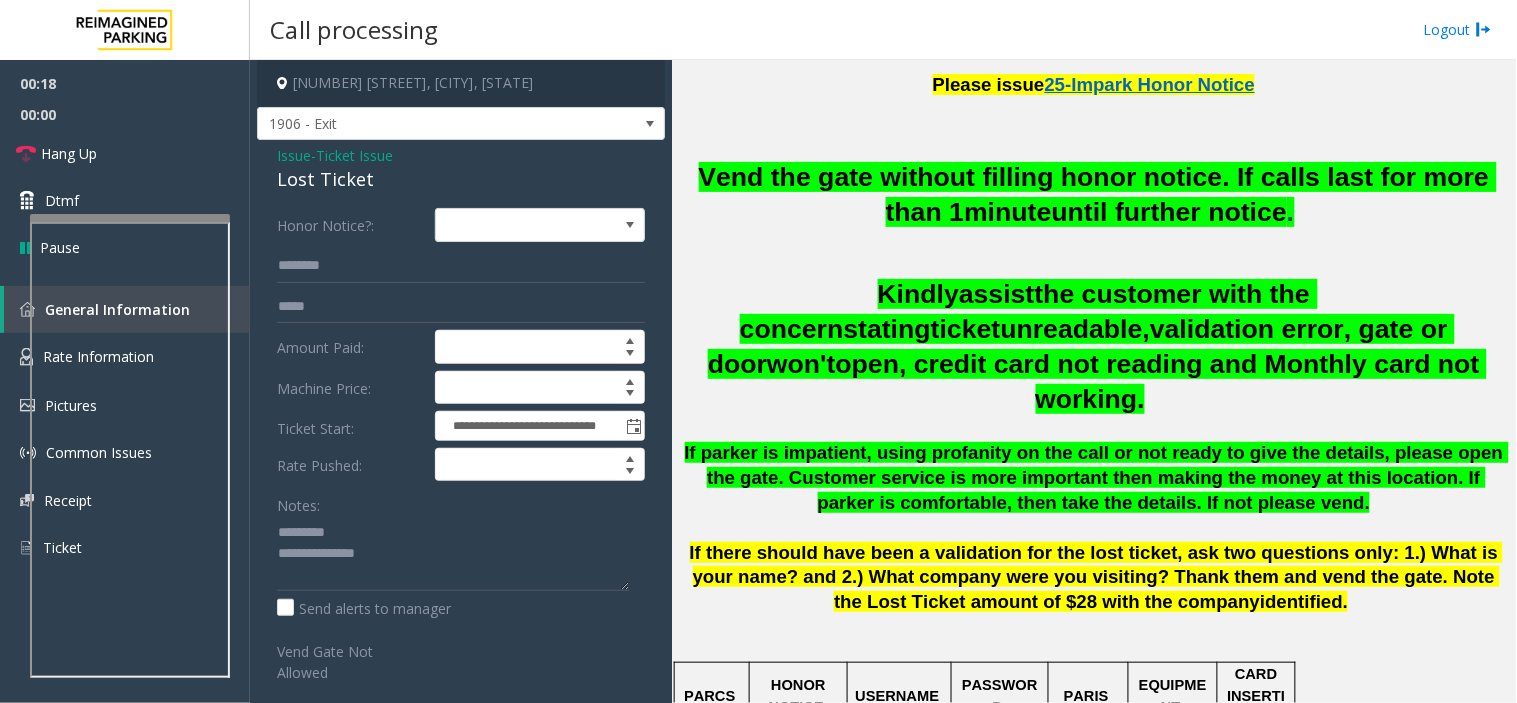 click on "Lost Ticket" 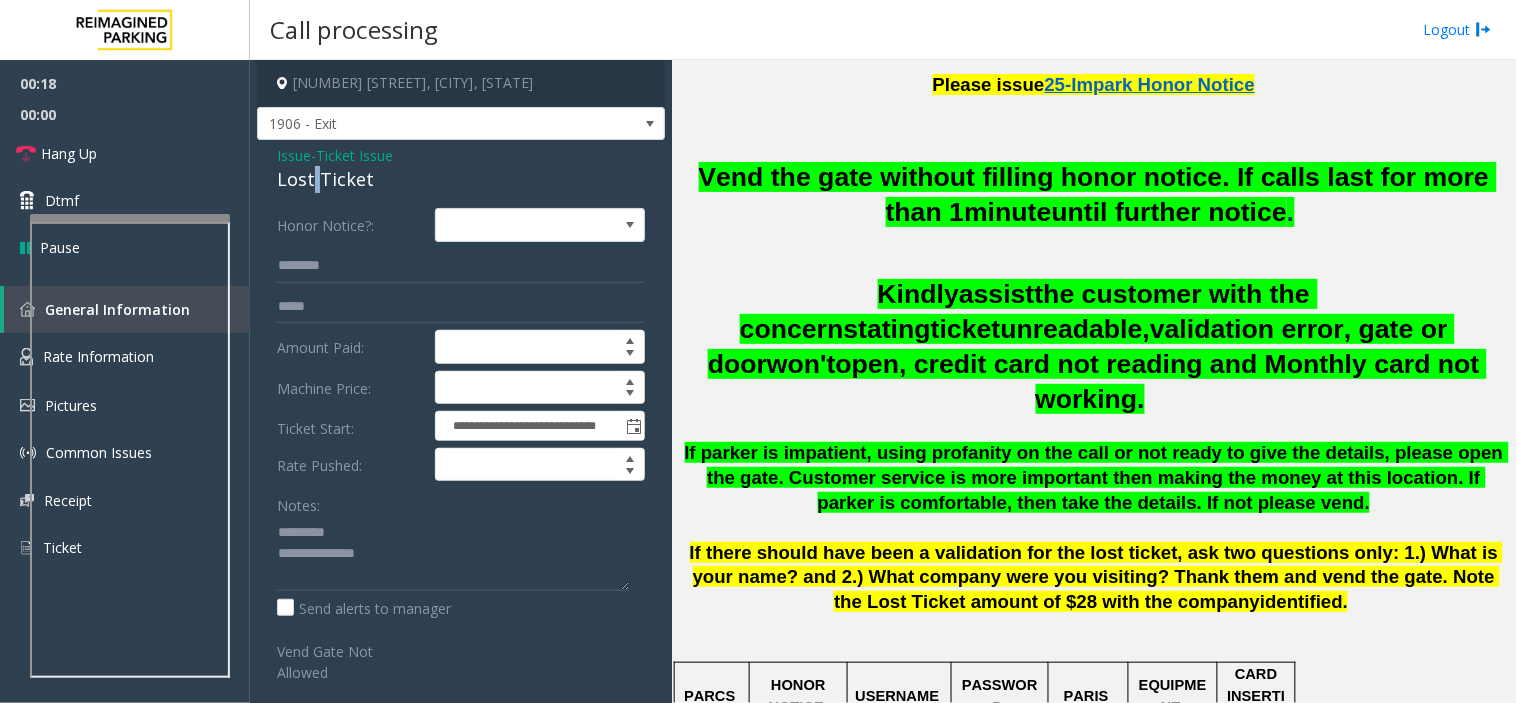 click on "Lost Ticket" 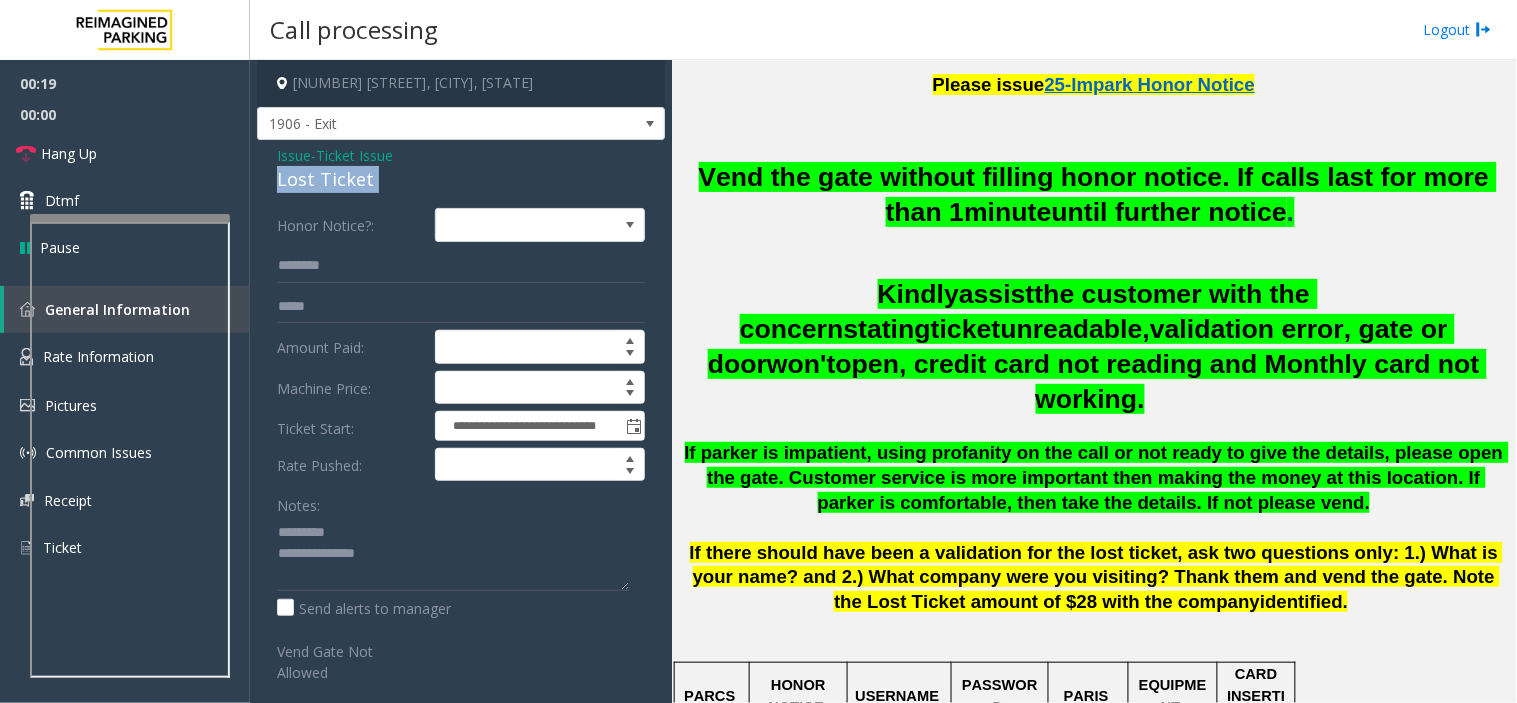 click on "Lost Ticket" 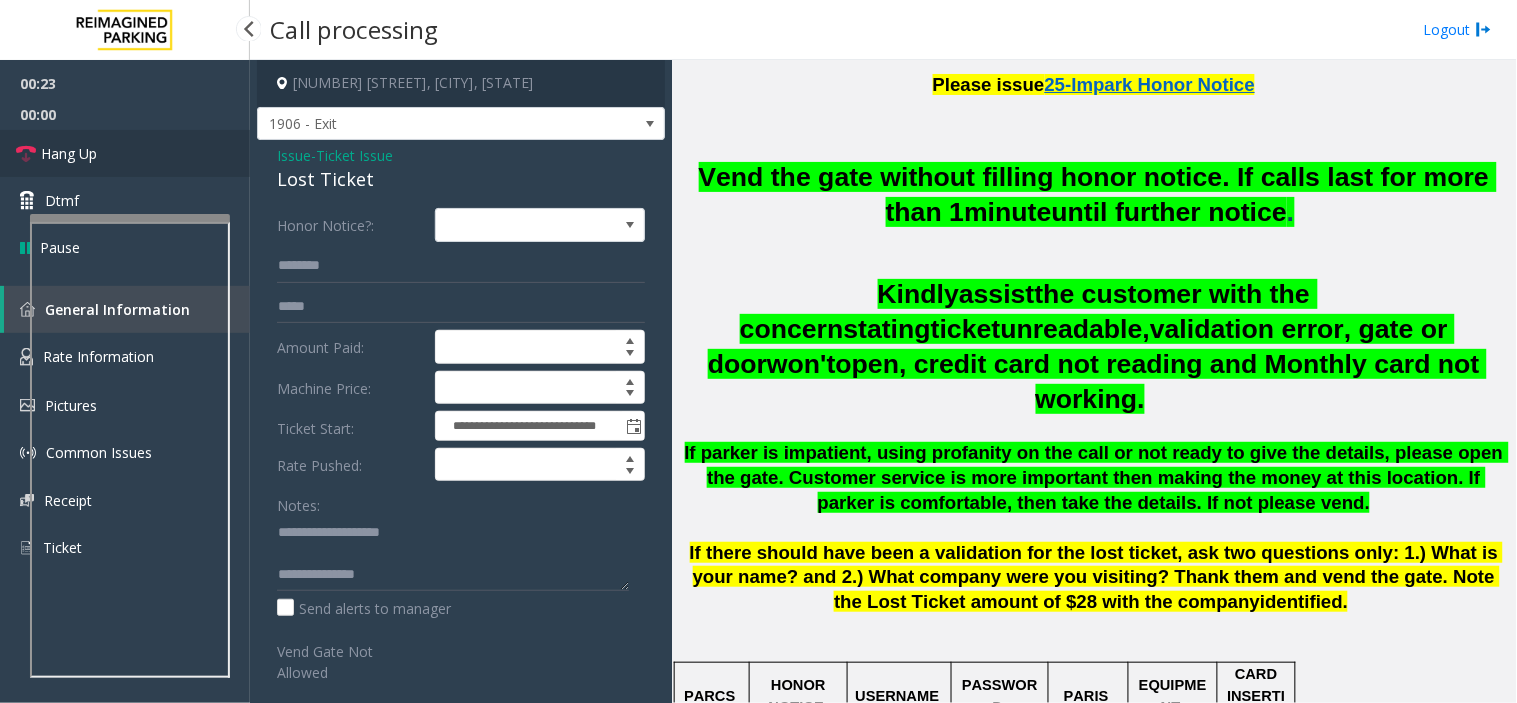 click on "Hang Up" at bounding box center (125, 153) 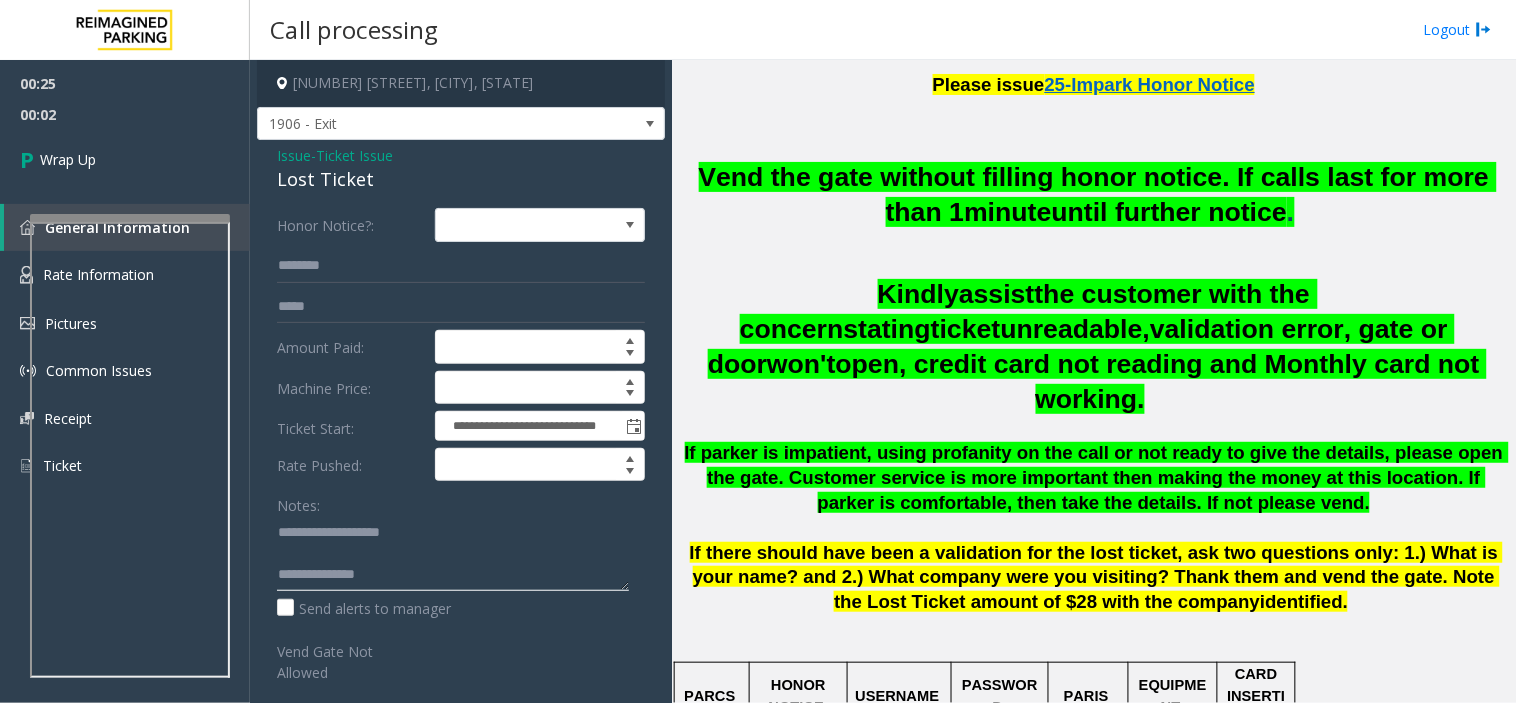 click 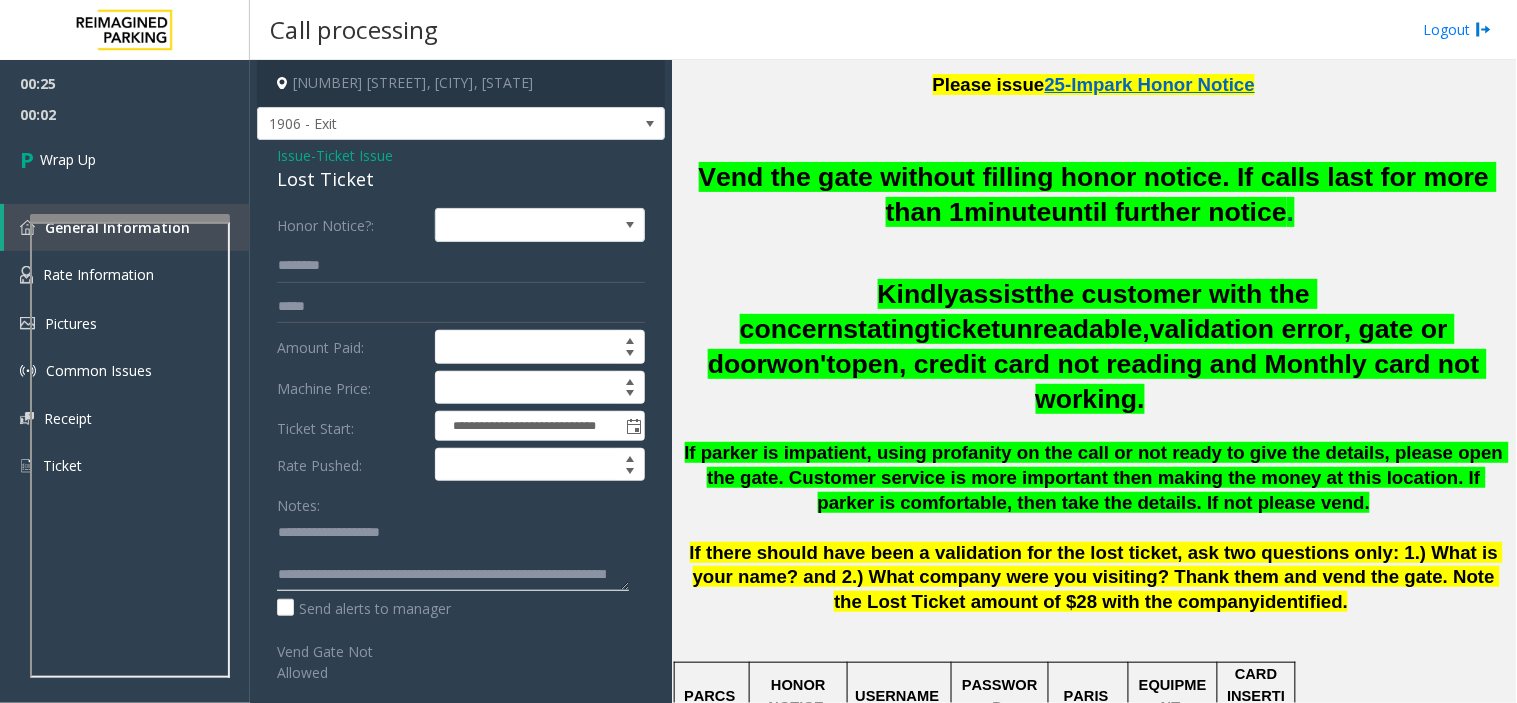 scroll, scrollTop: 34, scrollLeft: 0, axis: vertical 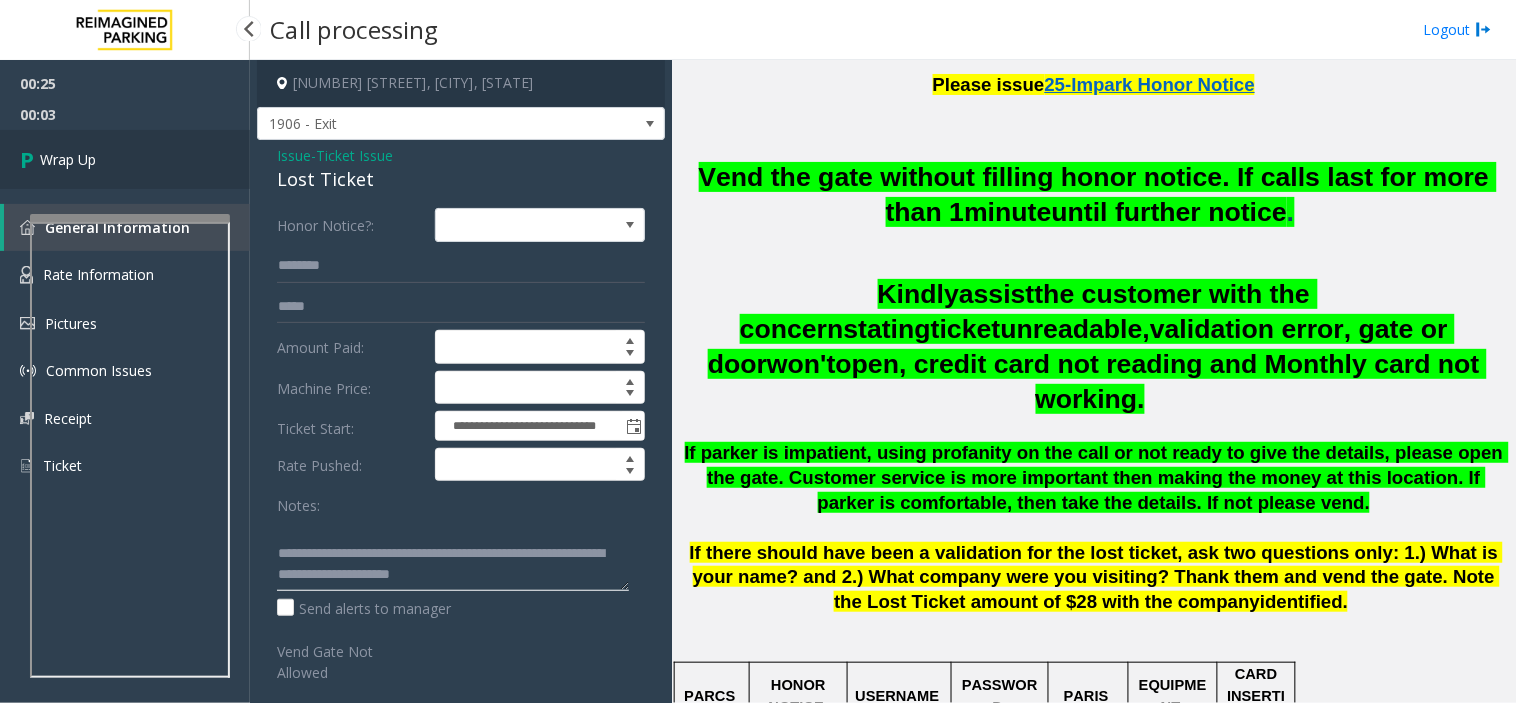 type on "**********" 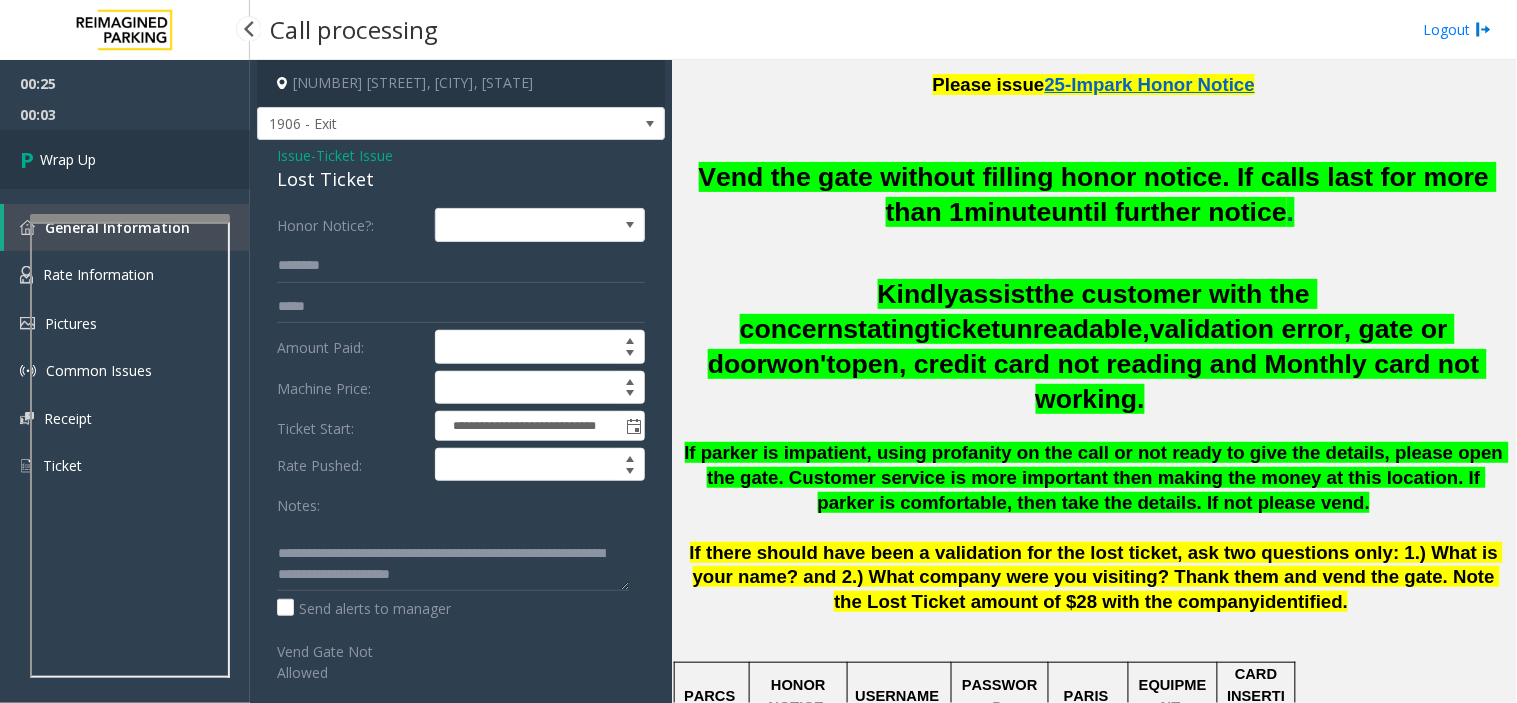click on "Wrap Up" at bounding box center [125, 159] 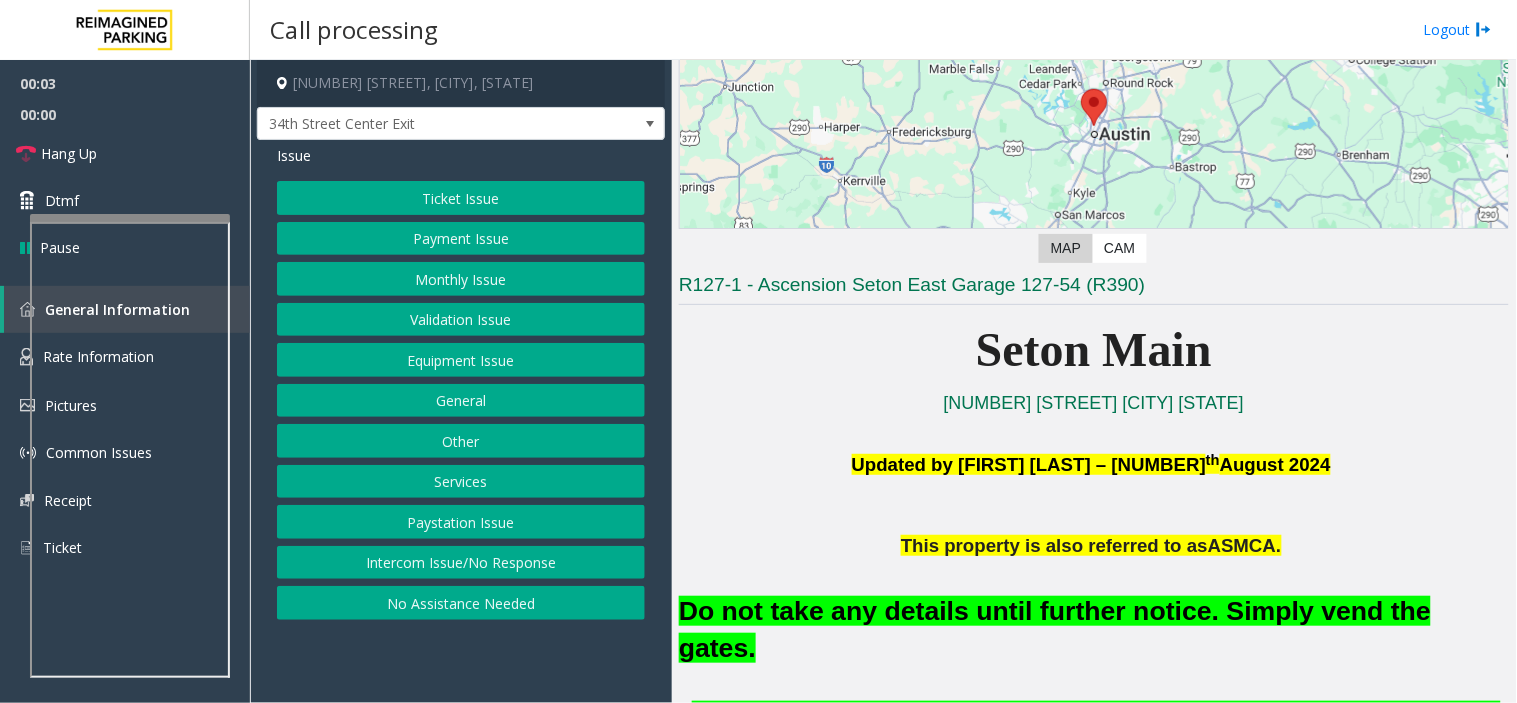 scroll, scrollTop: 333, scrollLeft: 0, axis: vertical 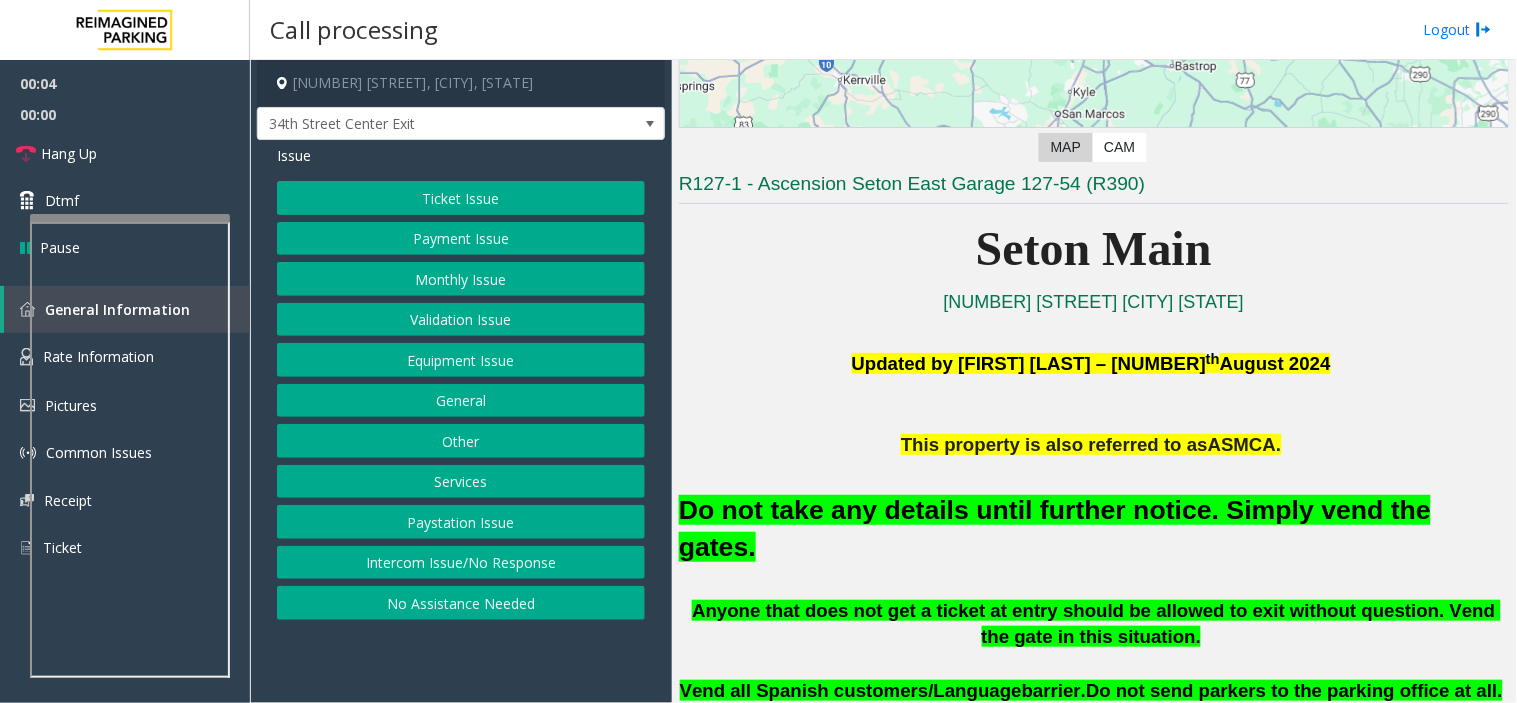 click on "Equipment Issue" 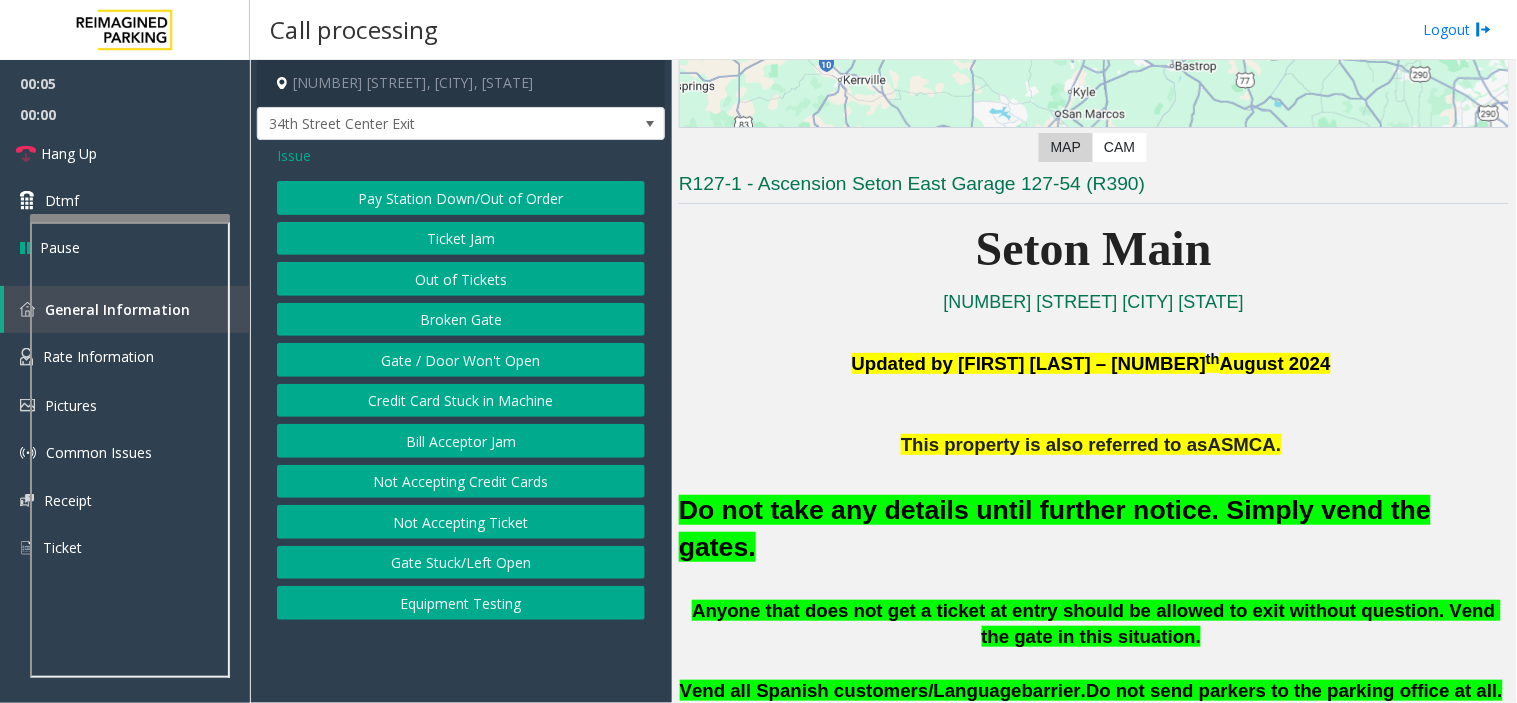 click on "Gate / Door Won't Open" 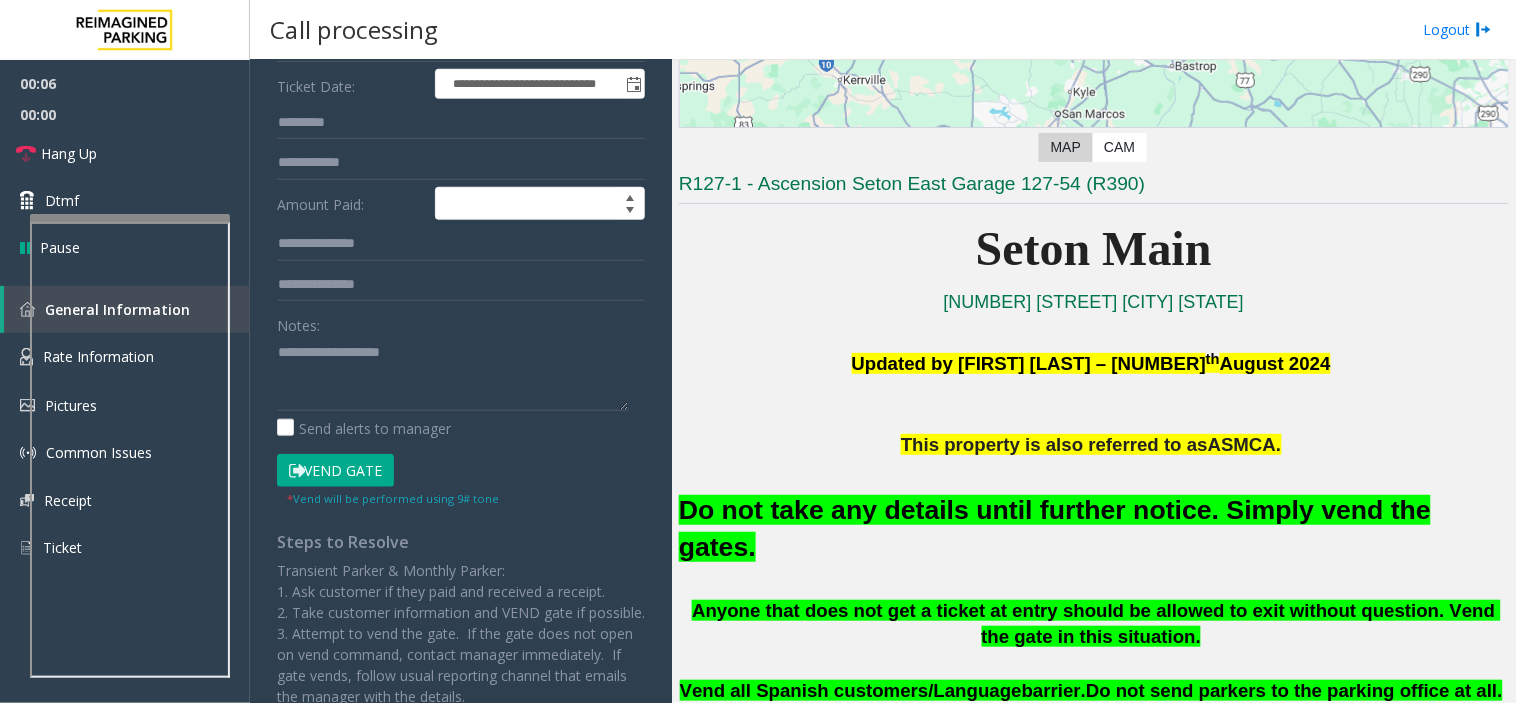 scroll, scrollTop: 333, scrollLeft: 0, axis: vertical 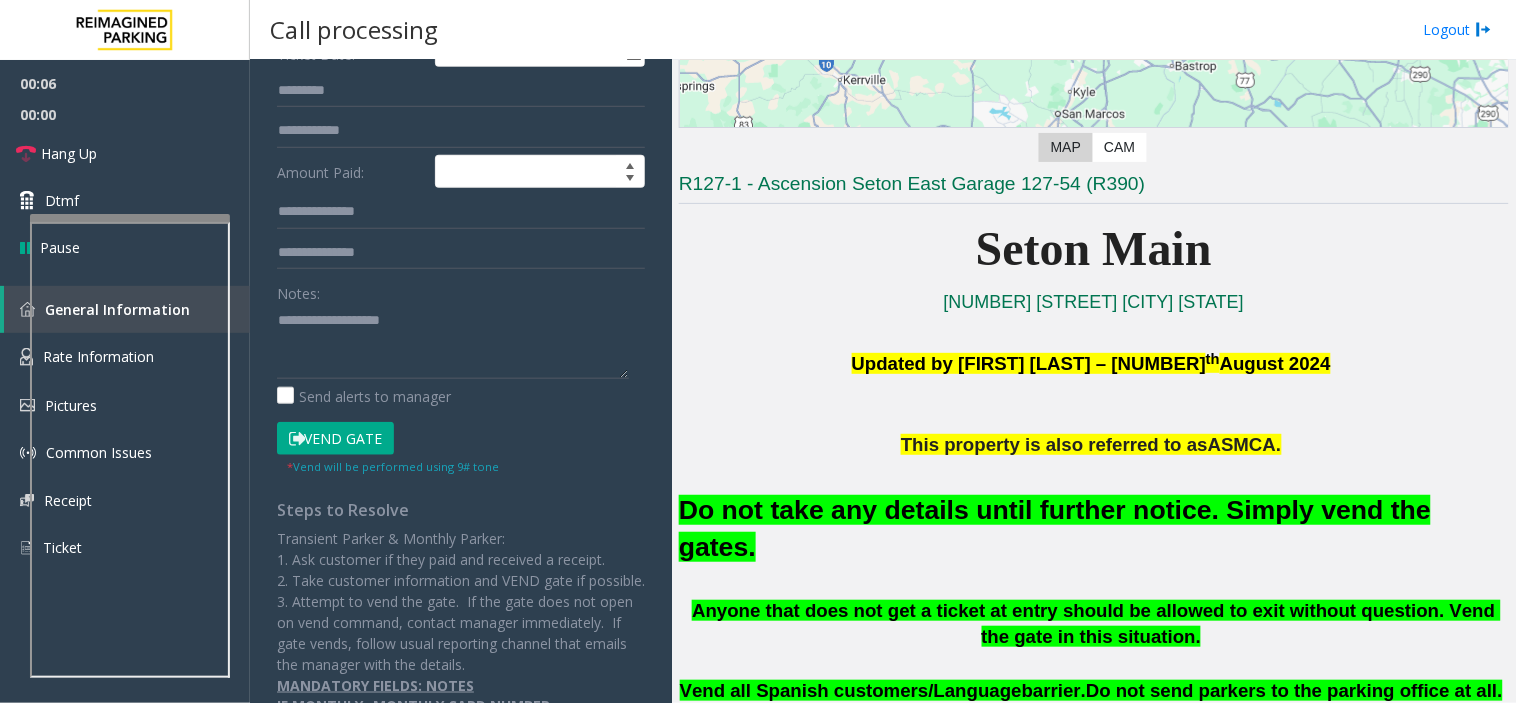 click on "Vend Gate" 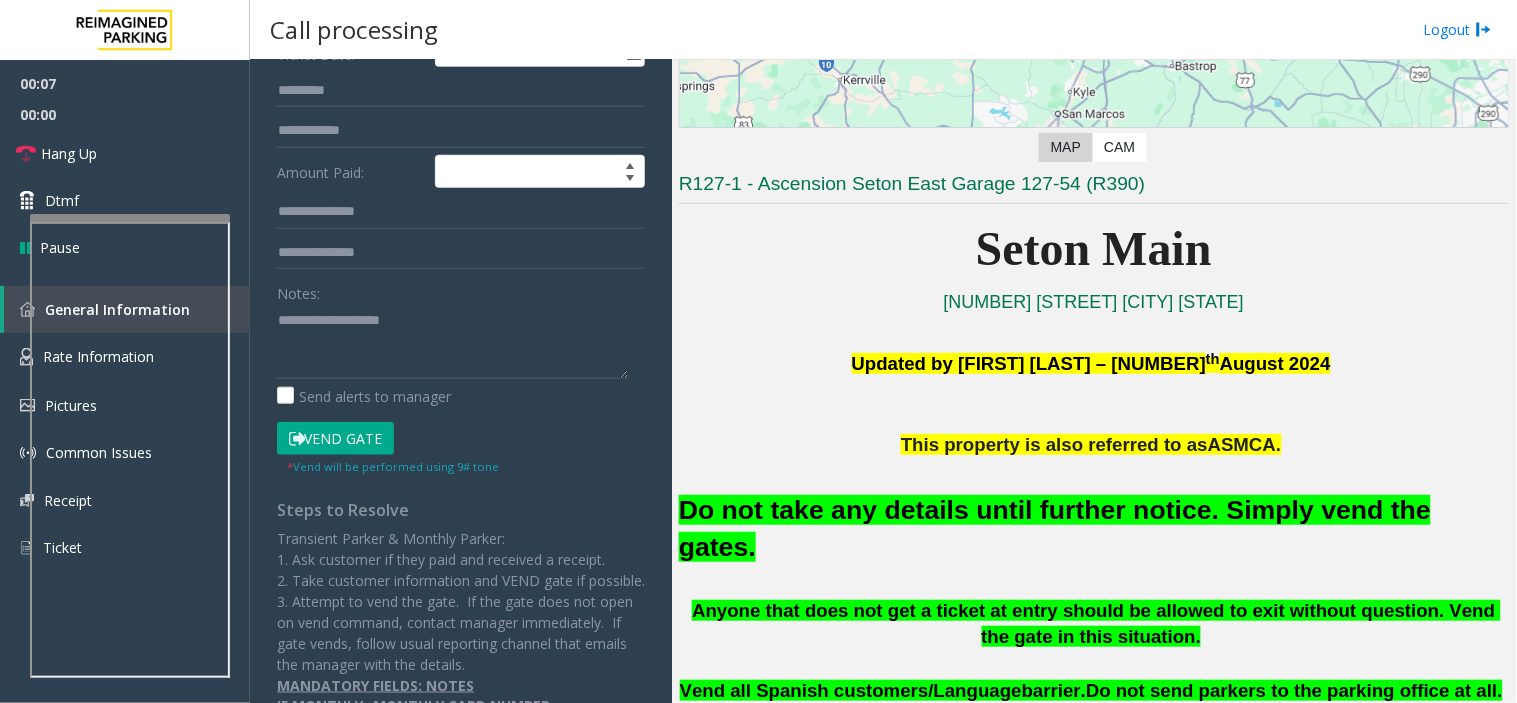 click on "Do not take any details until further notice. Simply vend the gates." 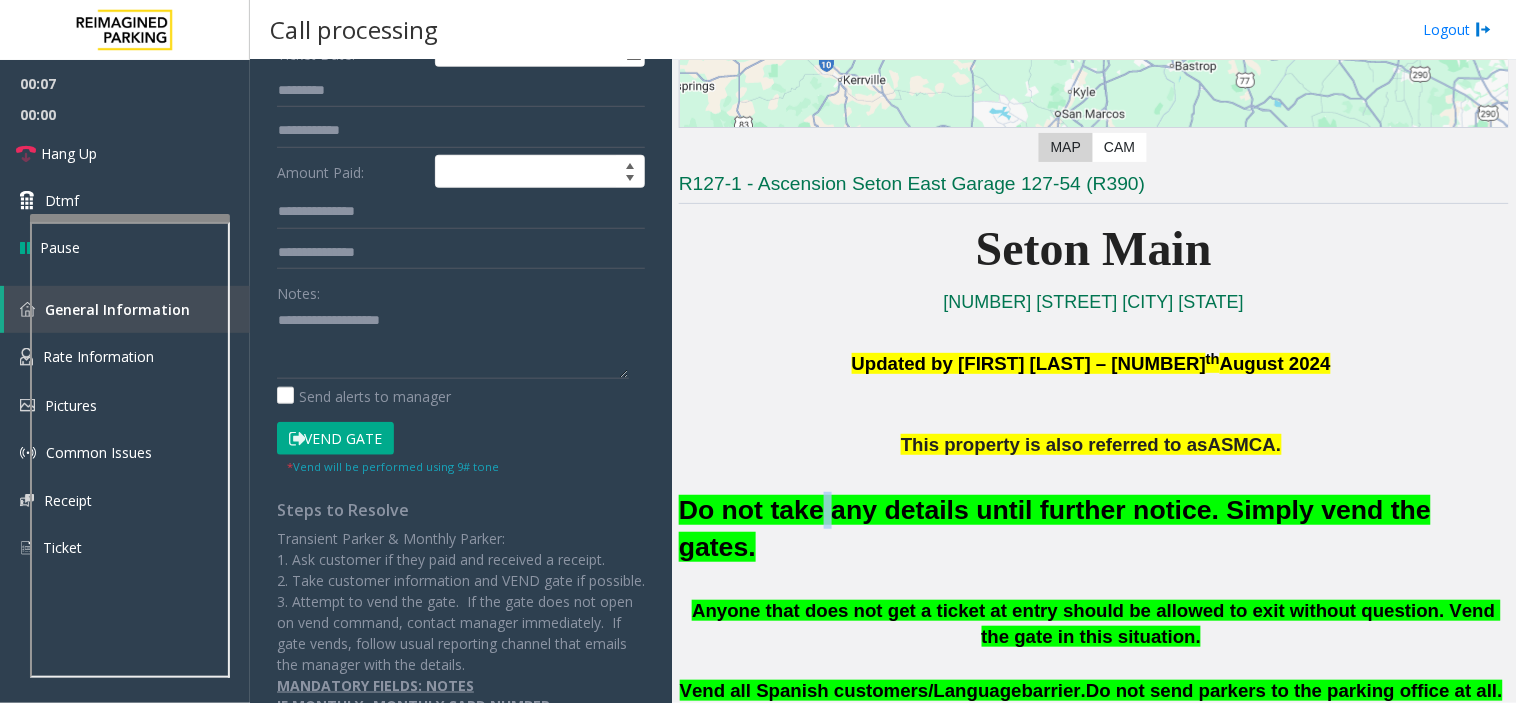 click on "Do not take any details until further notice. Simply vend the gates." 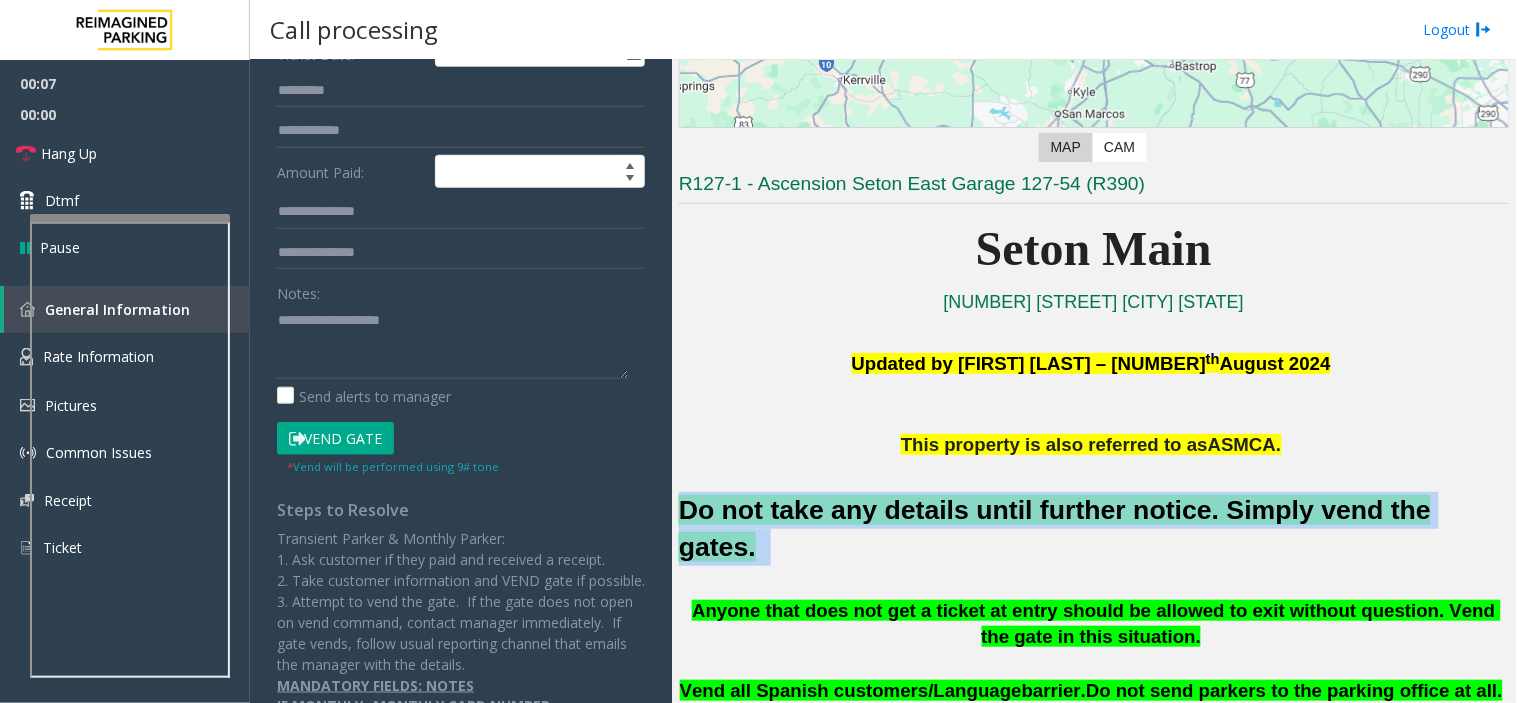 click on "Do not take any details until further notice. Simply vend the gates." 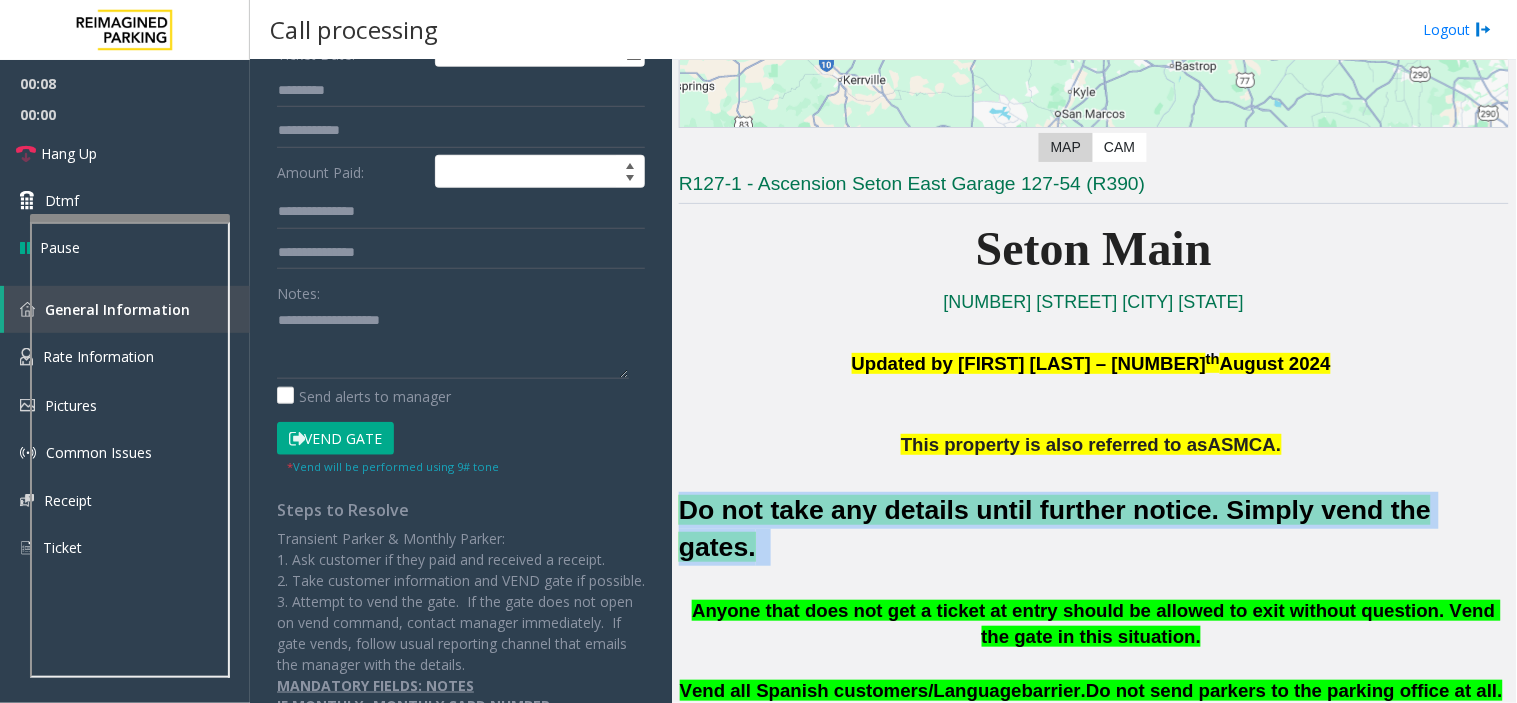 click on "Do not take any details until further notice. Simply vend the gates." 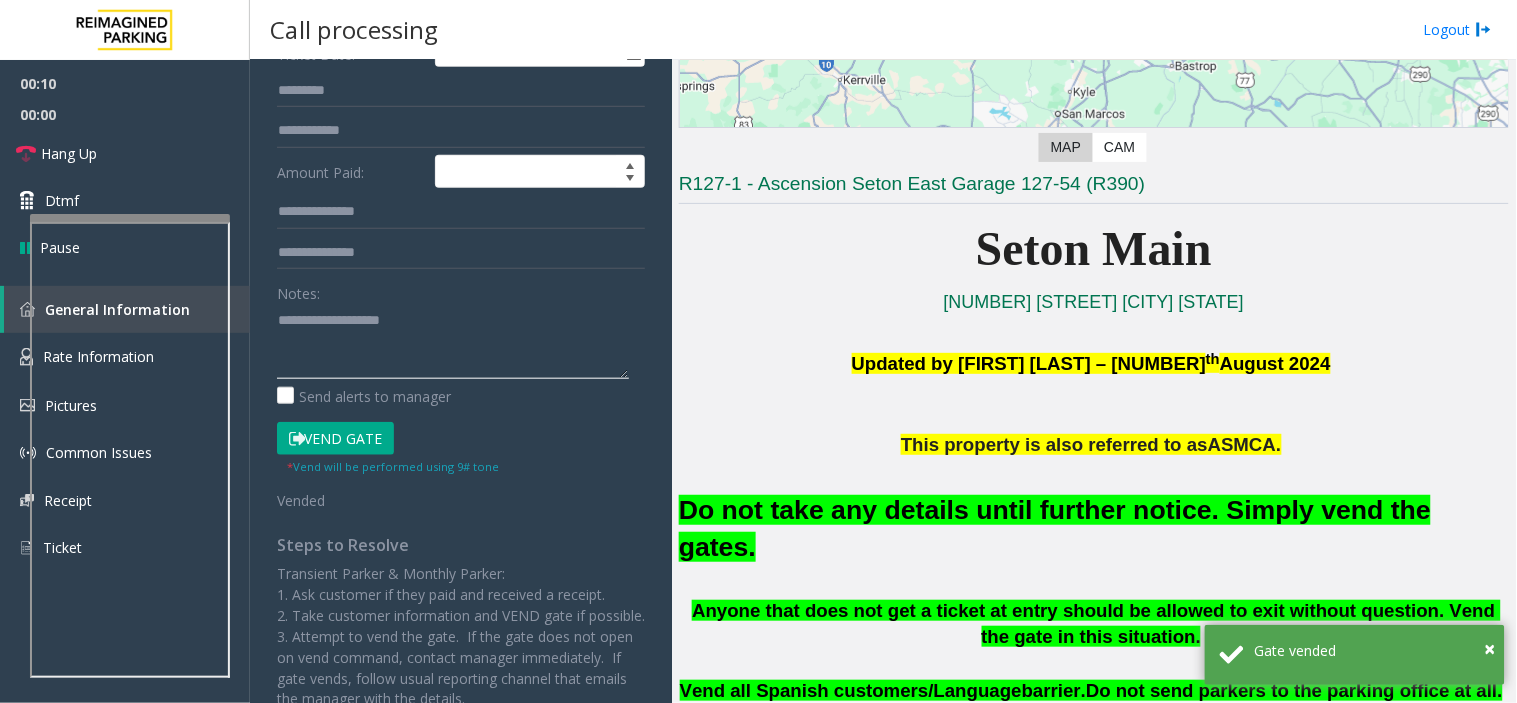 click 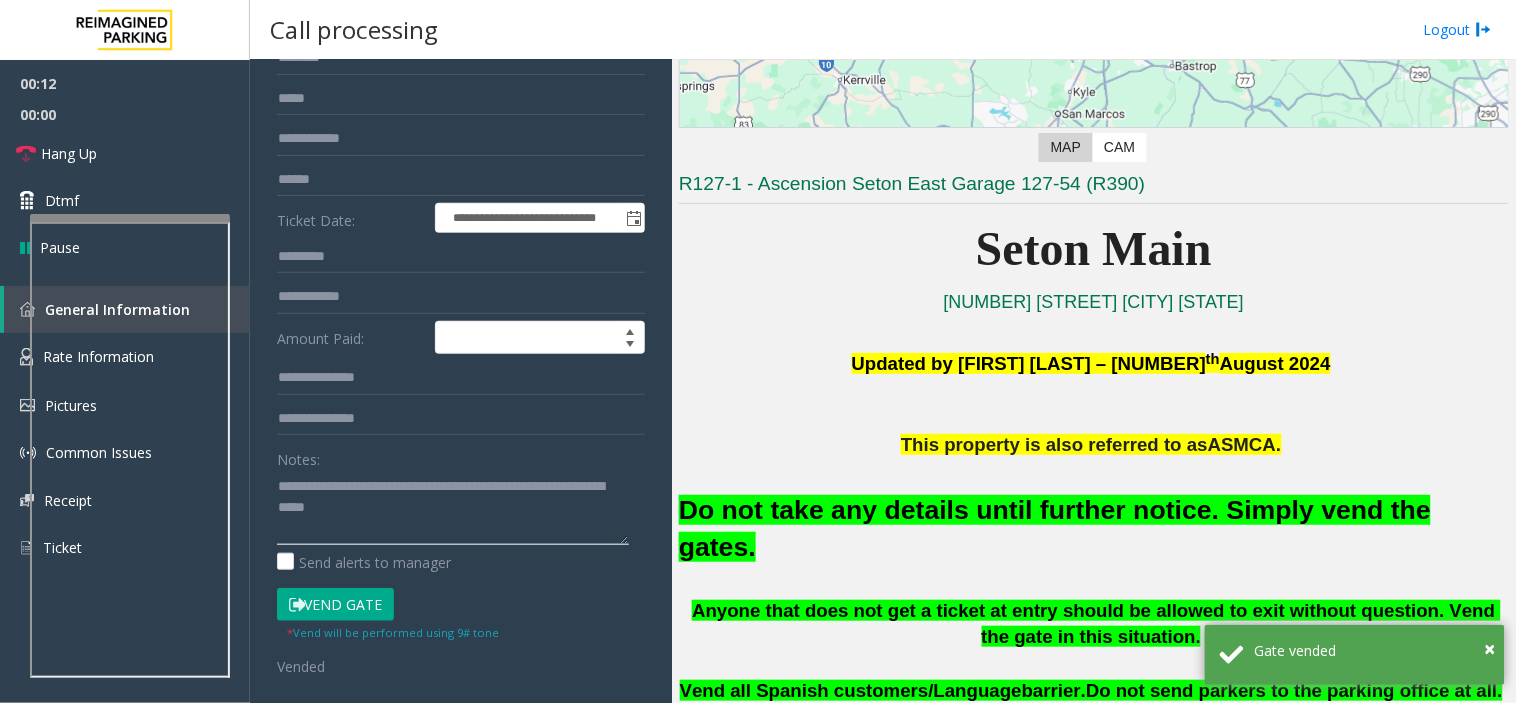 scroll, scrollTop: 222, scrollLeft: 0, axis: vertical 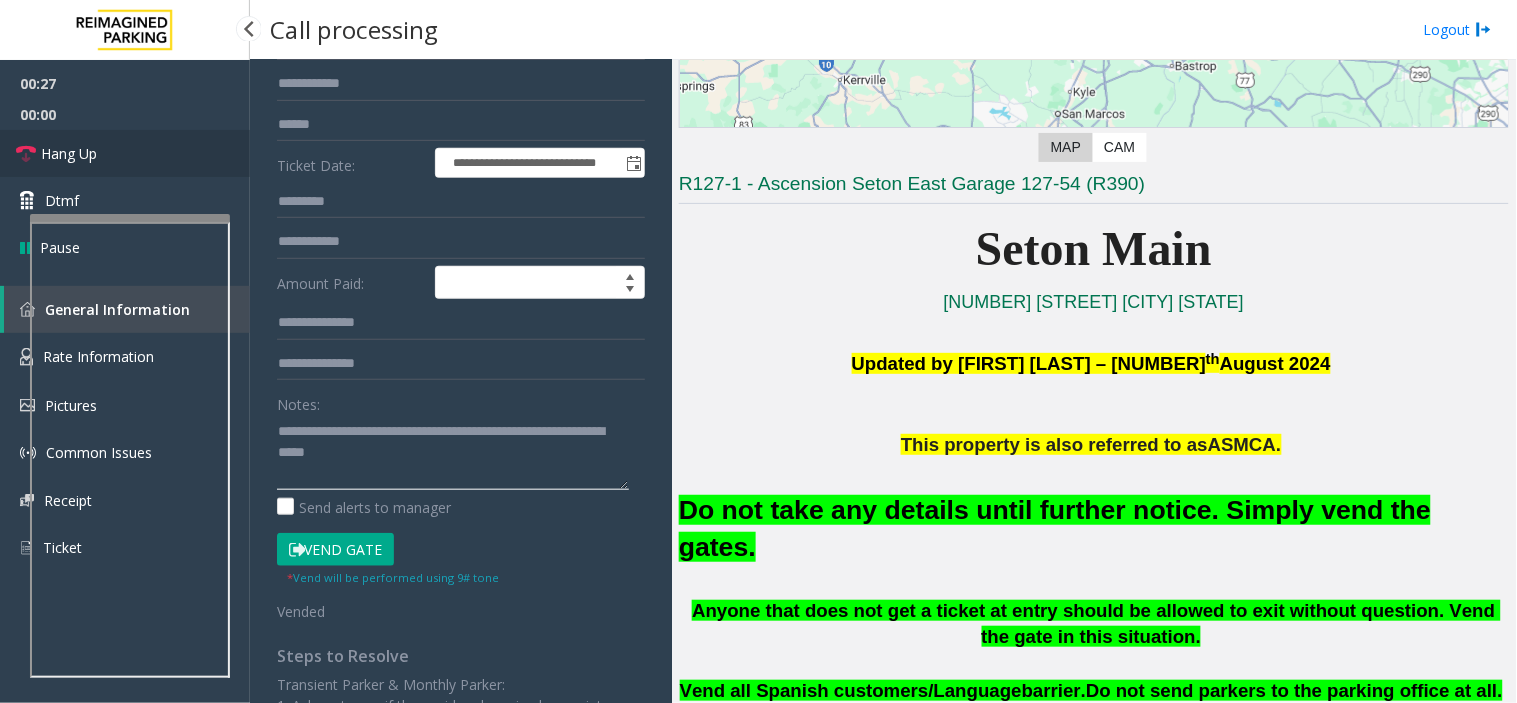 type on "**********" 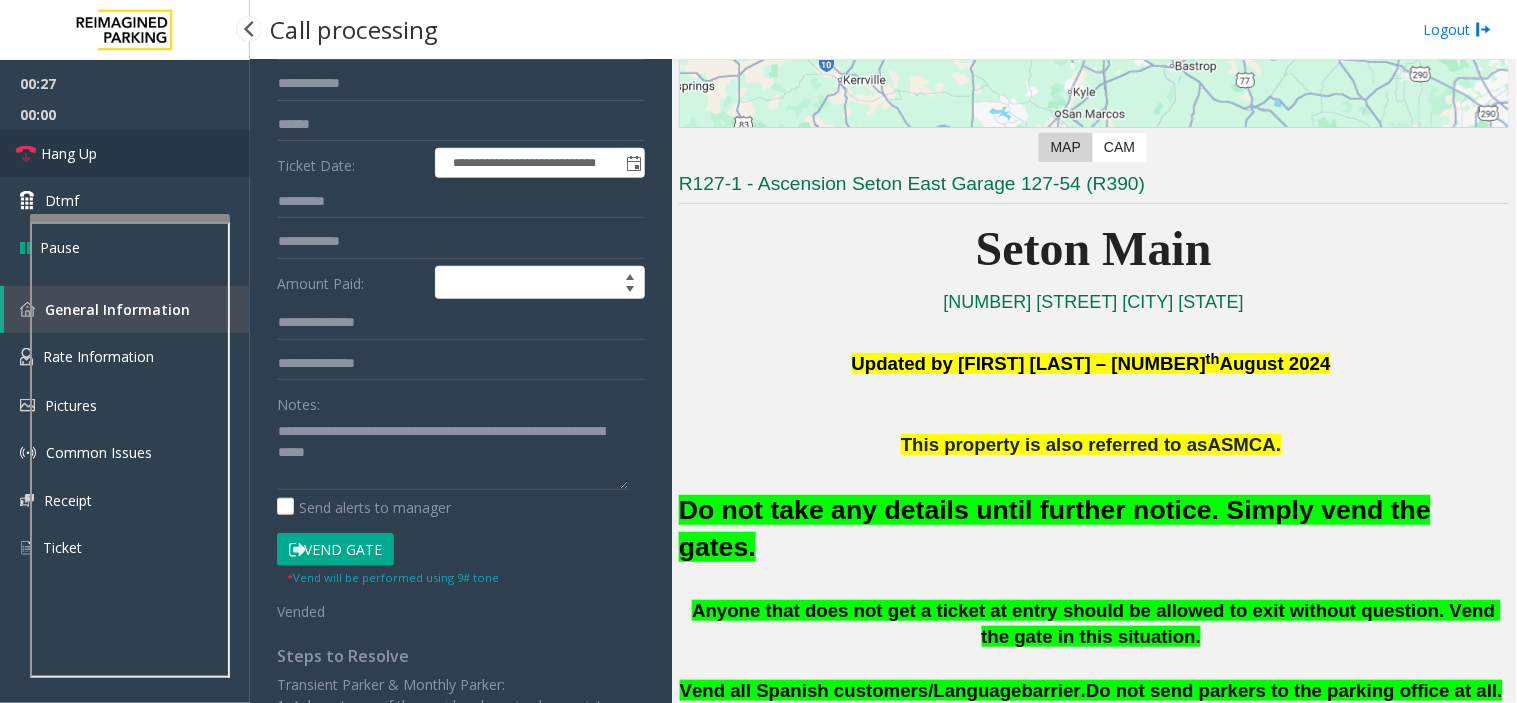 click on "Hang Up" at bounding box center (125, 153) 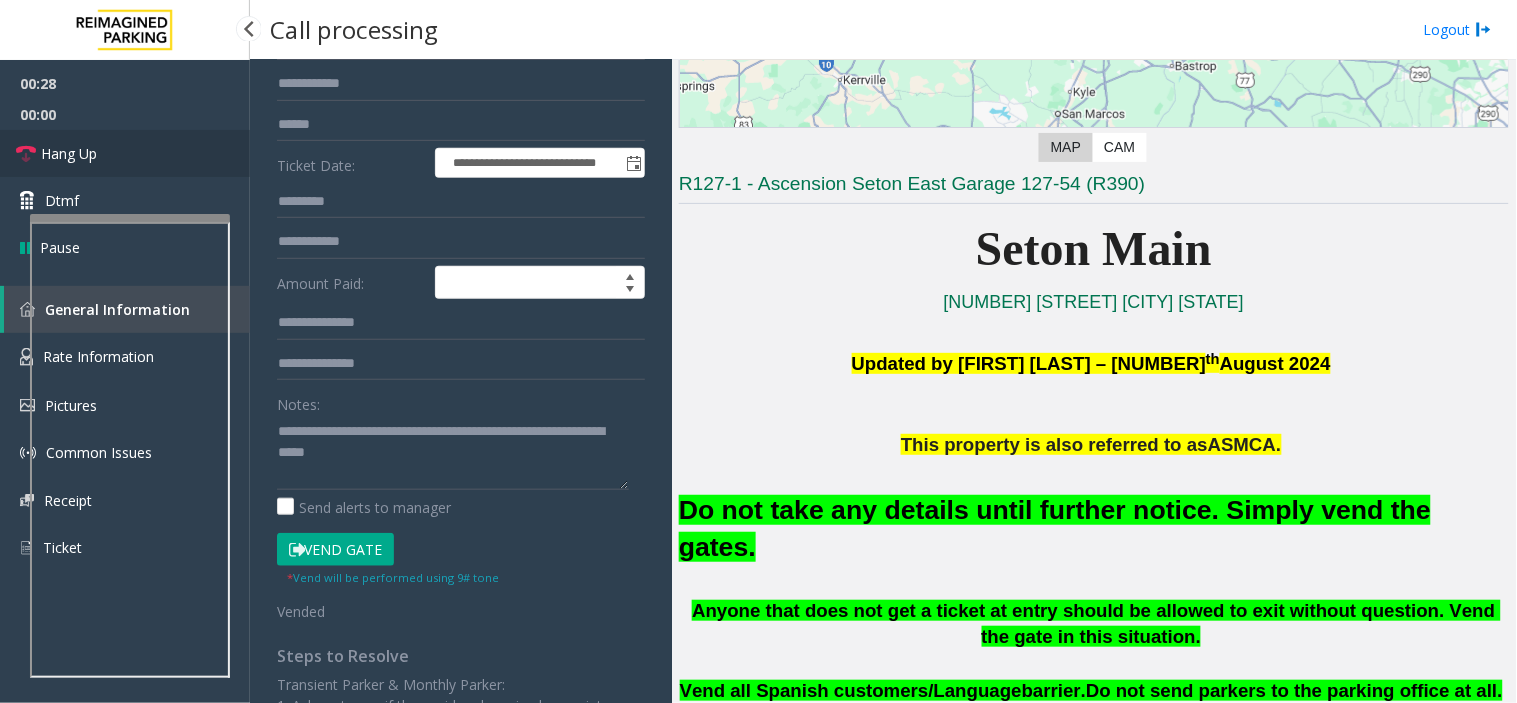 click on "Hang Up" at bounding box center (125, 153) 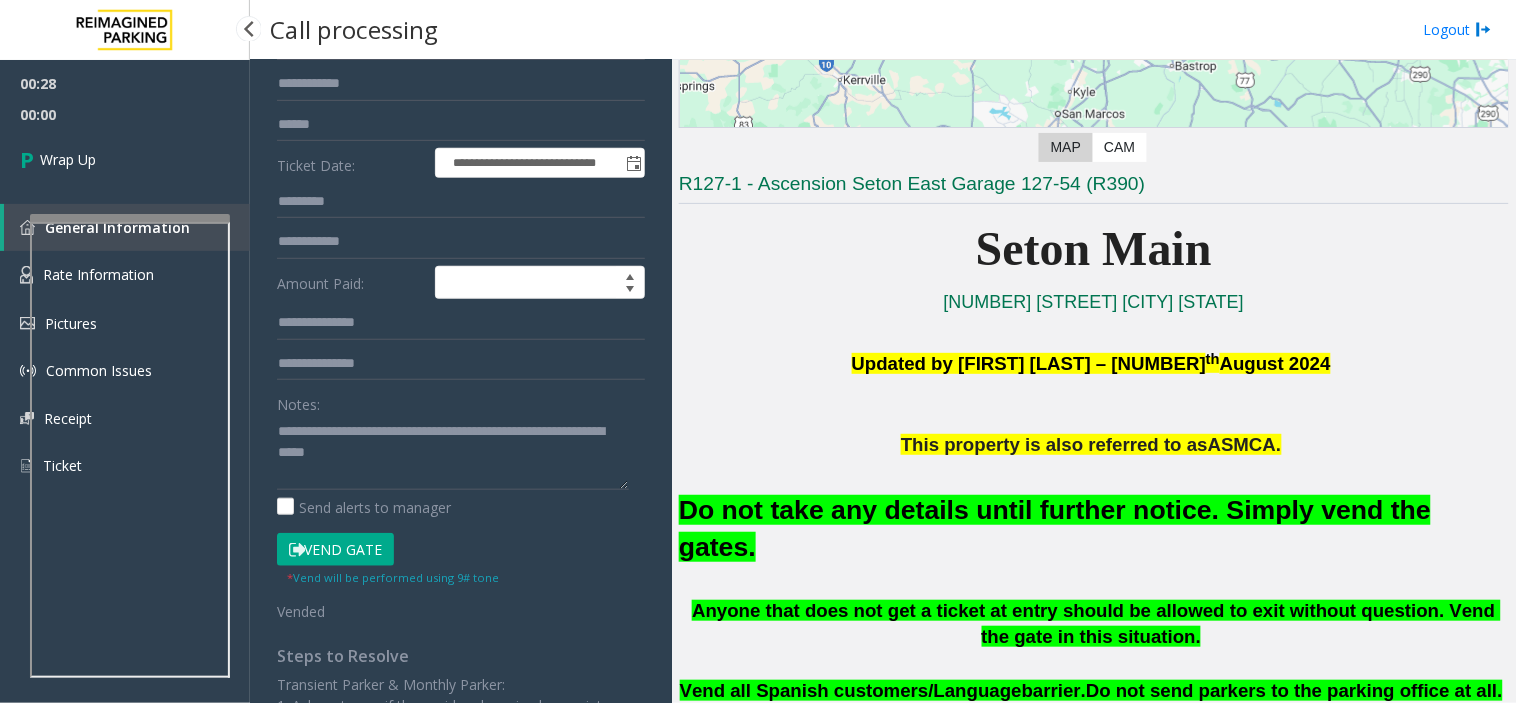 click on "Wrap Up" at bounding box center [125, 159] 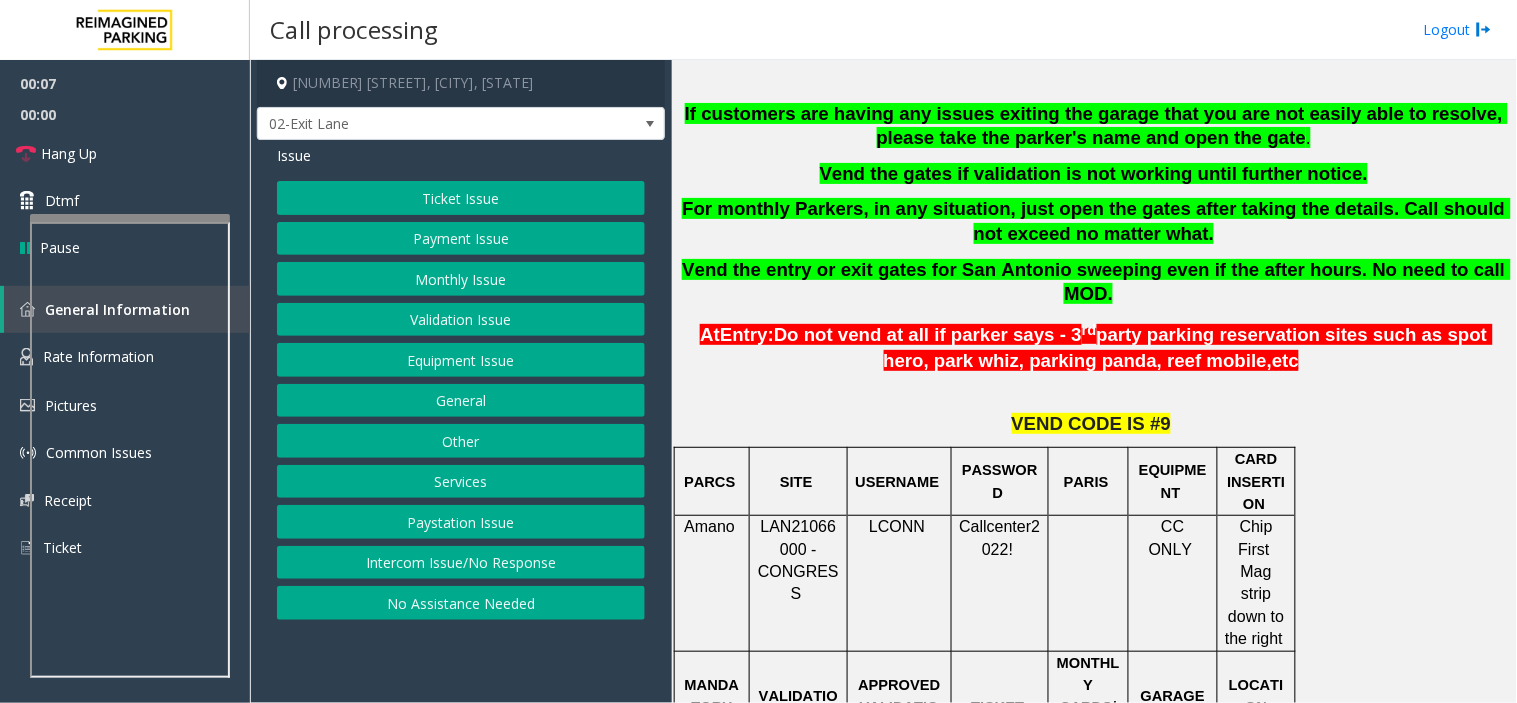 scroll, scrollTop: 555, scrollLeft: 0, axis: vertical 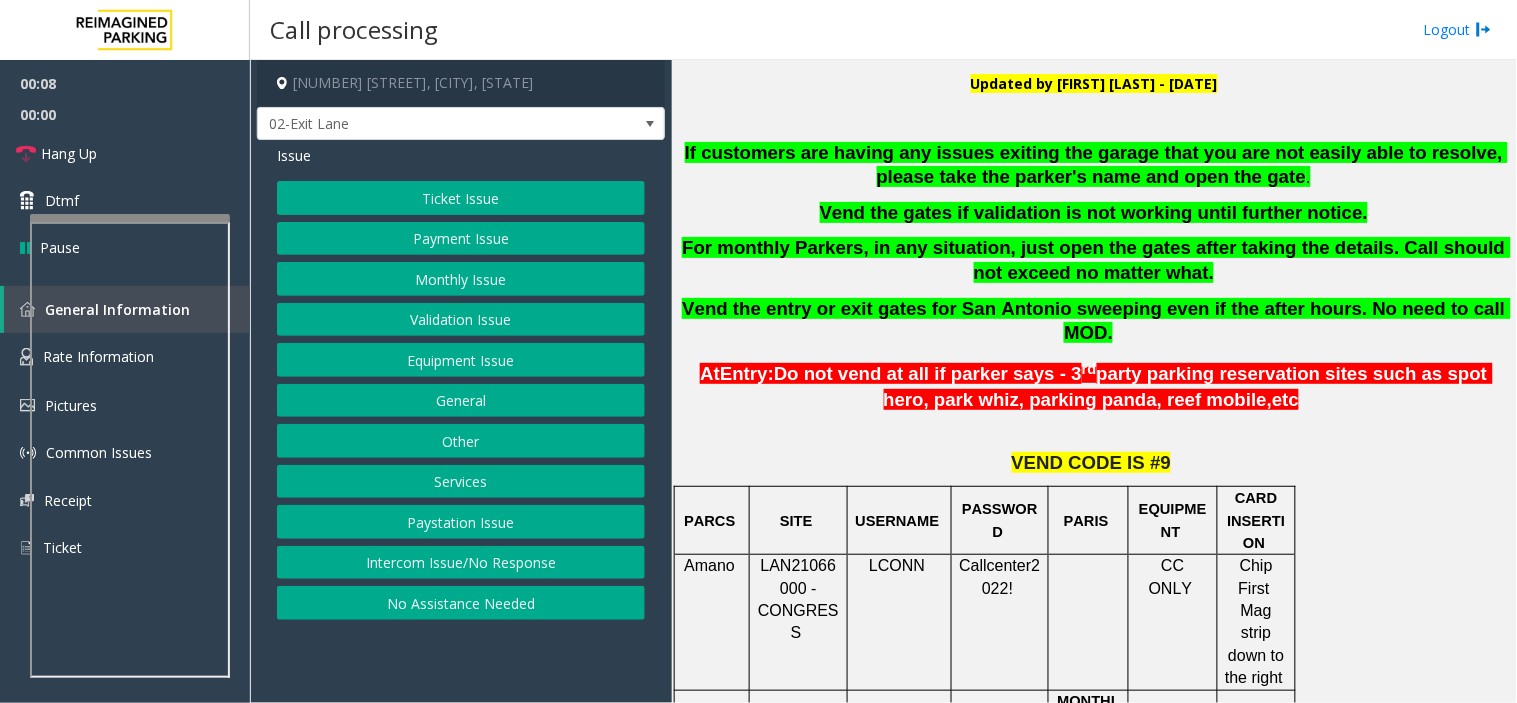 click on "Ticket Issue" 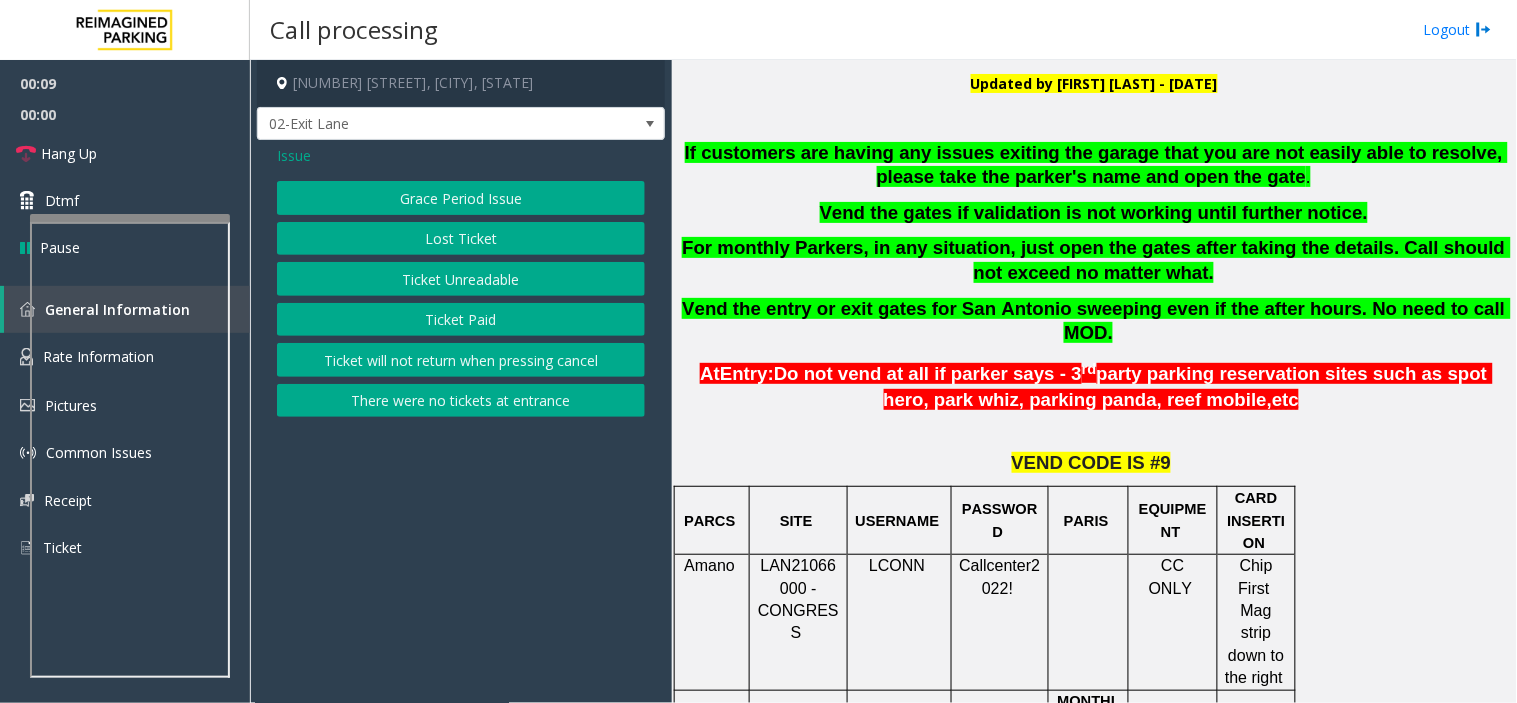 click on "Ticket Unreadable" 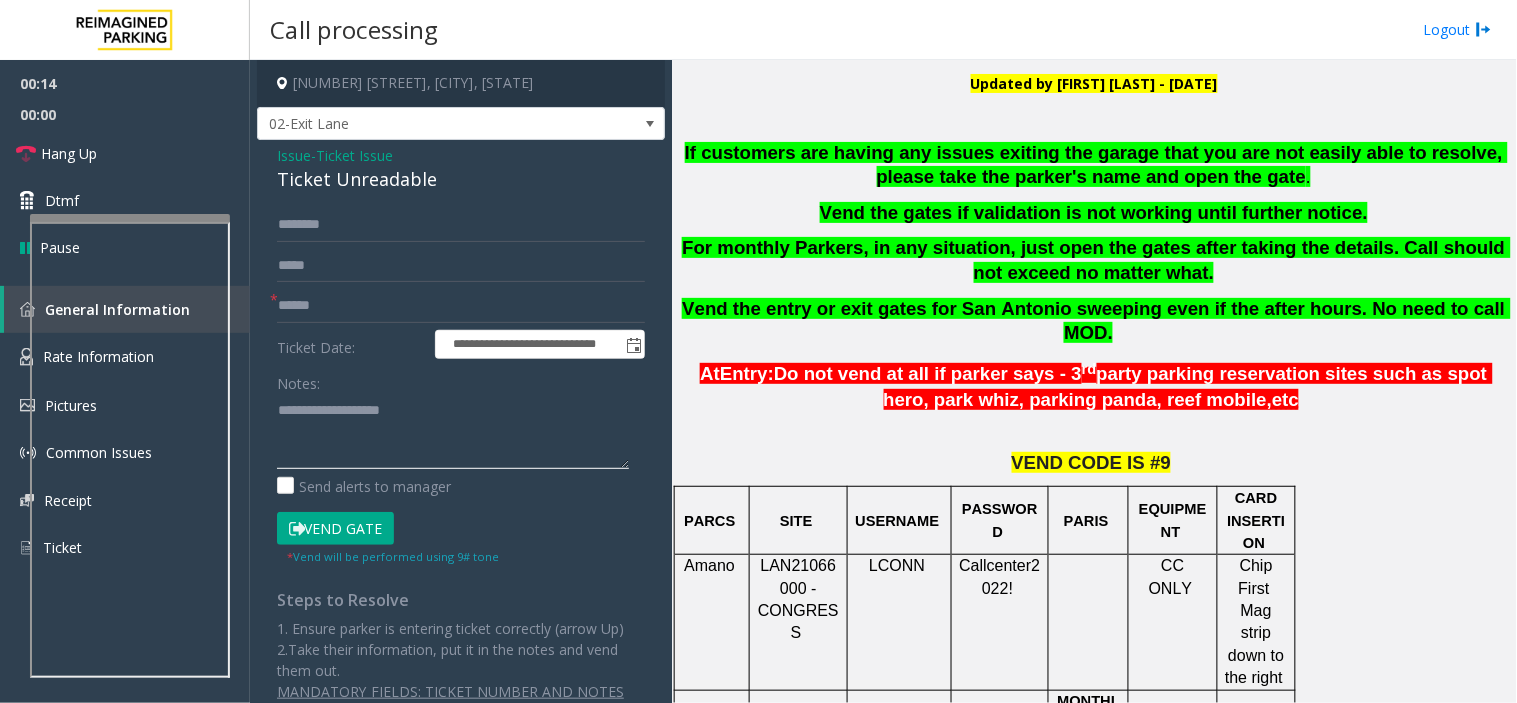 click 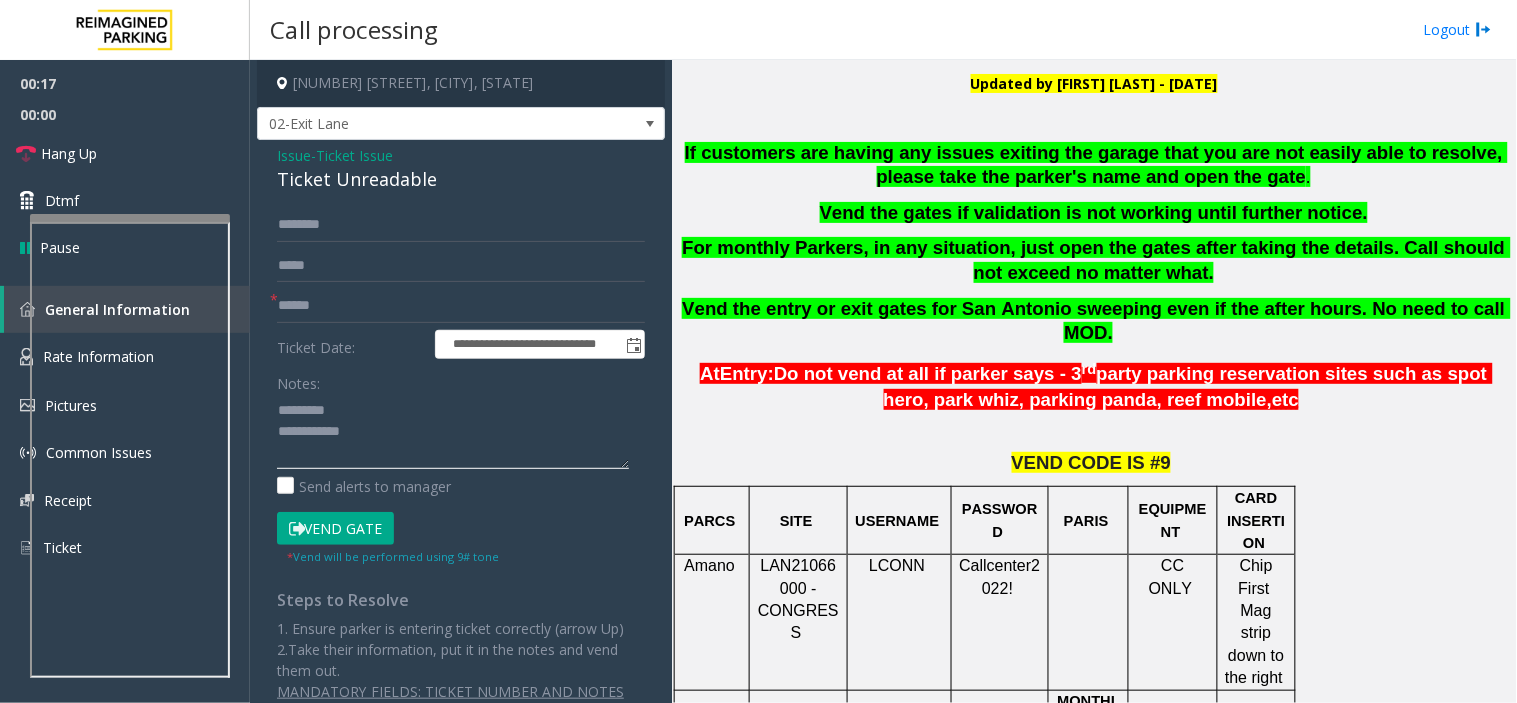 type on "**********" 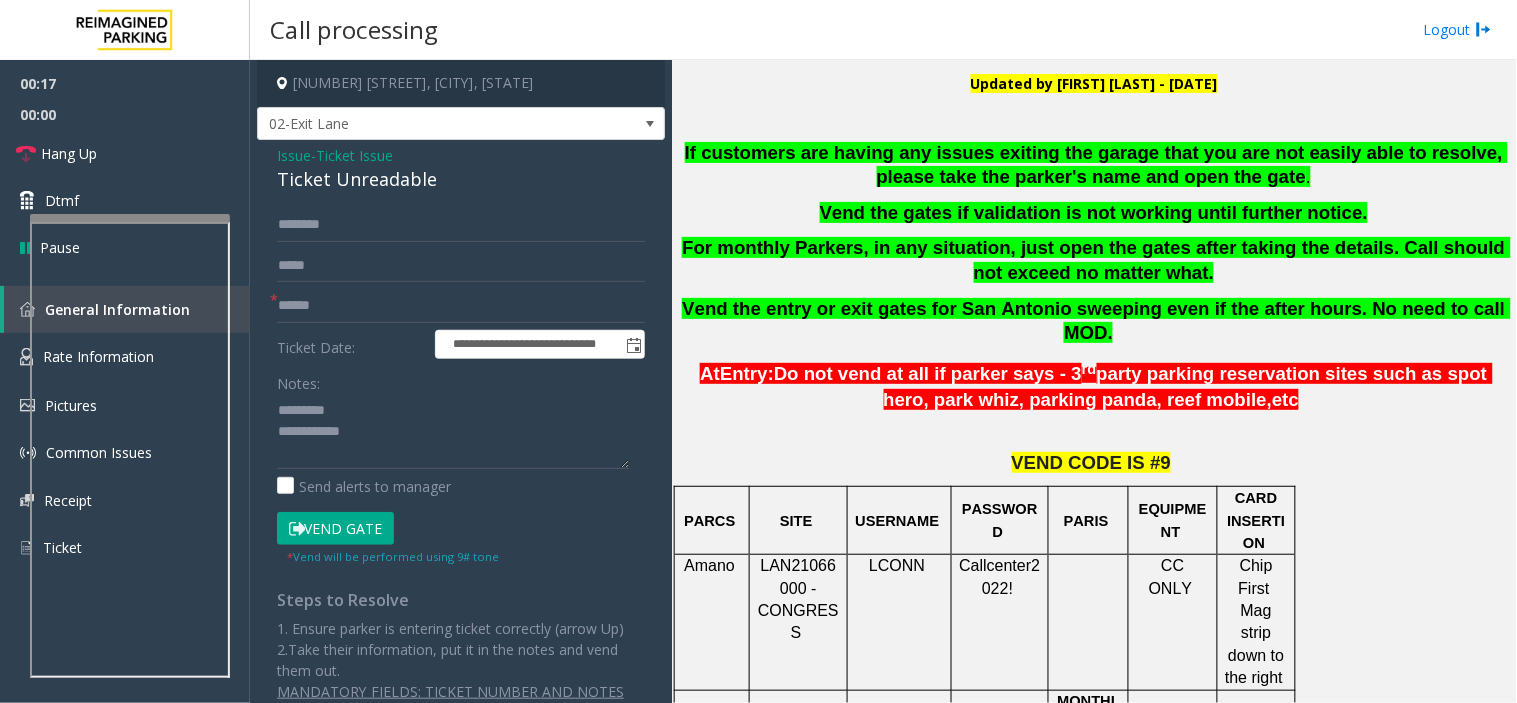 click on "Ticket Issue" 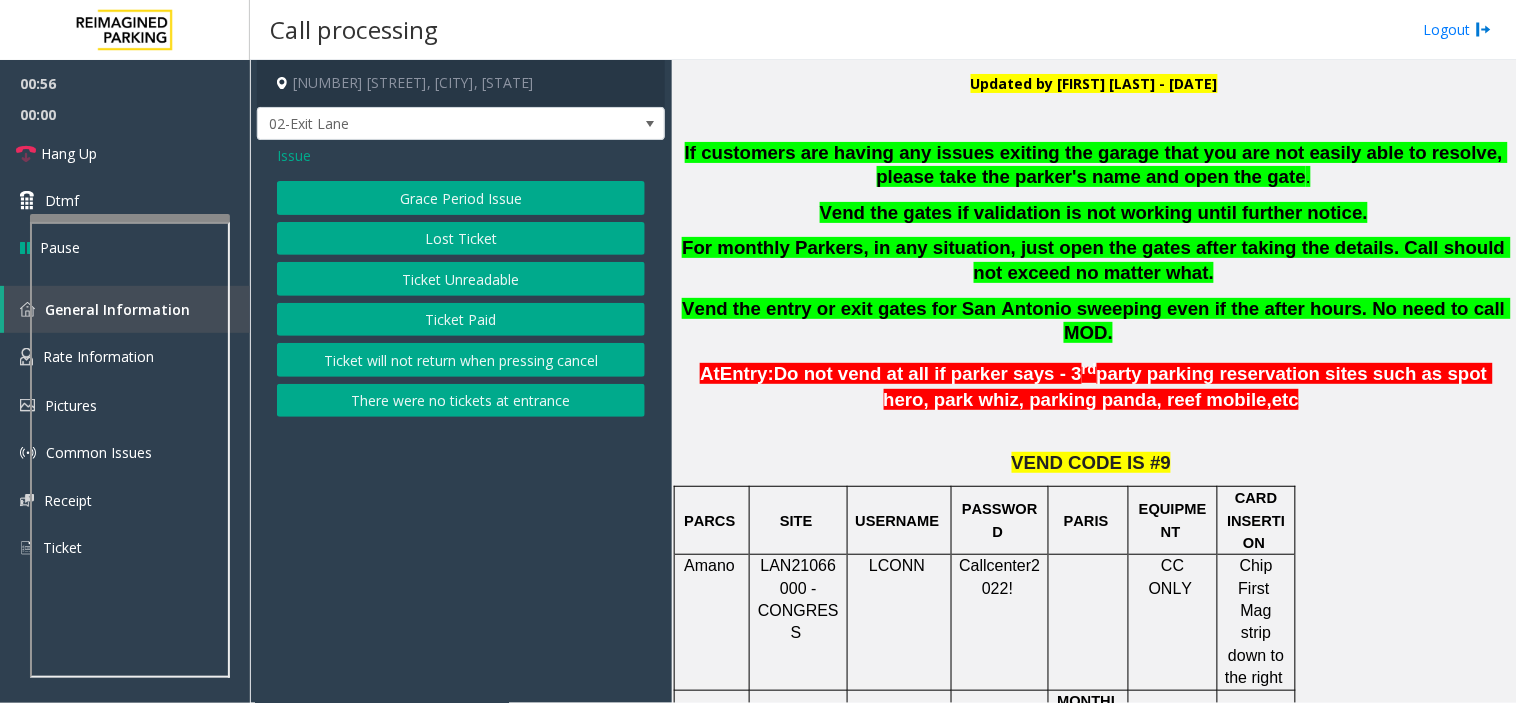 click on "Issue" 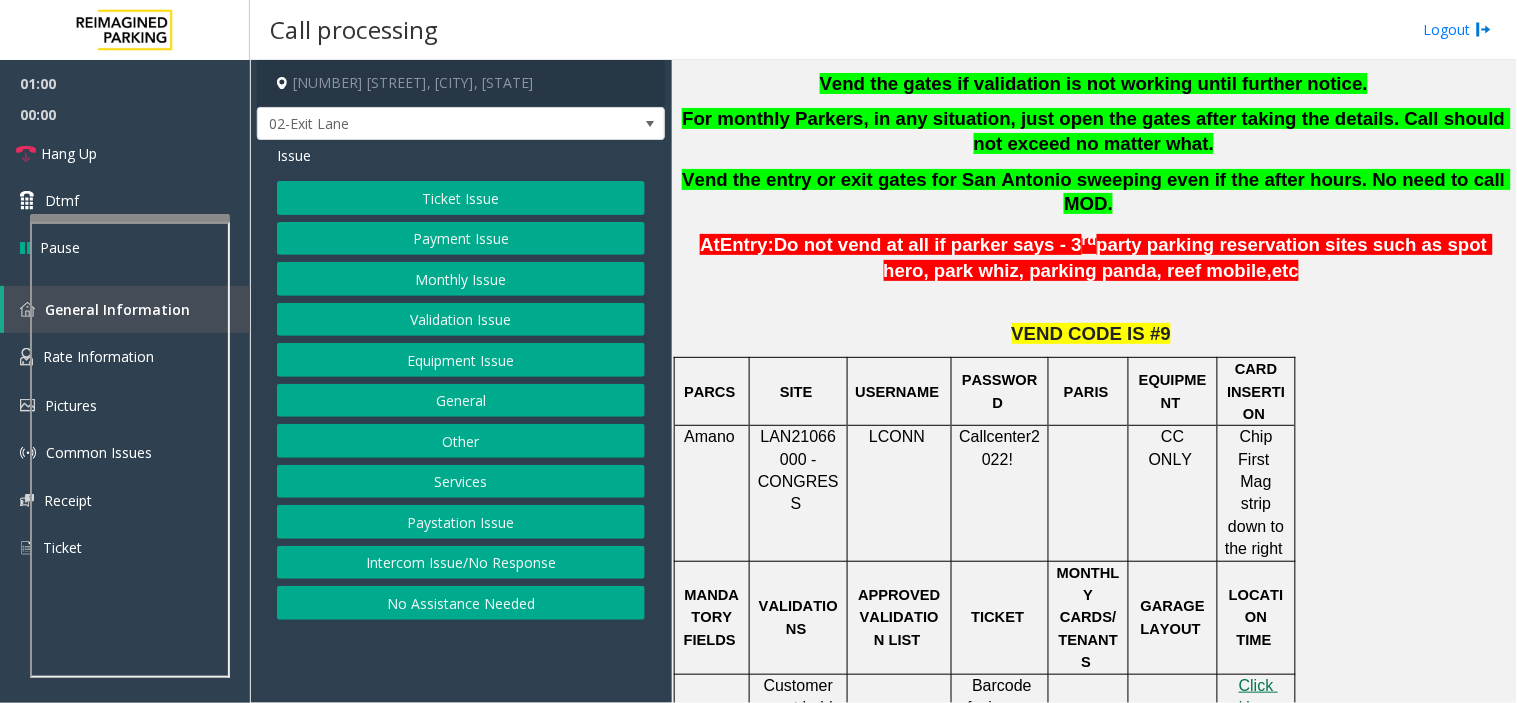 scroll, scrollTop: 888, scrollLeft: 0, axis: vertical 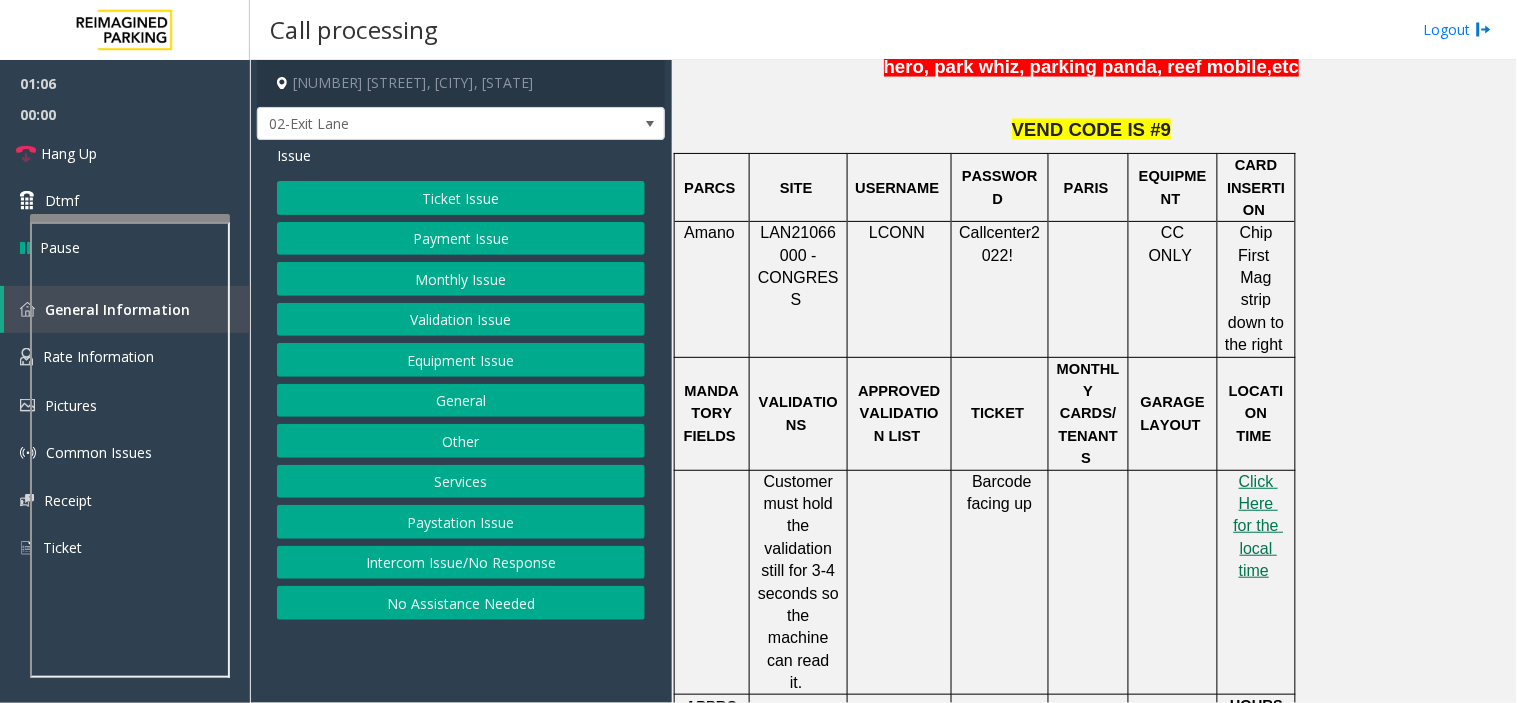 click on "Equipment Issue" 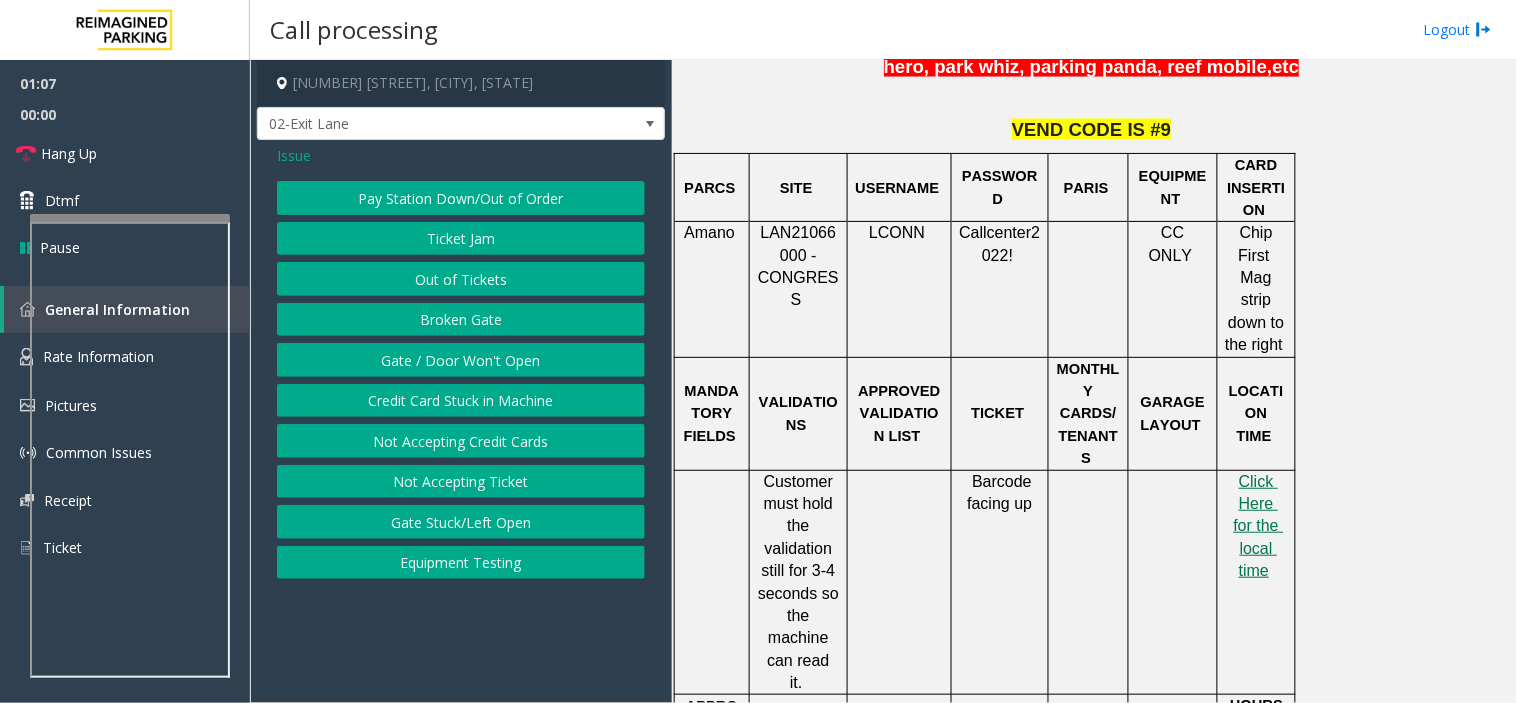 click on "Gate / Door Won't Open" 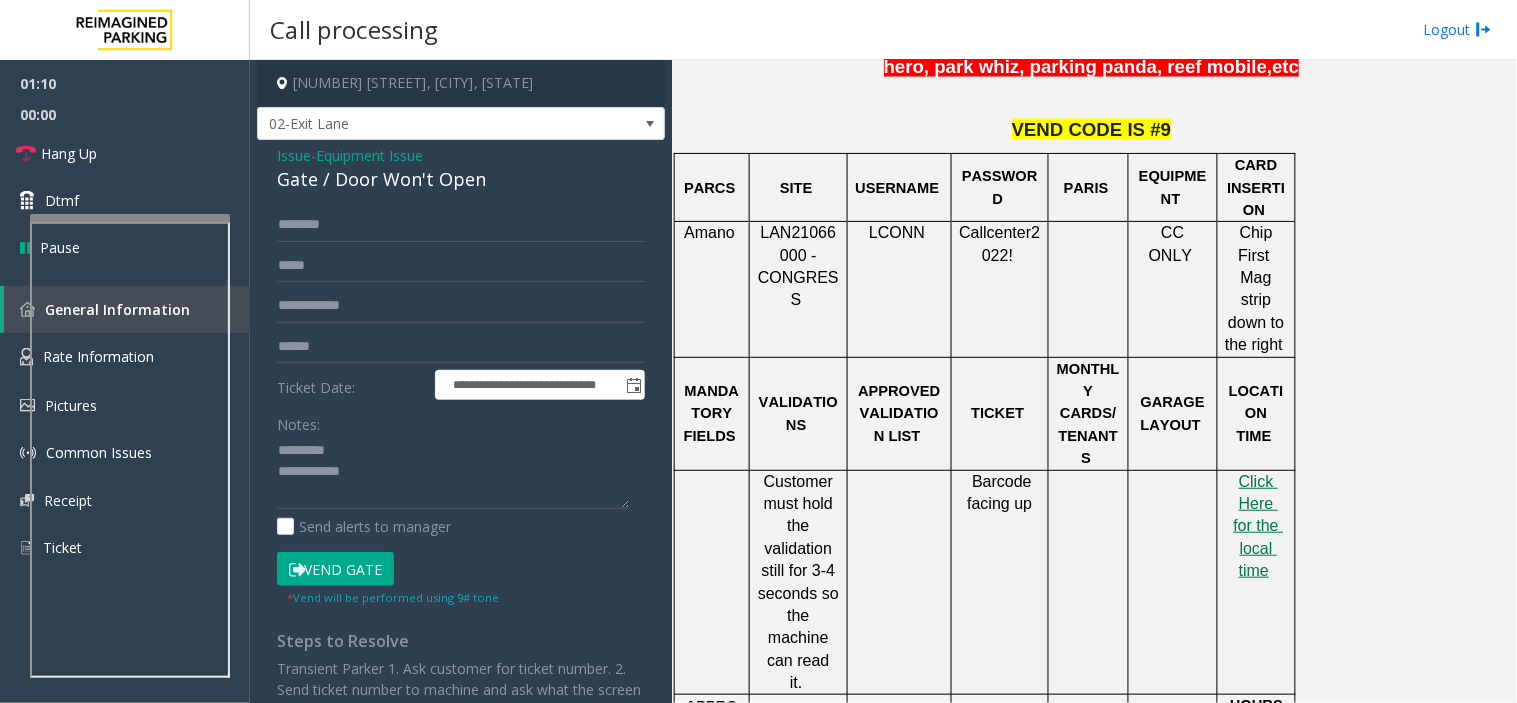 click on "Gate / Door Won't Open" 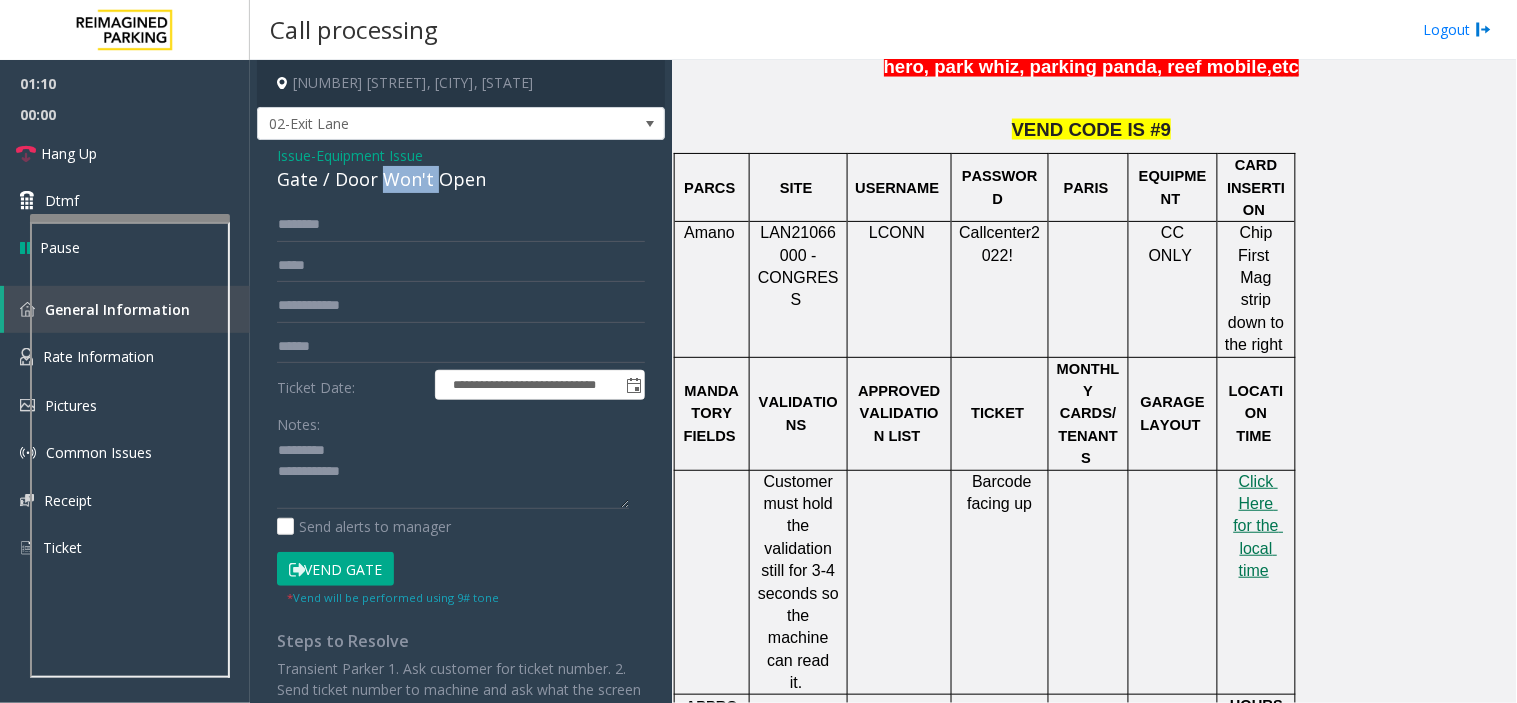 click on "Gate / Door Won't Open" 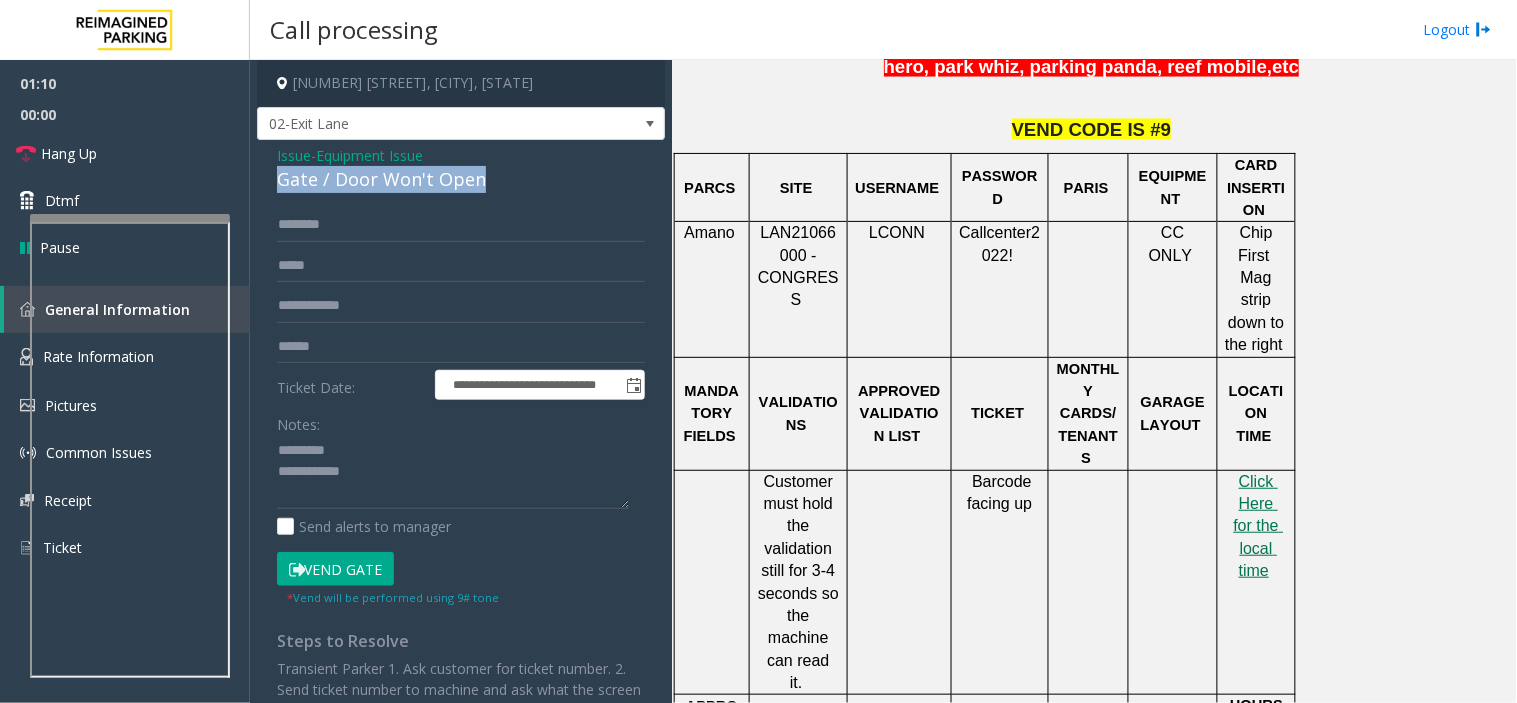 drag, startPoint x: 392, startPoint y: 187, endPoint x: 357, endPoint y: 187, distance: 35 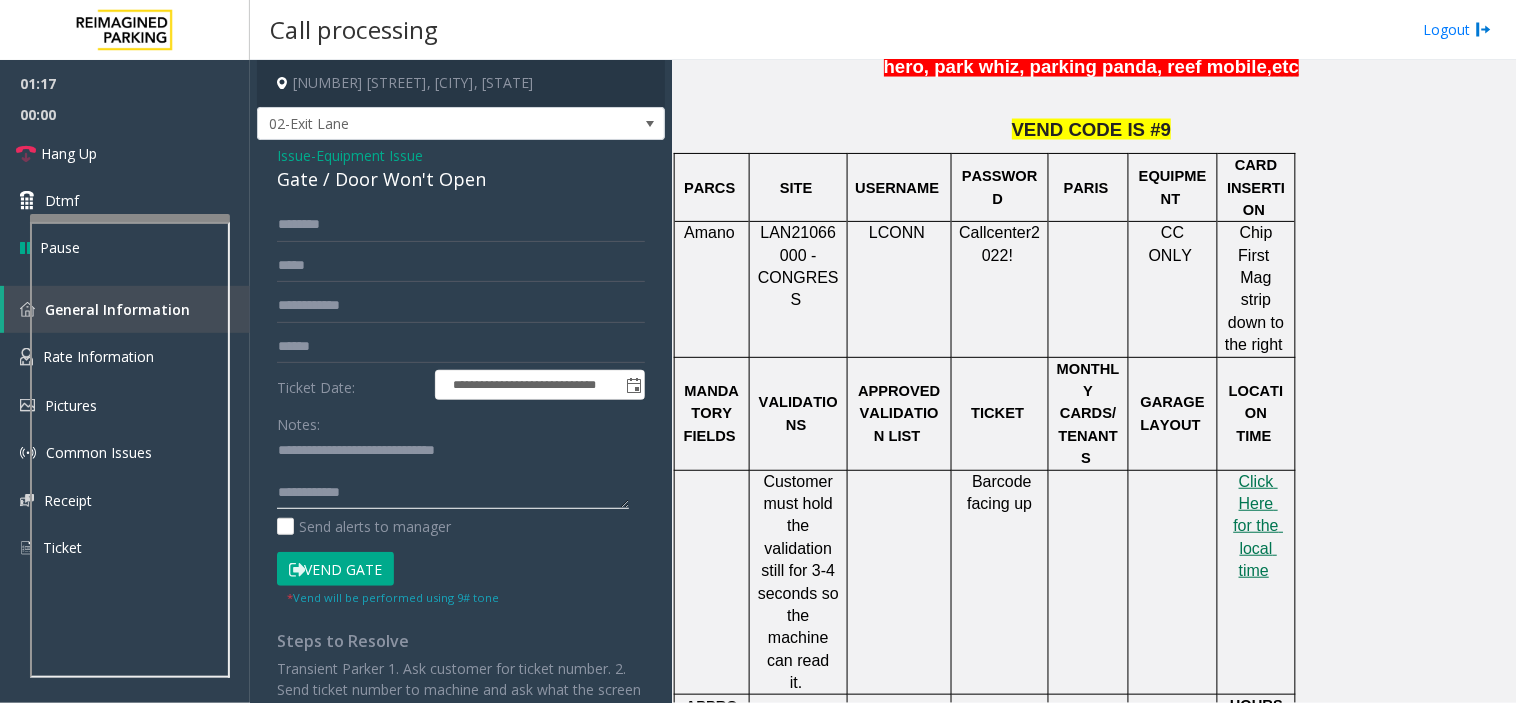 click 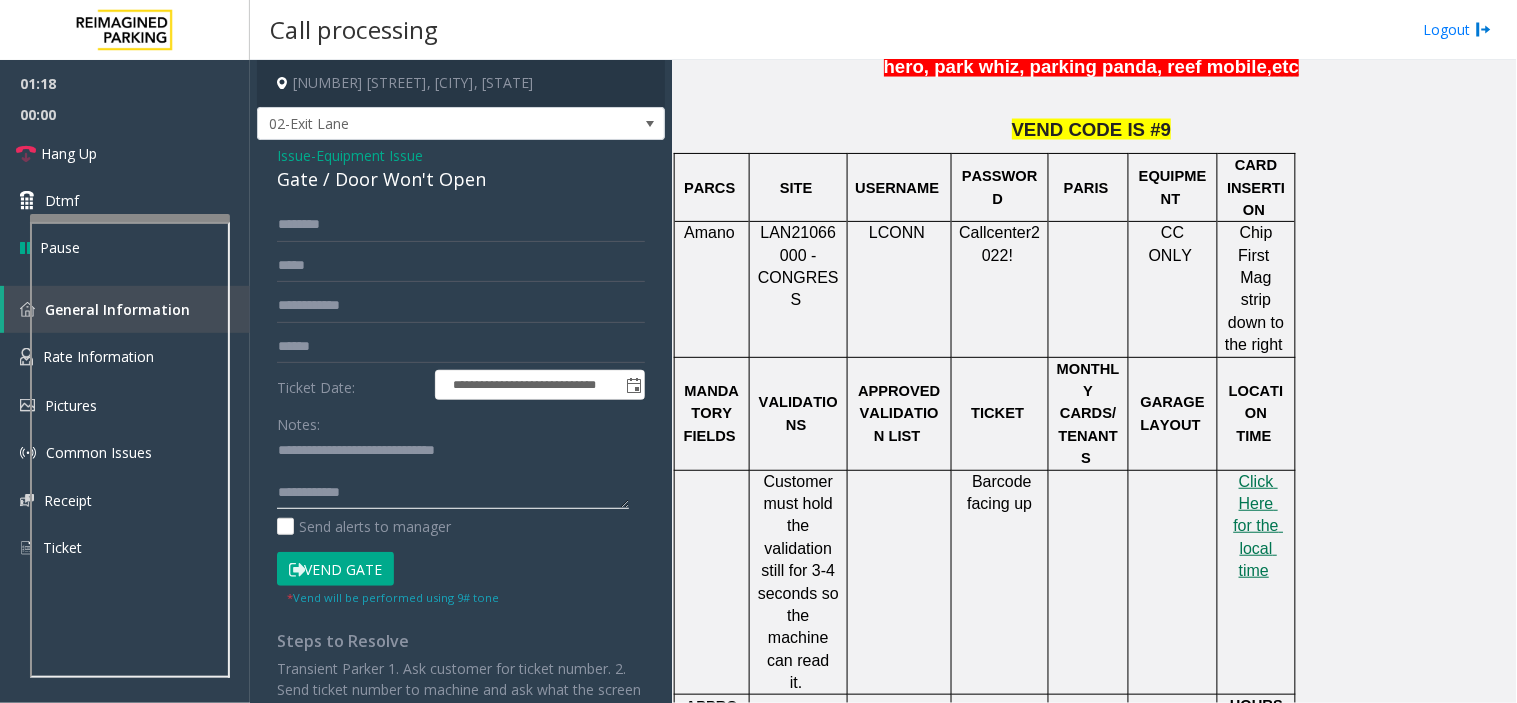 paste on "**********" 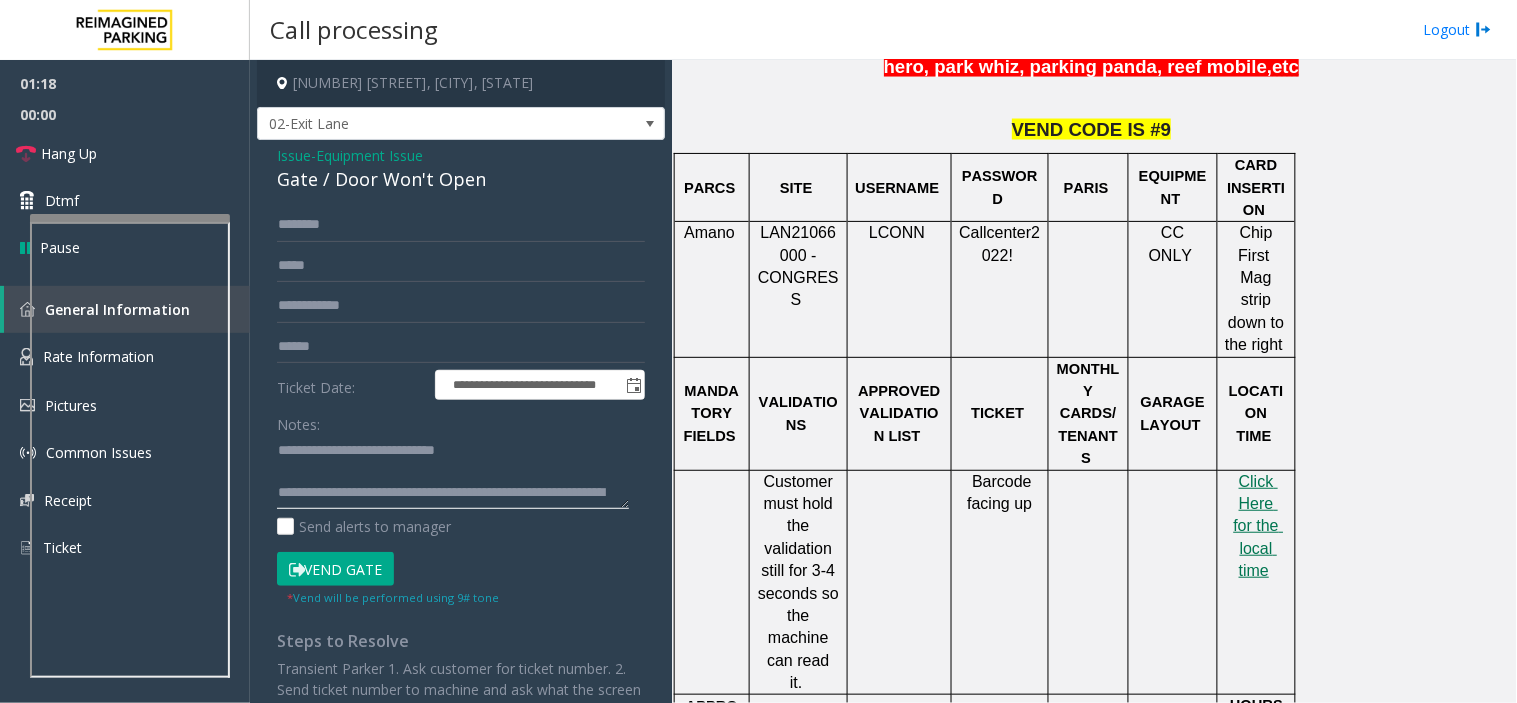 scroll, scrollTop: 34, scrollLeft: 0, axis: vertical 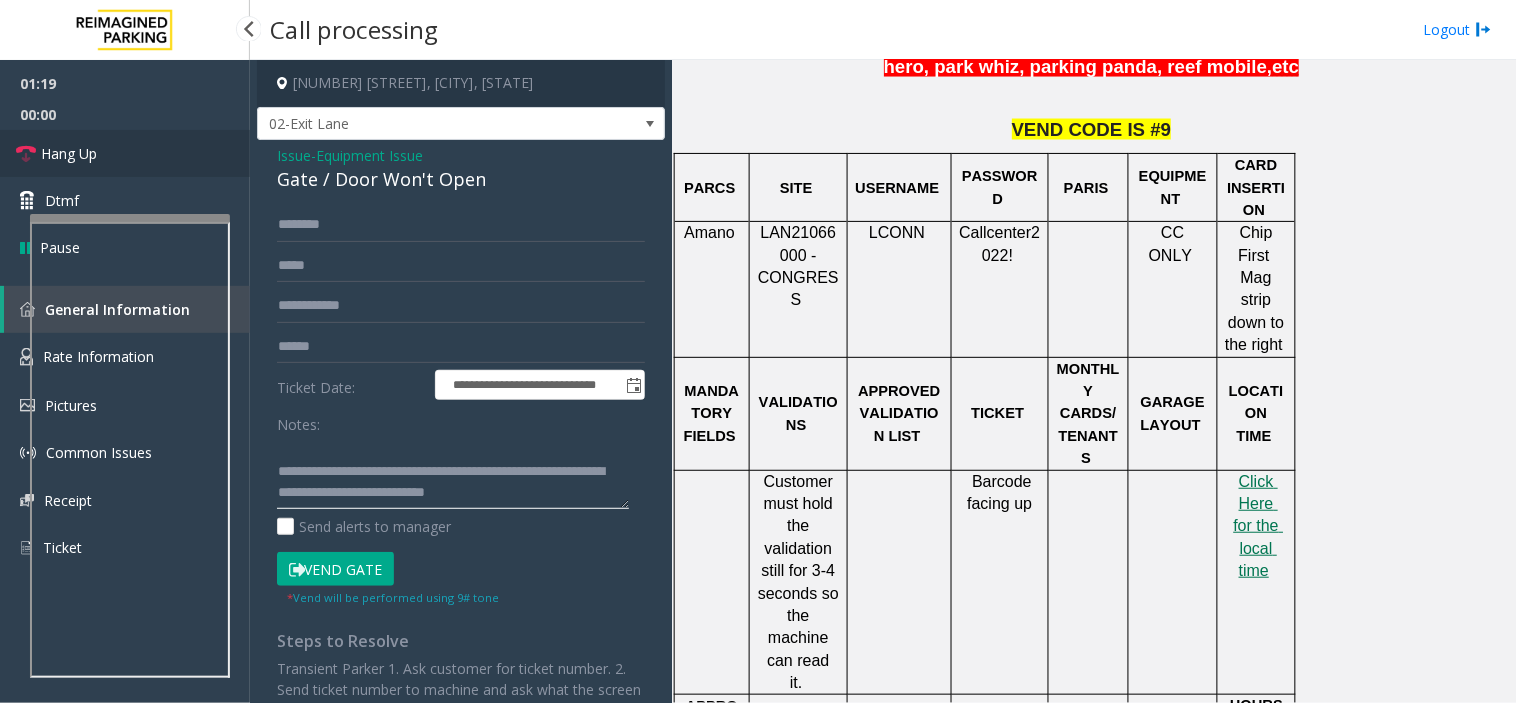 type on "**********" 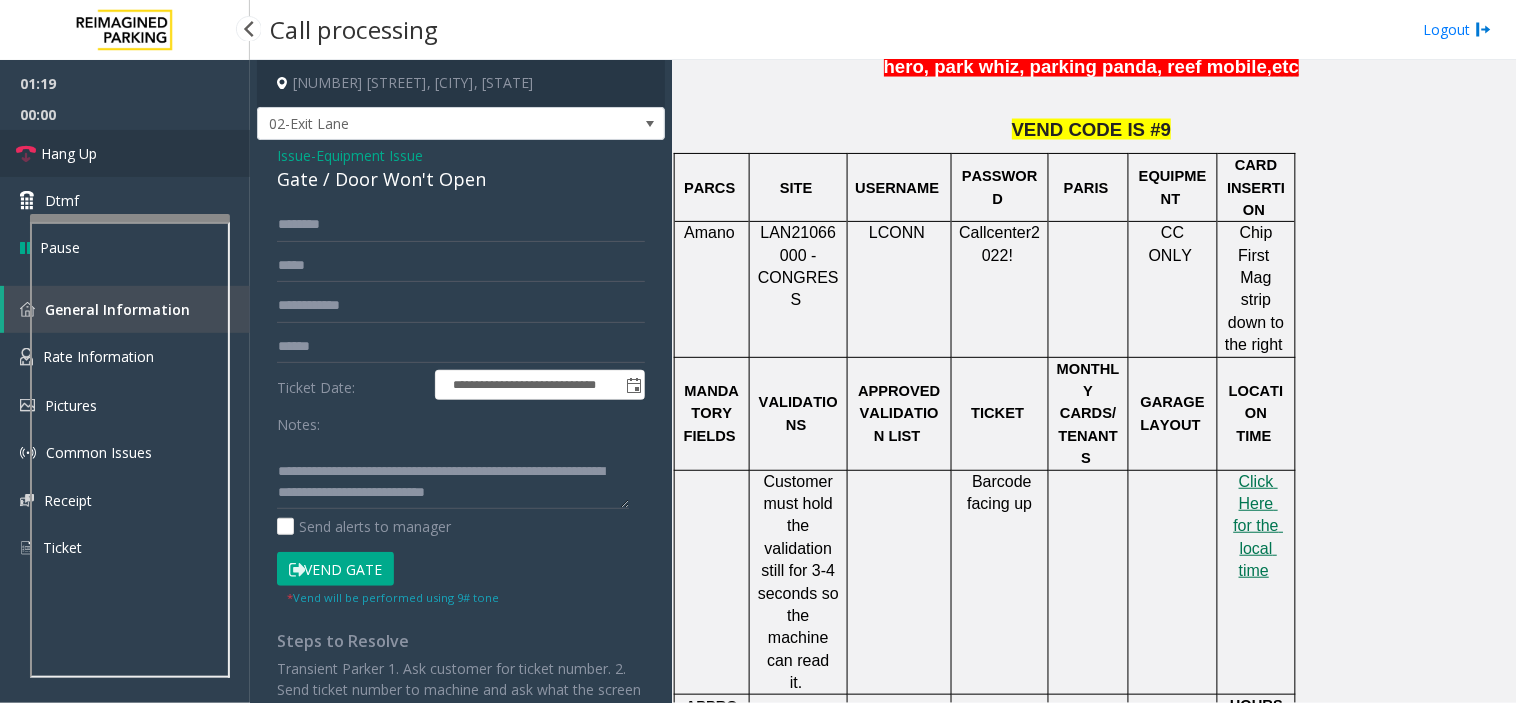 click on "Hang Up" at bounding box center (125, 153) 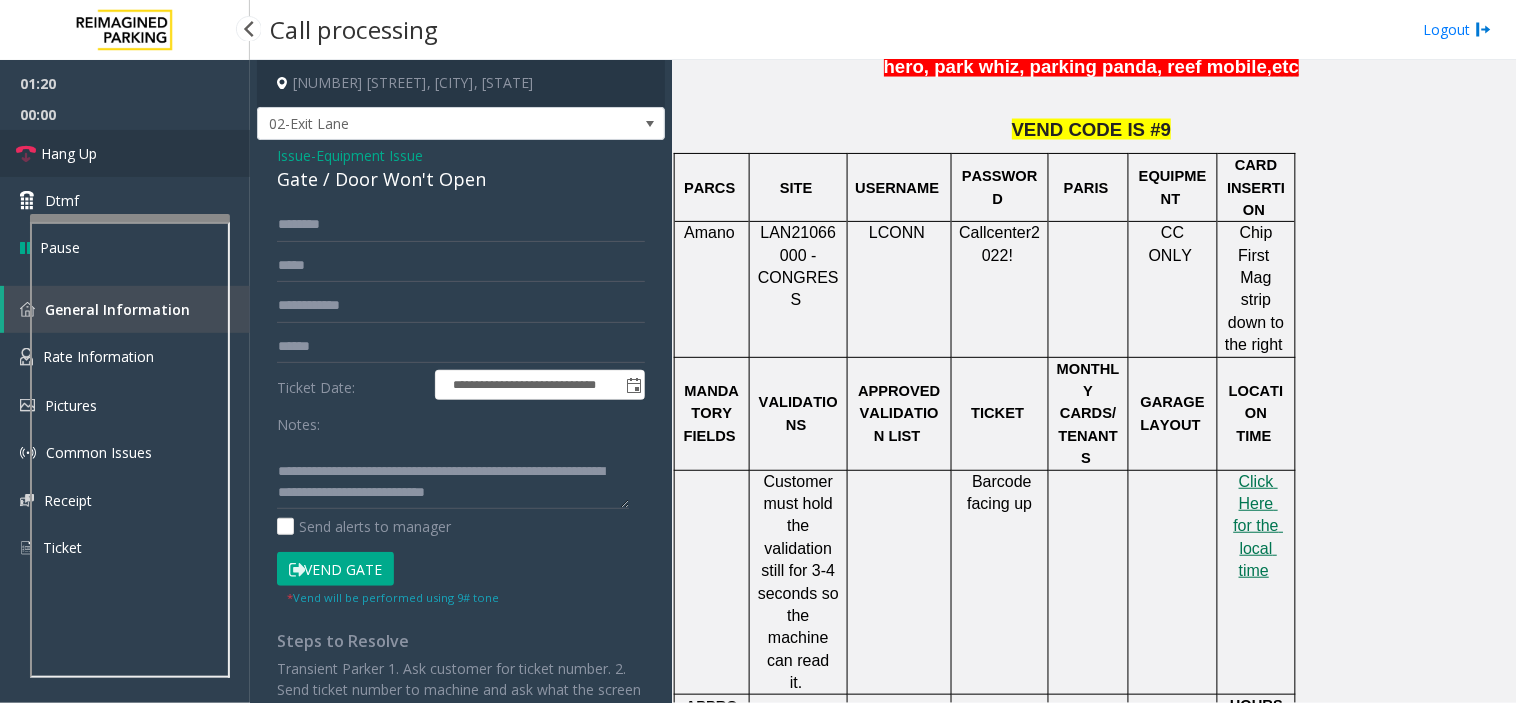 click on "Hang Up" at bounding box center [125, 153] 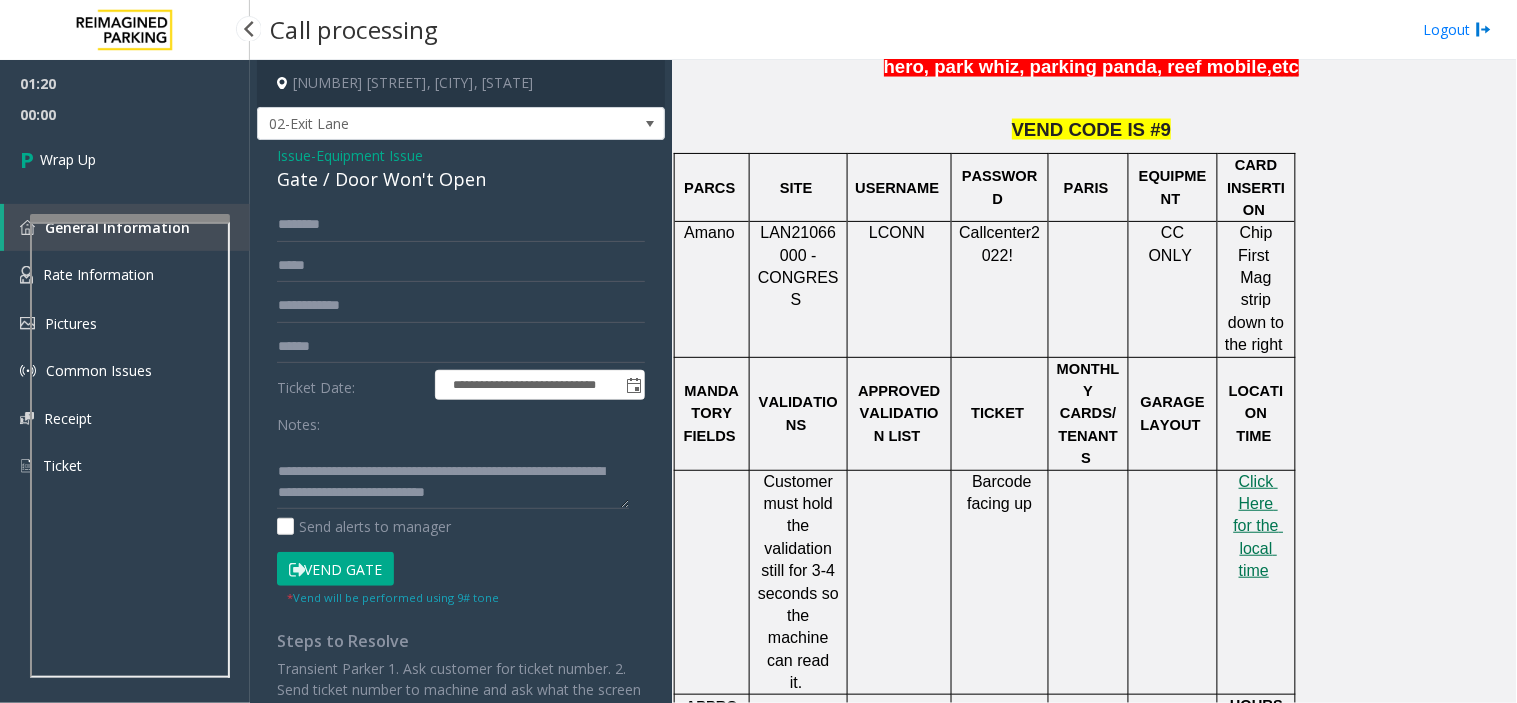 click on "Wrap Up" at bounding box center (125, 159) 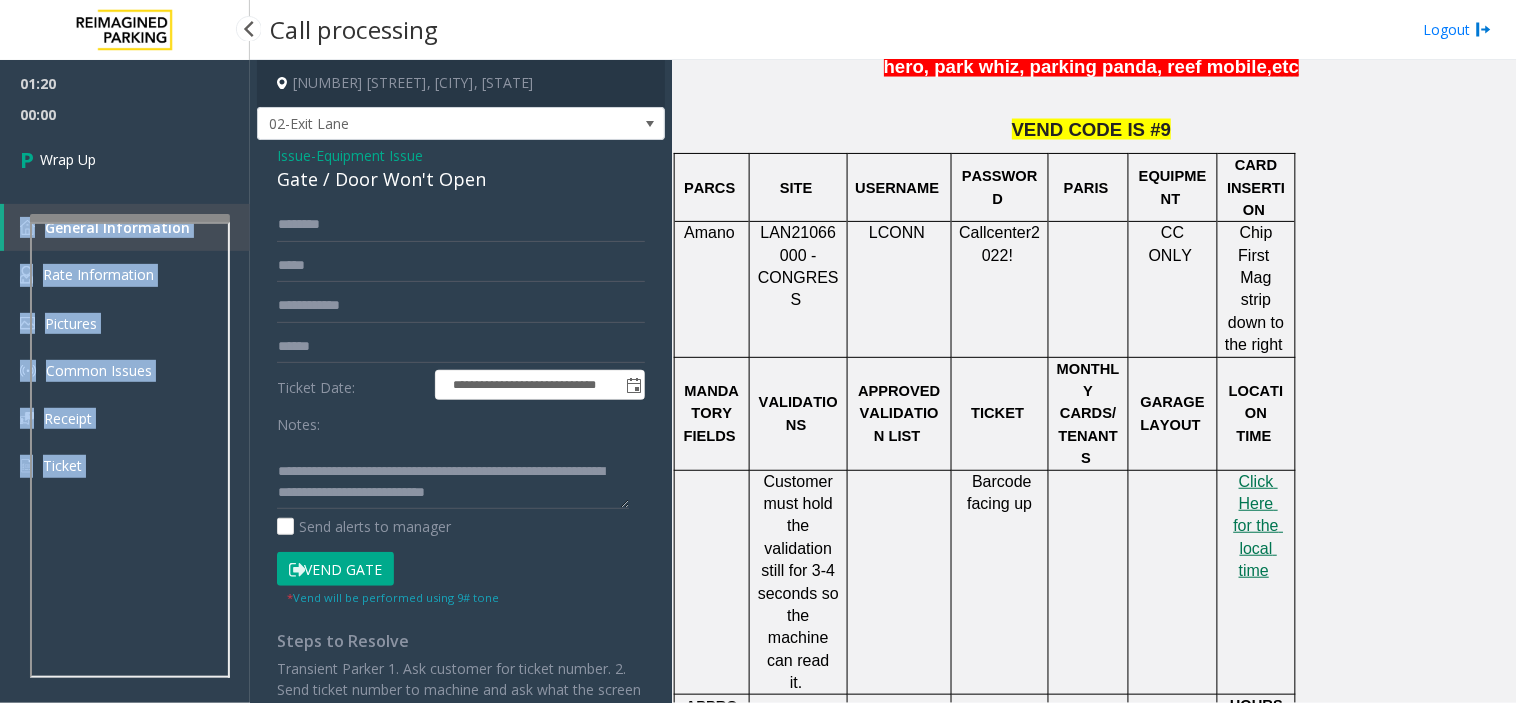 click on "01:20   00:00  Wrap Up General Information Rate Information Pictures Common Issues Receipt Ticket" at bounding box center [125, 283] 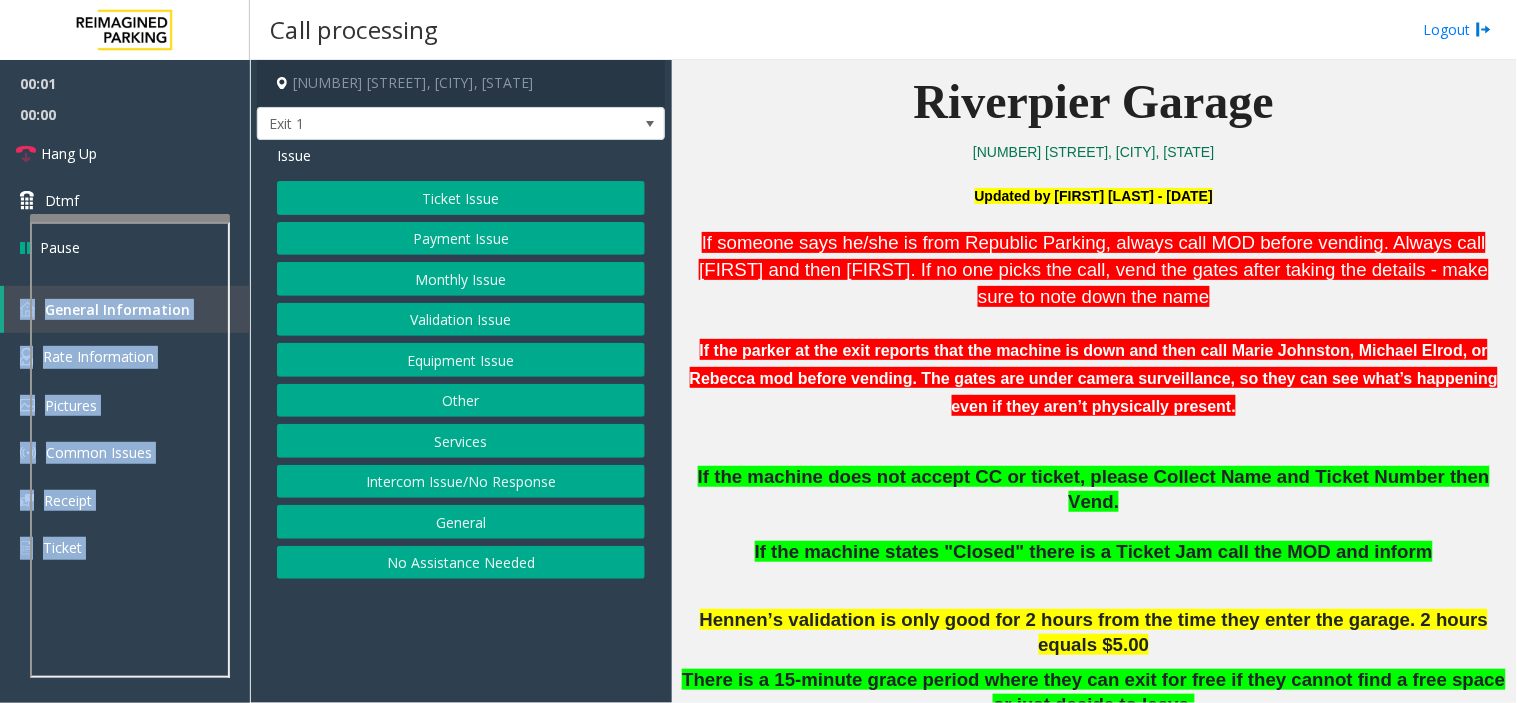 scroll, scrollTop: 555, scrollLeft: 0, axis: vertical 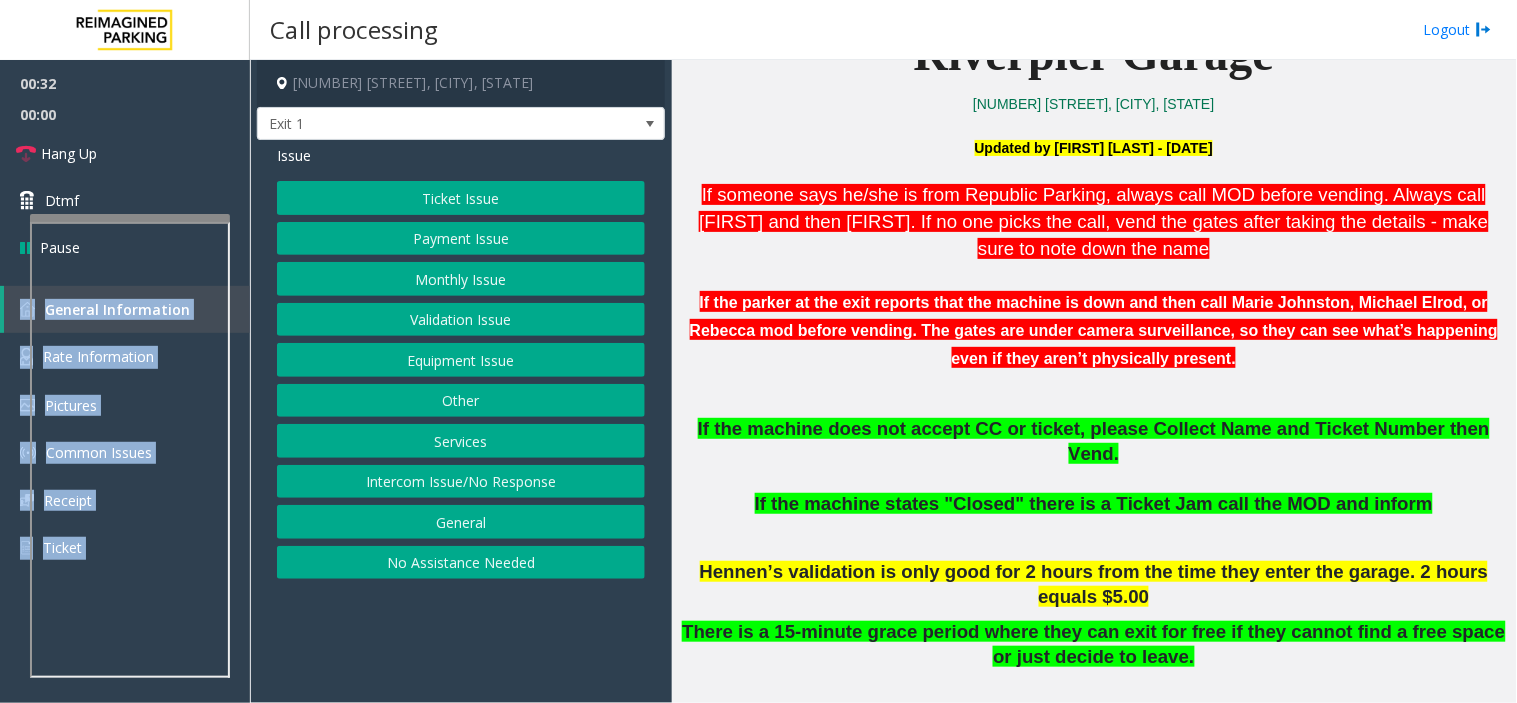 click on "Equipment Issue" 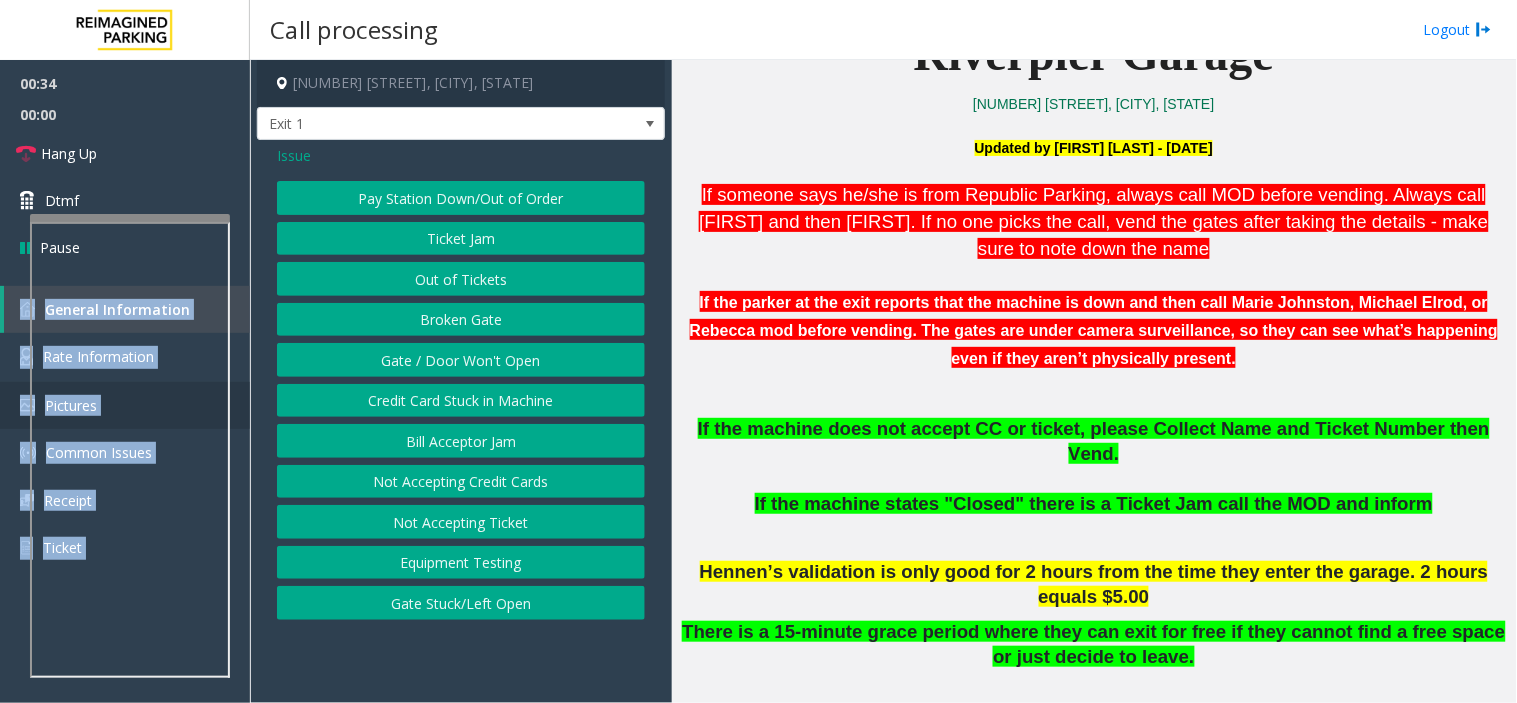 drag, startPoint x: 428, startPoint y: 370, endPoint x: 12, endPoint y: 378, distance: 416.0769 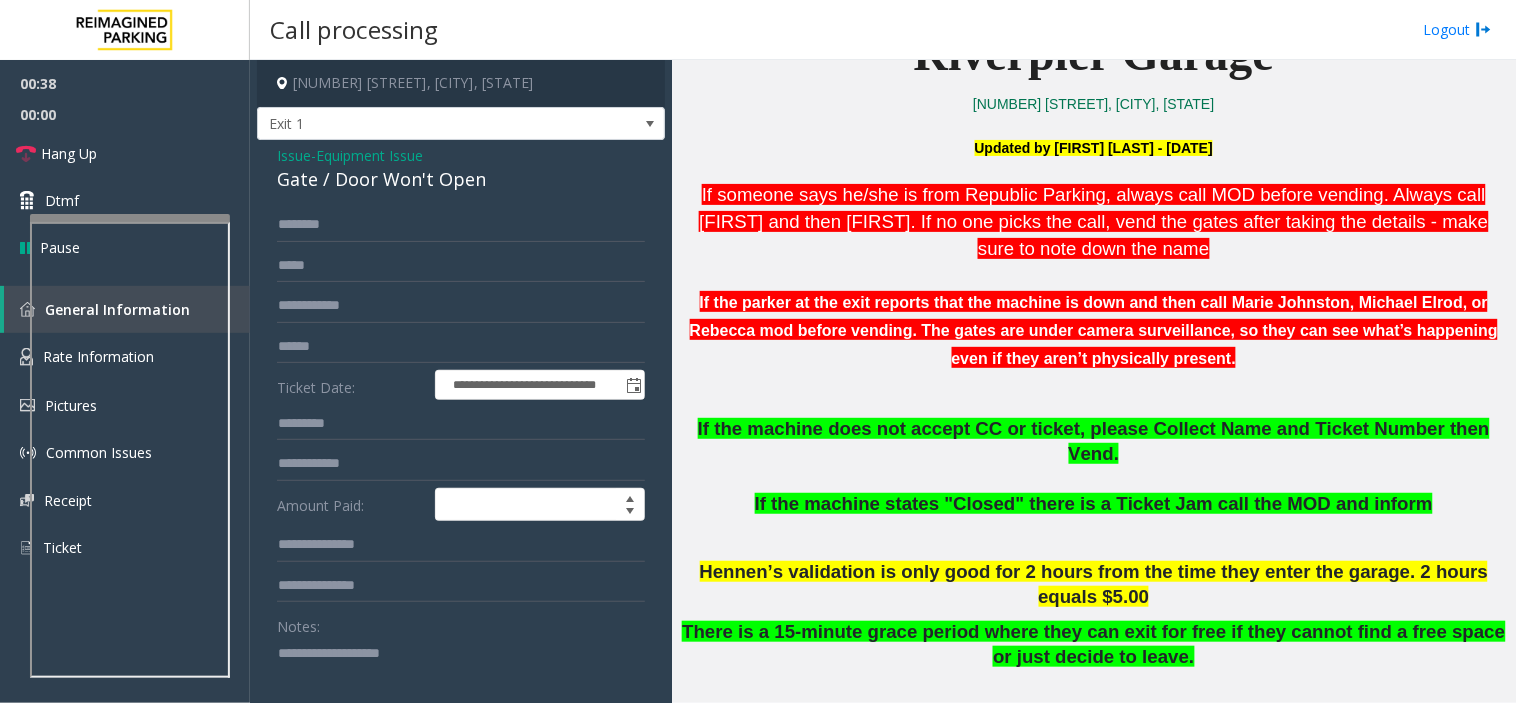 click 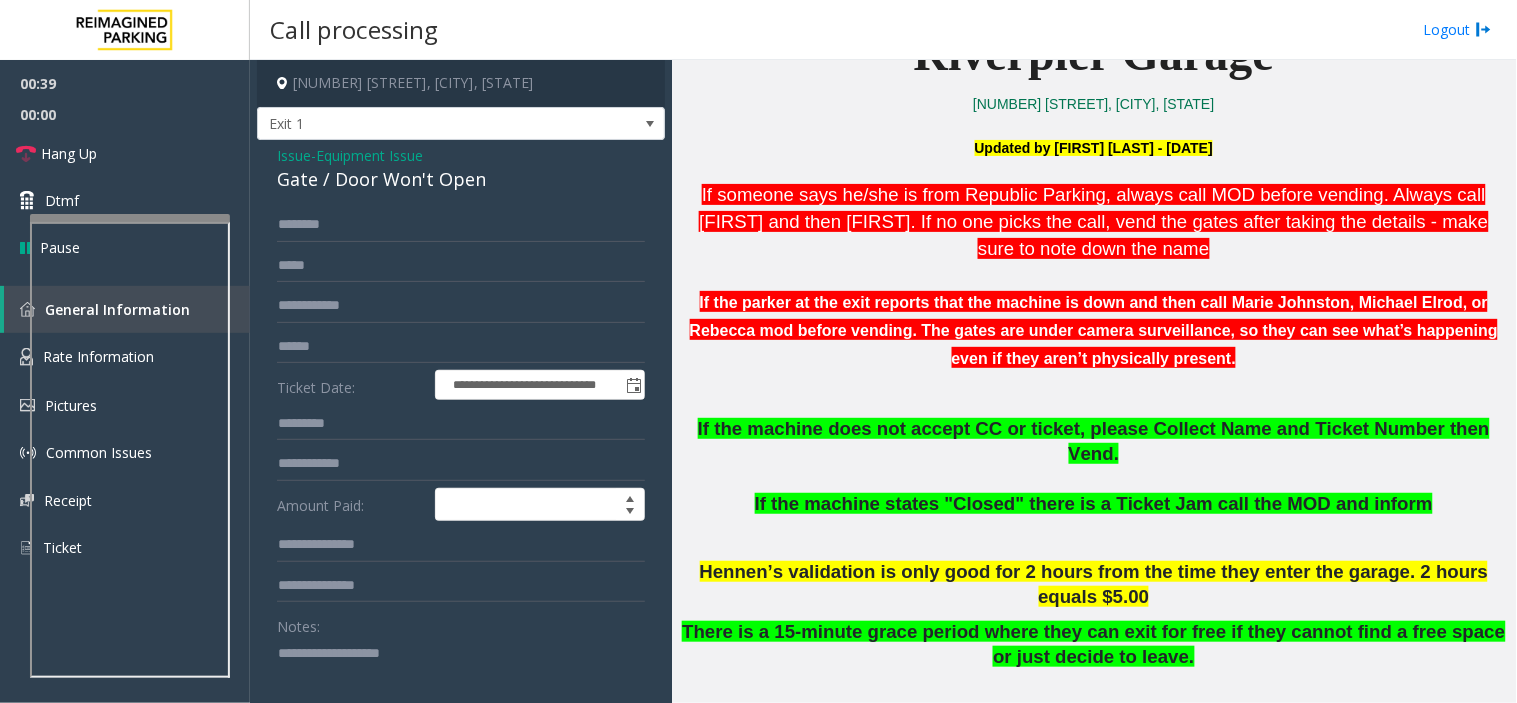 paste on "**********" 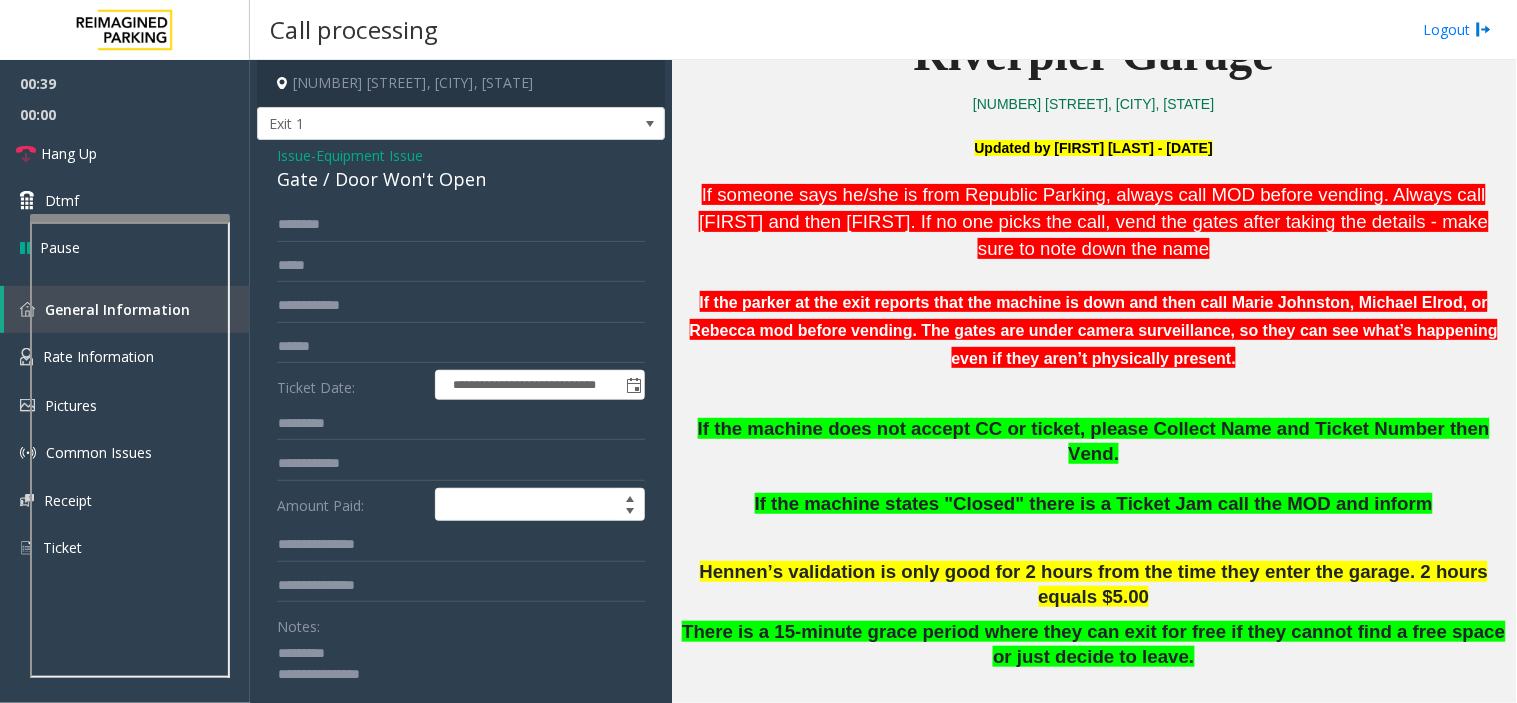 scroll, scrollTop: 1, scrollLeft: 0, axis: vertical 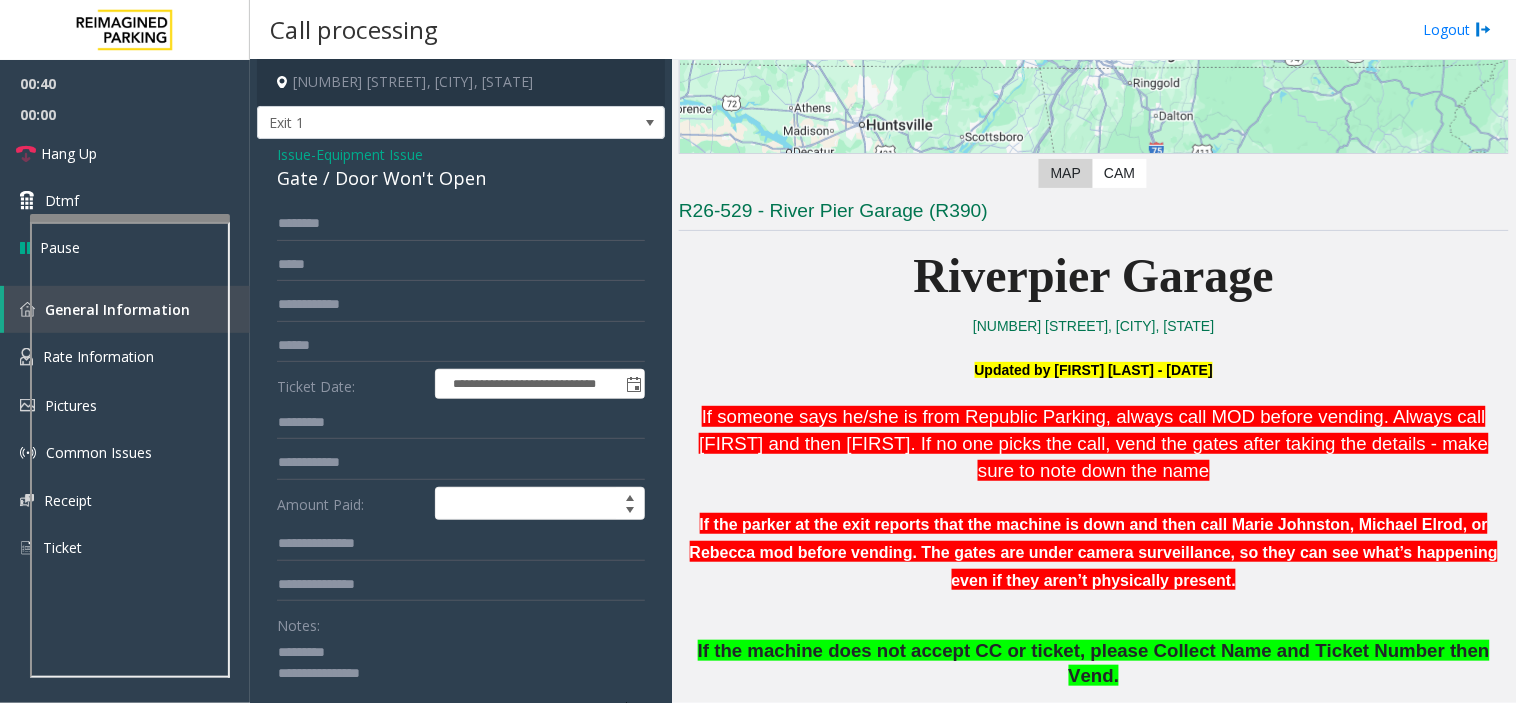 type on "**********" 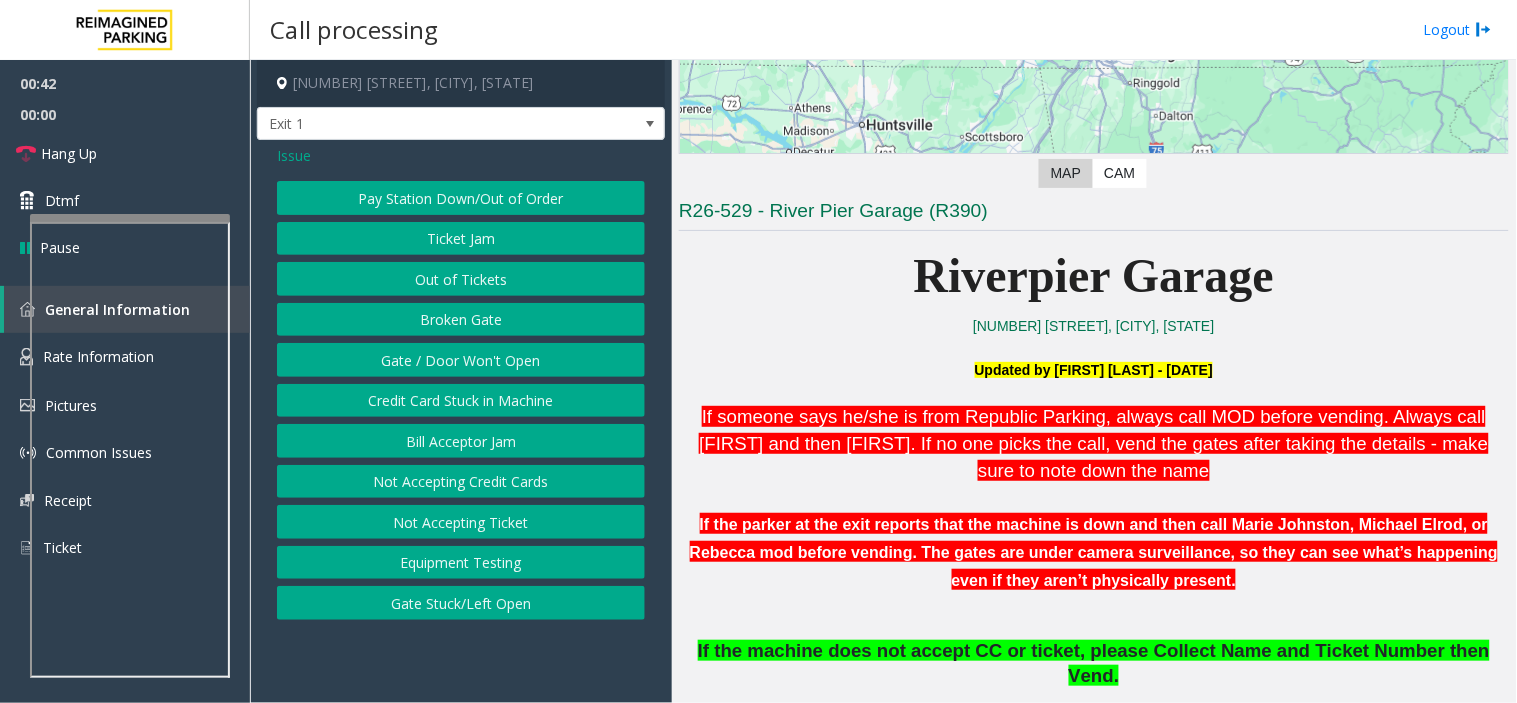 click on "Gate / Door Won't Open" 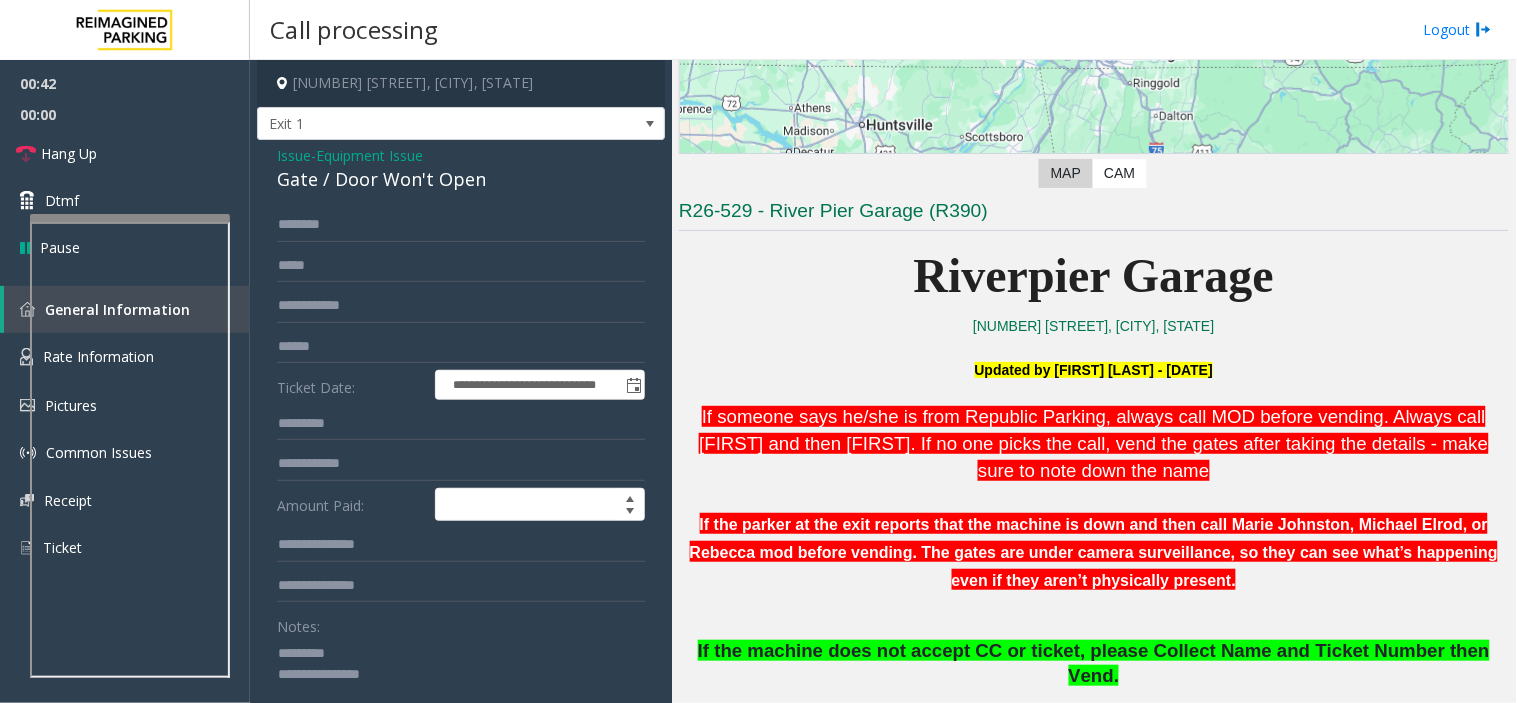 click on "Gate / Door Won't Open" 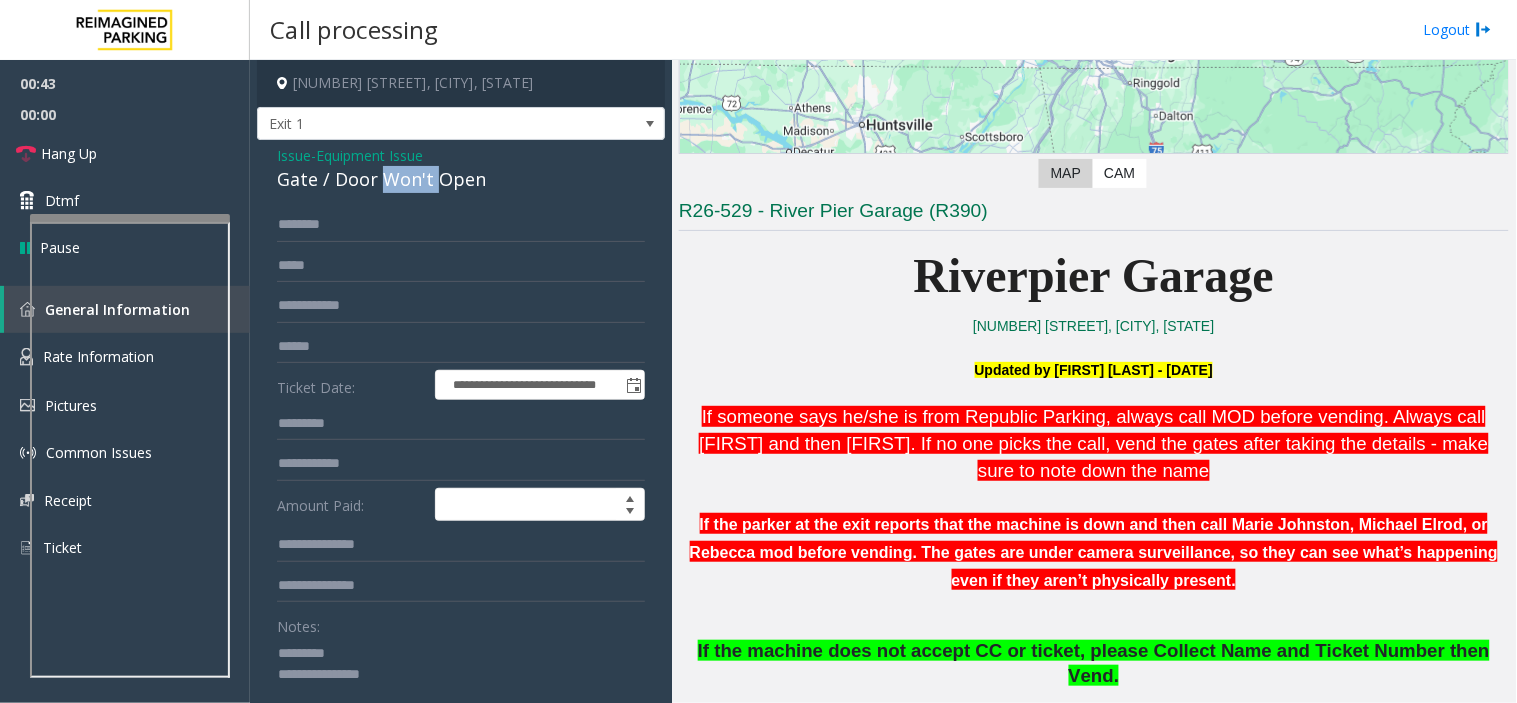 click on "Gate / Door Won't Open" 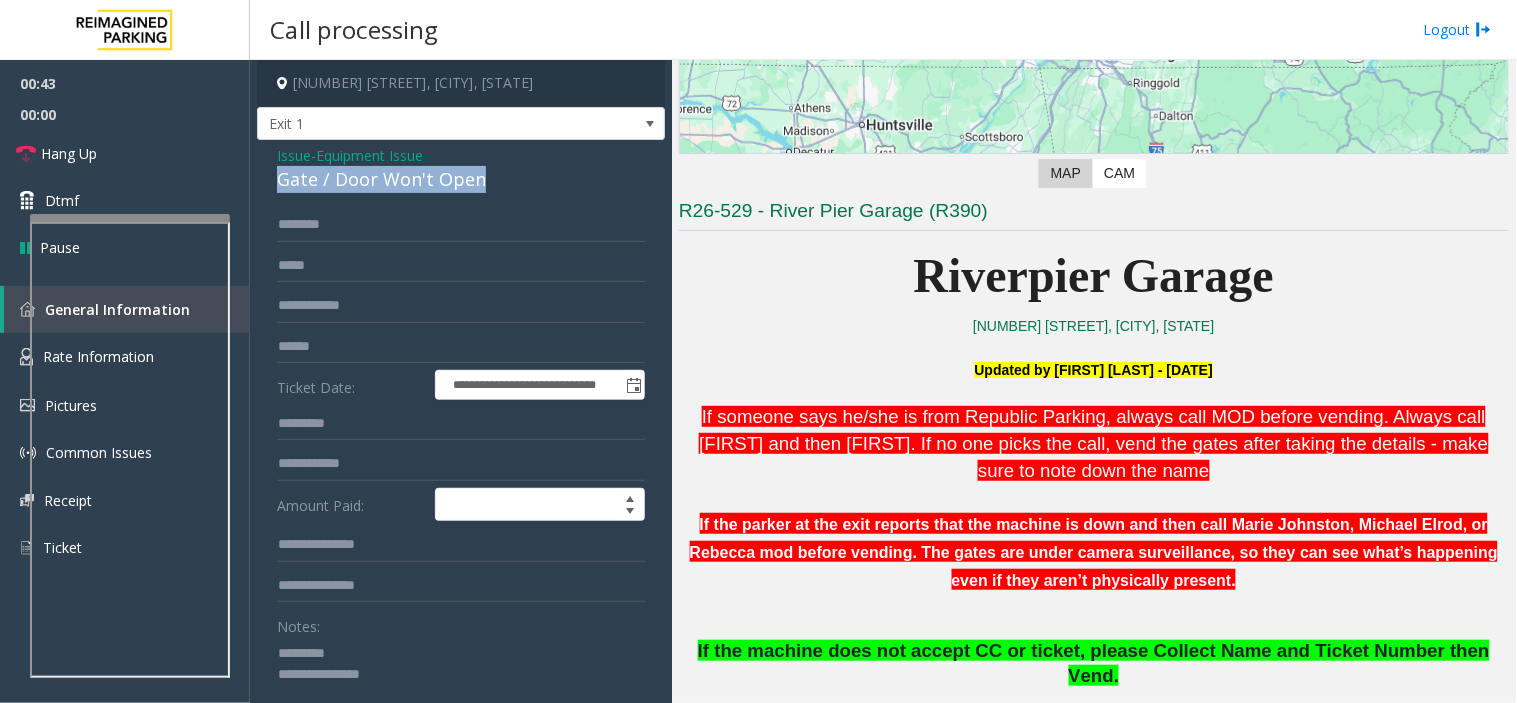 click on "Gate / Door Won't Open" 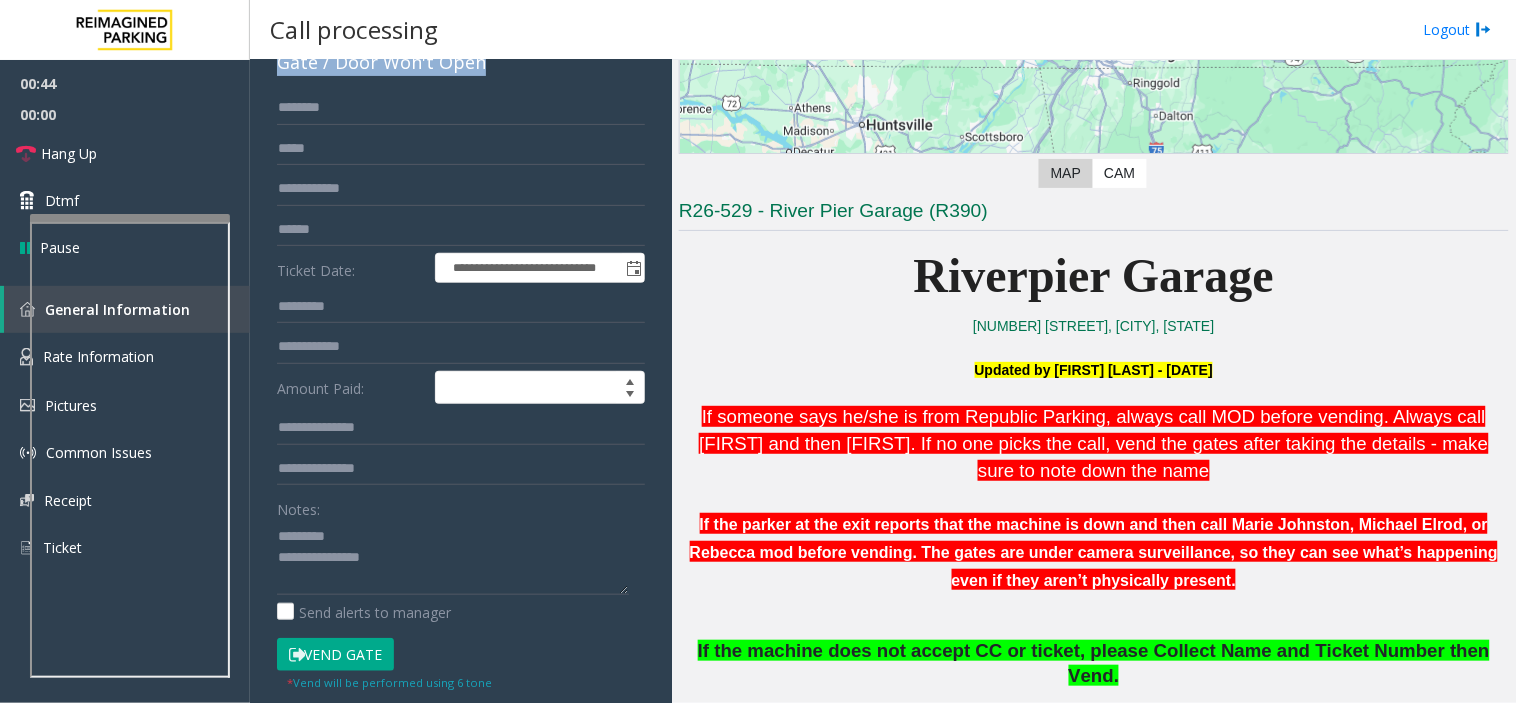 scroll, scrollTop: 222, scrollLeft: 0, axis: vertical 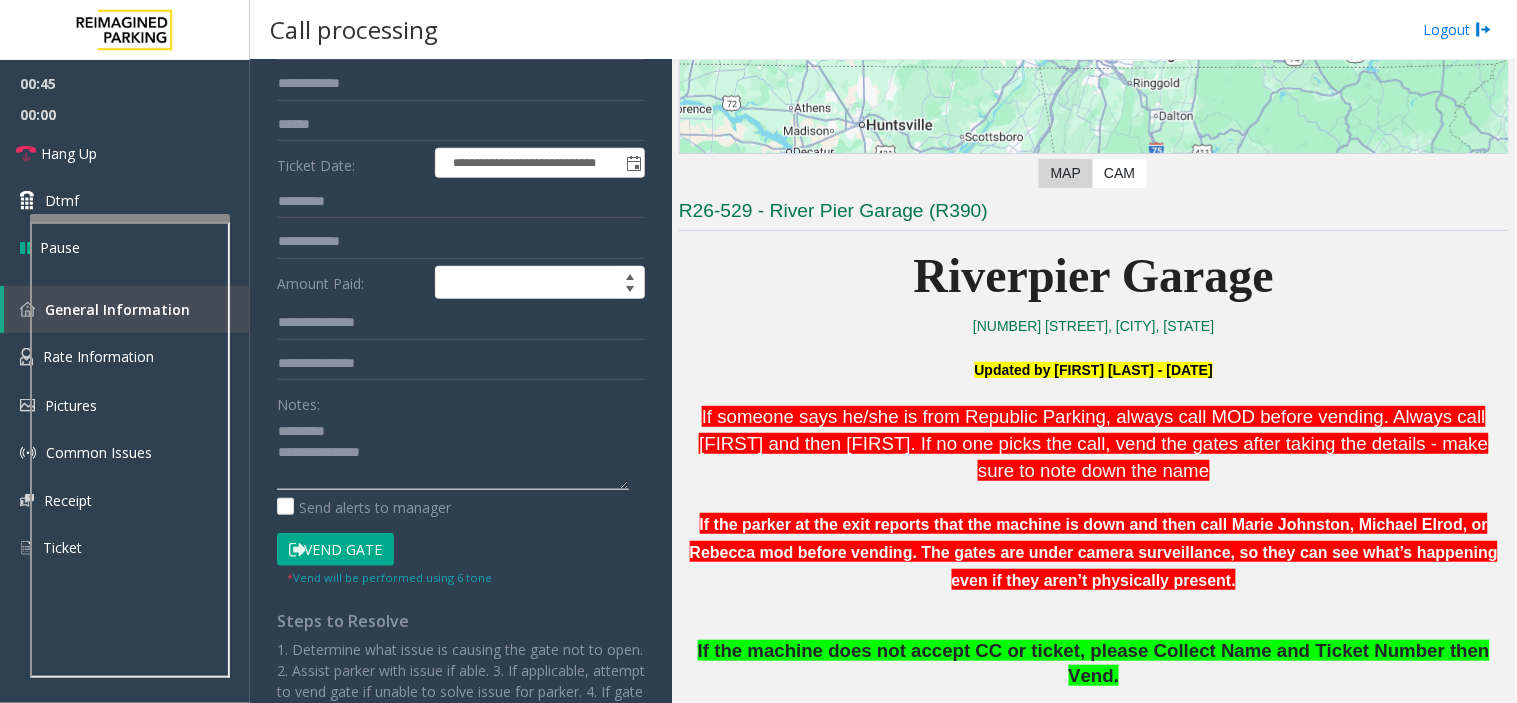 click 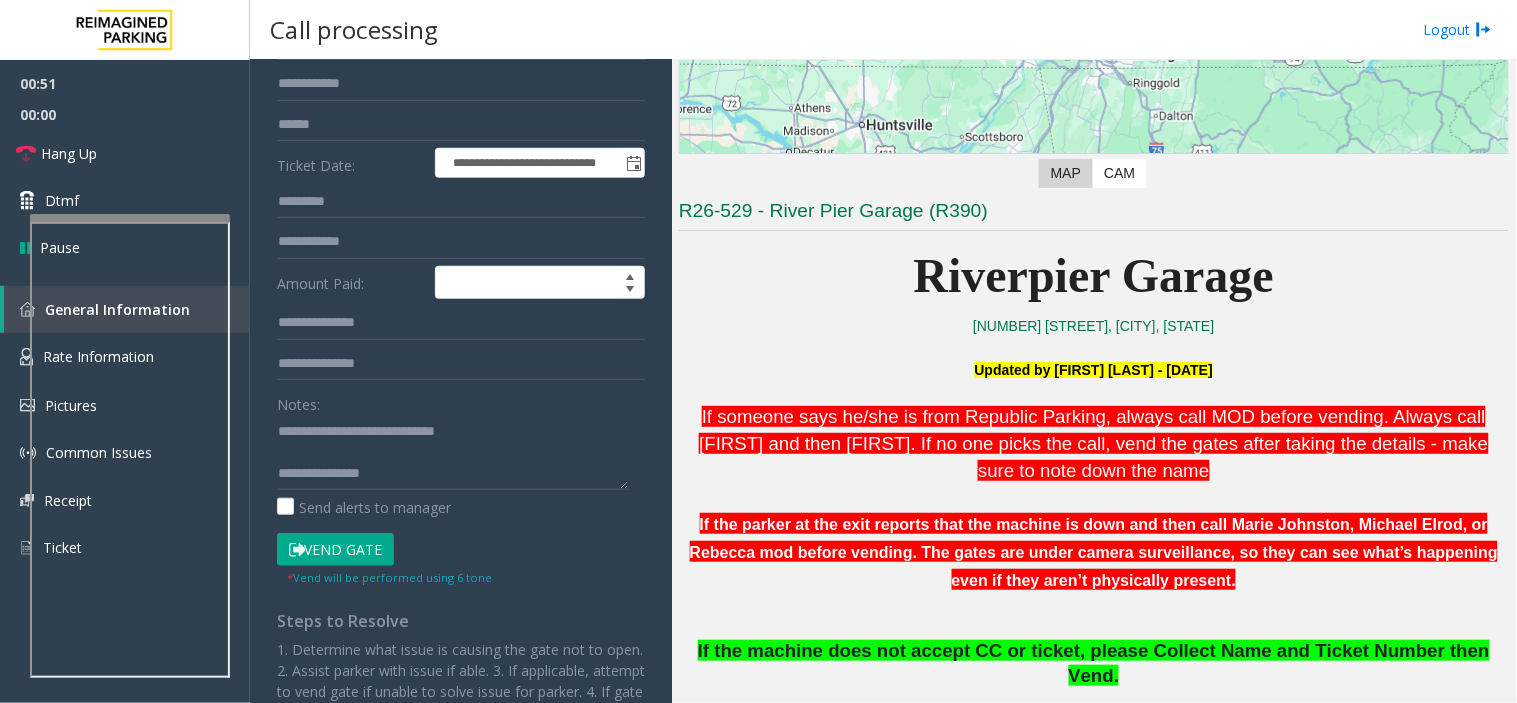 scroll, scrollTop: 0, scrollLeft: 0, axis: both 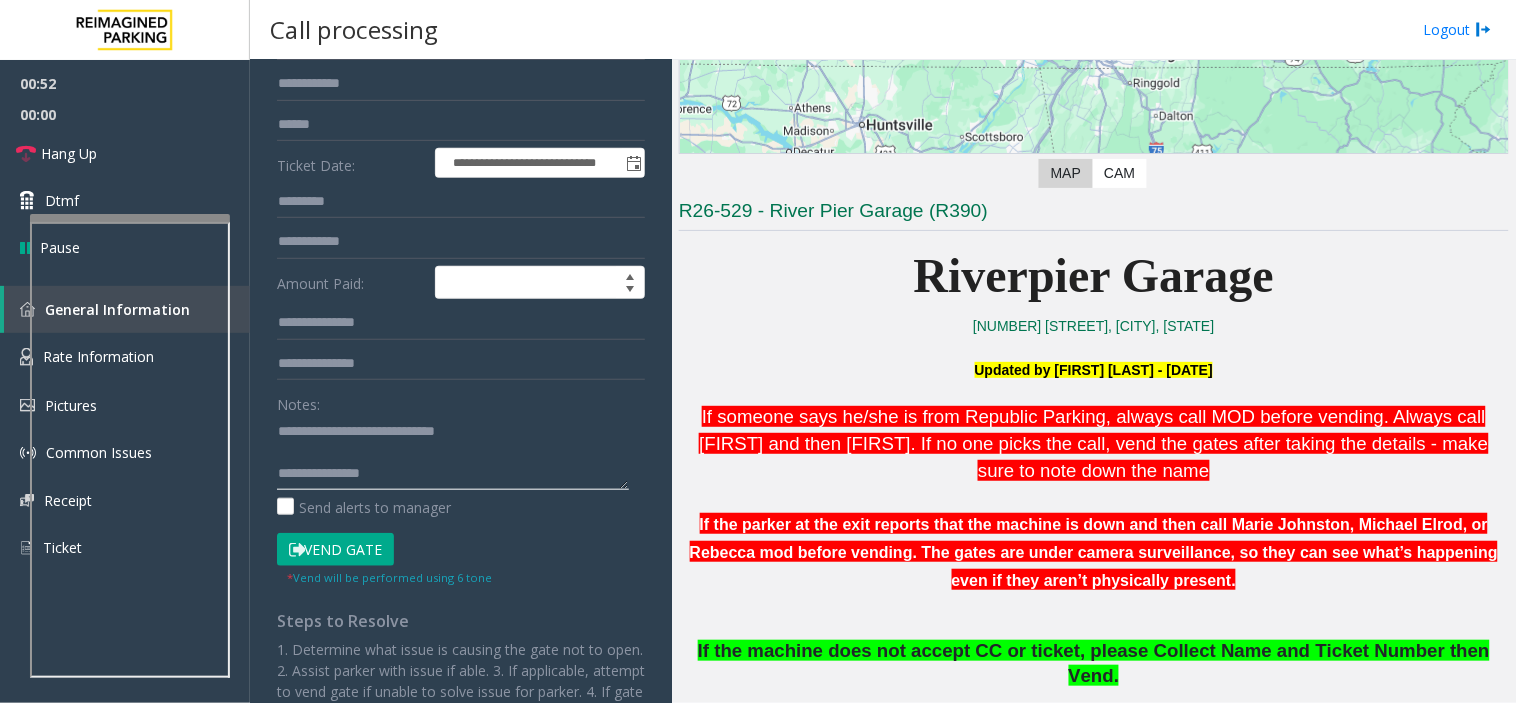 click 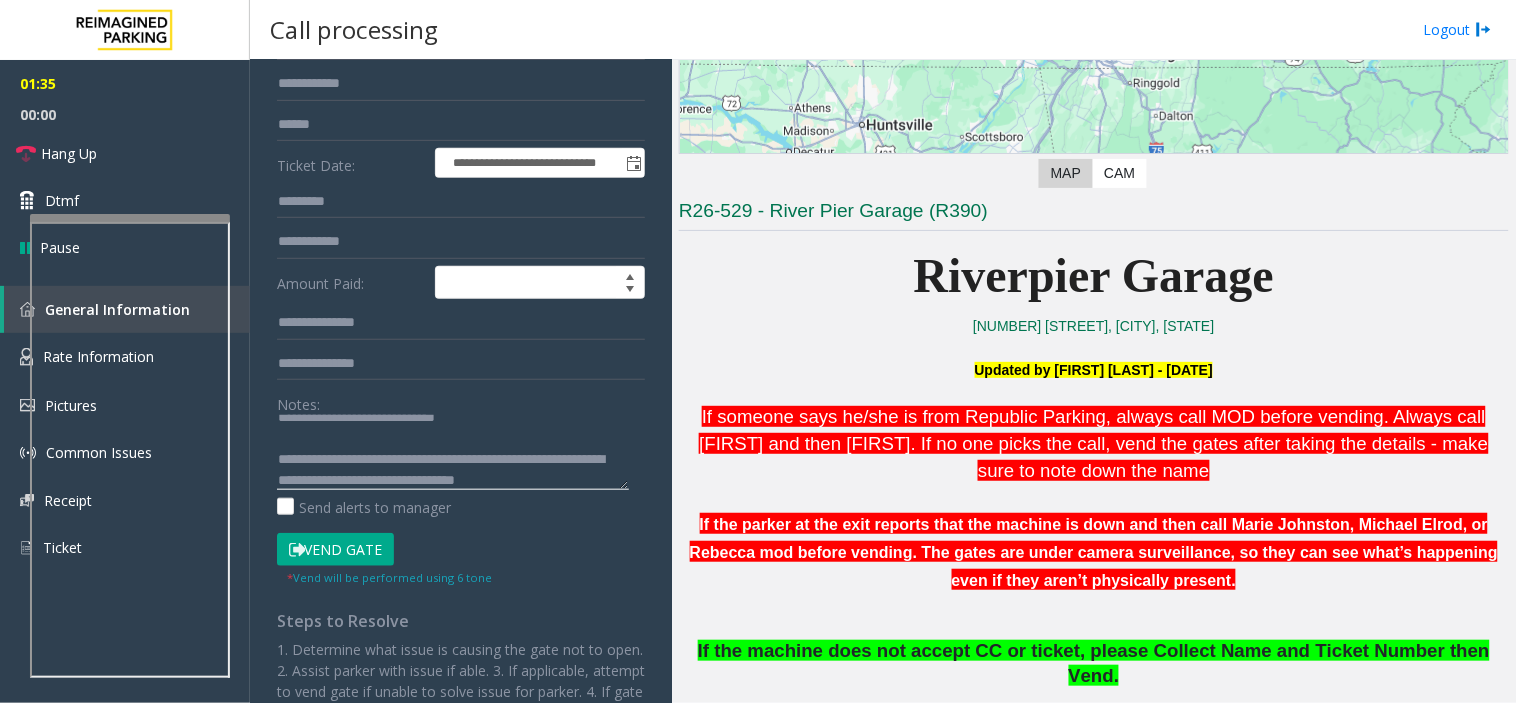 scroll, scrollTop: 35, scrollLeft: 0, axis: vertical 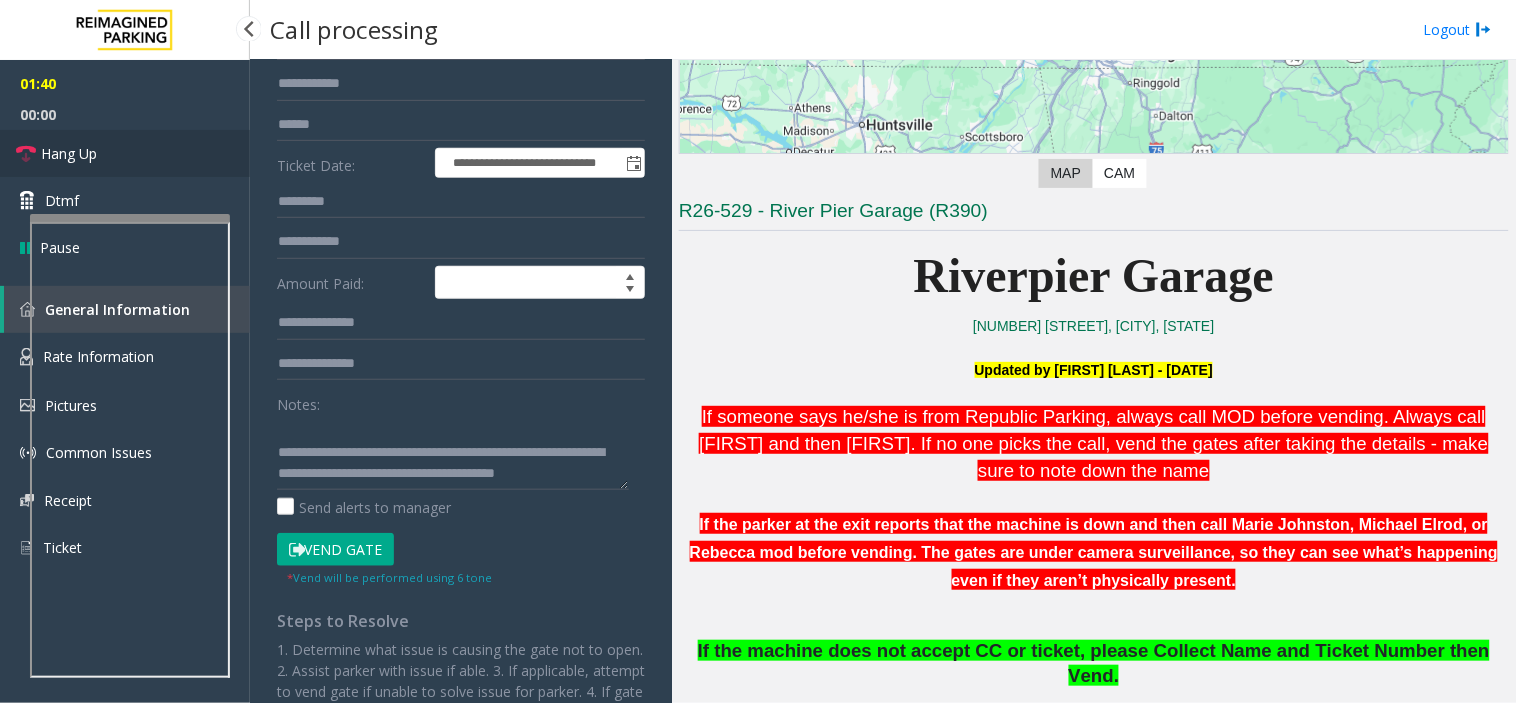 click on "Hang Up" at bounding box center (125, 153) 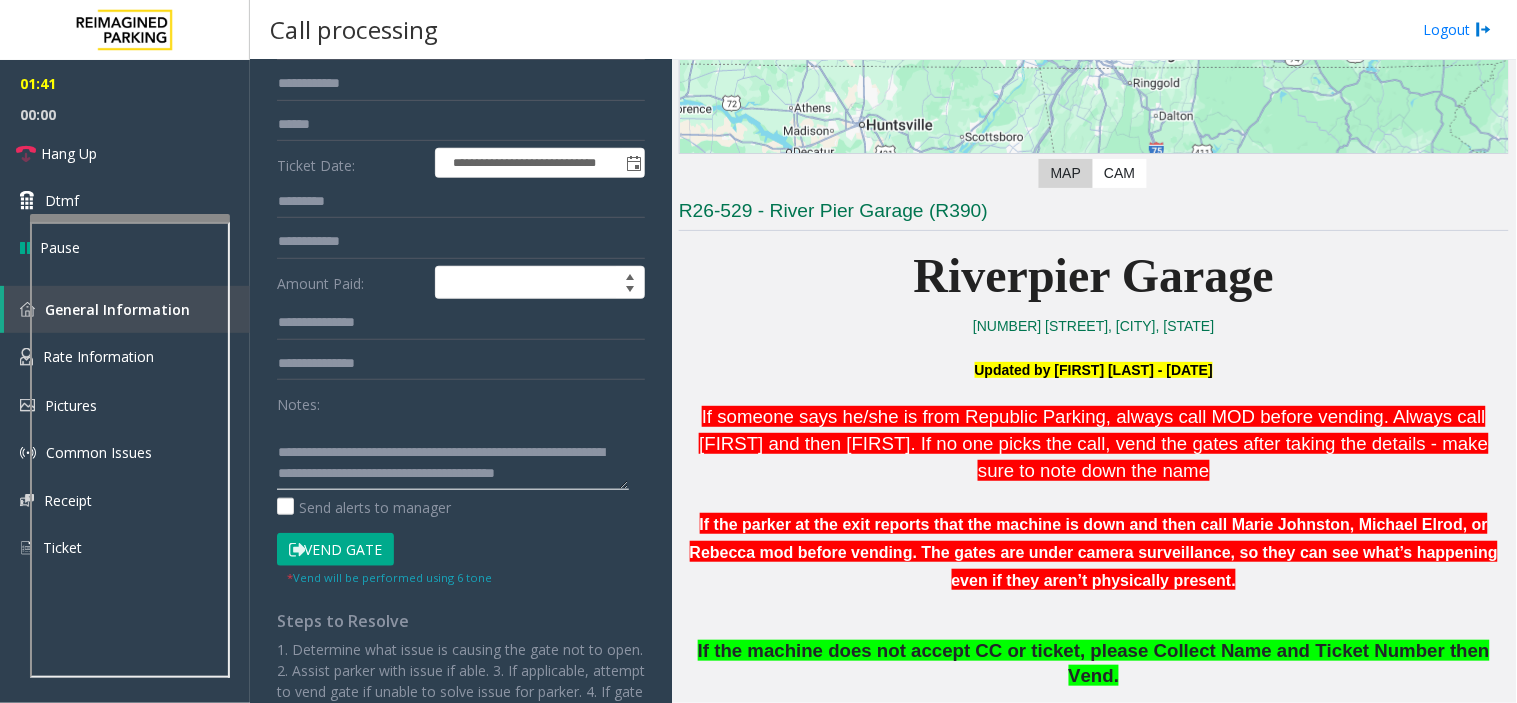 click 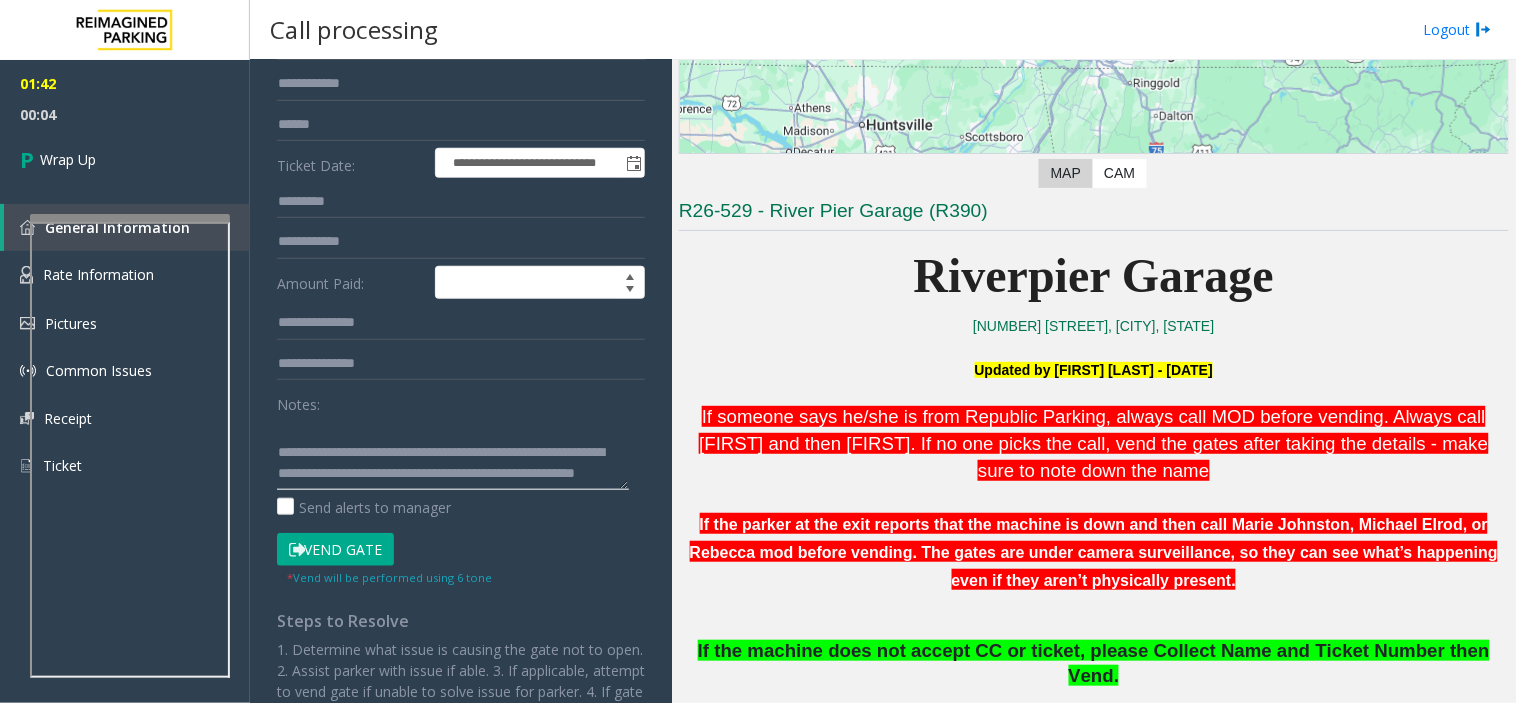 scroll, scrollTop: 0, scrollLeft: 0, axis: both 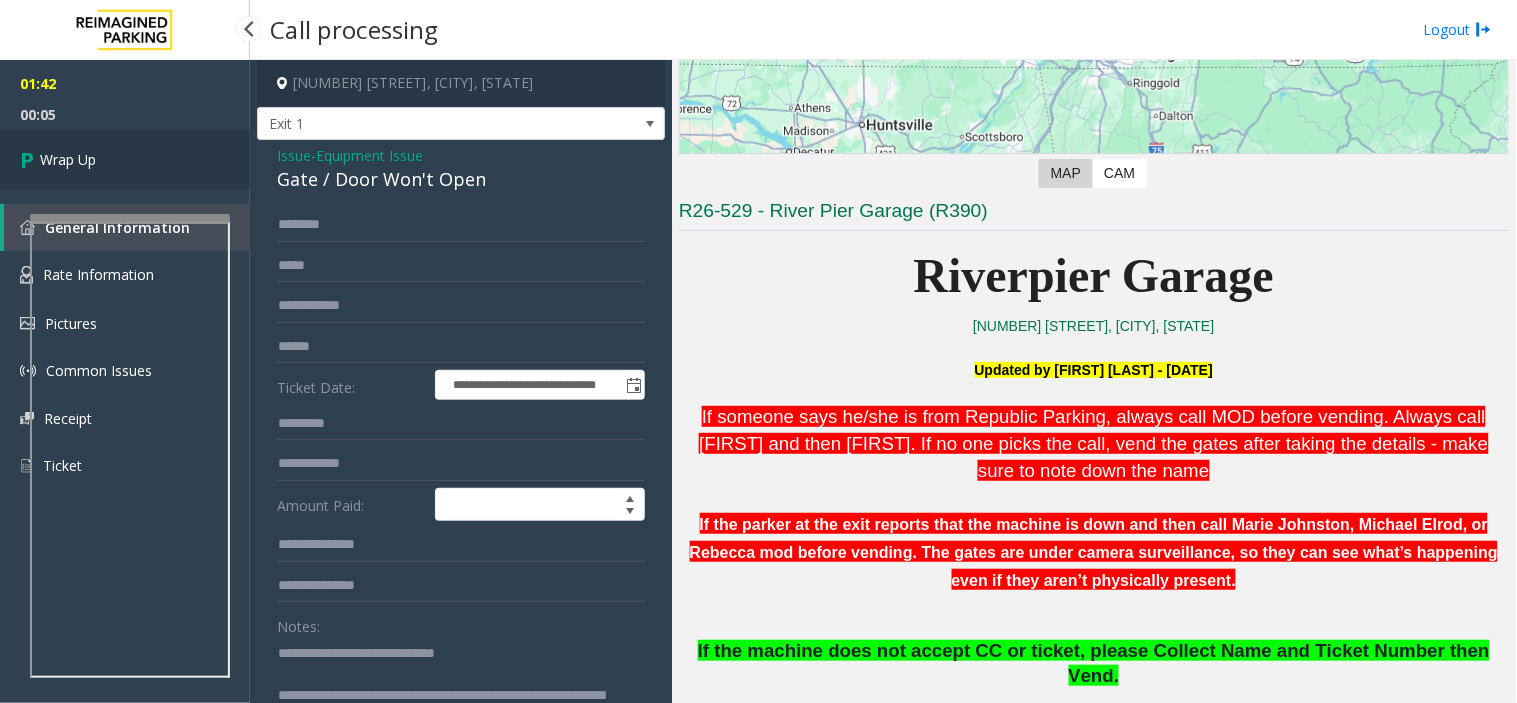 type on "**********" 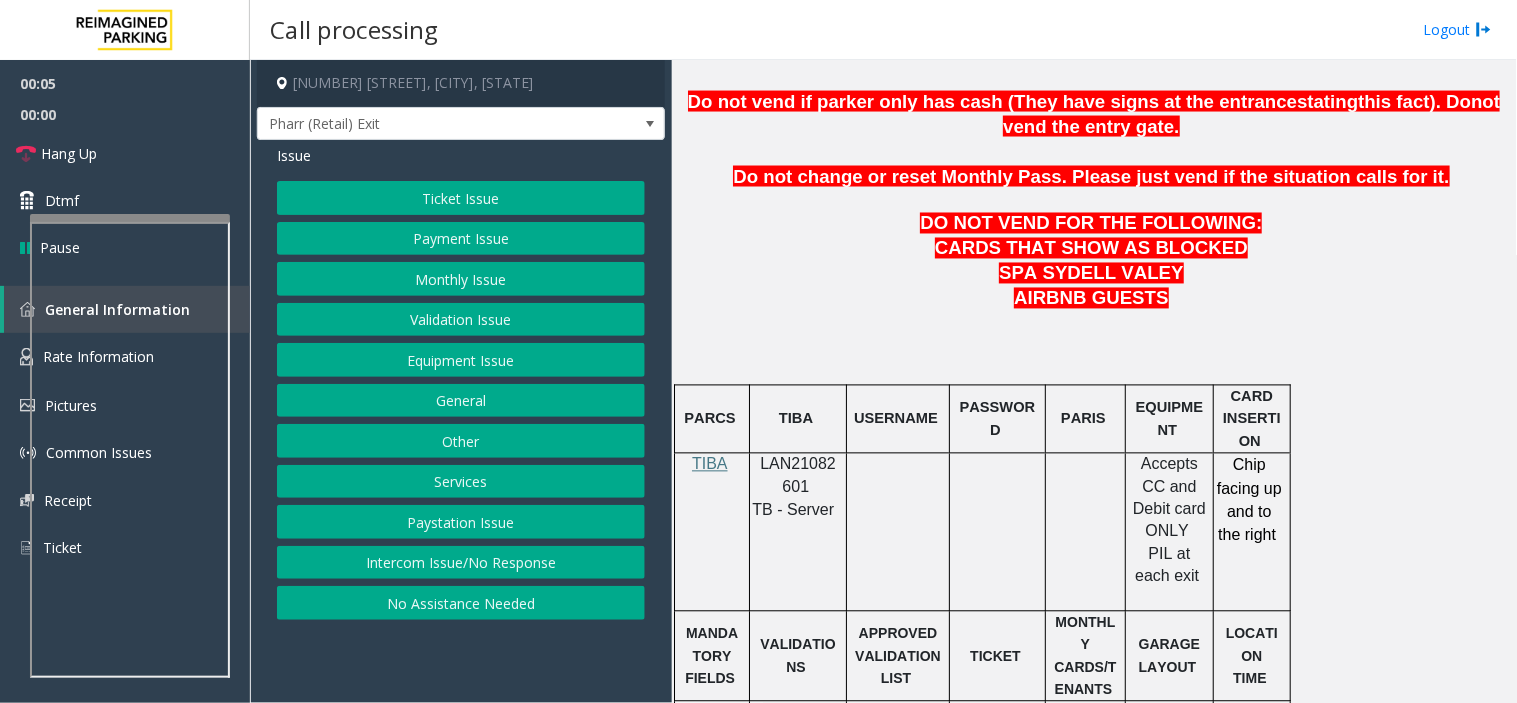 scroll, scrollTop: 888, scrollLeft: 0, axis: vertical 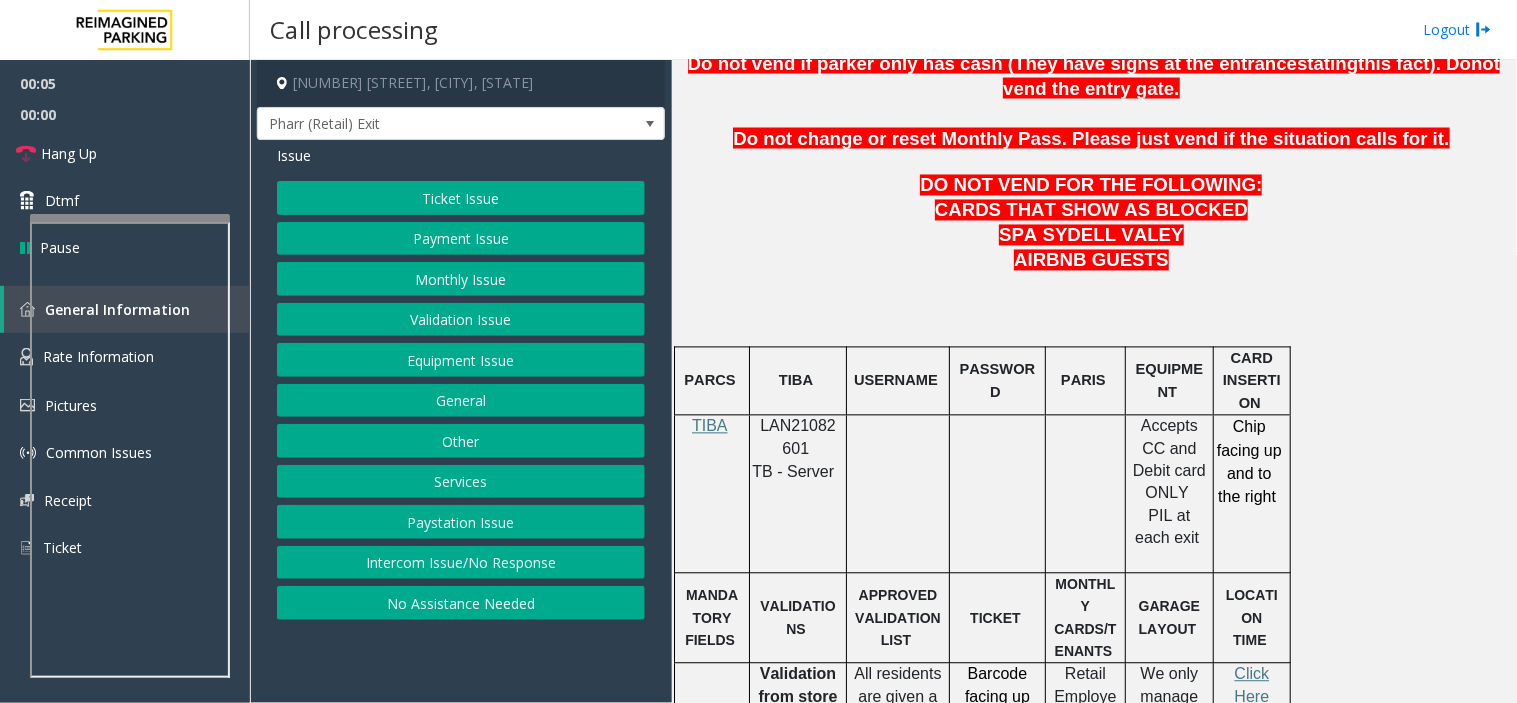 click on "LAN21082601" 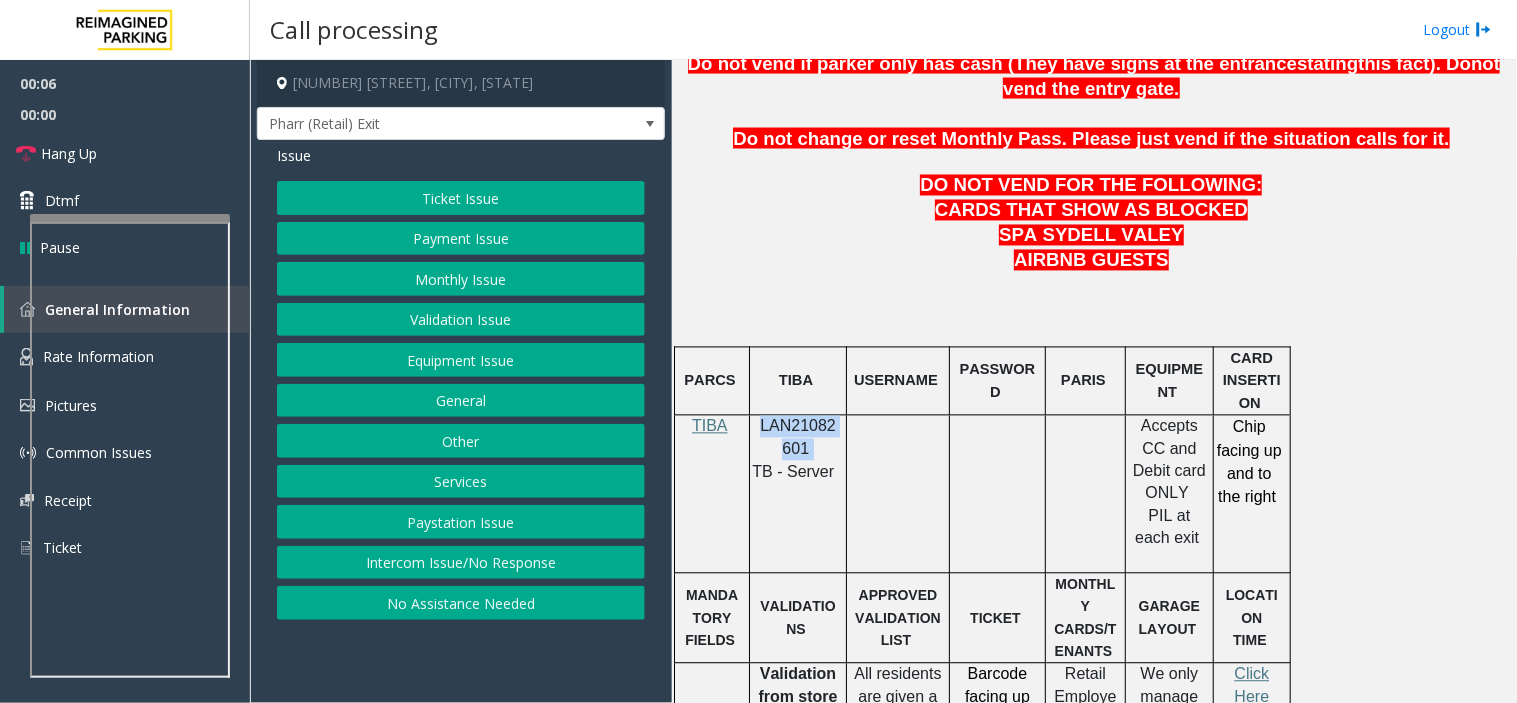 click on "LAN21082601" 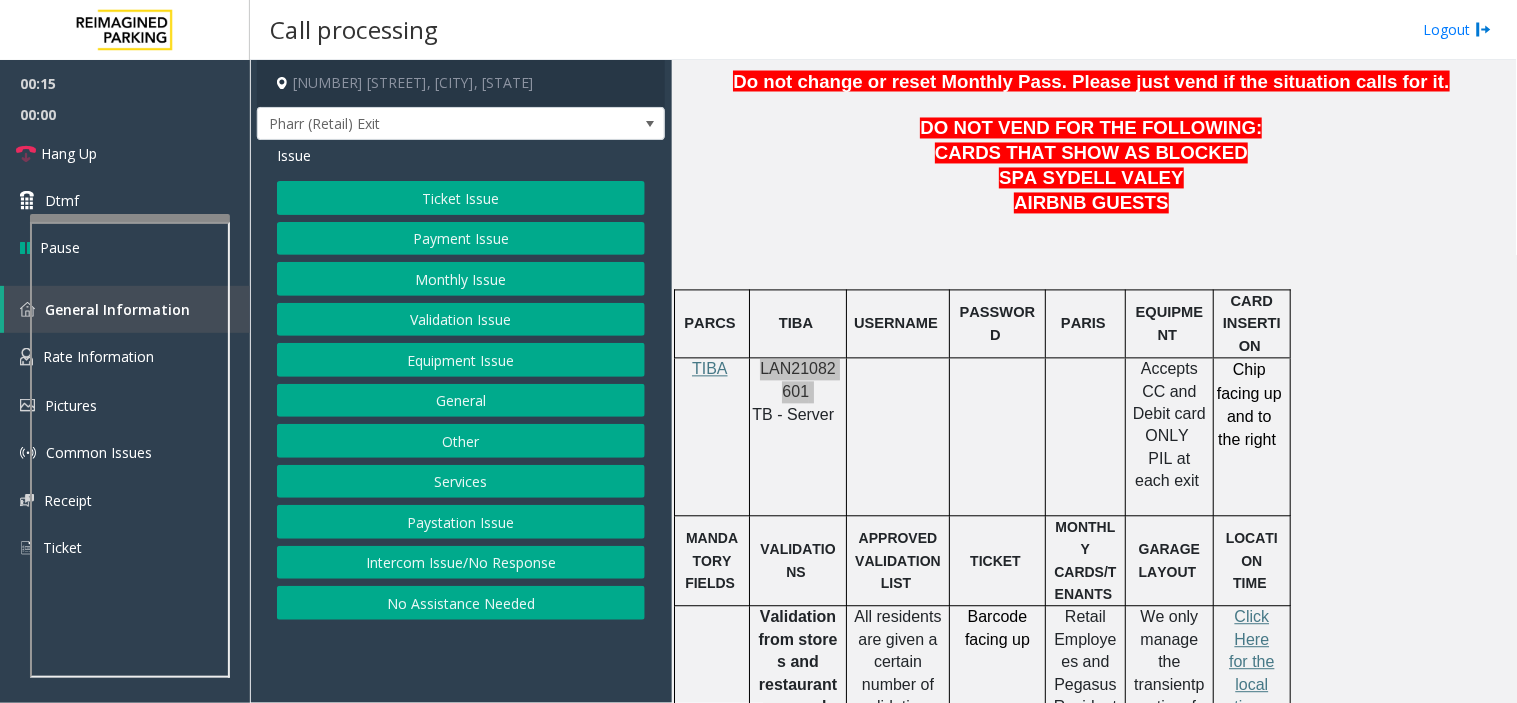 scroll, scrollTop: 1000, scrollLeft: 0, axis: vertical 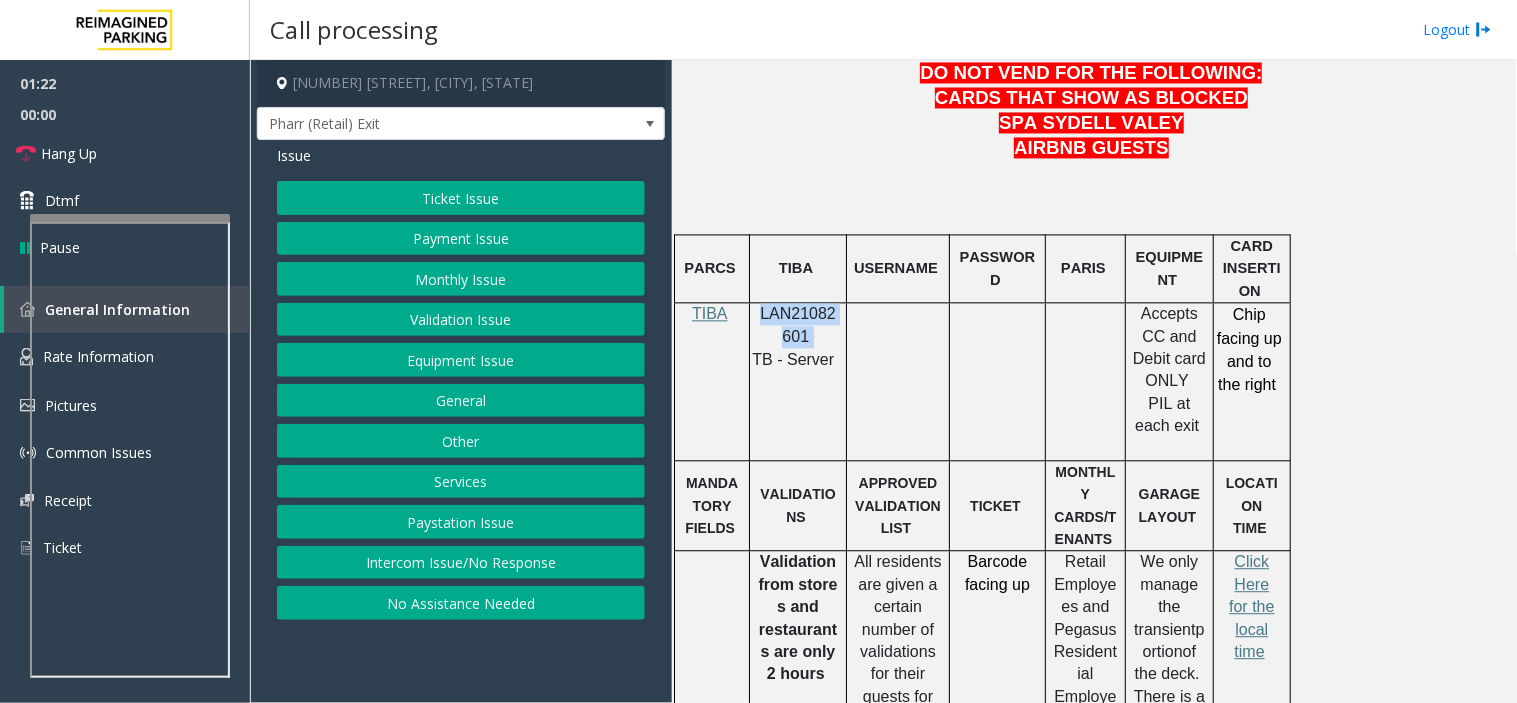 click on "Equipment Issue" 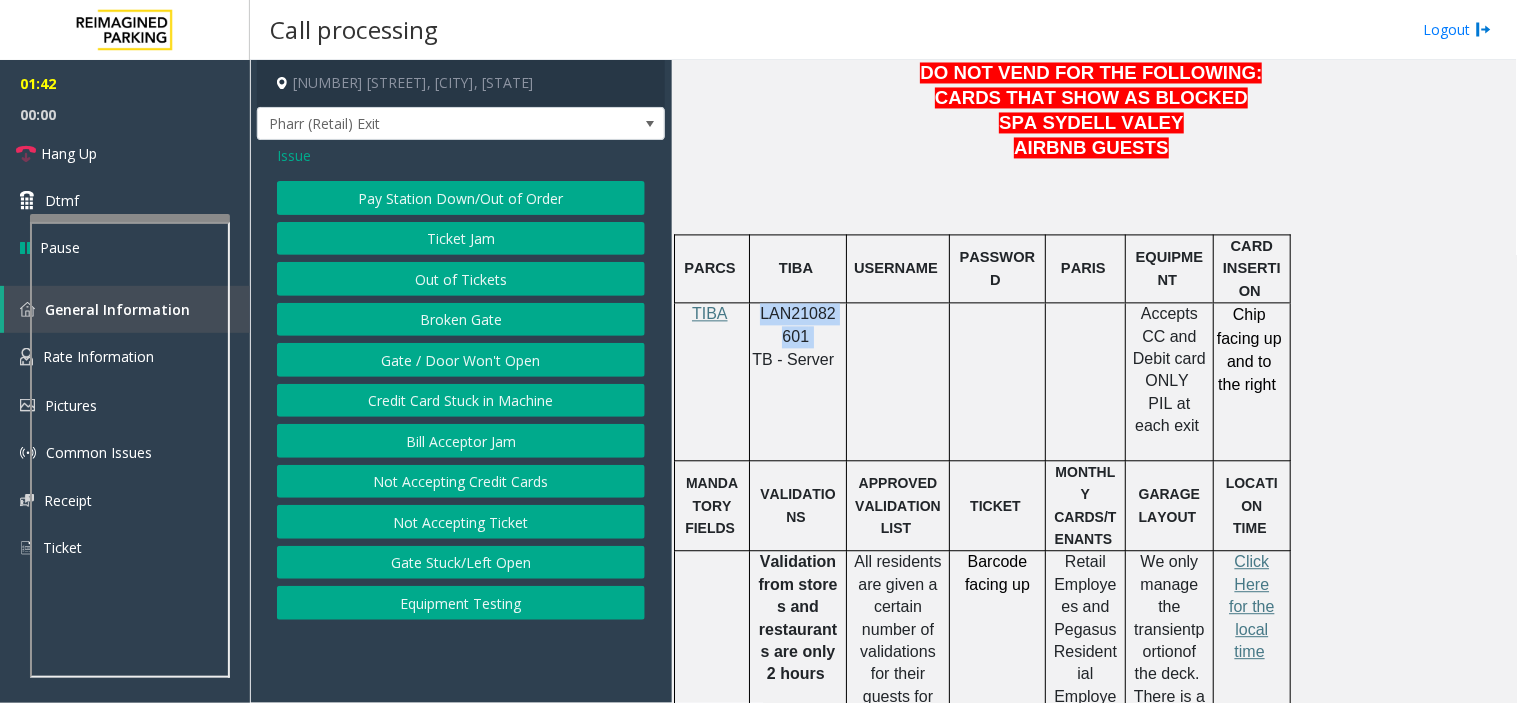 click on "Gate / Door Won't Open" 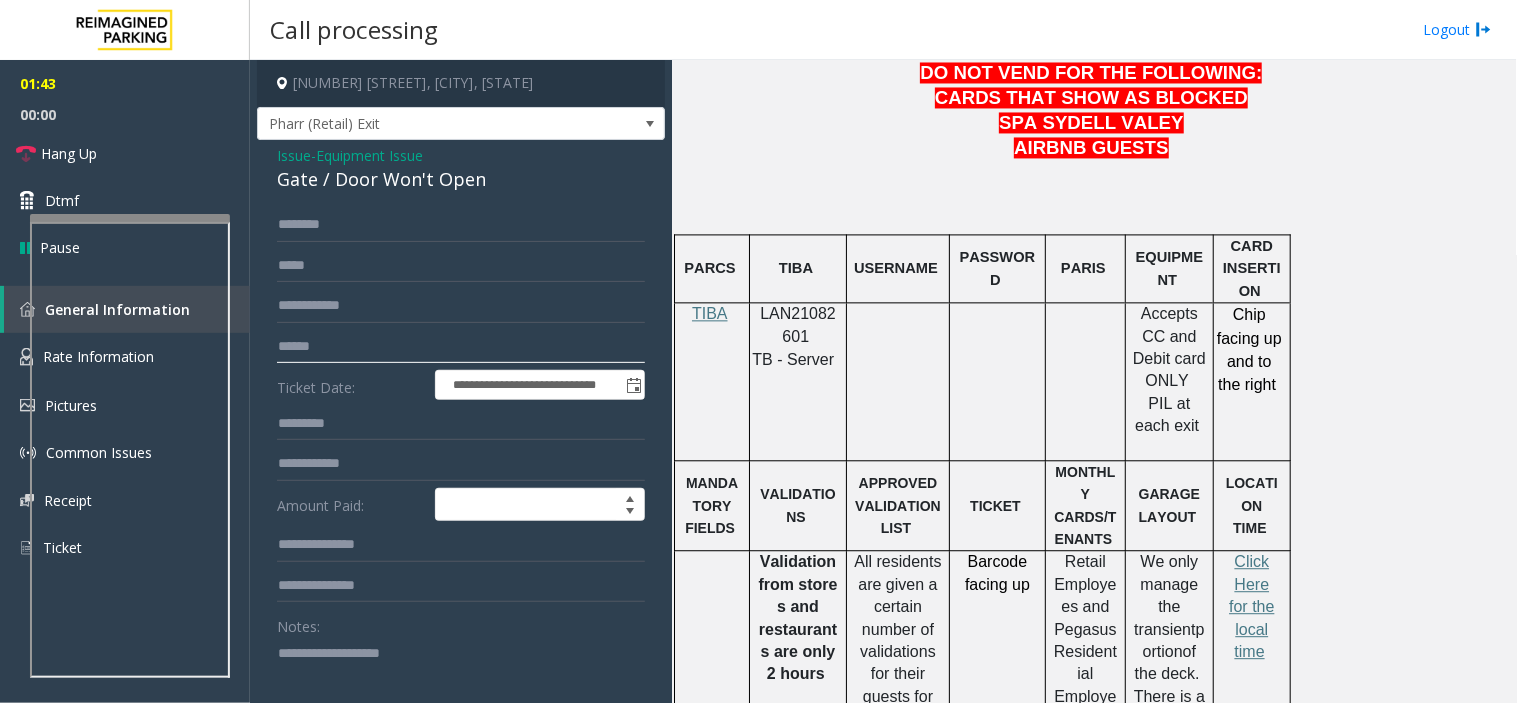 click 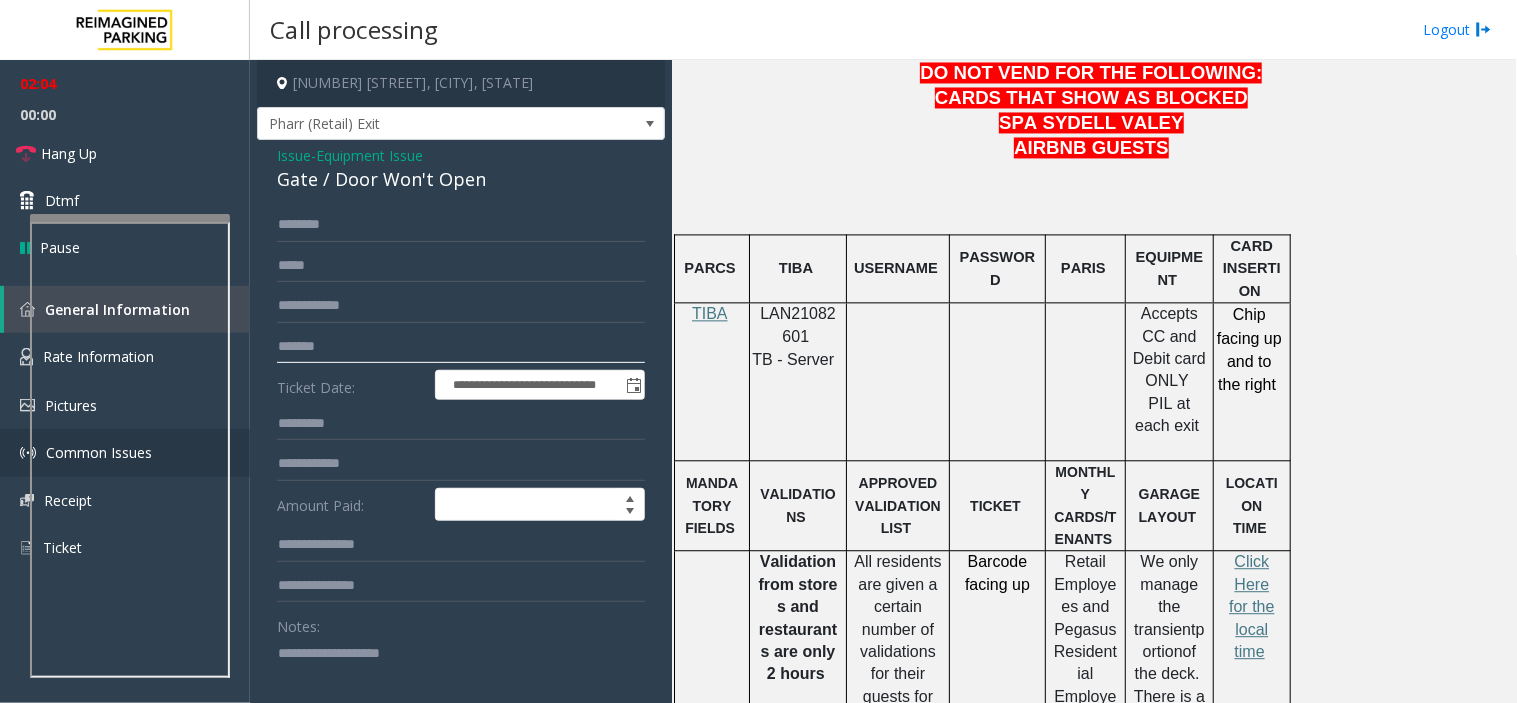 type on "*******" 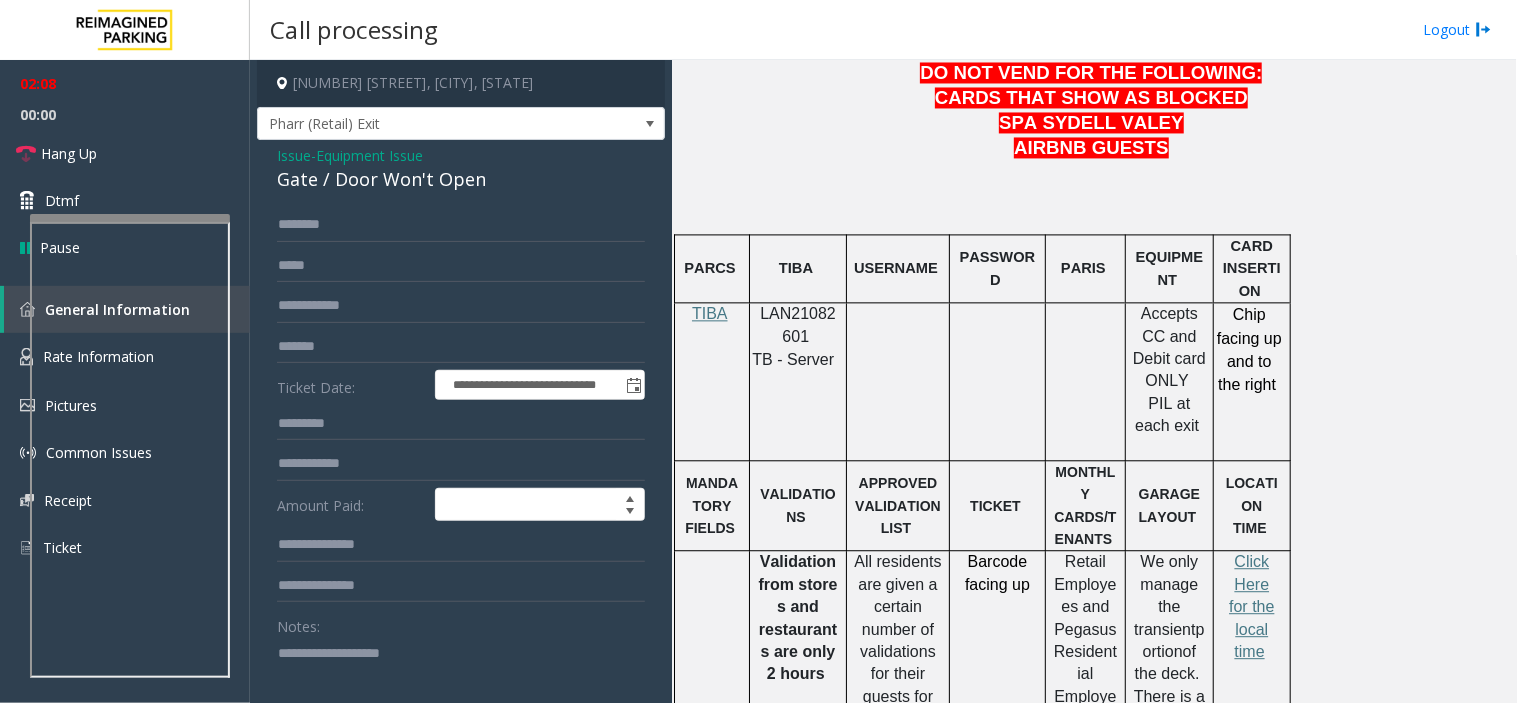 scroll, scrollTop: 111, scrollLeft: 0, axis: vertical 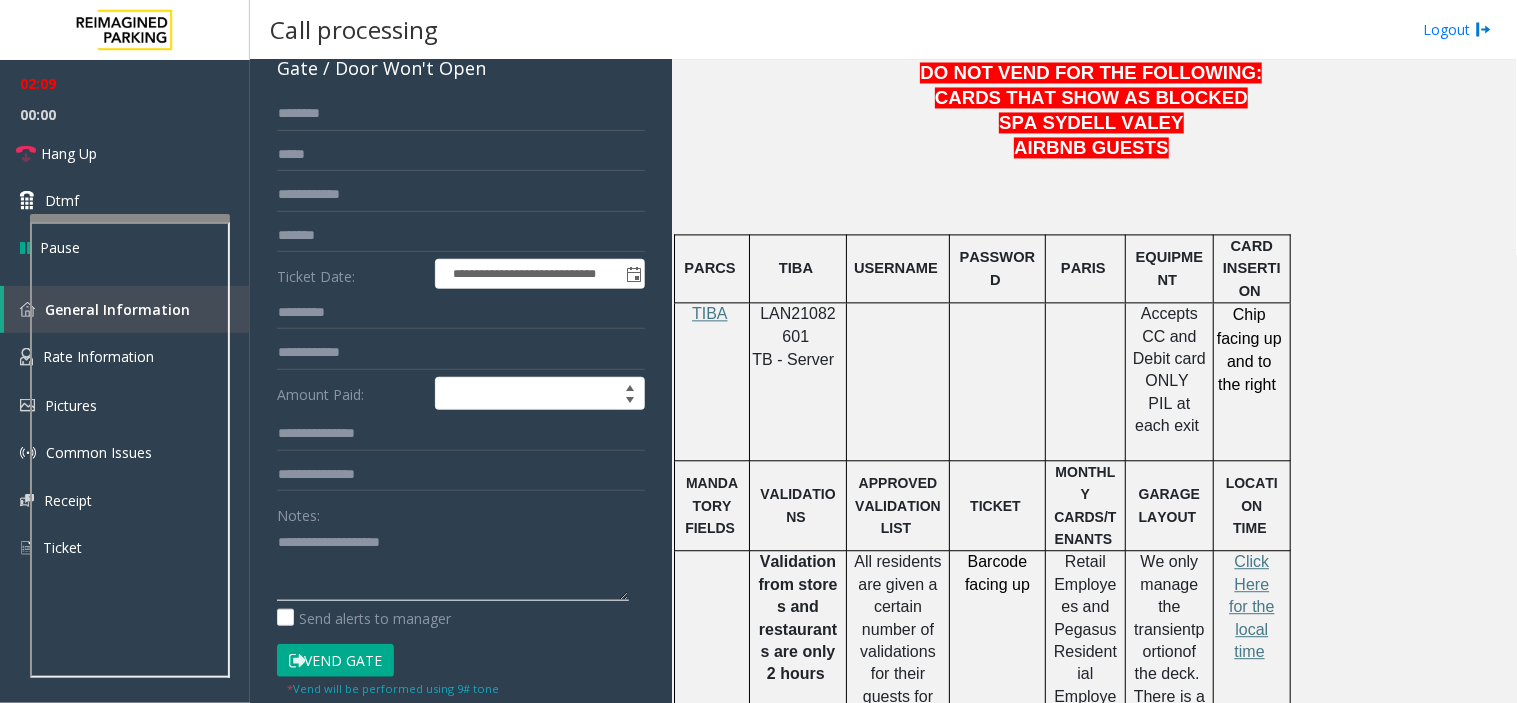 click 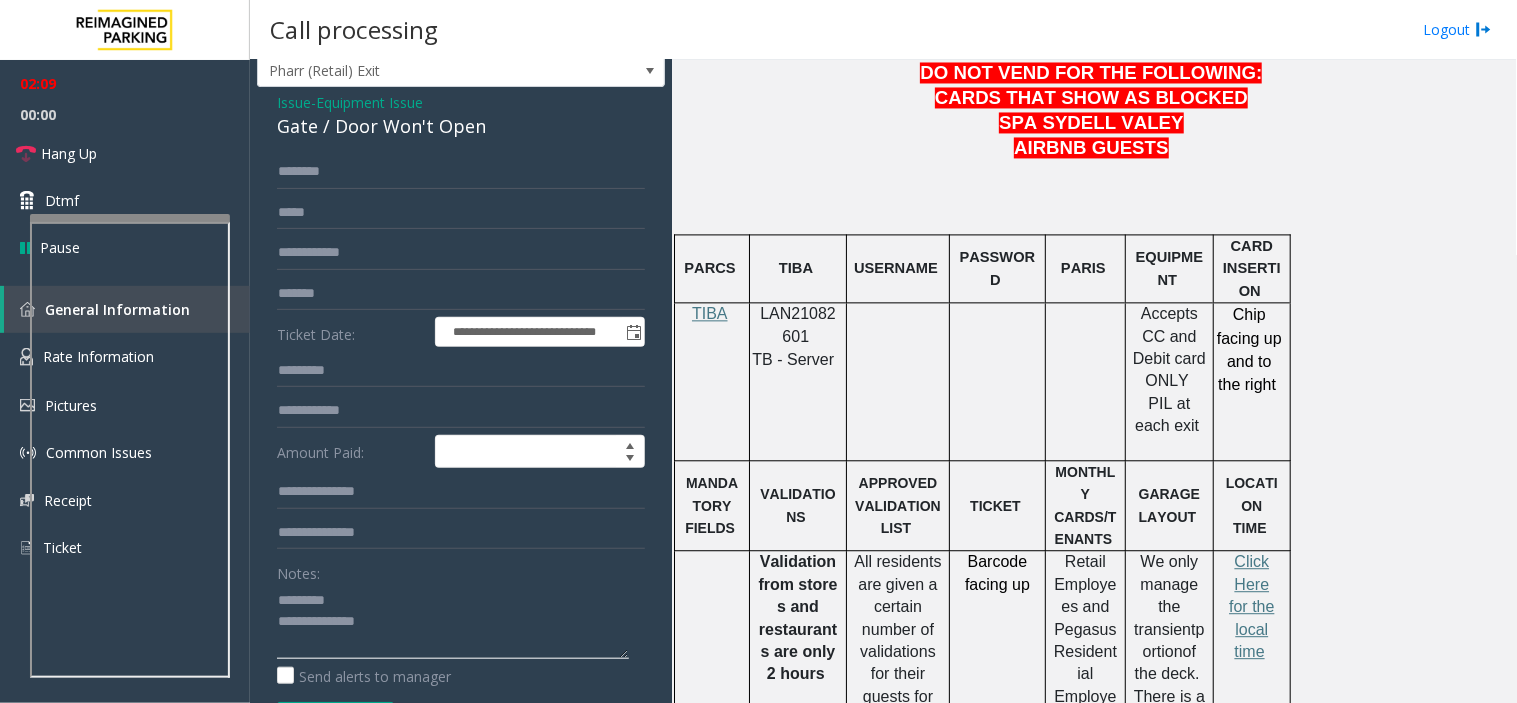 scroll, scrollTop: 0, scrollLeft: 0, axis: both 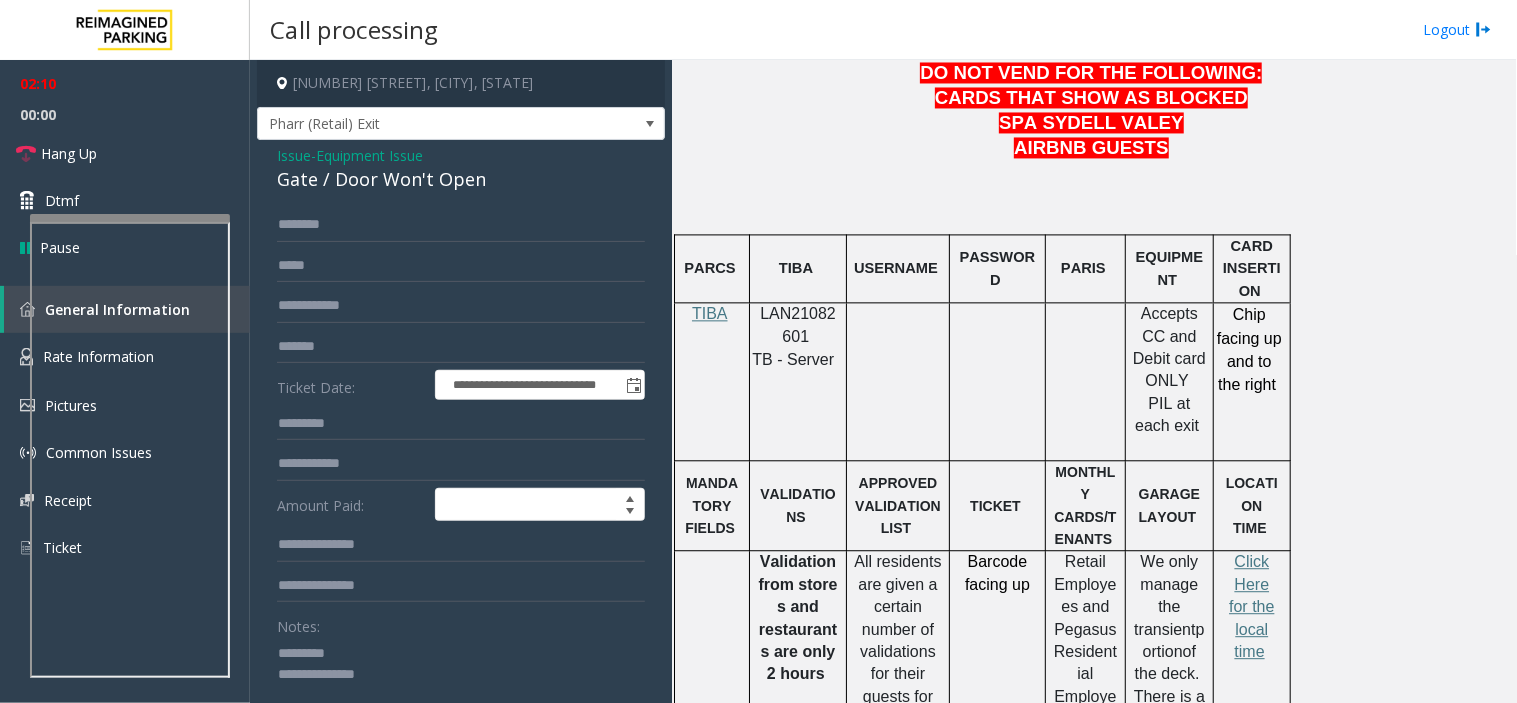 type on "**********" 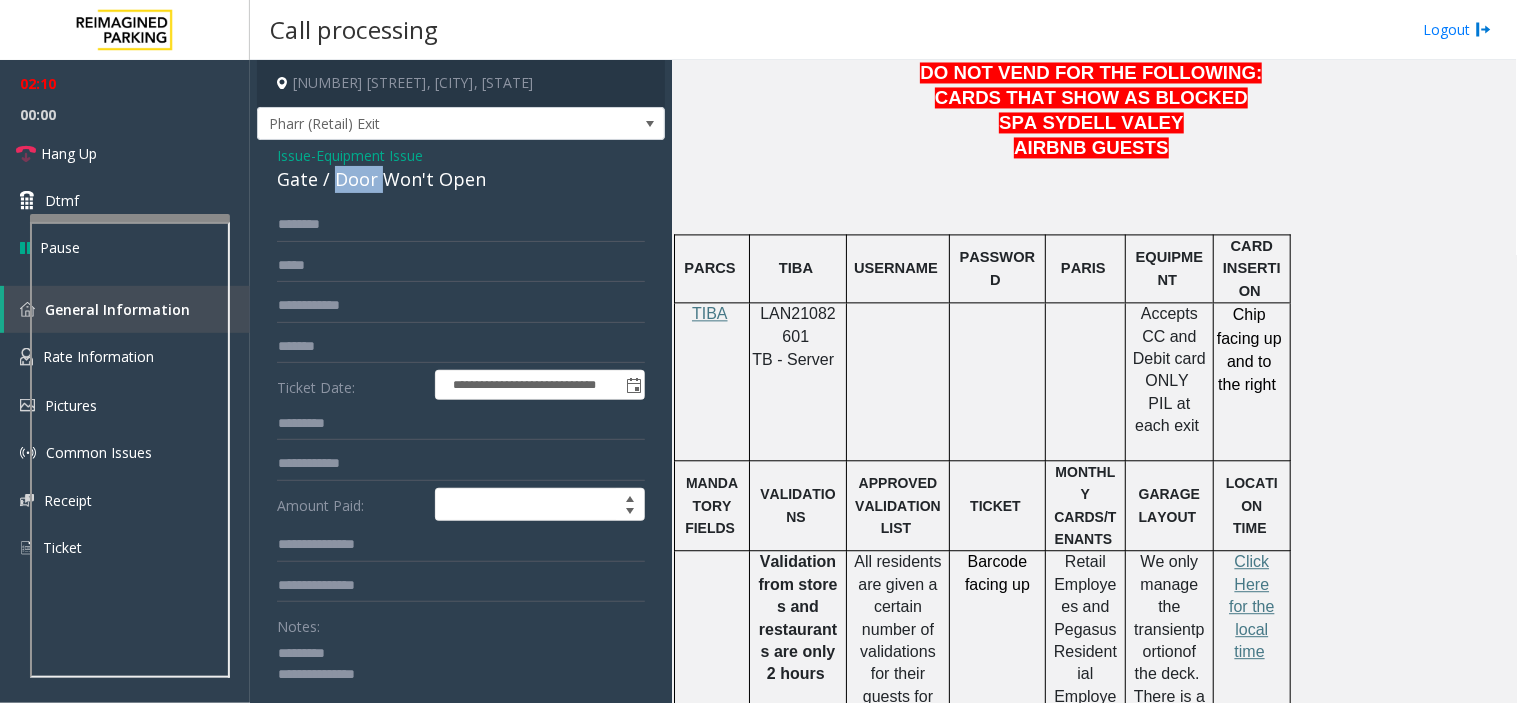 click on "Gate / Door Won't Open" 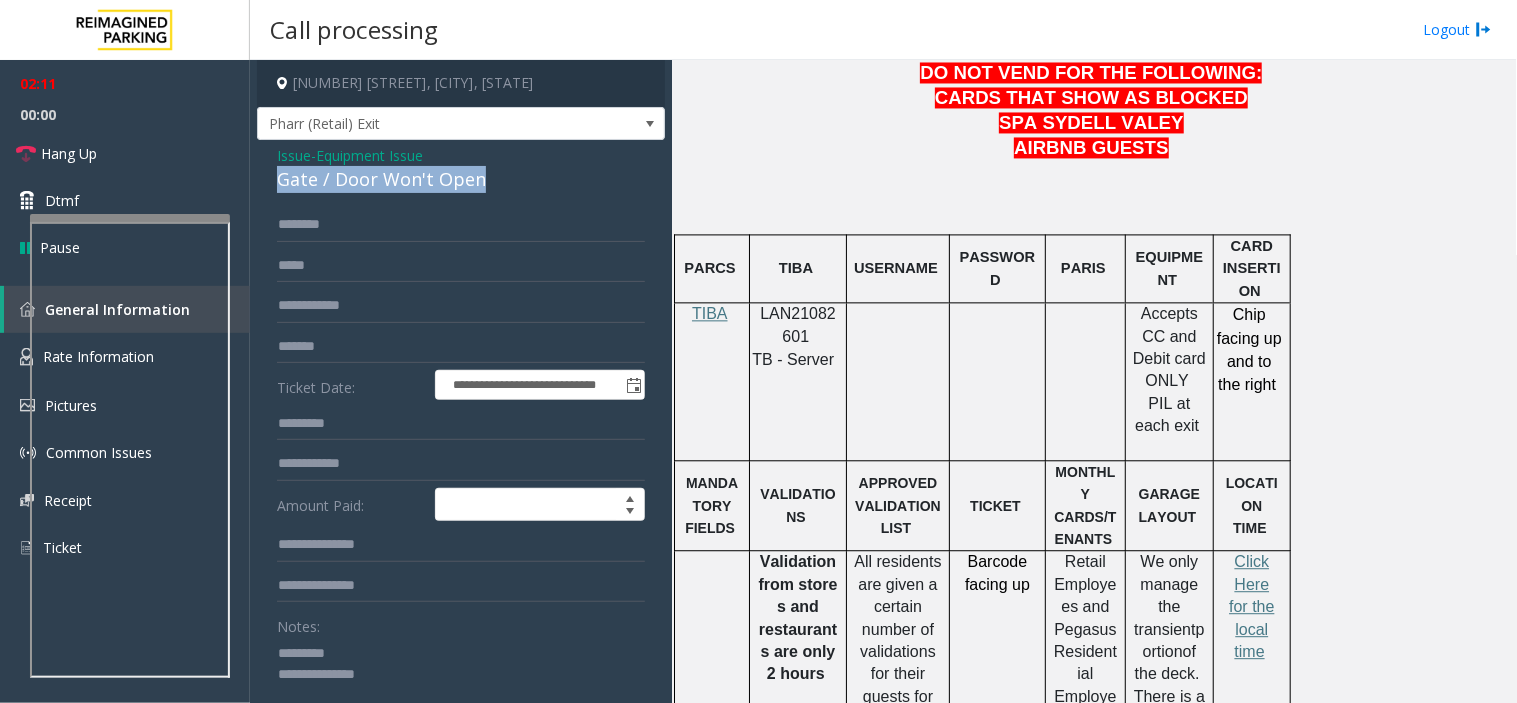 click on "Gate / Door Won't Open" 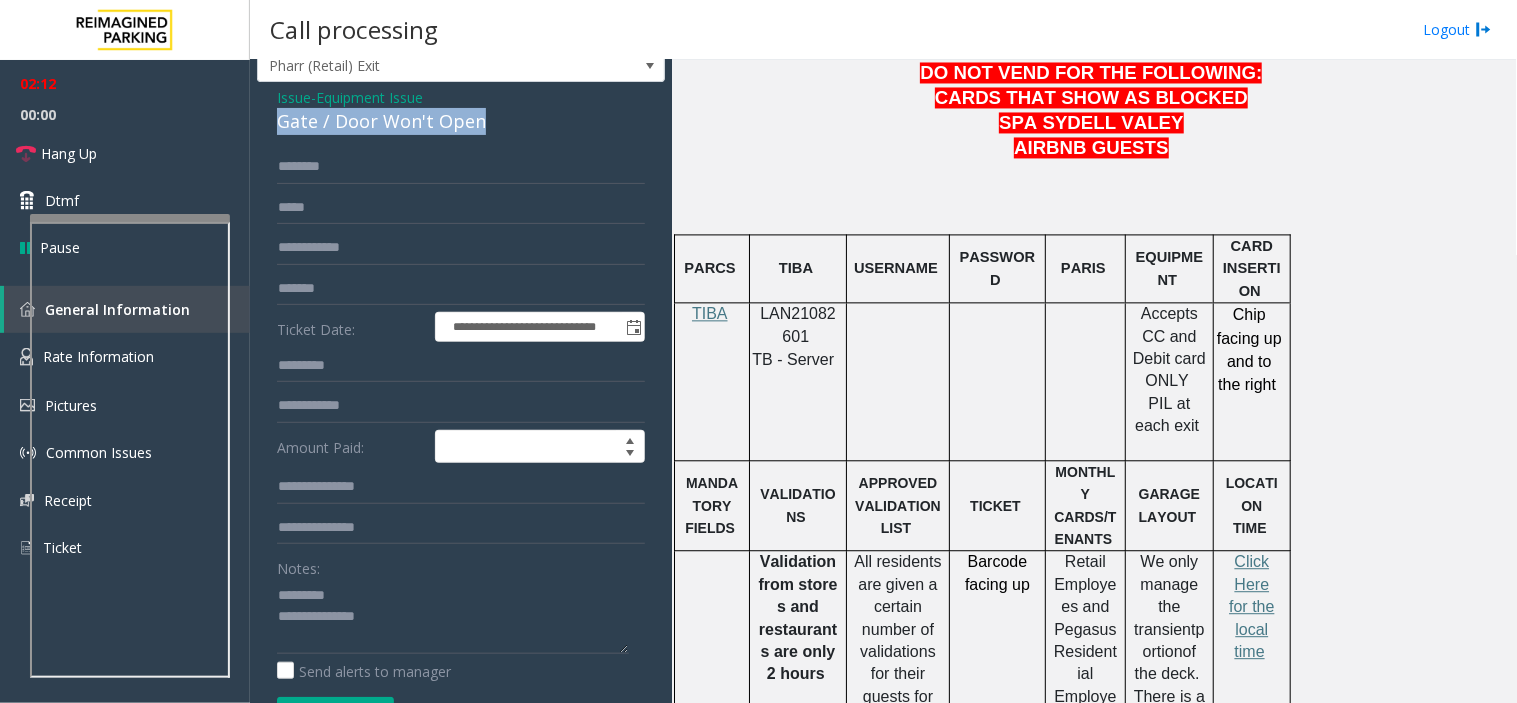 scroll, scrollTop: 111, scrollLeft: 0, axis: vertical 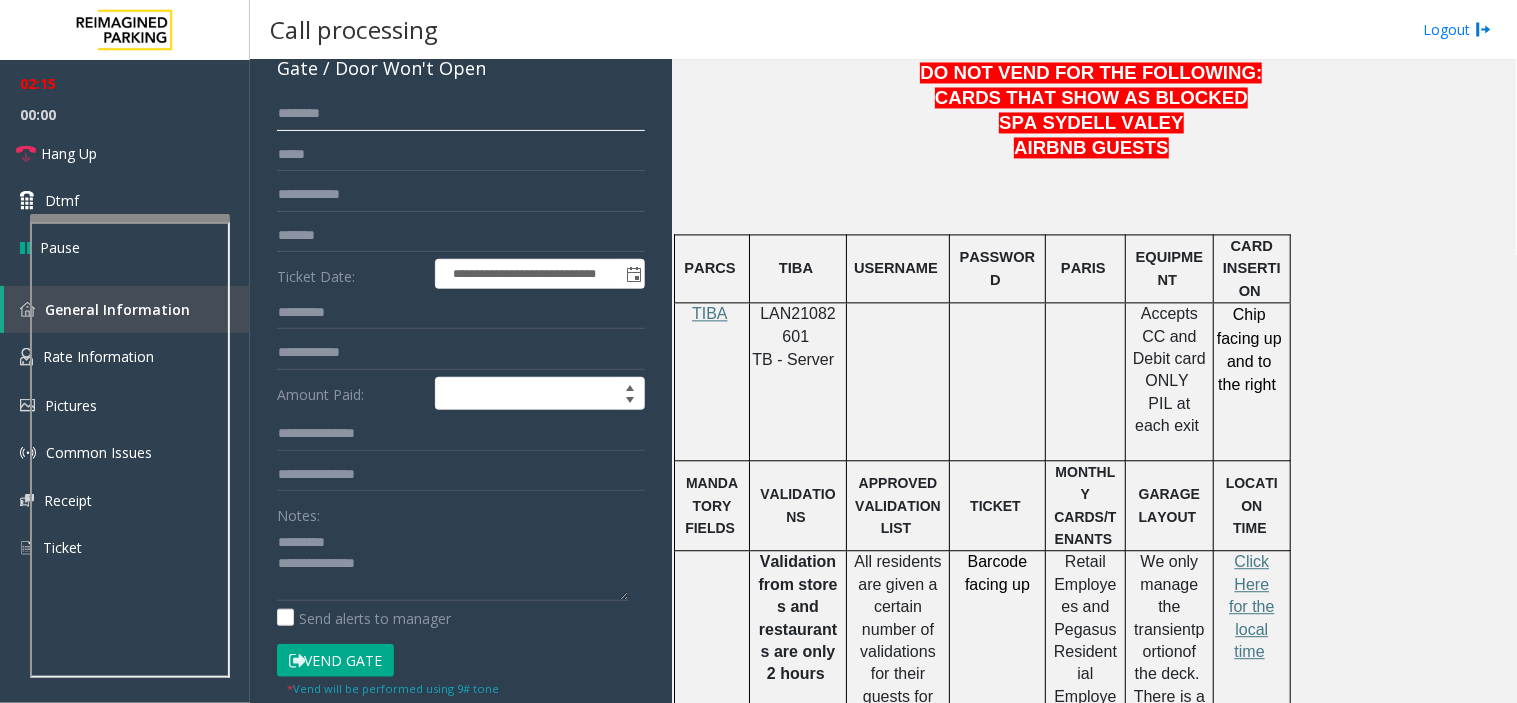 click 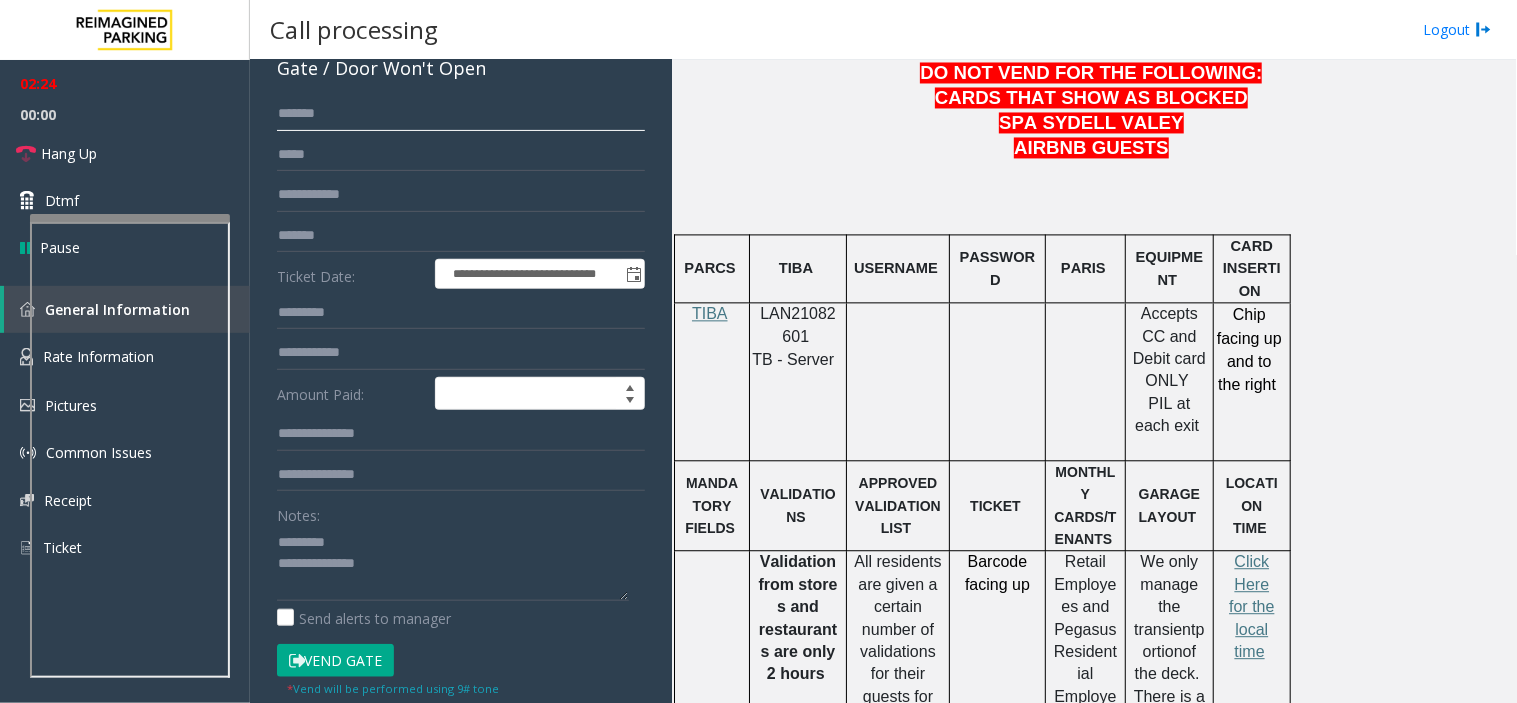 drag, startPoint x: 294, startPoint y: 126, endPoint x: 306, endPoint y: 110, distance: 20 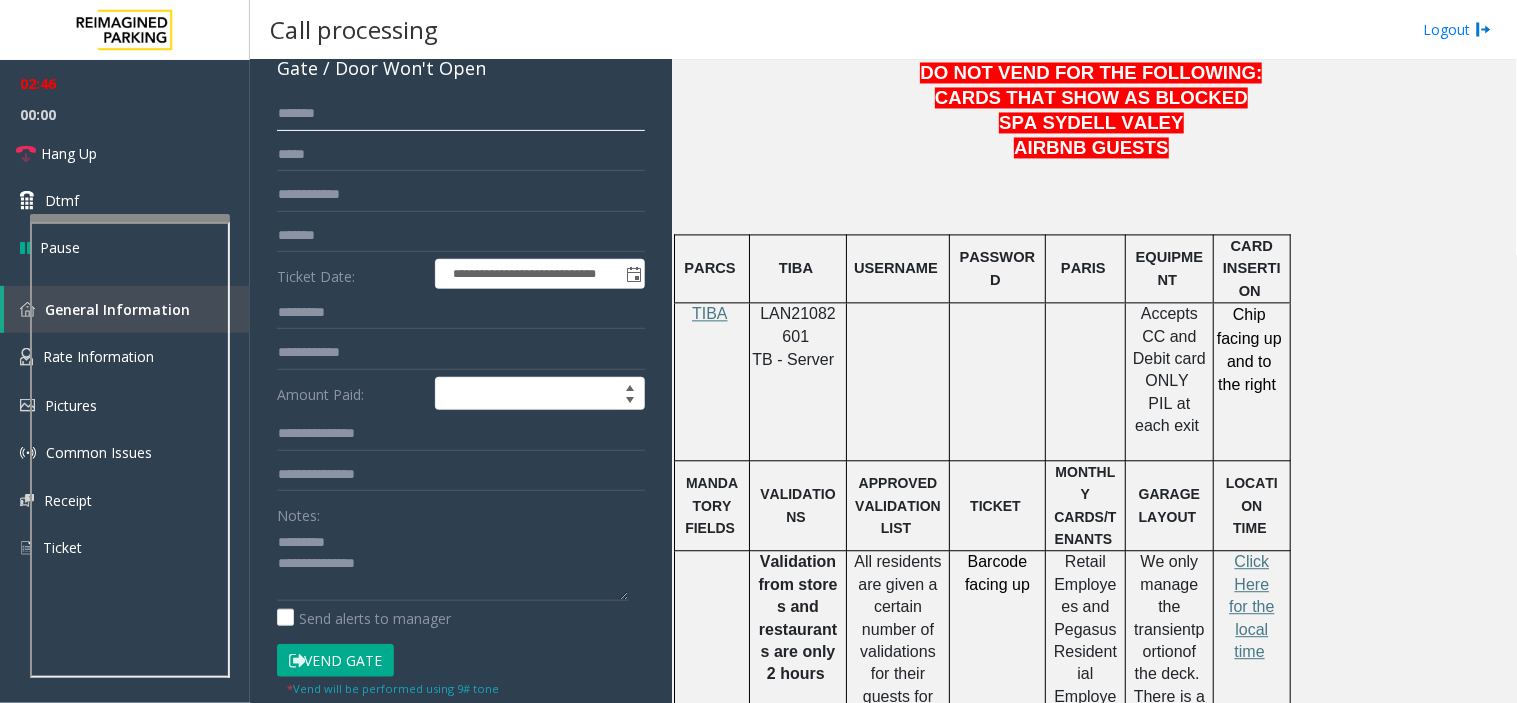 type on "******" 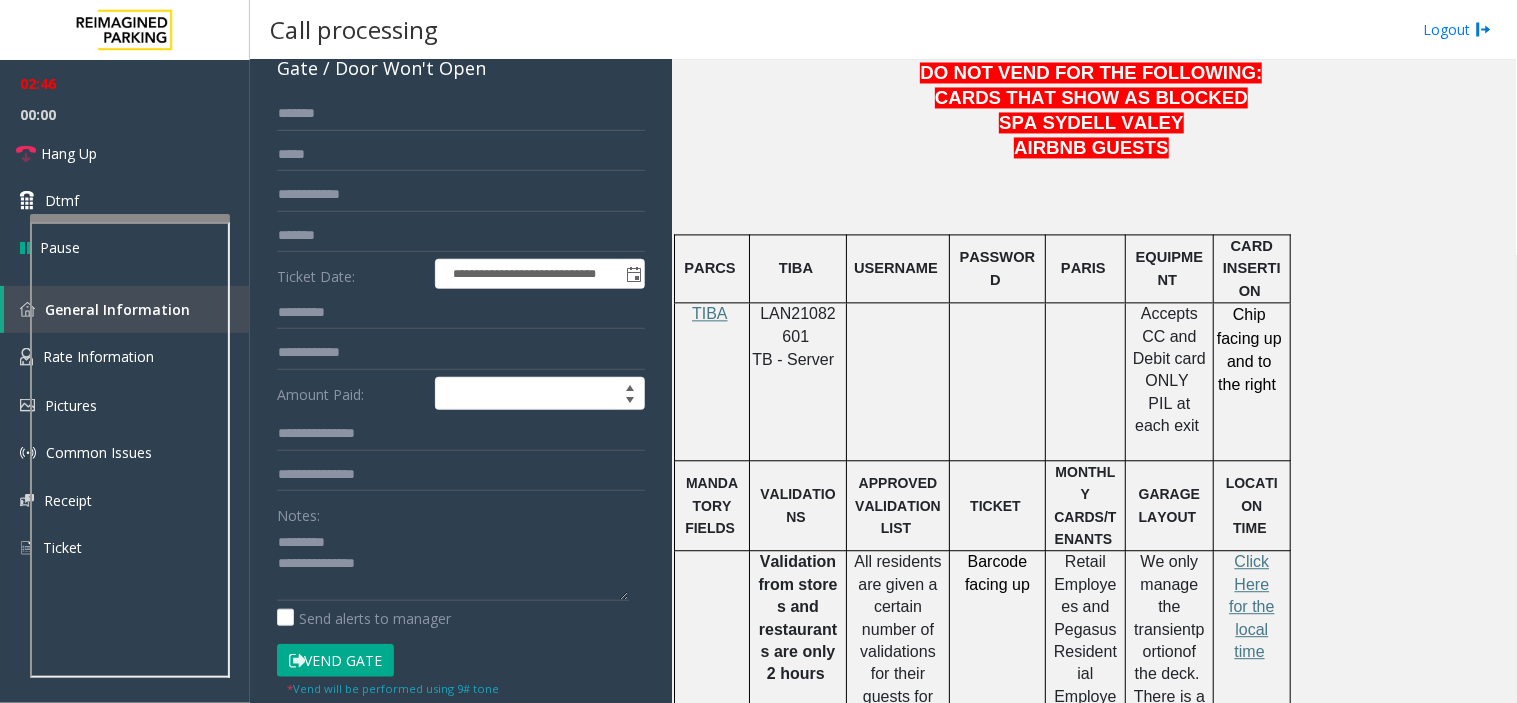 click on "Vend Gate" 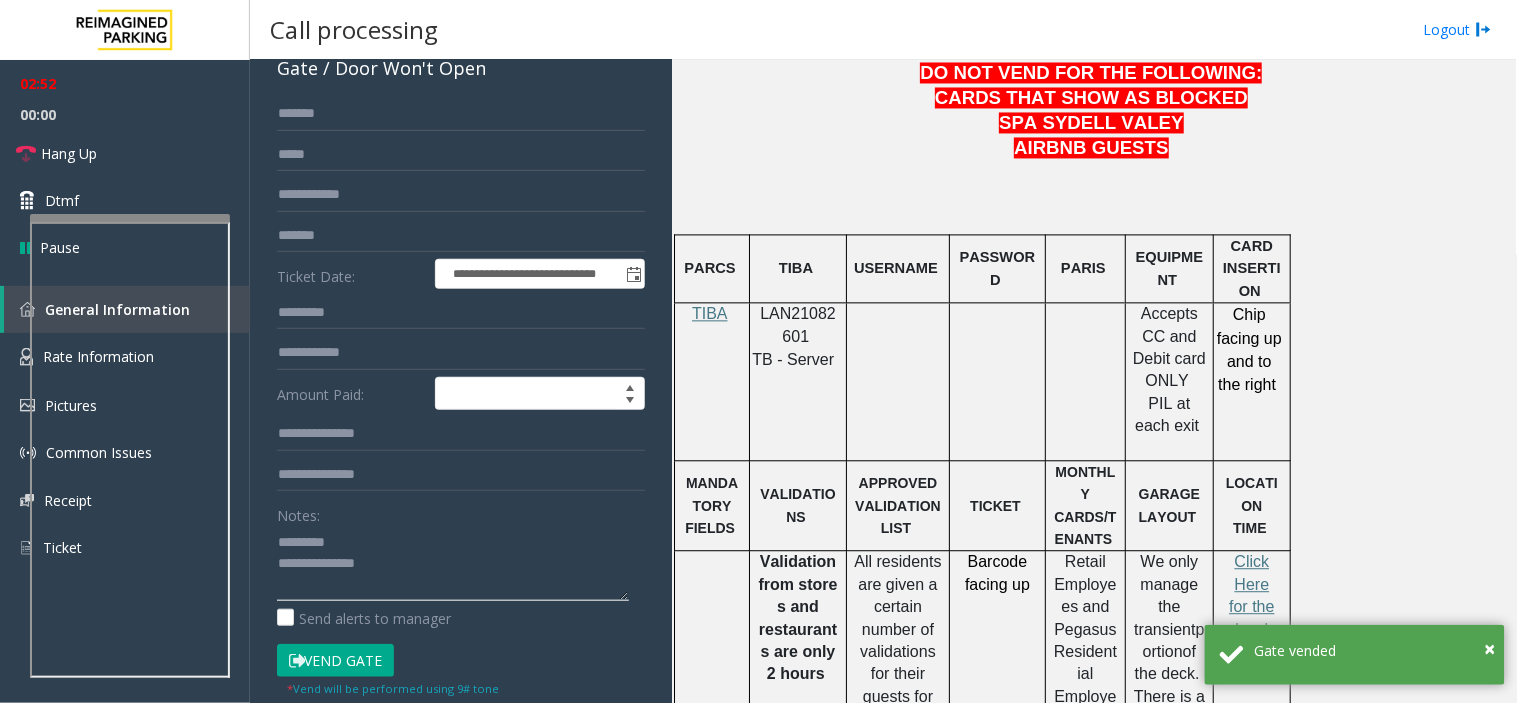 click 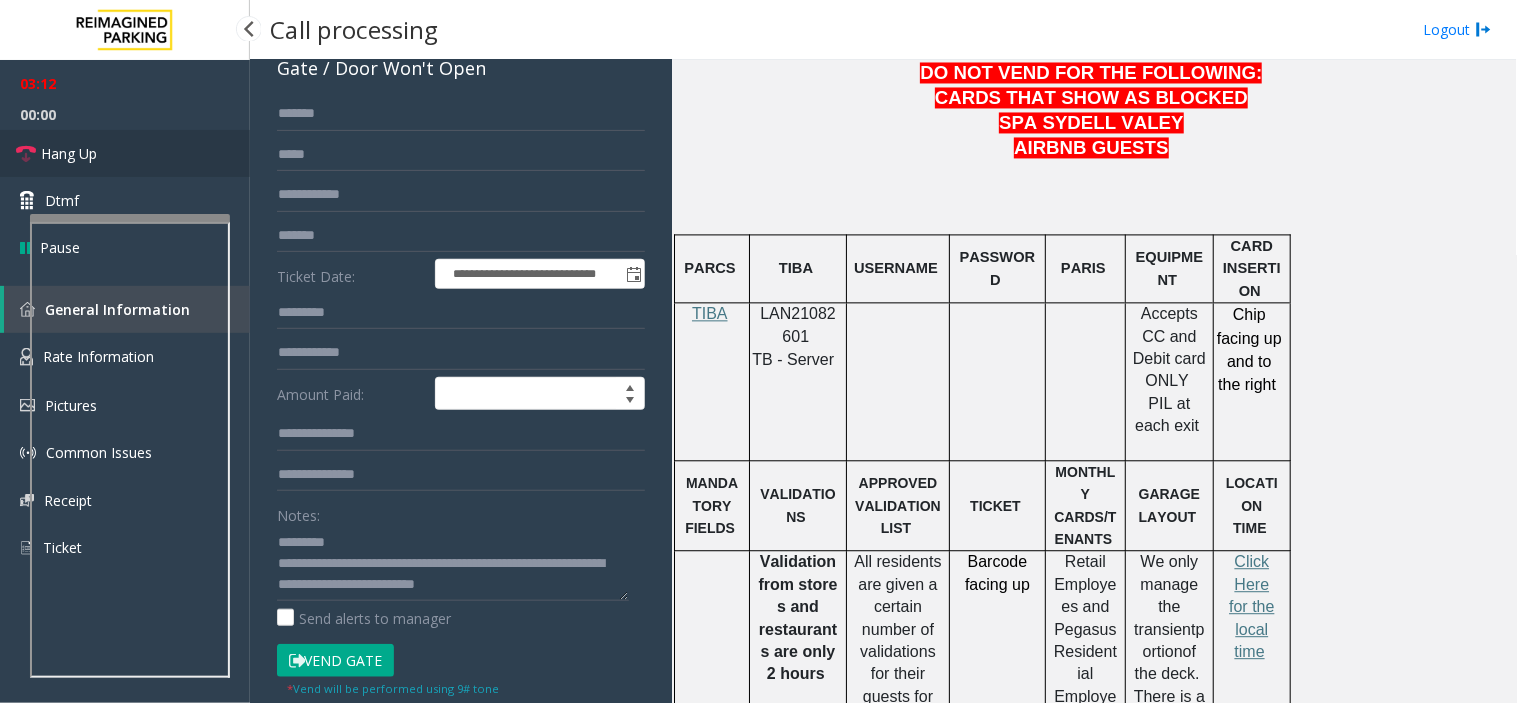 click on "Hang Up" at bounding box center [125, 153] 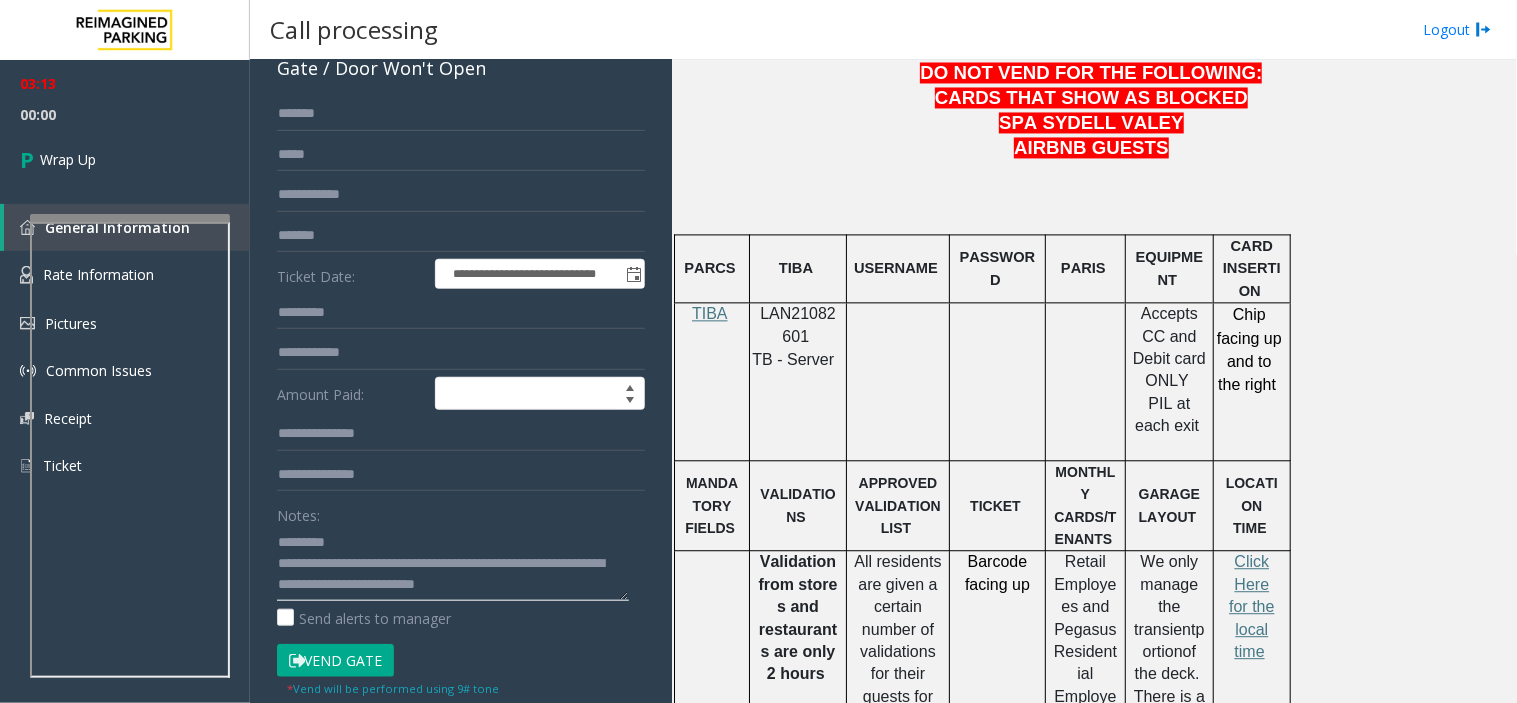 click 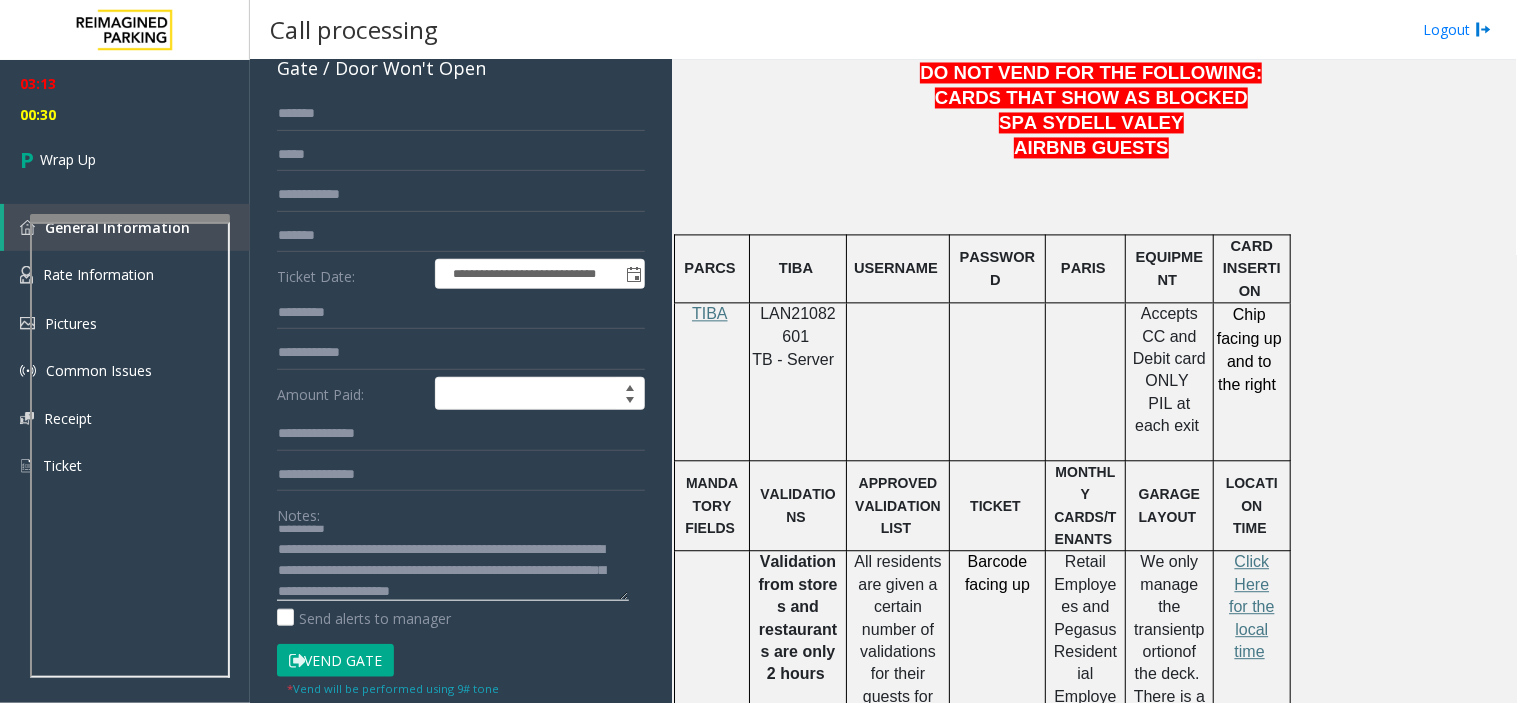 scroll, scrollTop: 35, scrollLeft: 0, axis: vertical 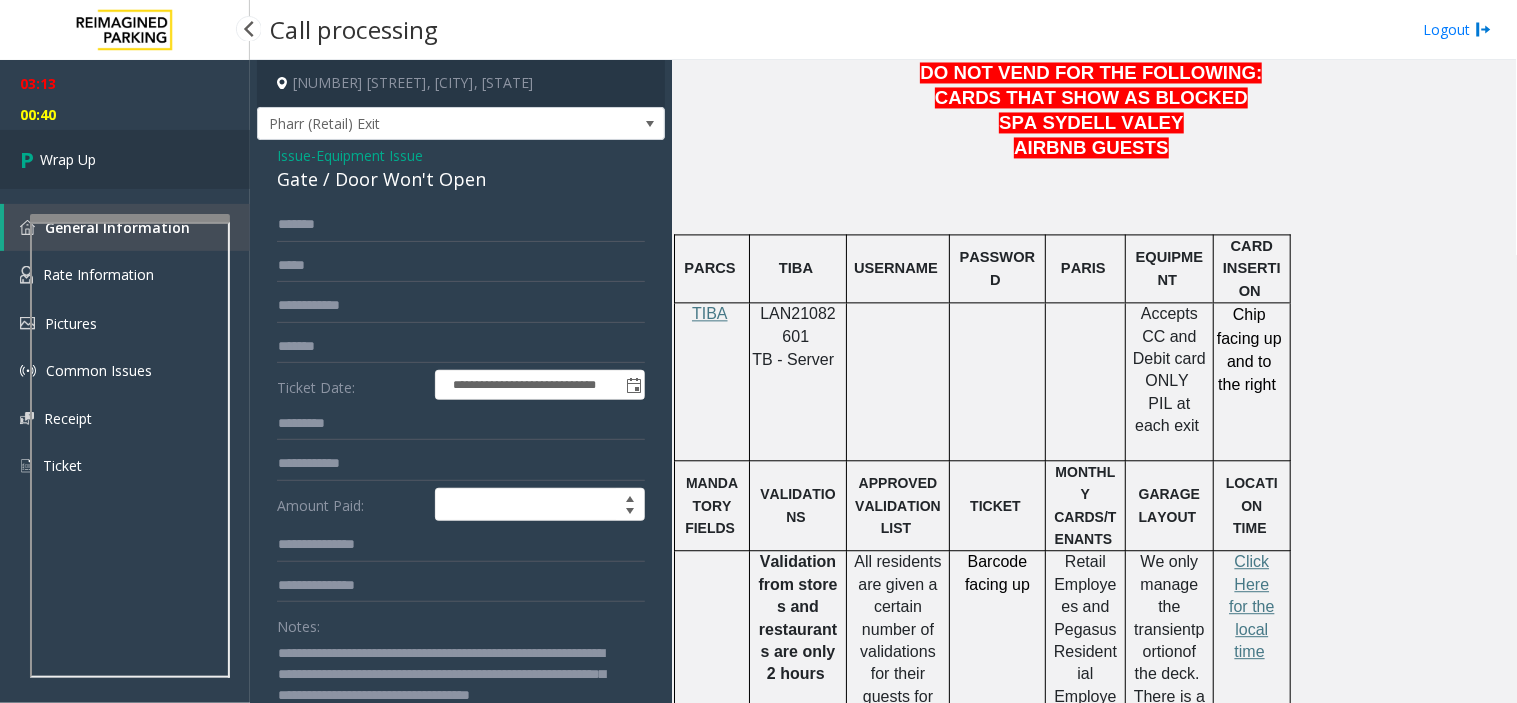 type on "**********" 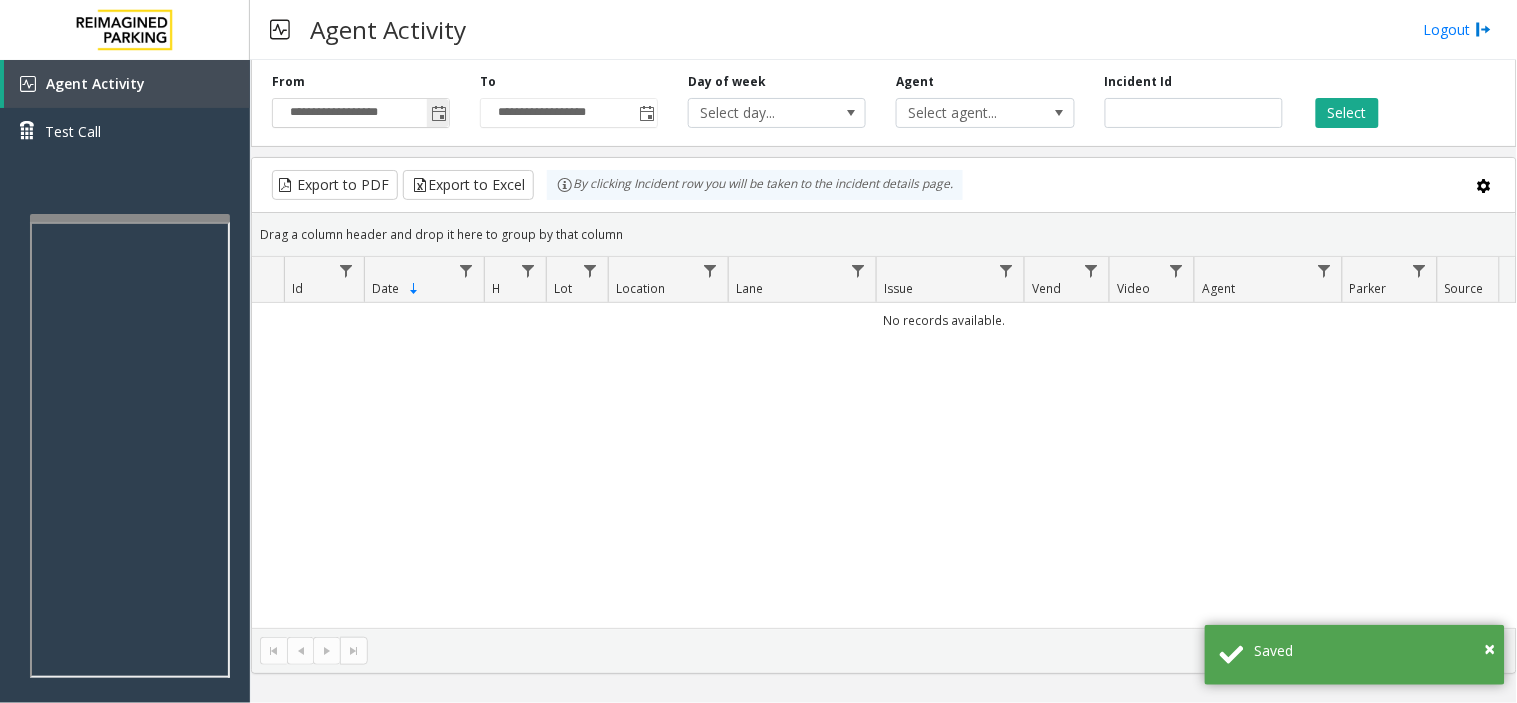 click 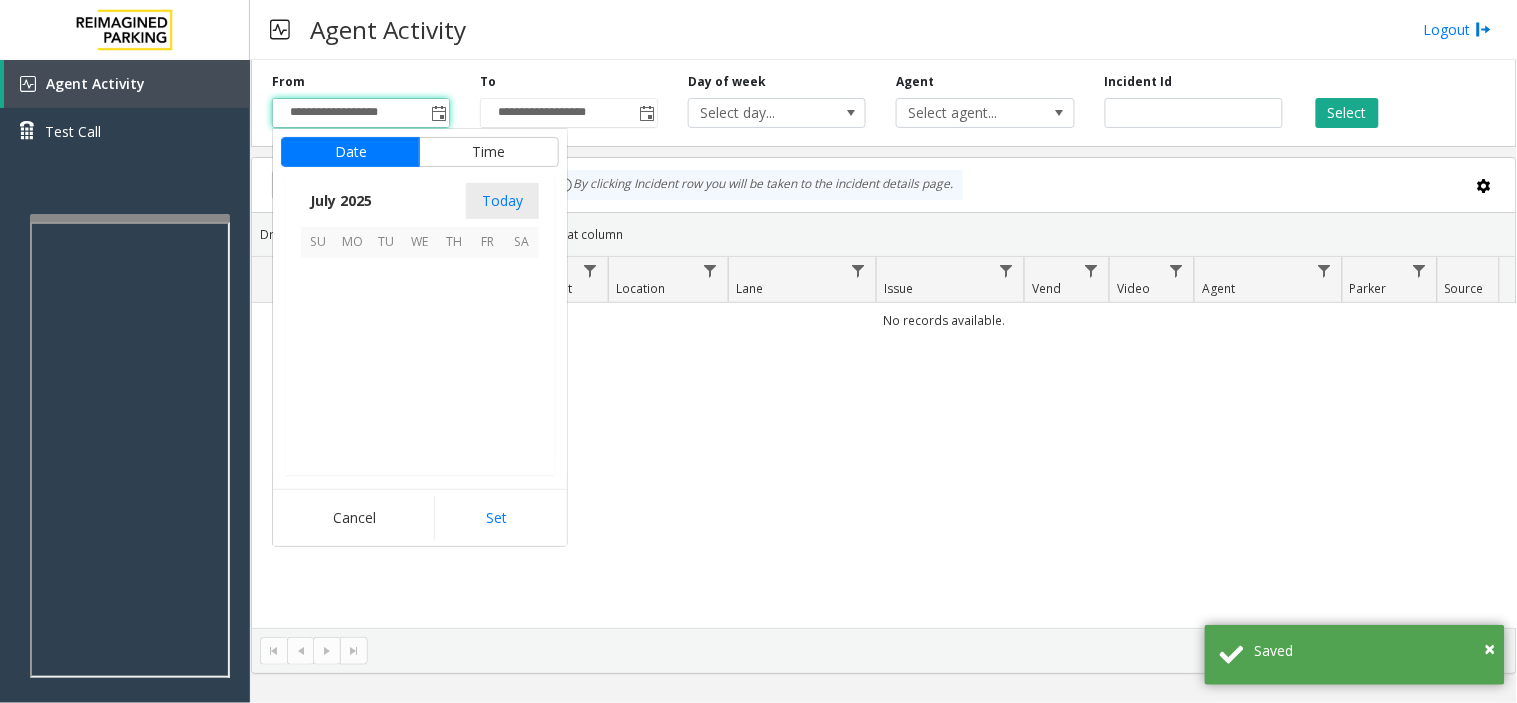 scroll, scrollTop: 358354, scrollLeft: 0, axis: vertical 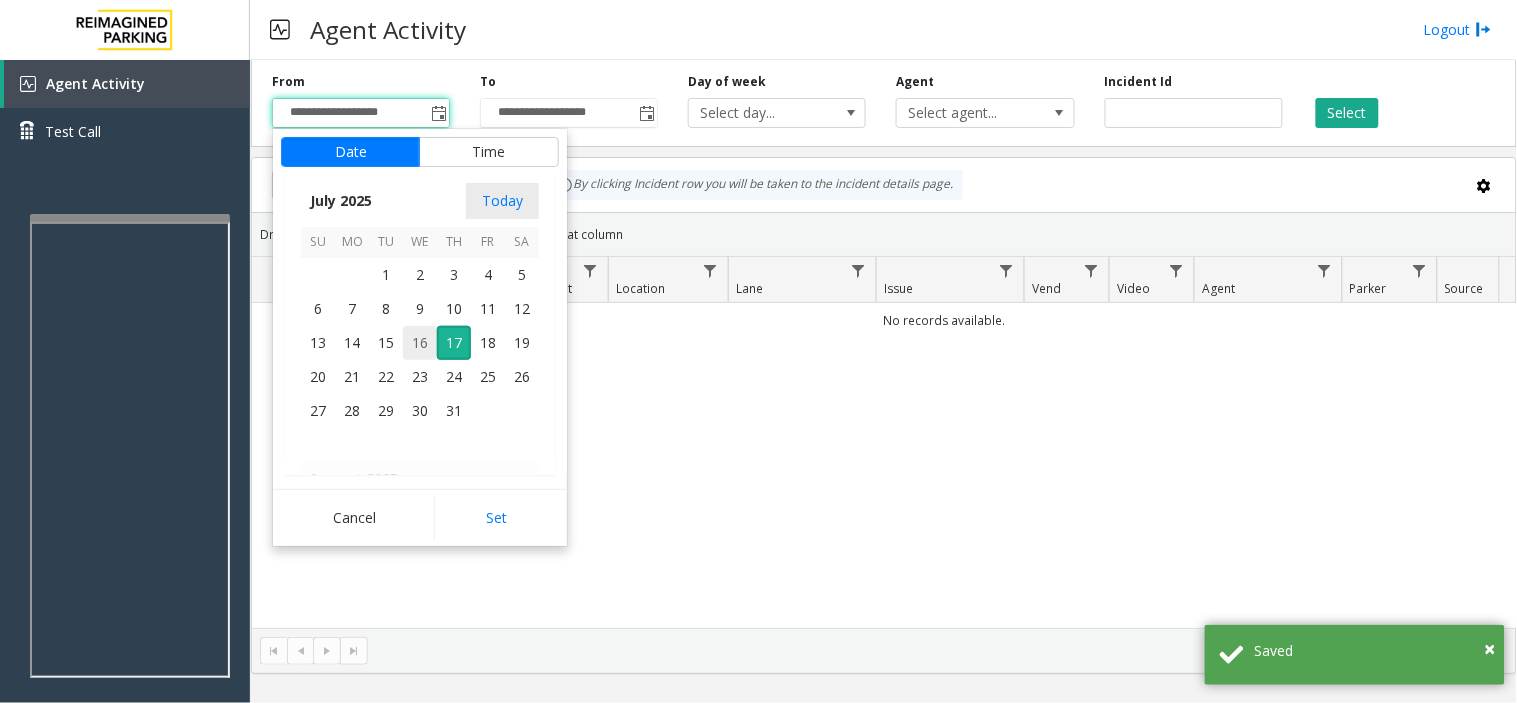 click on "16" at bounding box center (420, 343) 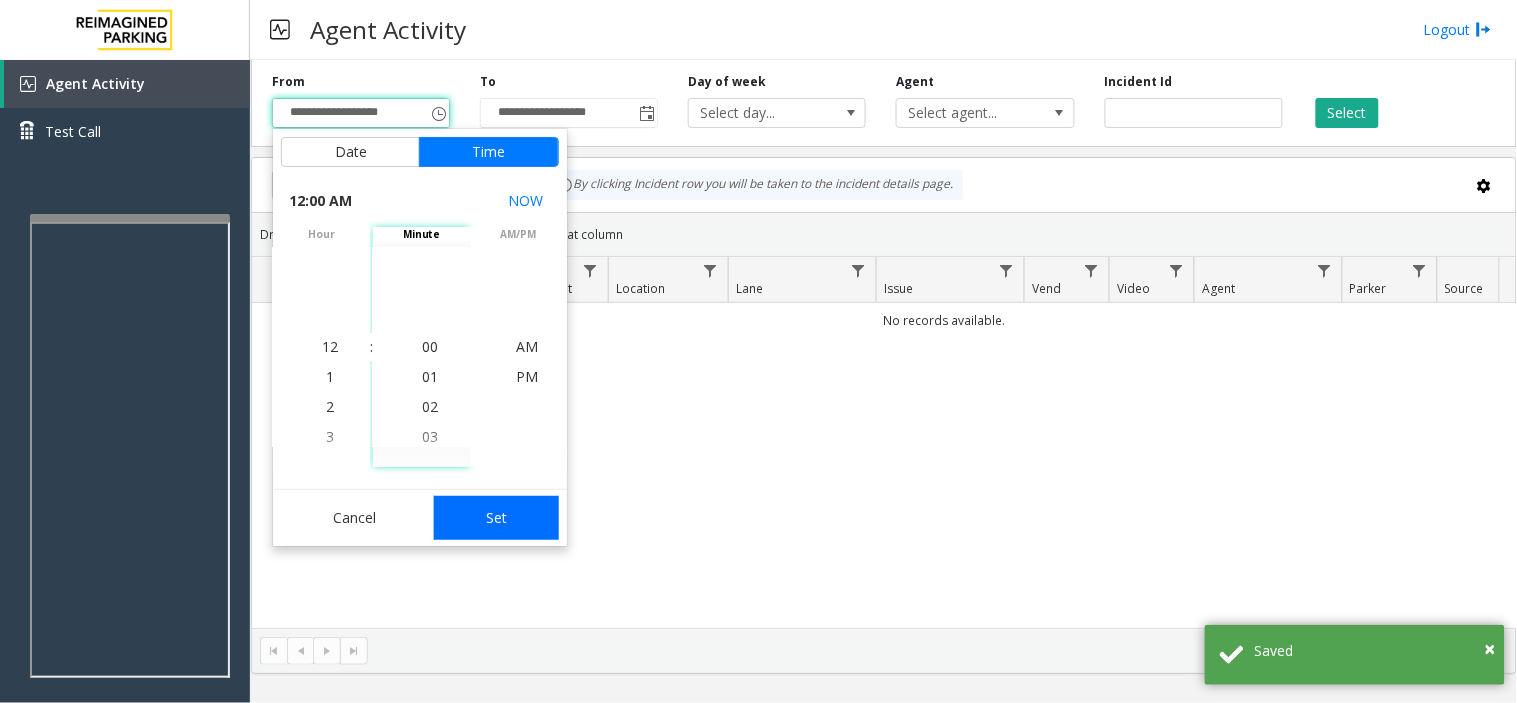 click on "Set" 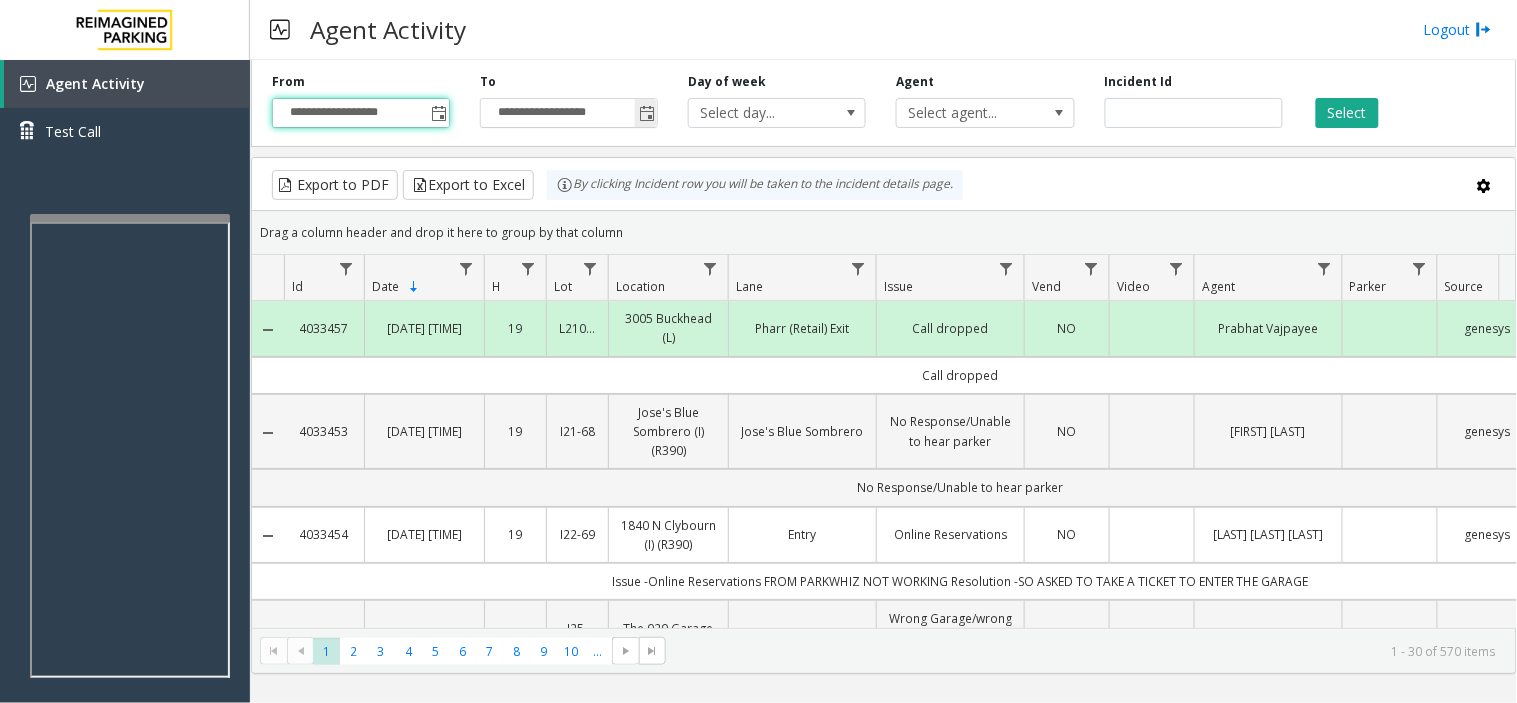 click 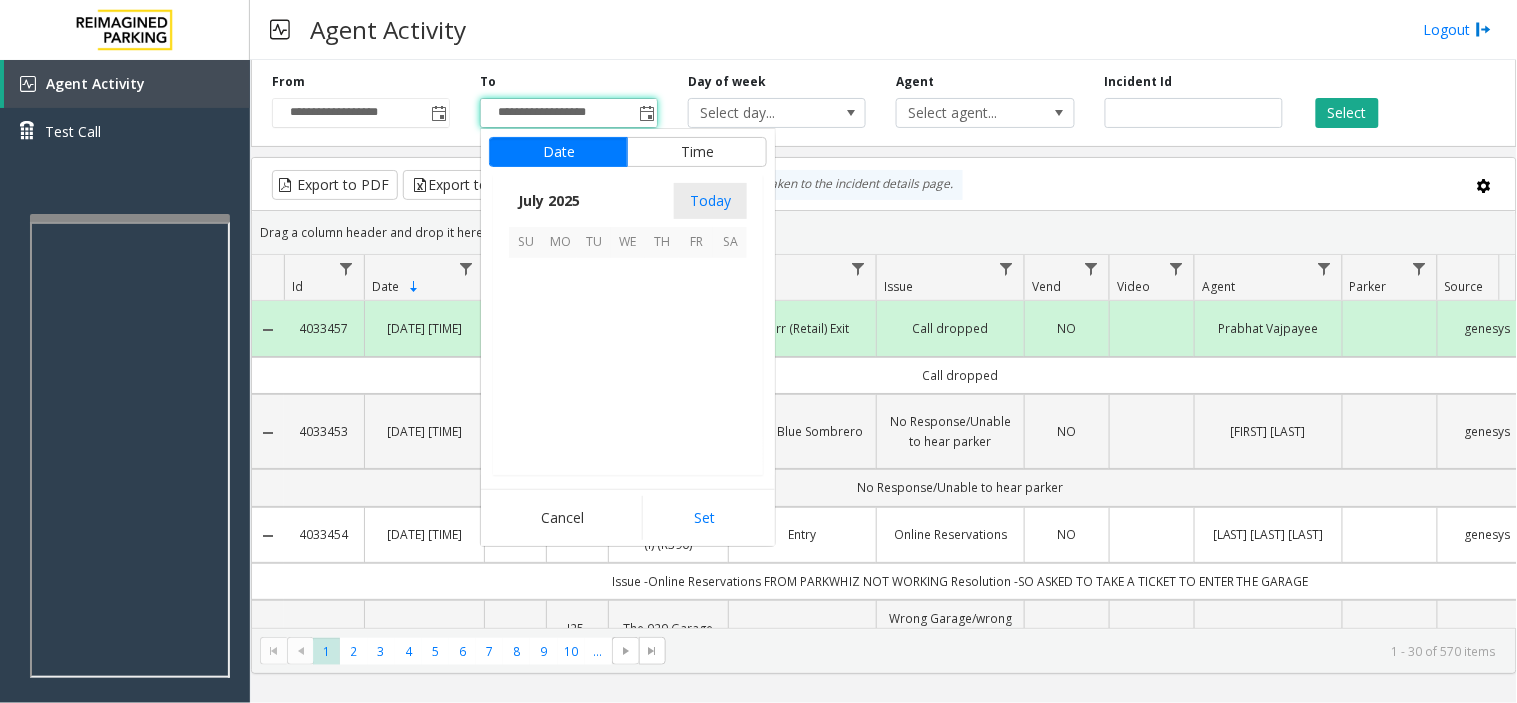scroll, scrollTop: 358354, scrollLeft: 0, axis: vertical 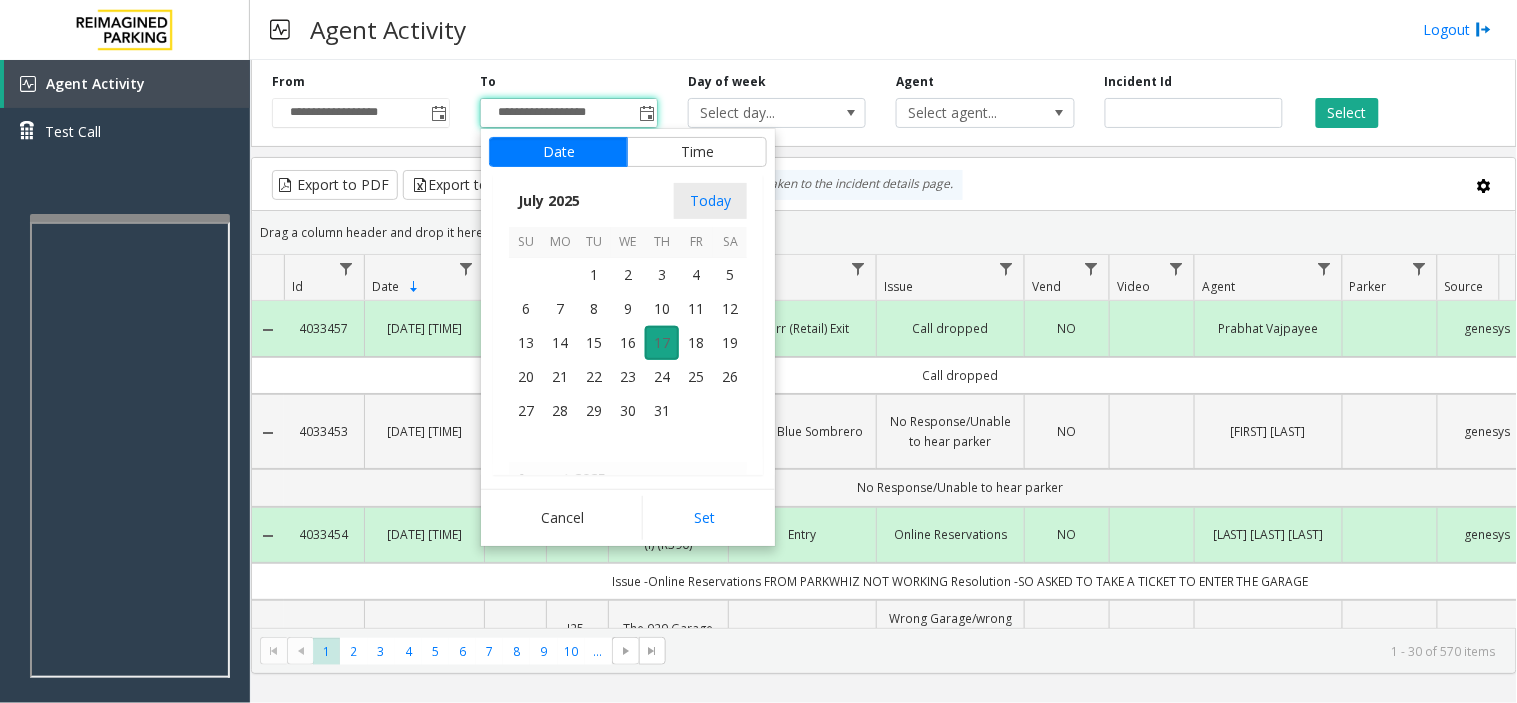 click on "17" at bounding box center [662, 343] 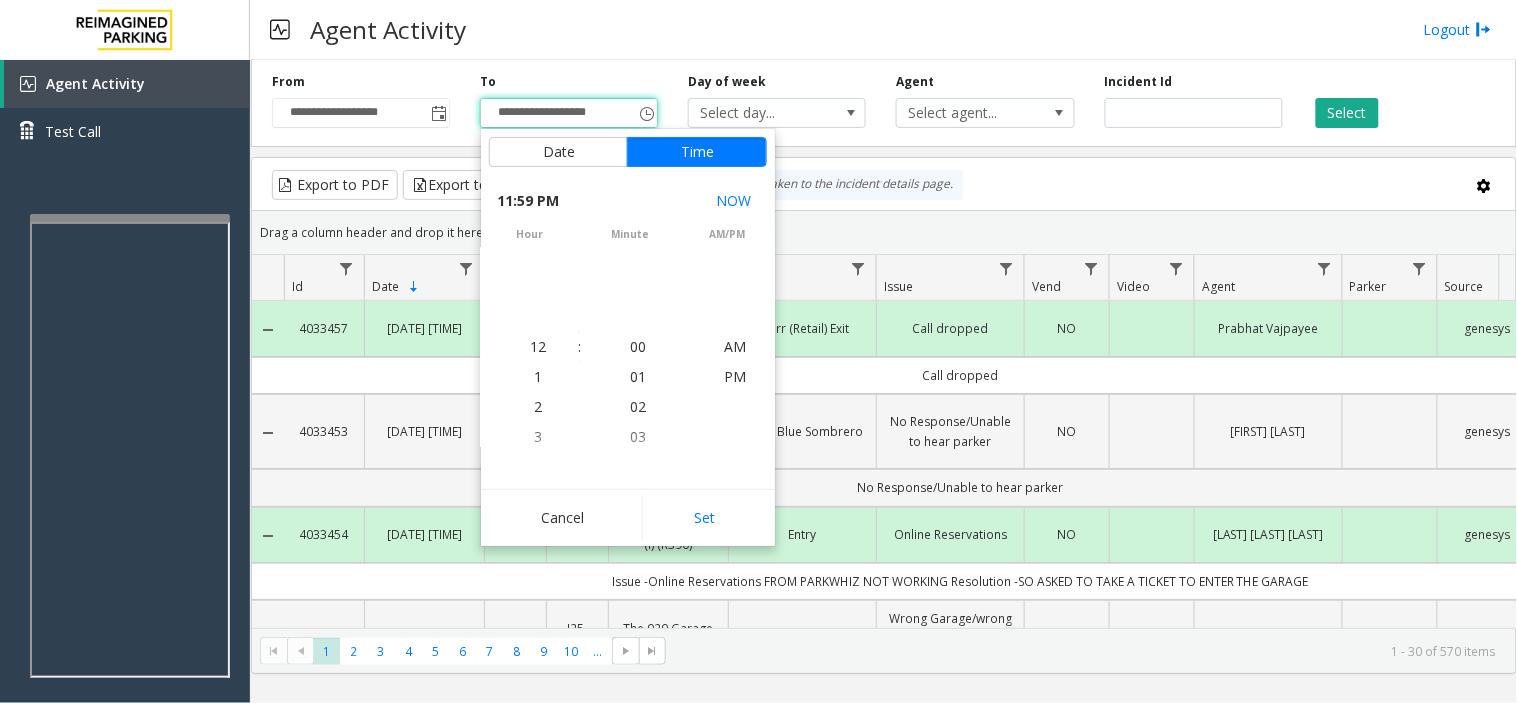 scroll, scrollTop: 690, scrollLeft: 0, axis: vertical 